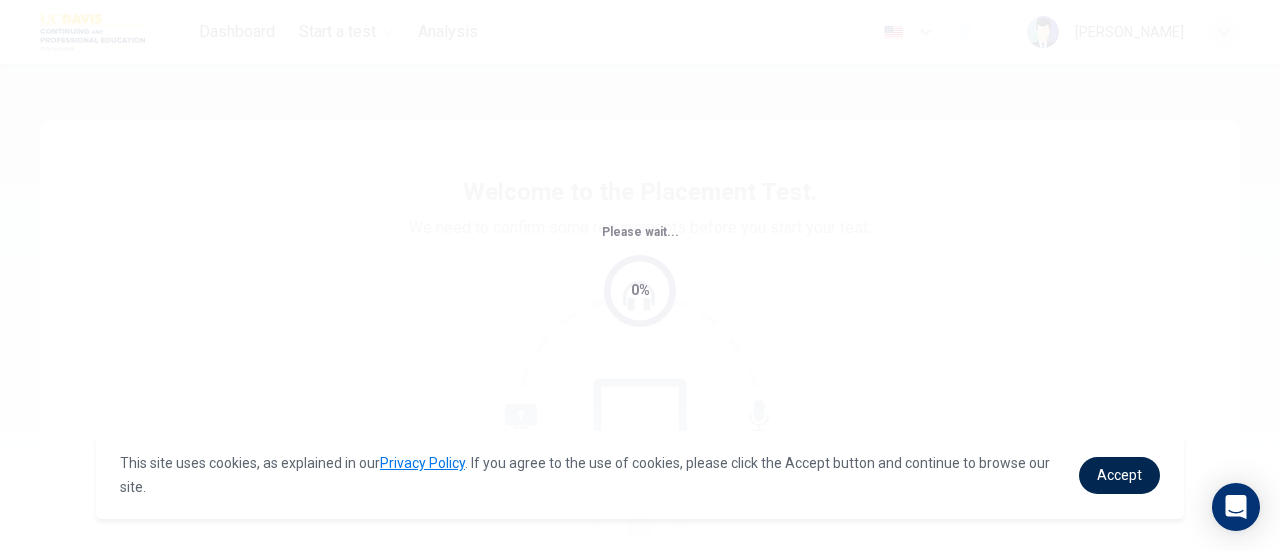 scroll, scrollTop: 0, scrollLeft: 0, axis: both 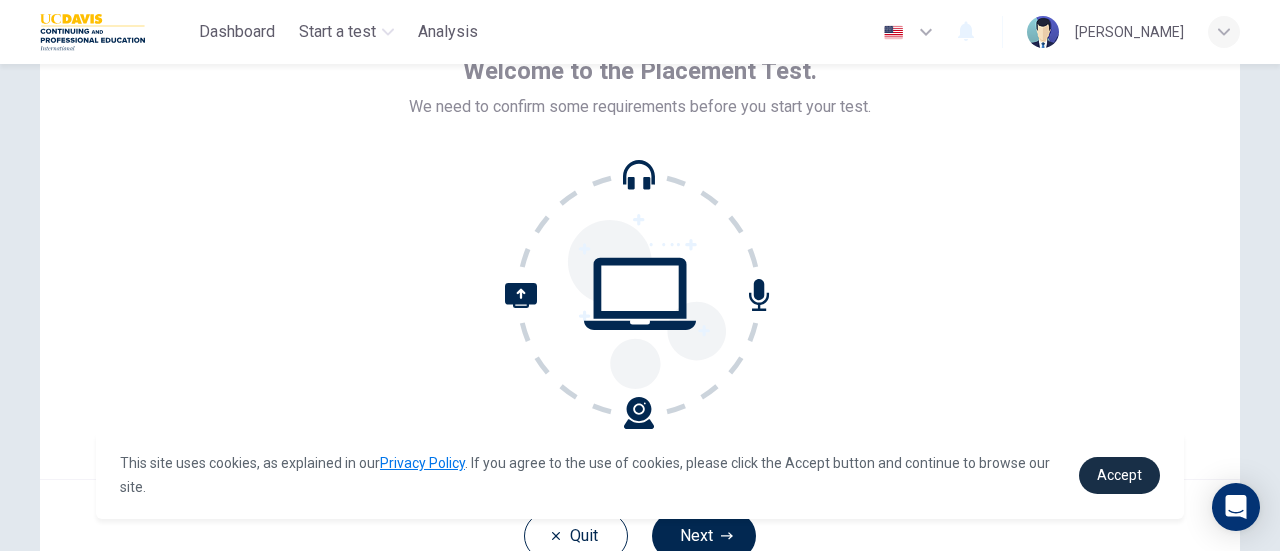 click on "Accept" at bounding box center (1119, 475) 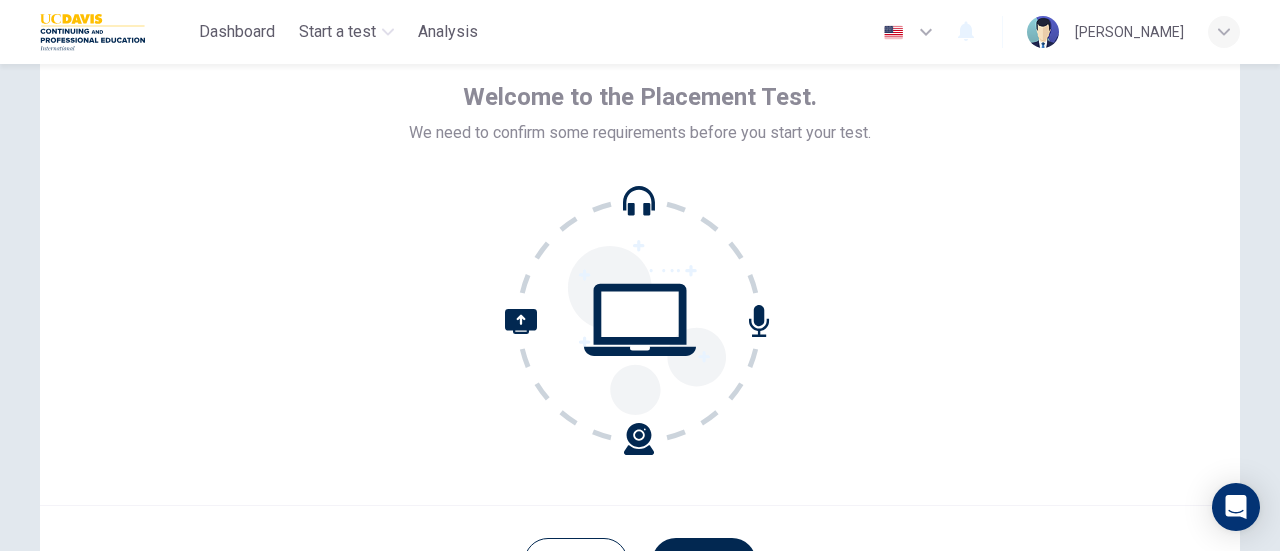 scroll, scrollTop: 281, scrollLeft: 0, axis: vertical 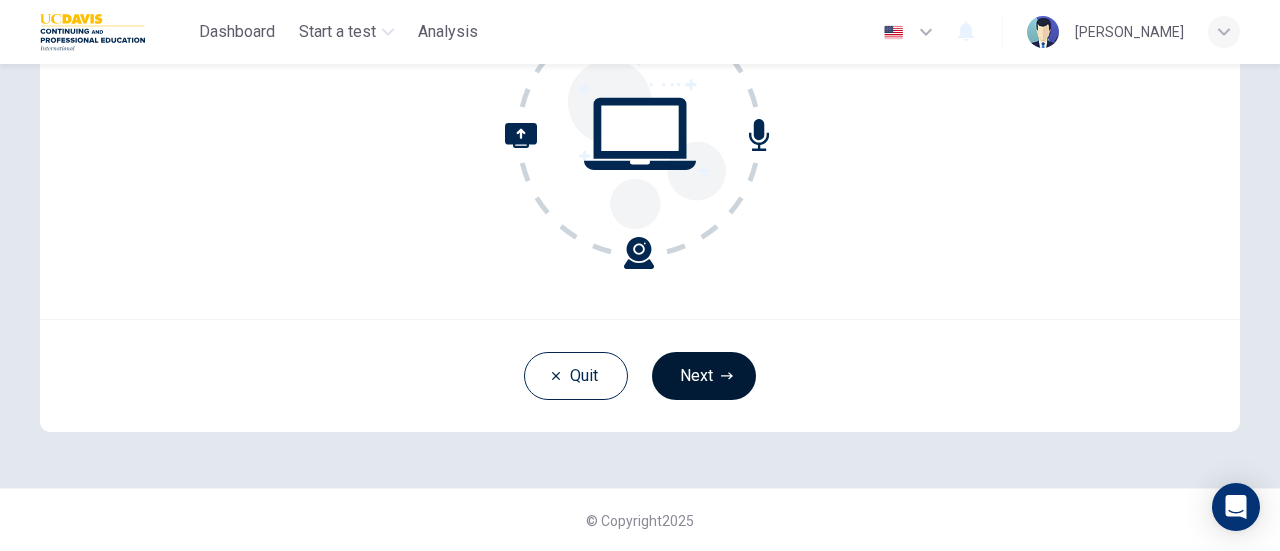 click on "Next" at bounding box center [704, 376] 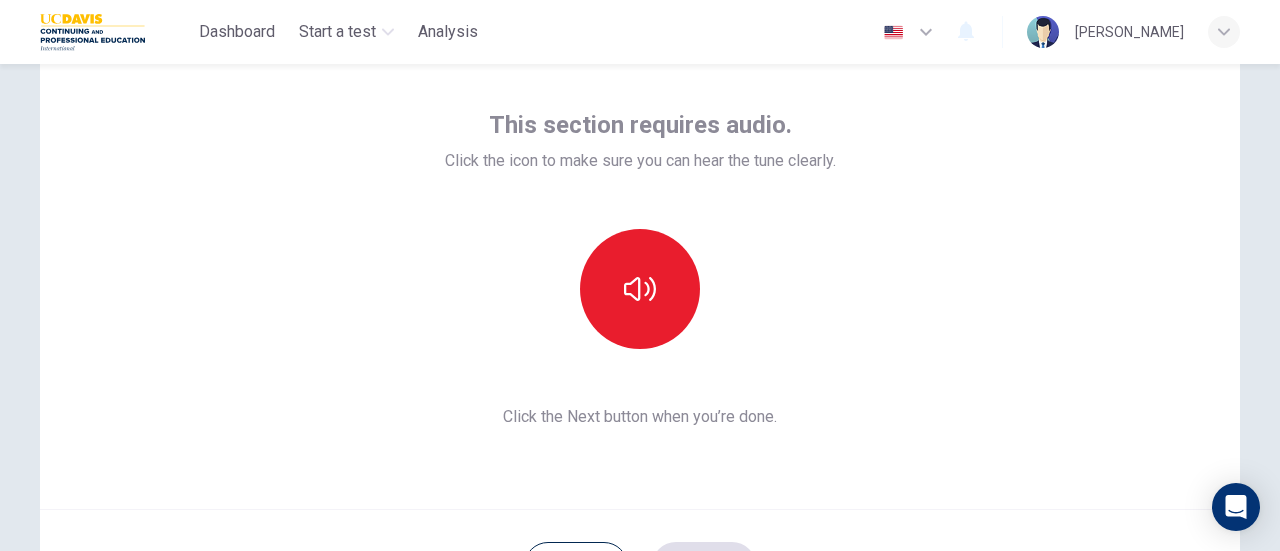 scroll, scrollTop: 90, scrollLeft: 0, axis: vertical 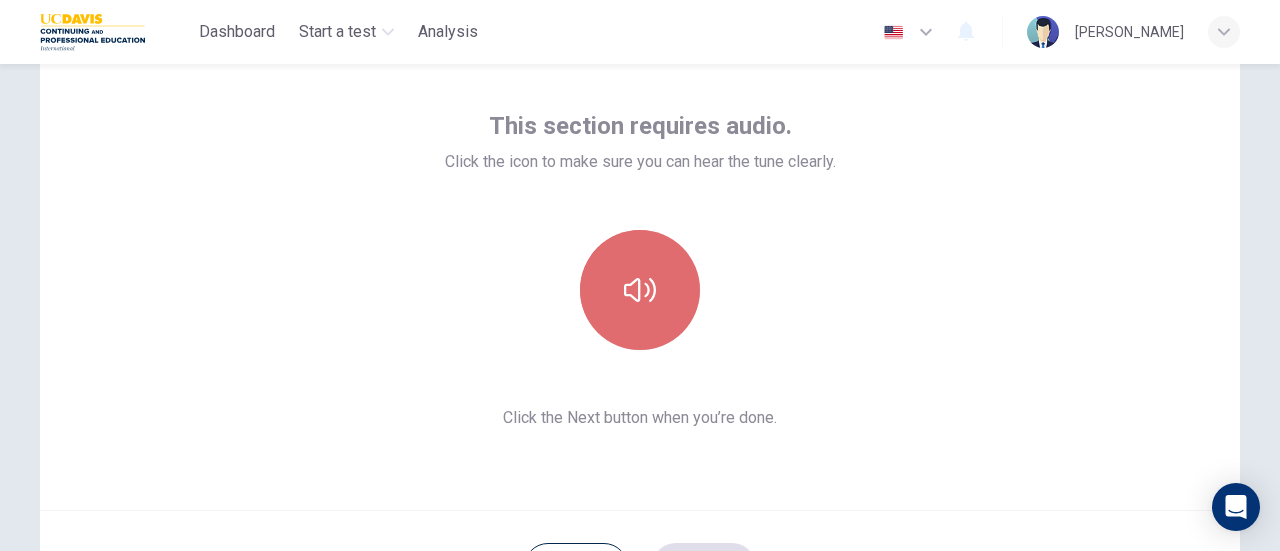 click at bounding box center (640, 290) 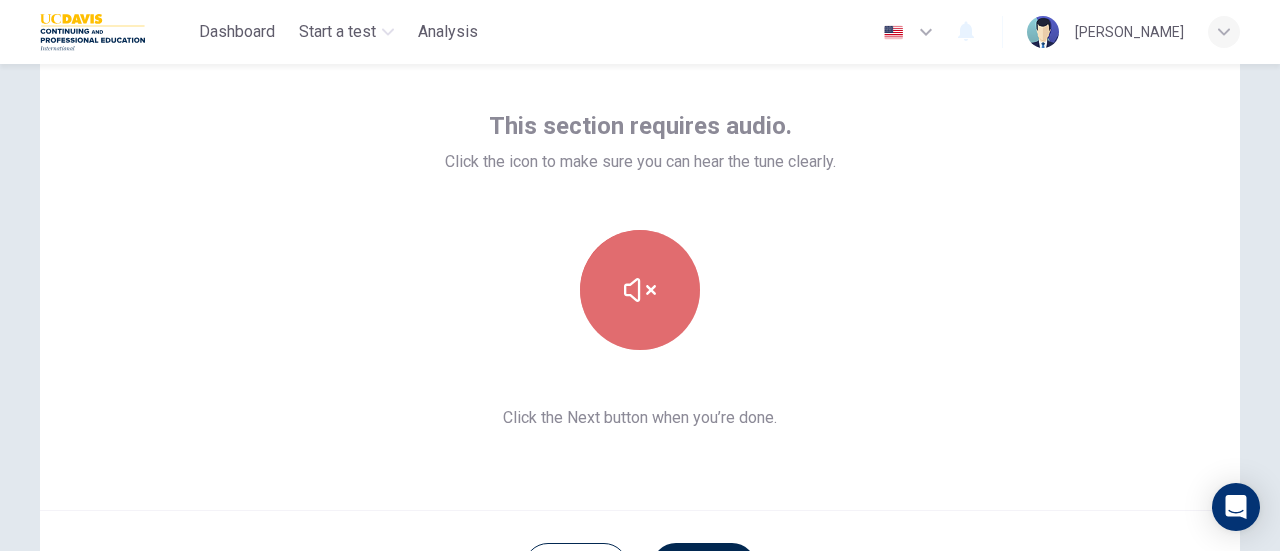 click at bounding box center [640, 290] 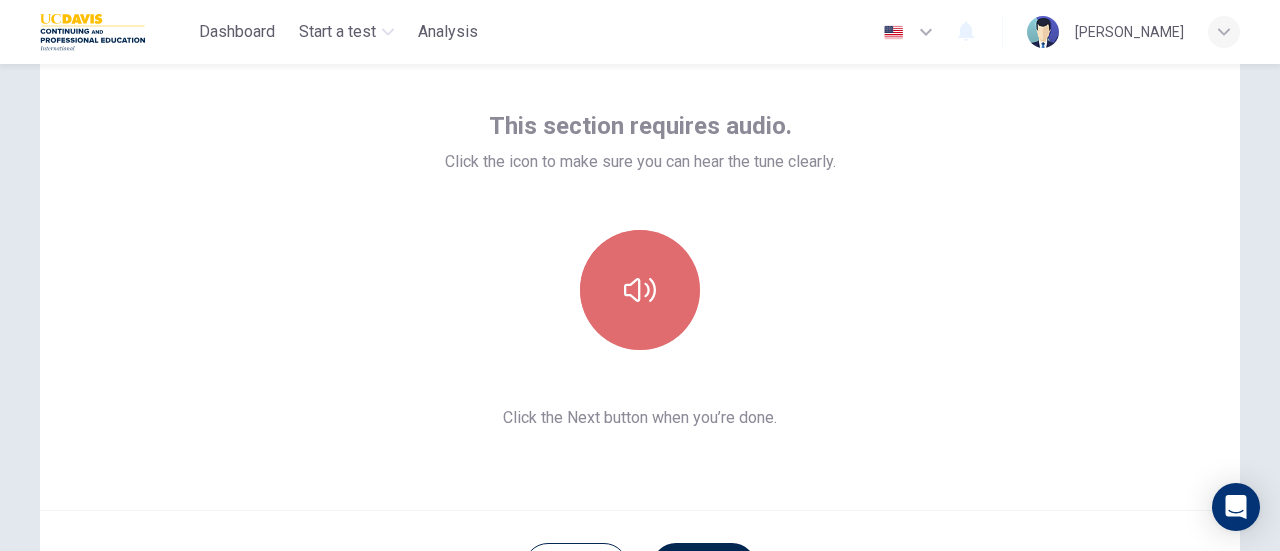 click at bounding box center [640, 290] 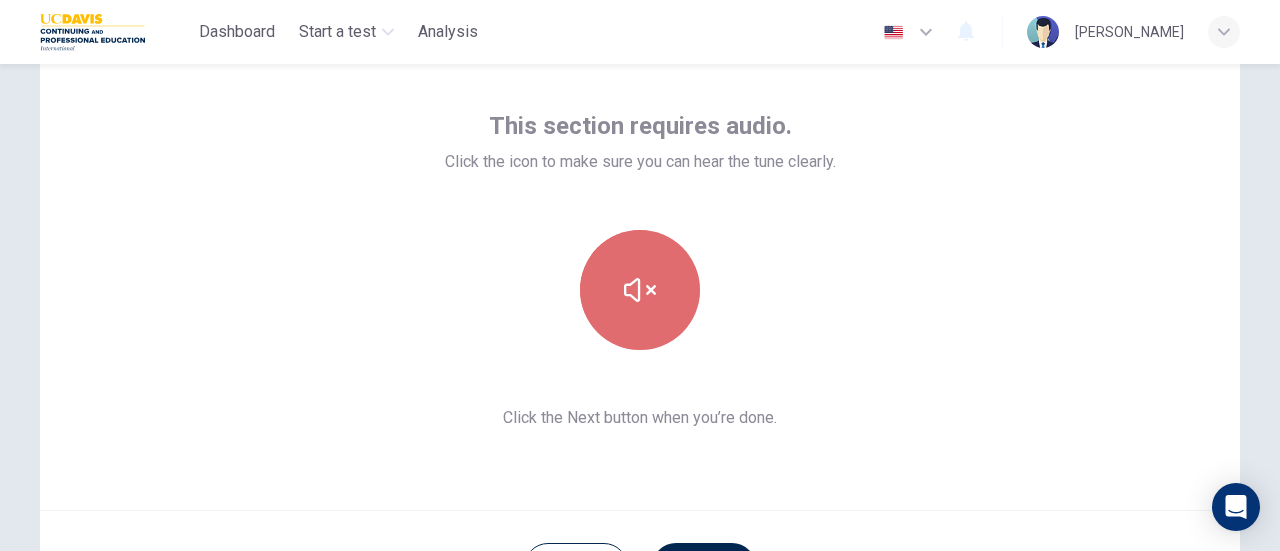 click at bounding box center [640, 290] 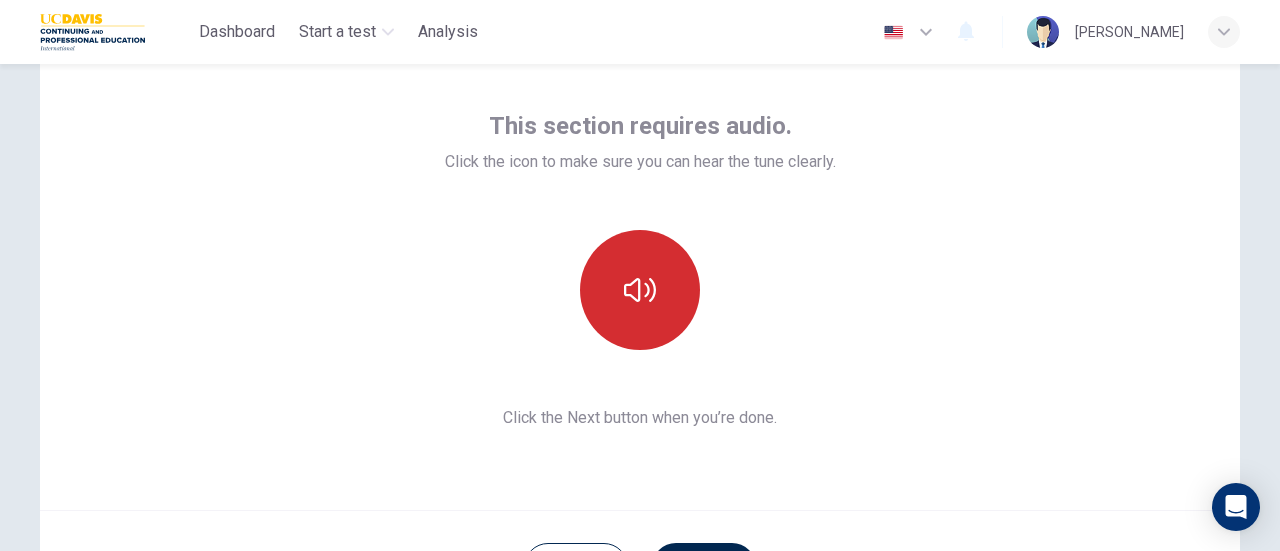 type 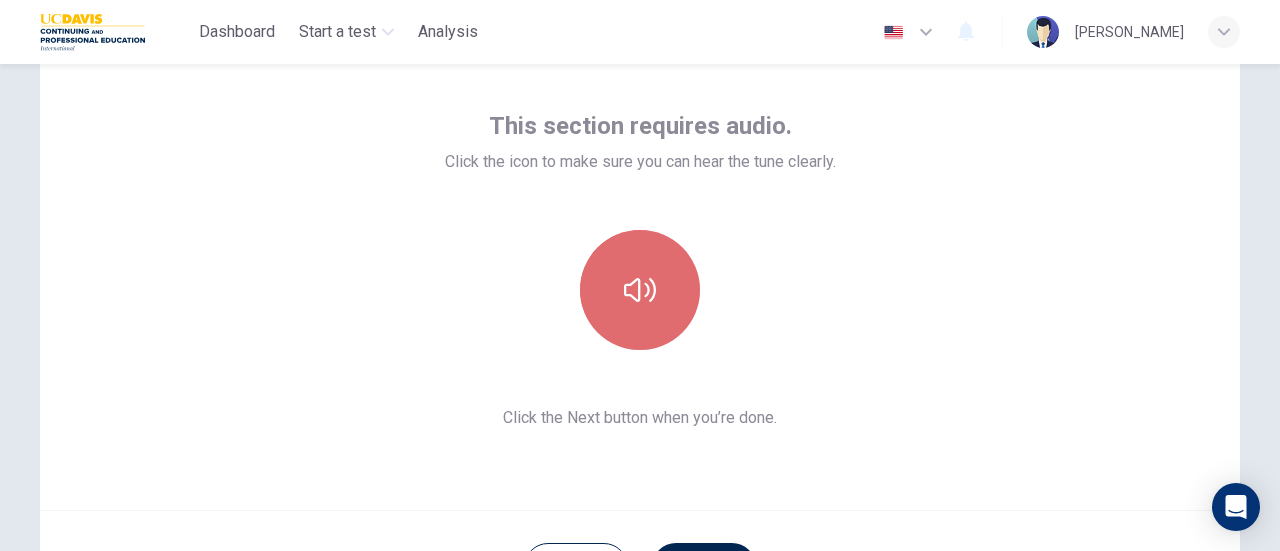click at bounding box center [640, 290] 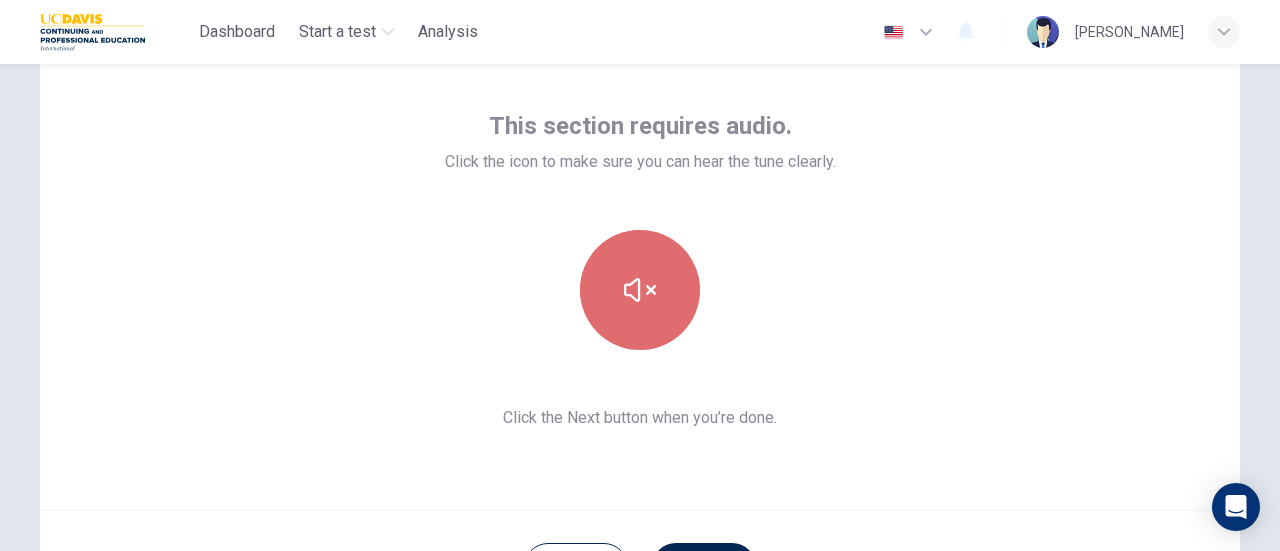 click at bounding box center (640, 290) 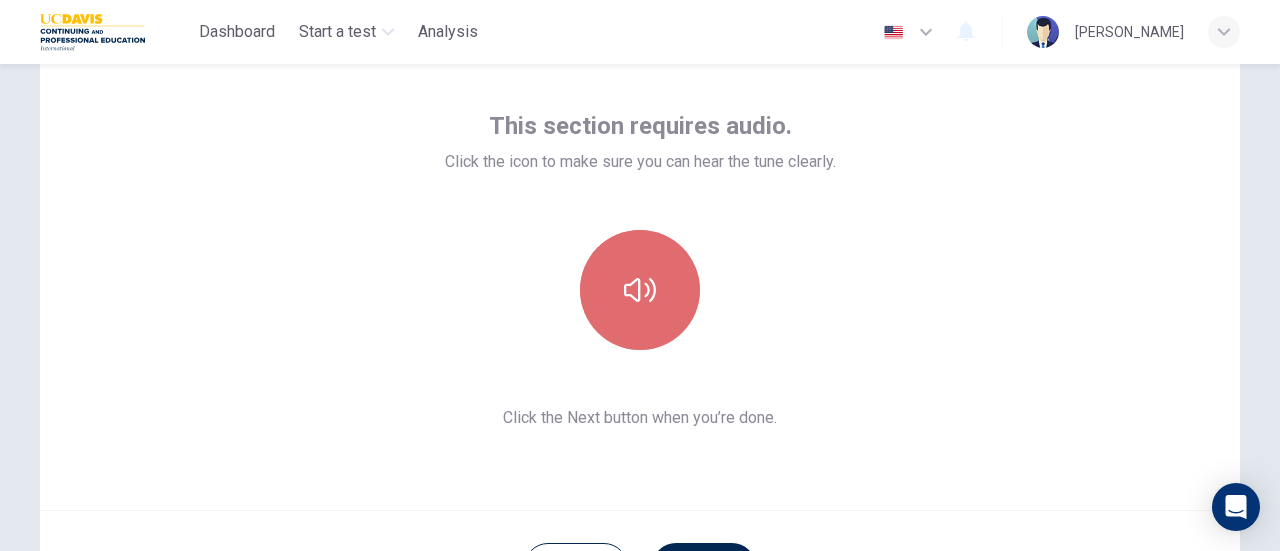click at bounding box center (640, 290) 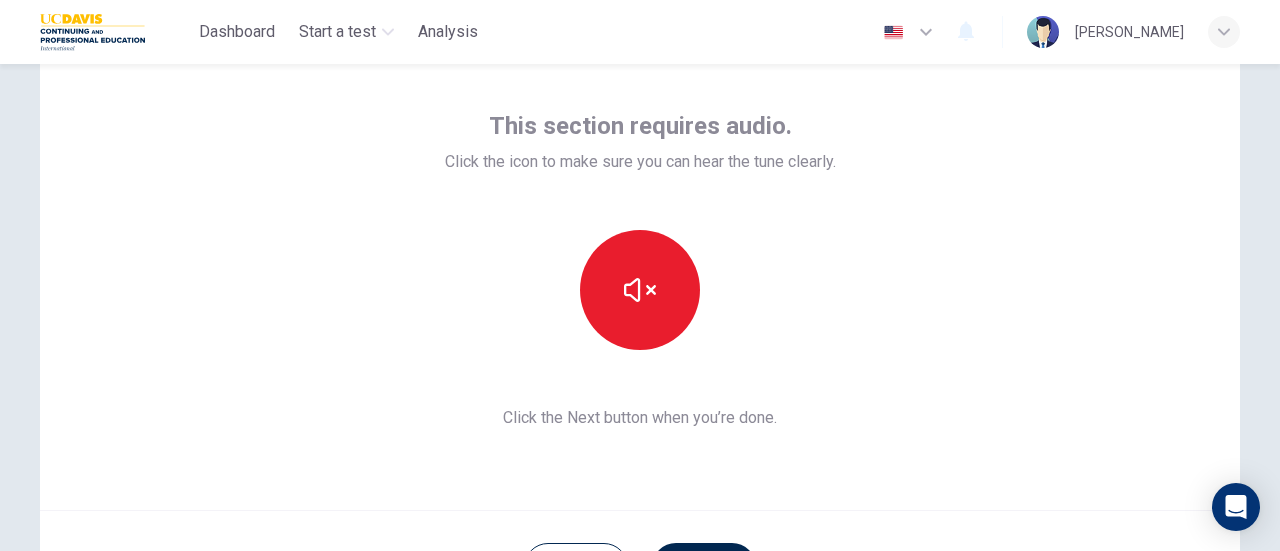 click on "This section requires audio. Click the icon to make sure you can hear the tune clearly. Click the Next button when you’re done." at bounding box center (640, 270) 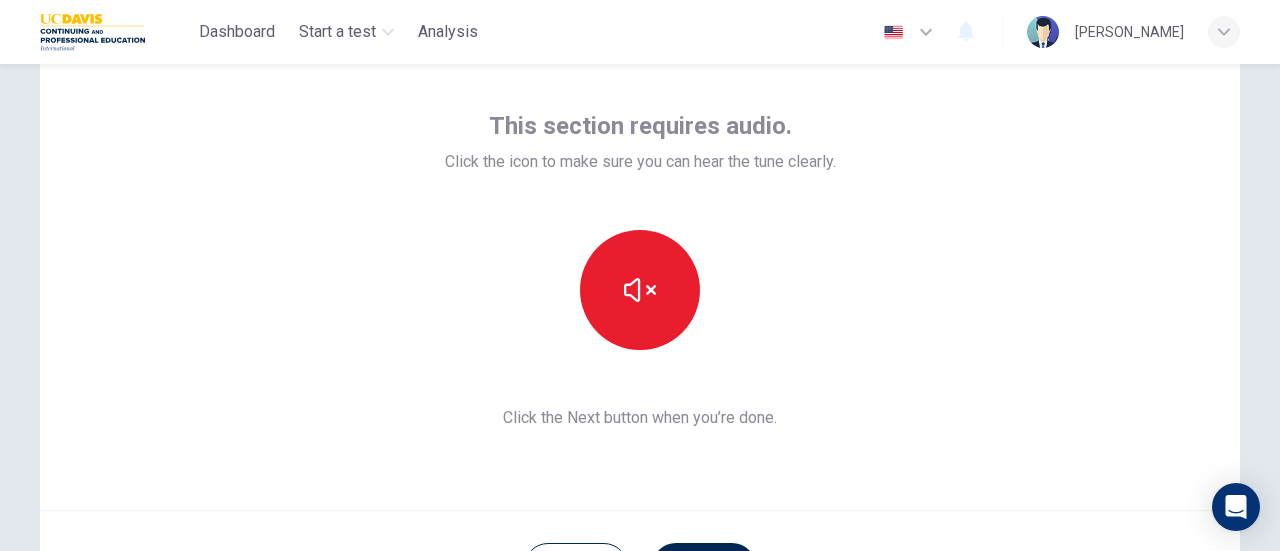 scroll, scrollTop: 226, scrollLeft: 0, axis: vertical 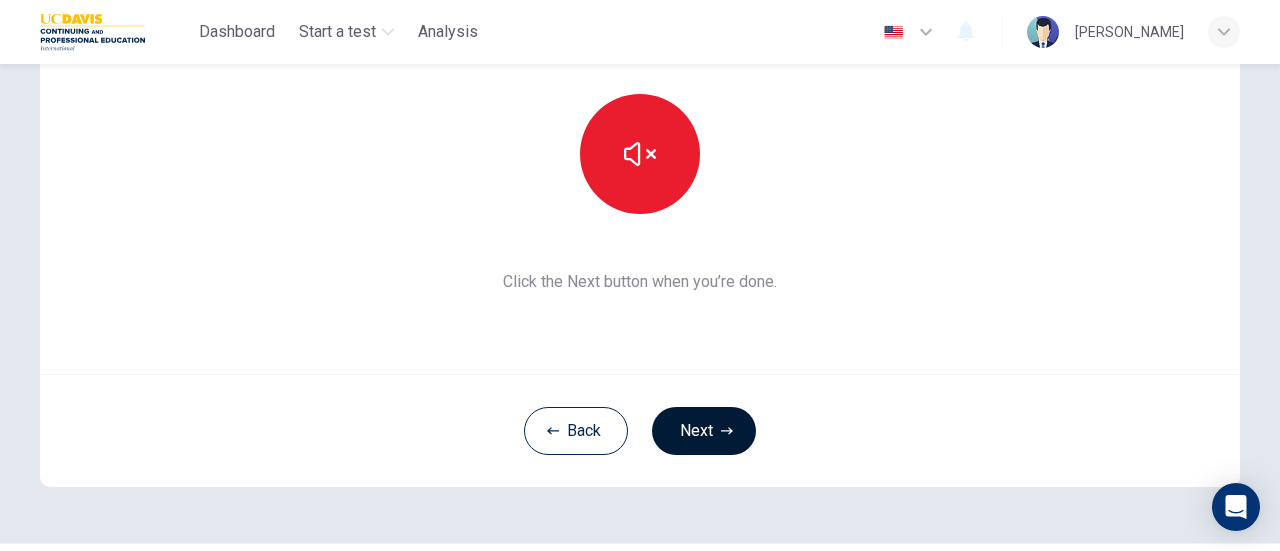 click 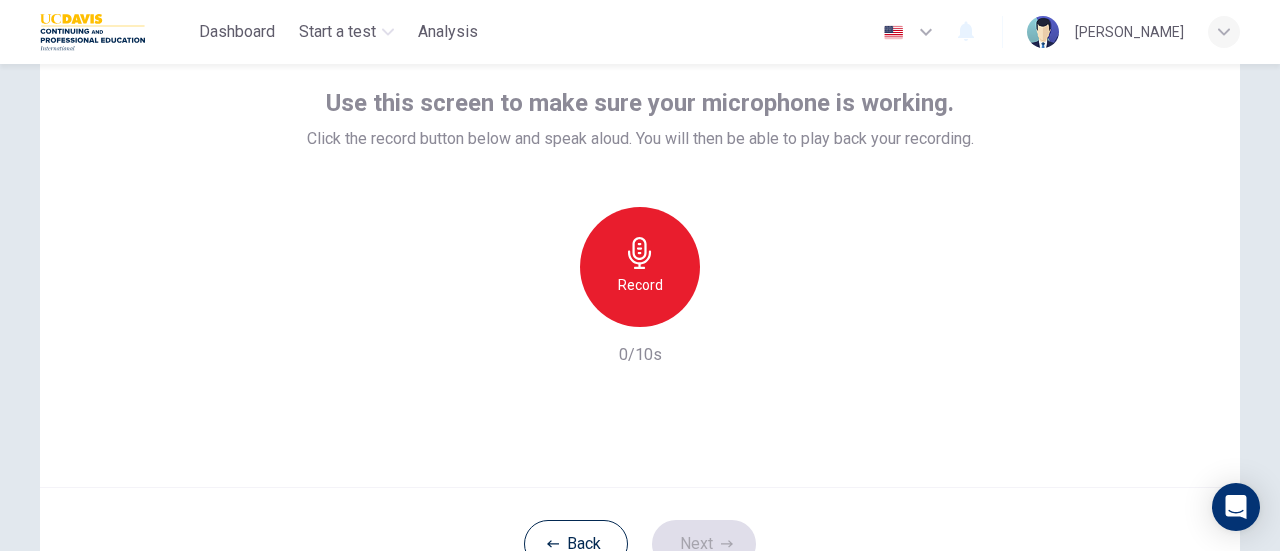 scroll, scrollTop: 86, scrollLeft: 0, axis: vertical 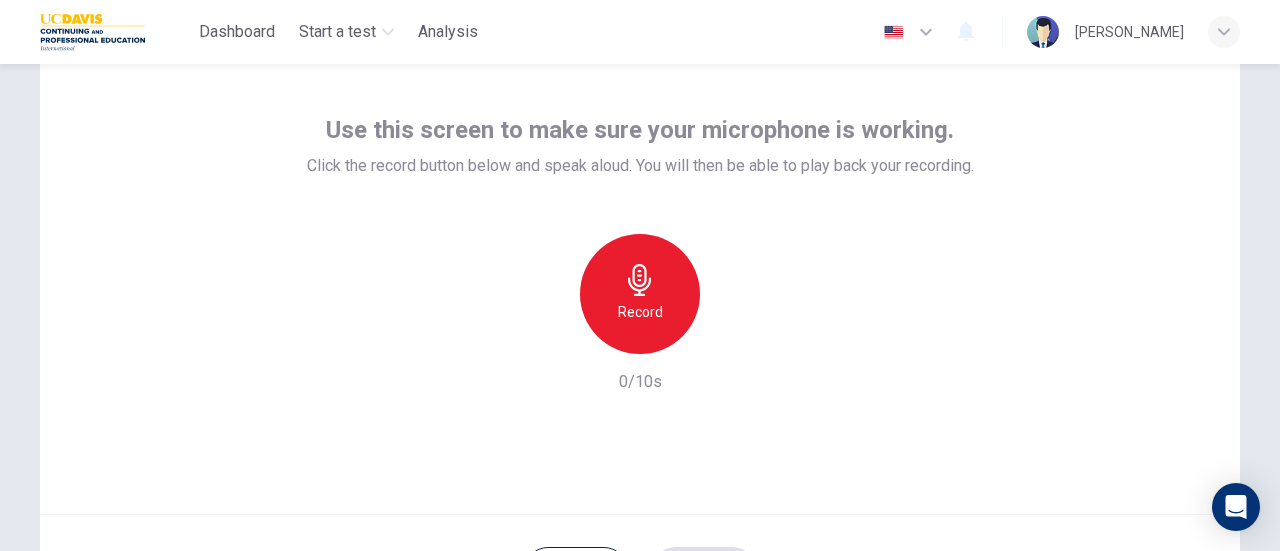 click on "Record" at bounding box center [640, 294] 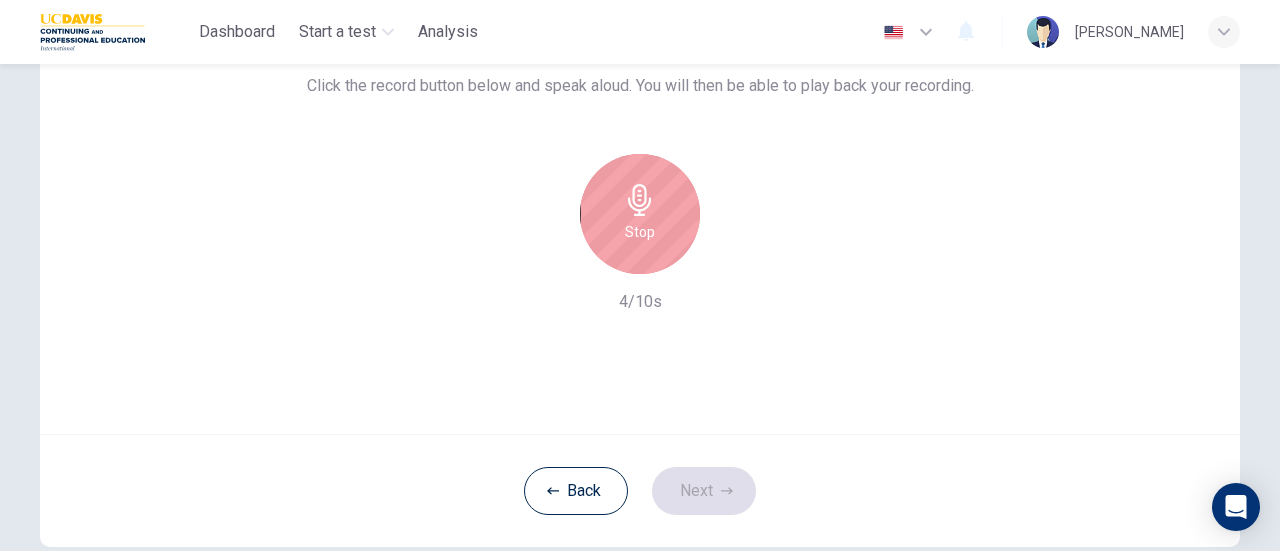 scroll, scrollTop: 167, scrollLeft: 0, axis: vertical 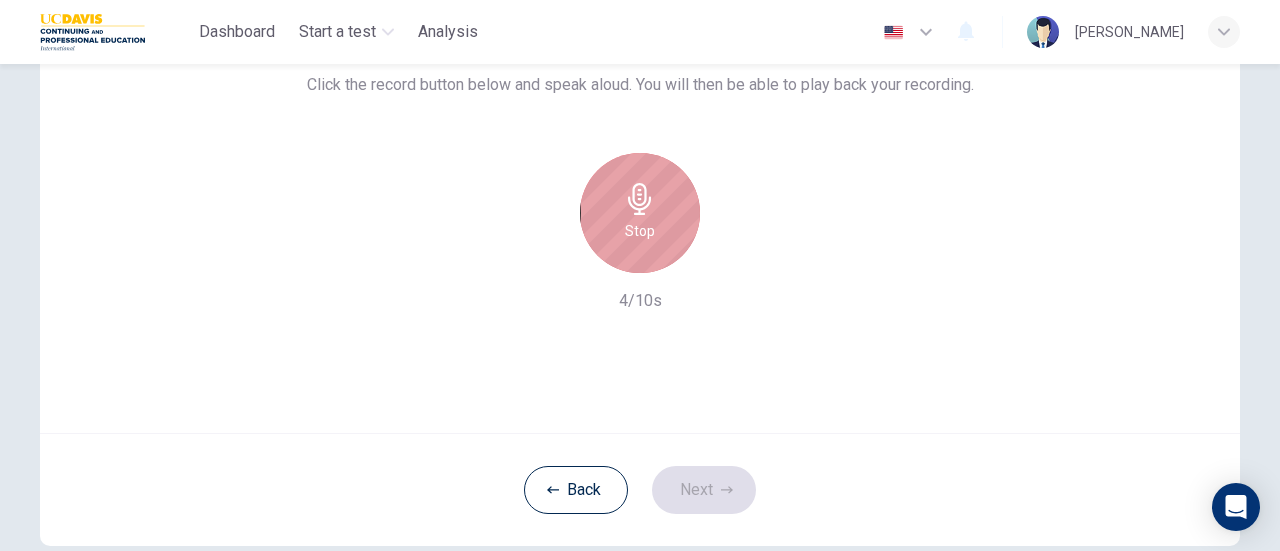 click on "Stop" at bounding box center (640, 231) 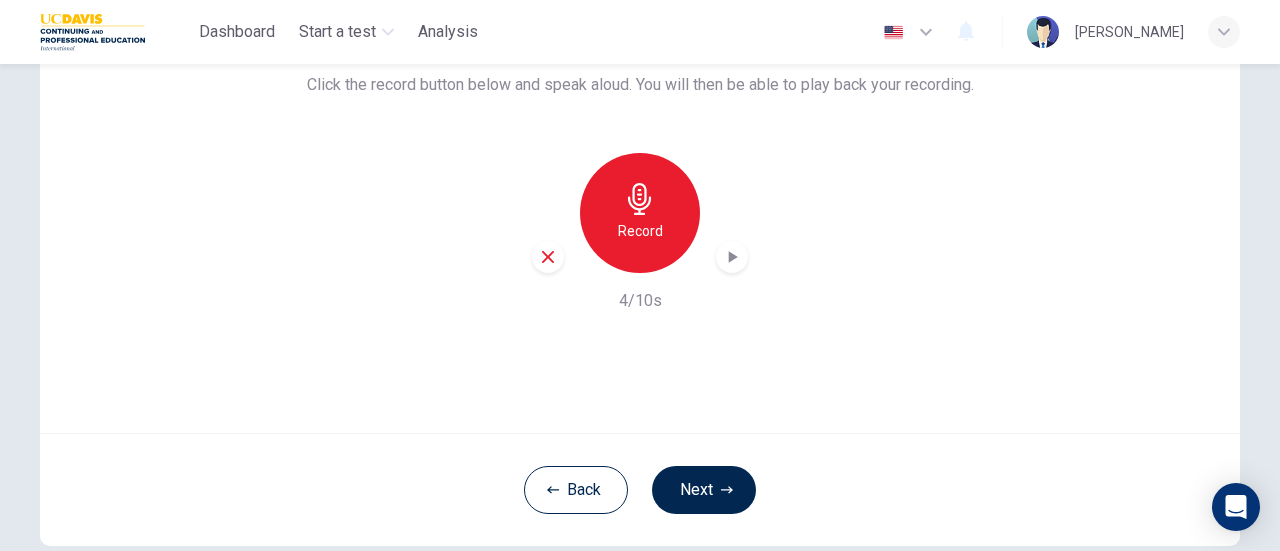 click 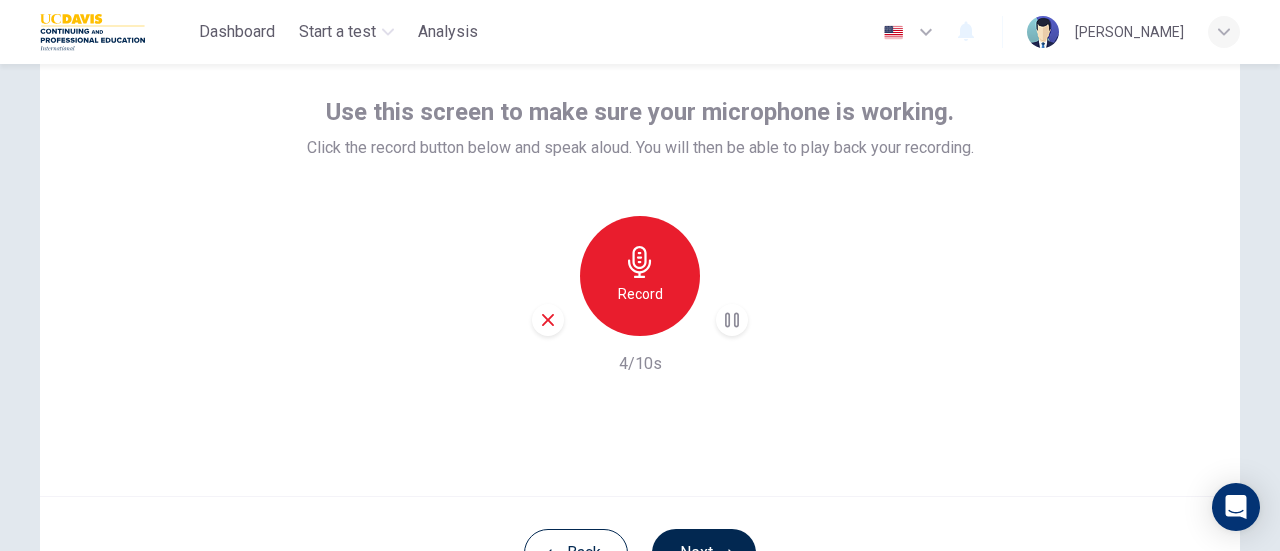 scroll, scrollTop: 210, scrollLeft: 0, axis: vertical 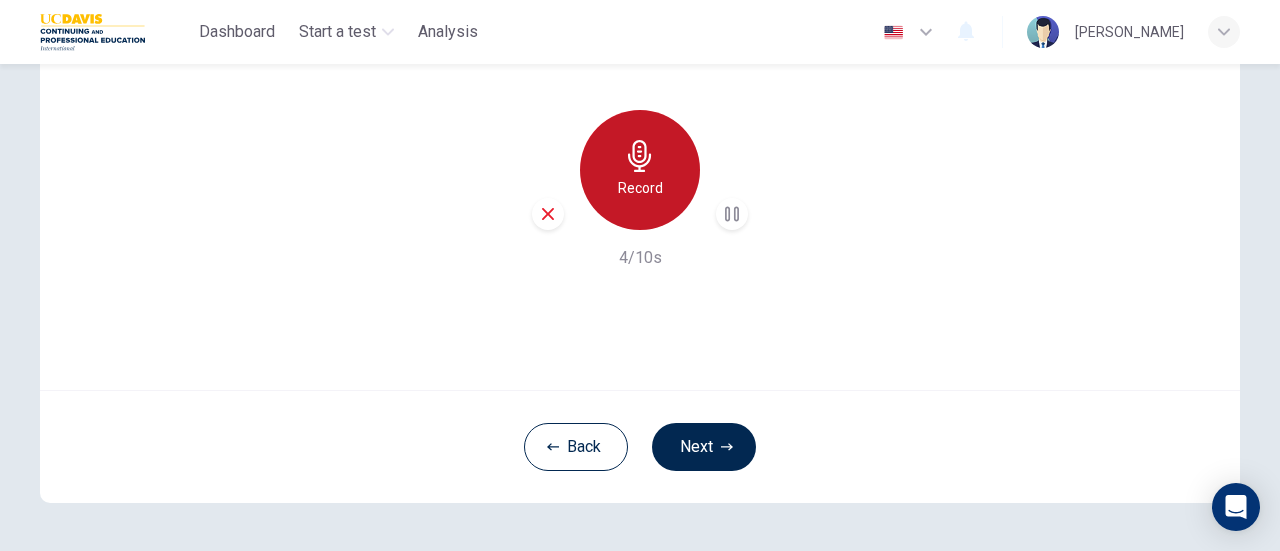 click on "Record" at bounding box center (640, 170) 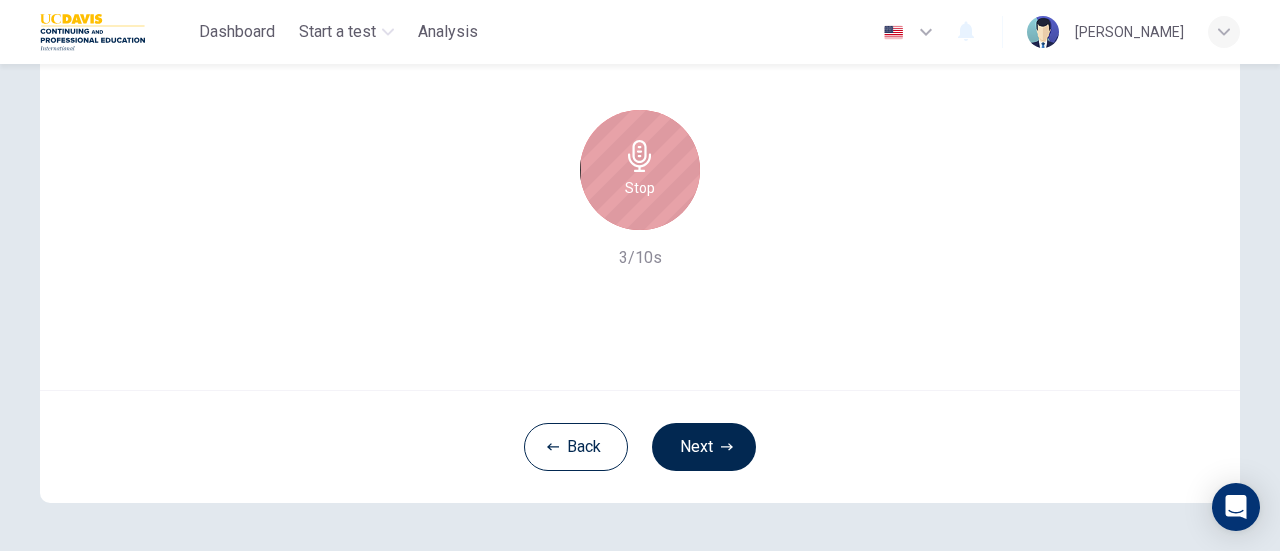 click on "Stop" at bounding box center (640, 170) 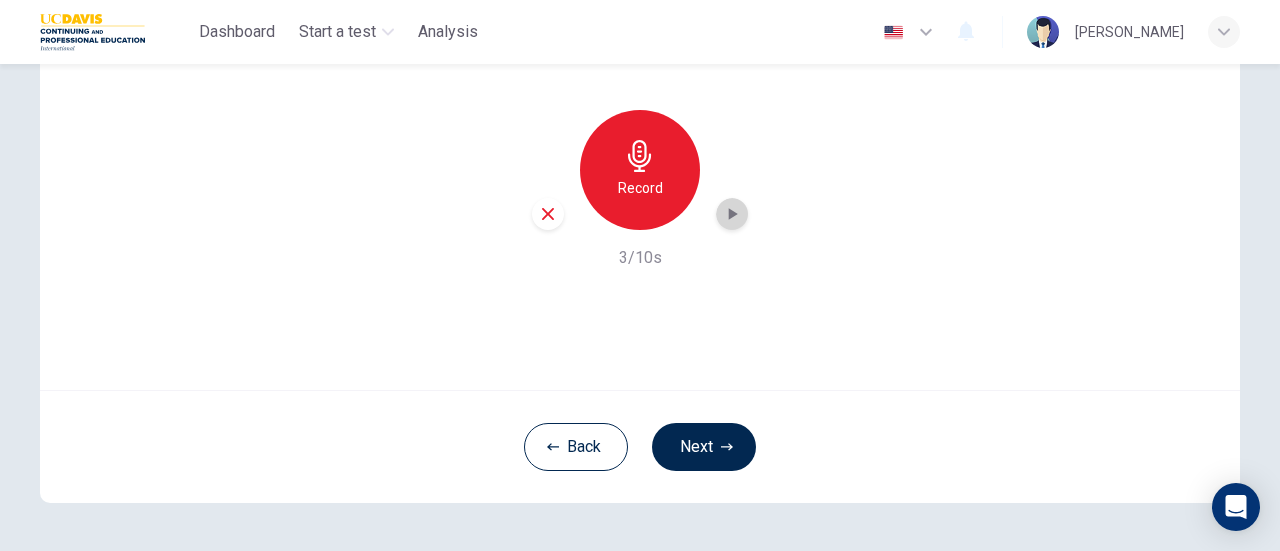 click 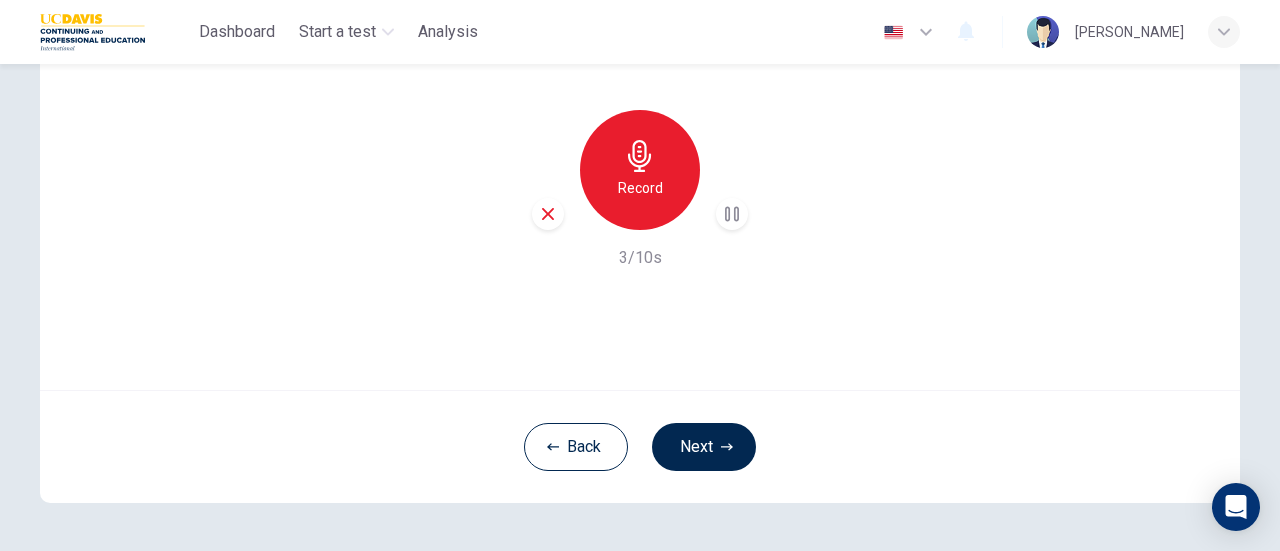 click 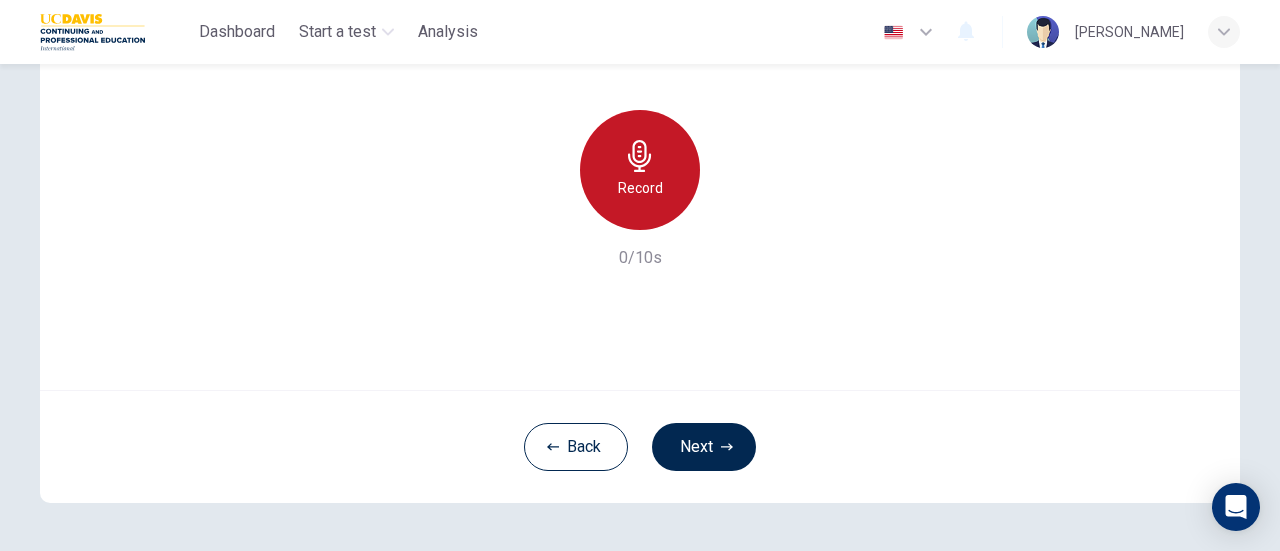 click 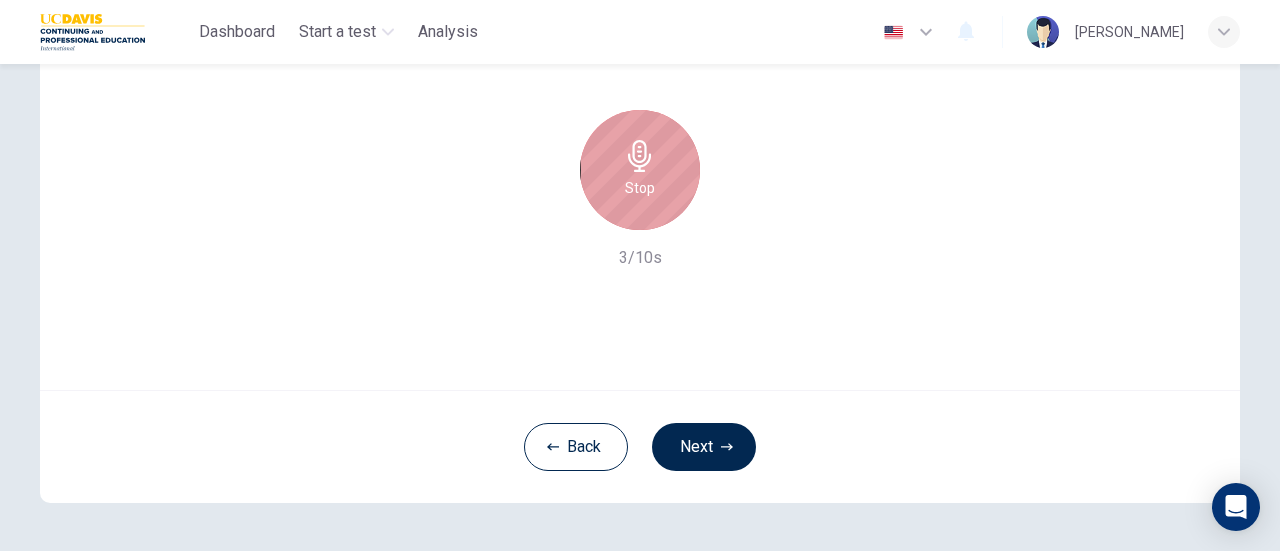 click 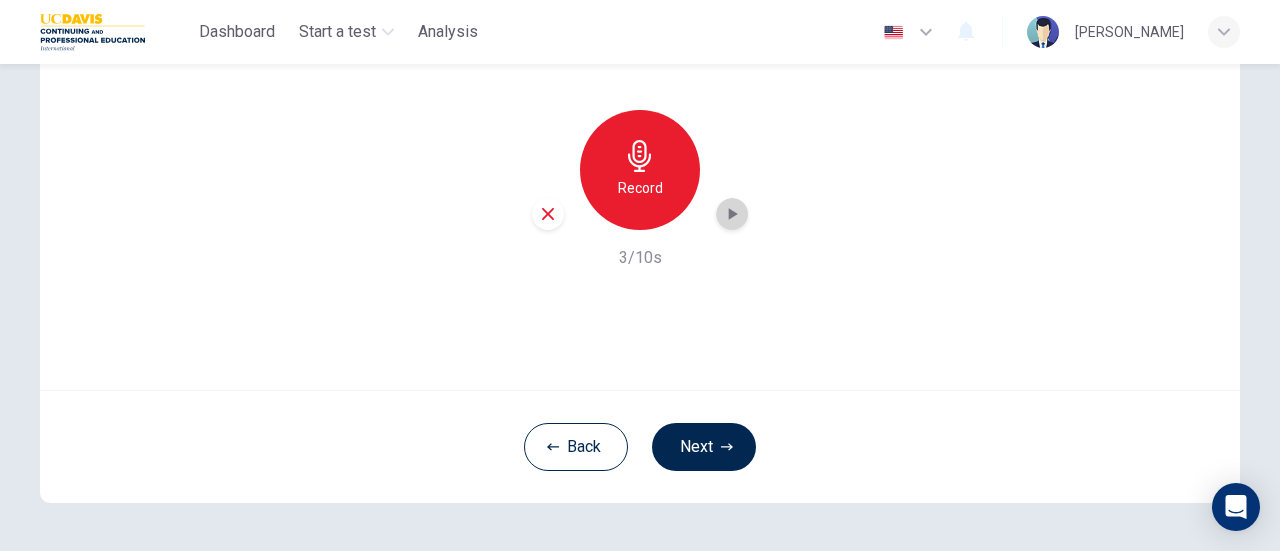 click 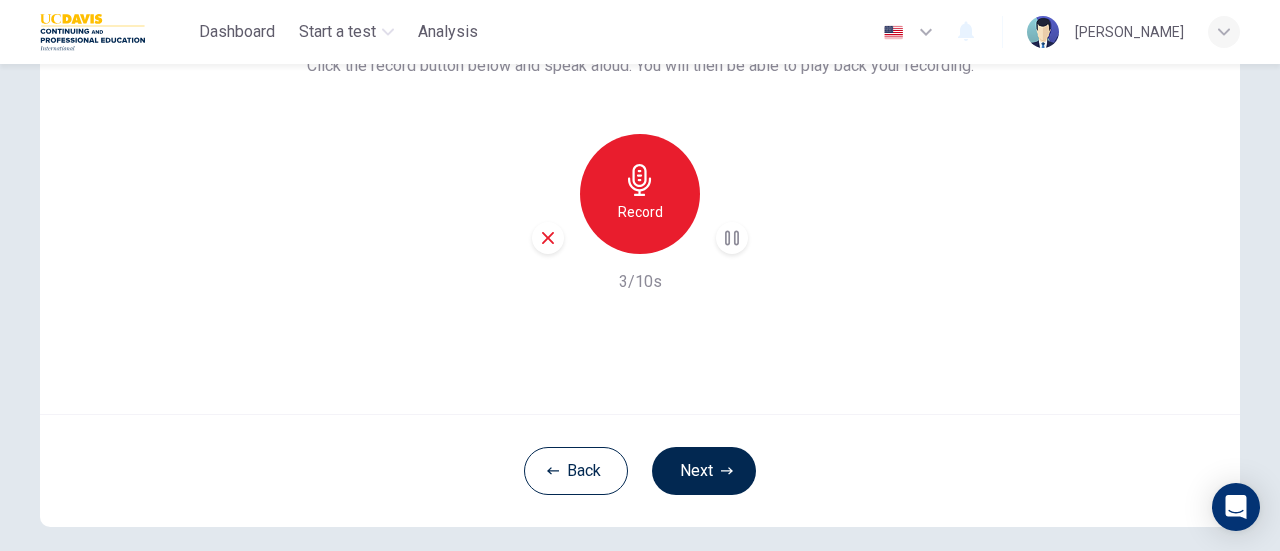 scroll, scrollTop: 186, scrollLeft: 0, axis: vertical 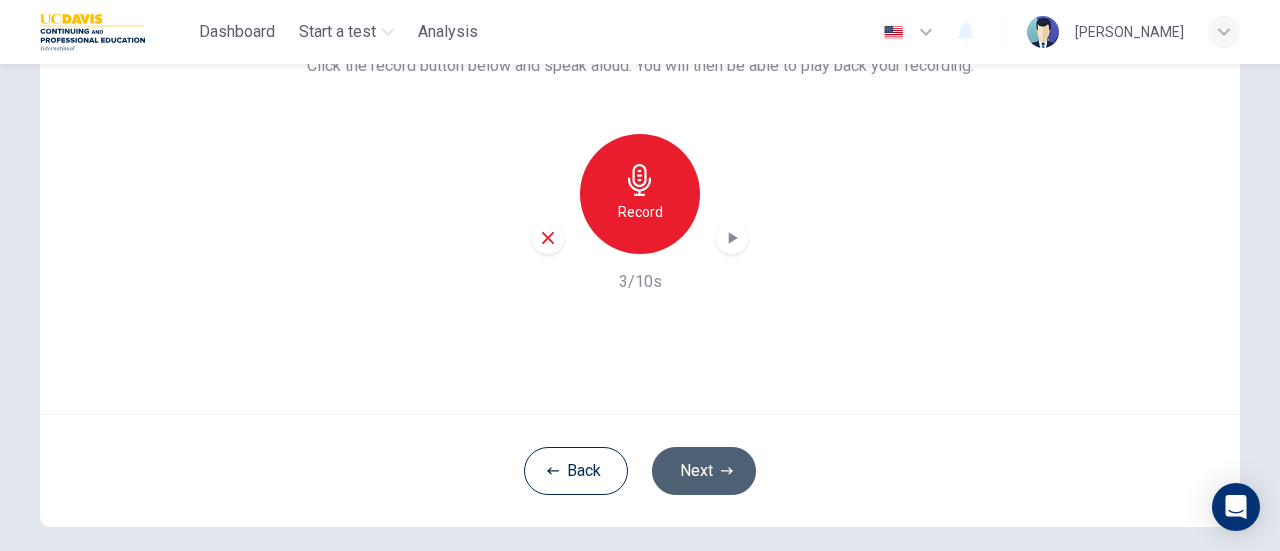 click on "Next" at bounding box center [704, 471] 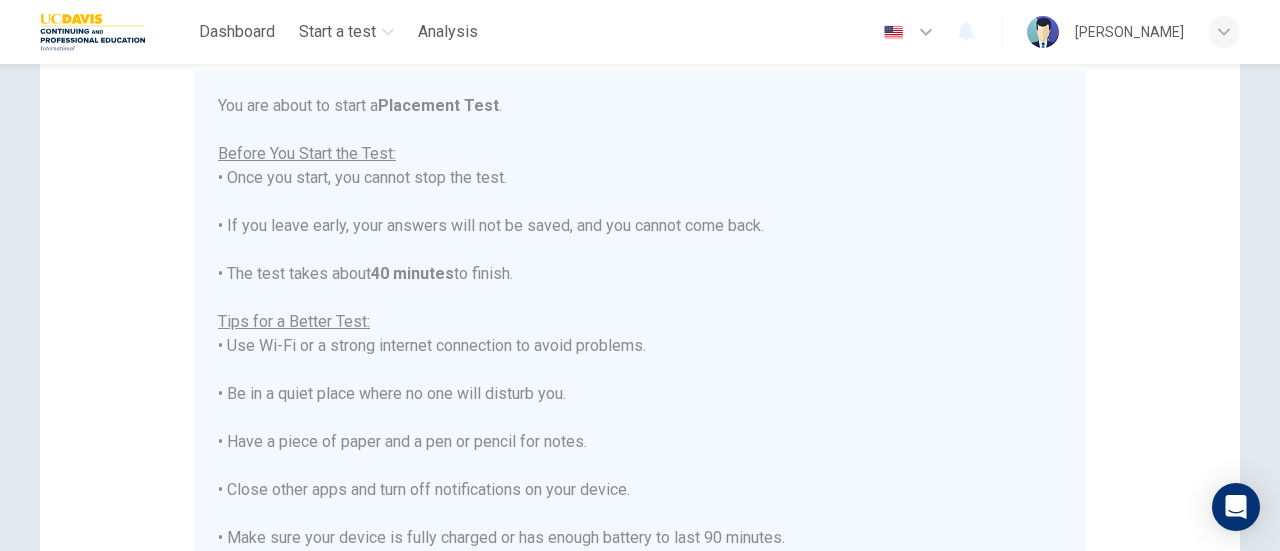 scroll, scrollTop: 0, scrollLeft: 0, axis: both 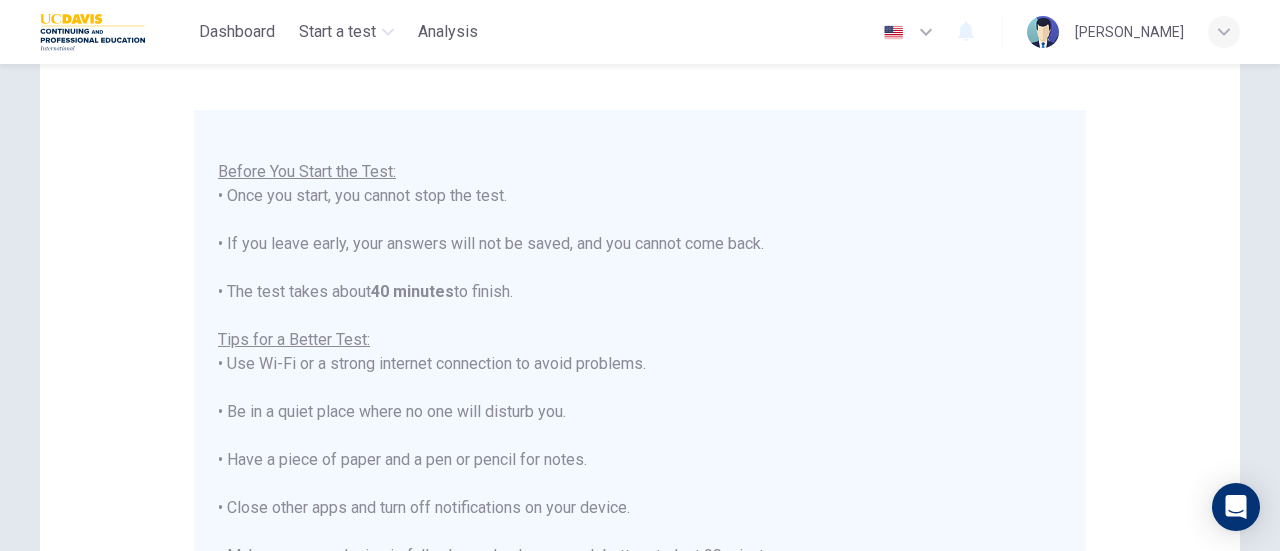 click on "You are about to start a  Placement Test .
Before You Start the Test:
• Once you start, you cannot stop the test.
• If you leave early, your answers will not be saved, and you cannot come back.
• The test takes about  40 minutes  to finish.
Tips for a Better Test:
• Use Wi-Fi or a strong internet connection to avoid problems.
• Be in a quiet place where no one will disturb you.
• Have a piece of paper and a pen or pencil for notes.
• Close other apps and turn off notifications on your device.
• Make sure your device is fully charged or has enough battery to last 90 minutes.
By clicking the button below, you agree to follow these instructions.
Good luck!" at bounding box center (640, 388) 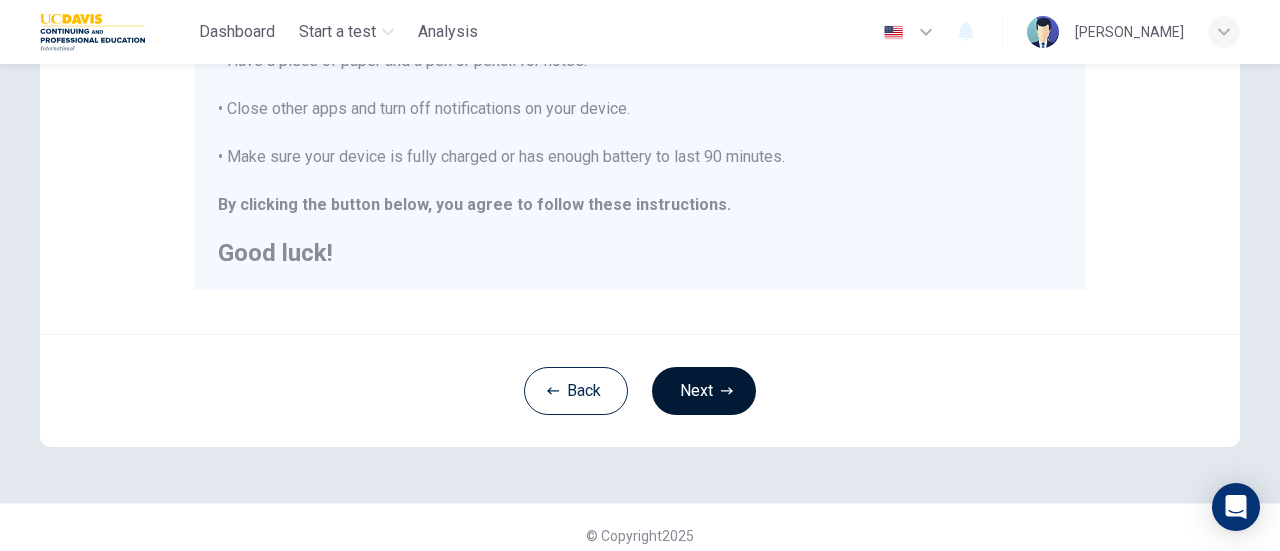 click on "Next" at bounding box center (704, 391) 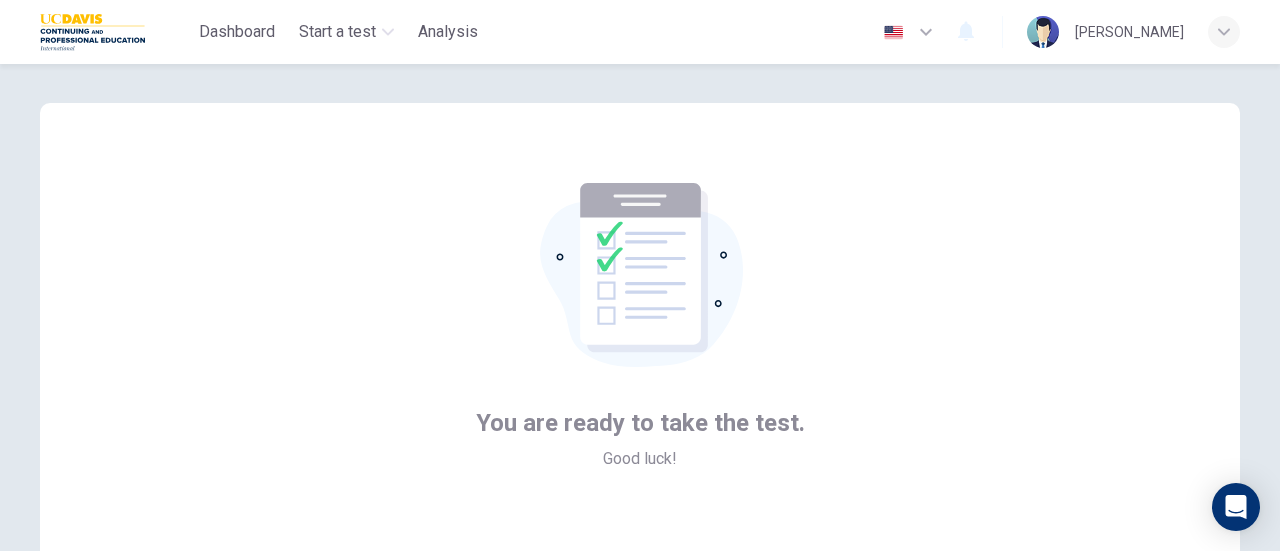 scroll, scrollTop: 126, scrollLeft: 0, axis: vertical 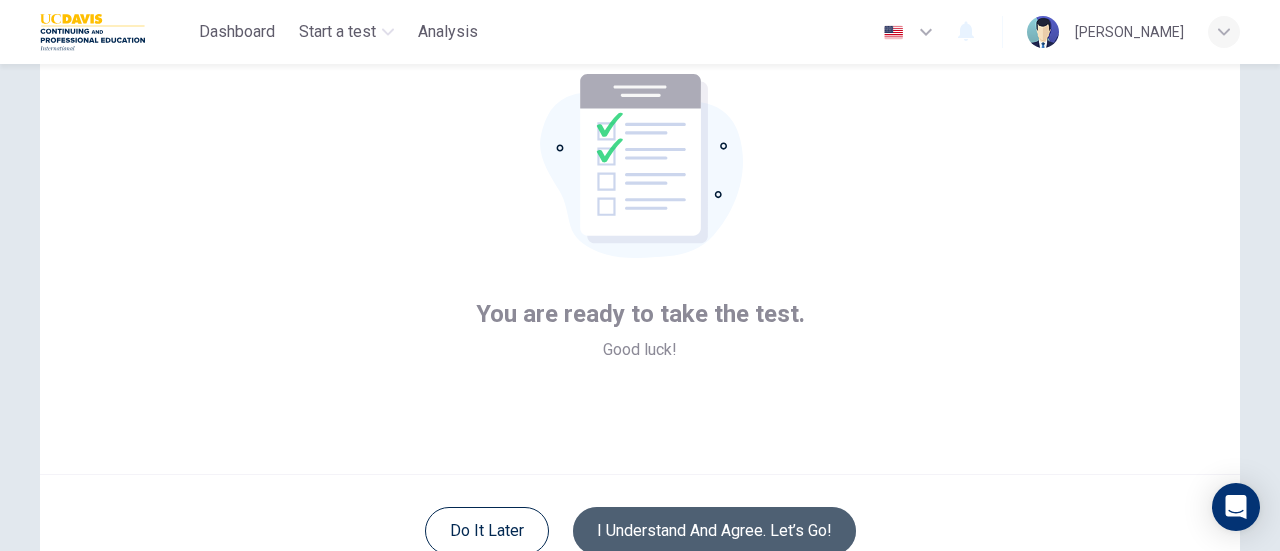 click on "I understand and agree. Let’s go!" at bounding box center [714, 531] 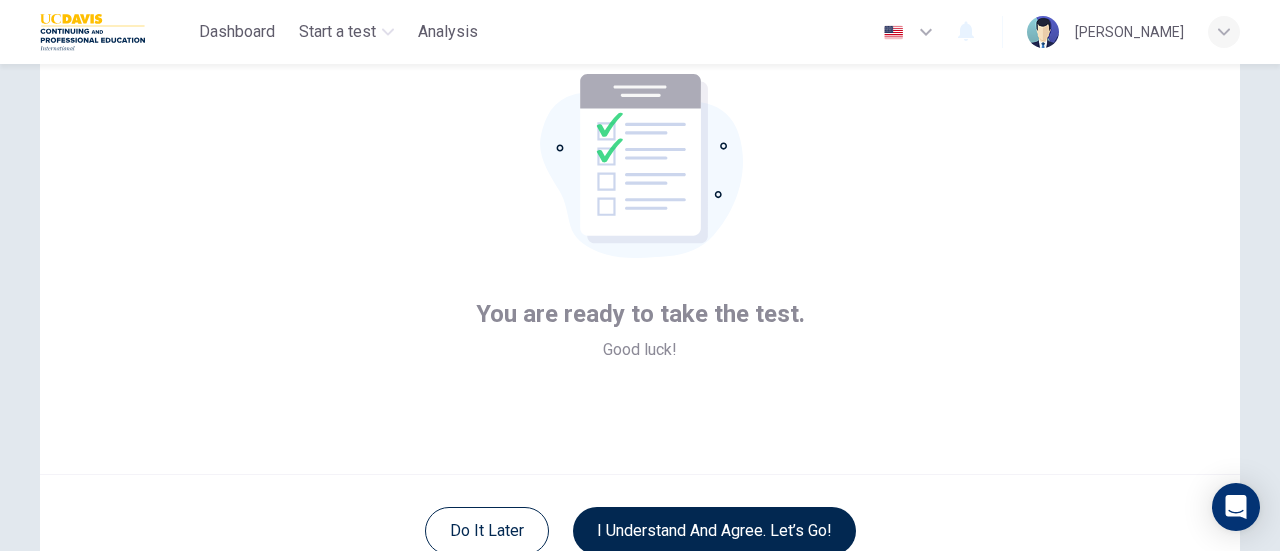 scroll, scrollTop: 38, scrollLeft: 0, axis: vertical 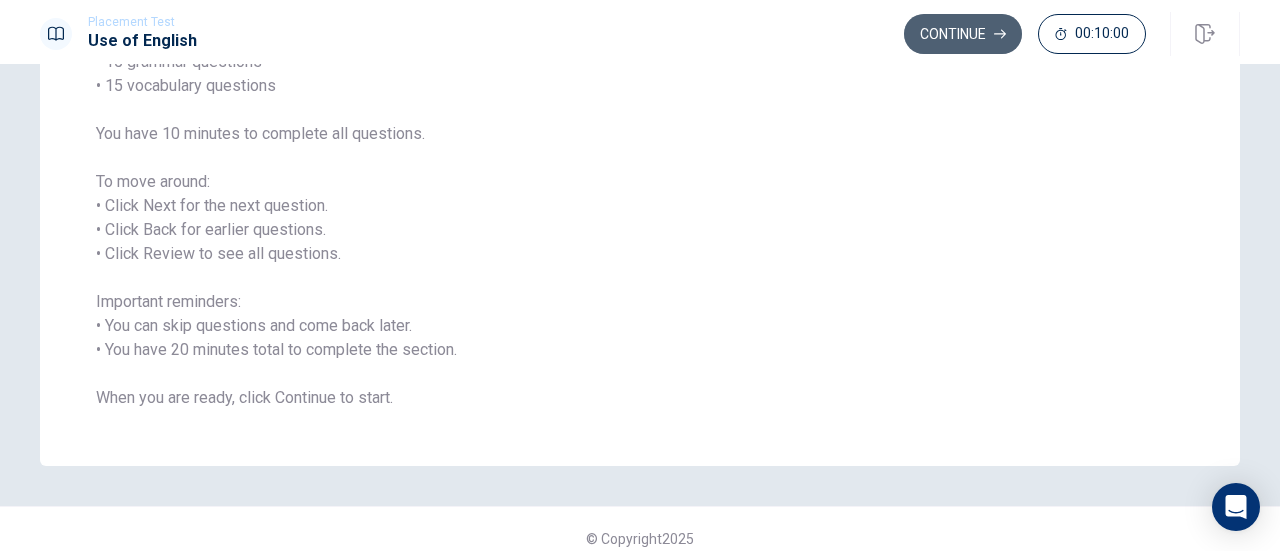 click on "Continue" at bounding box center (963, 34) 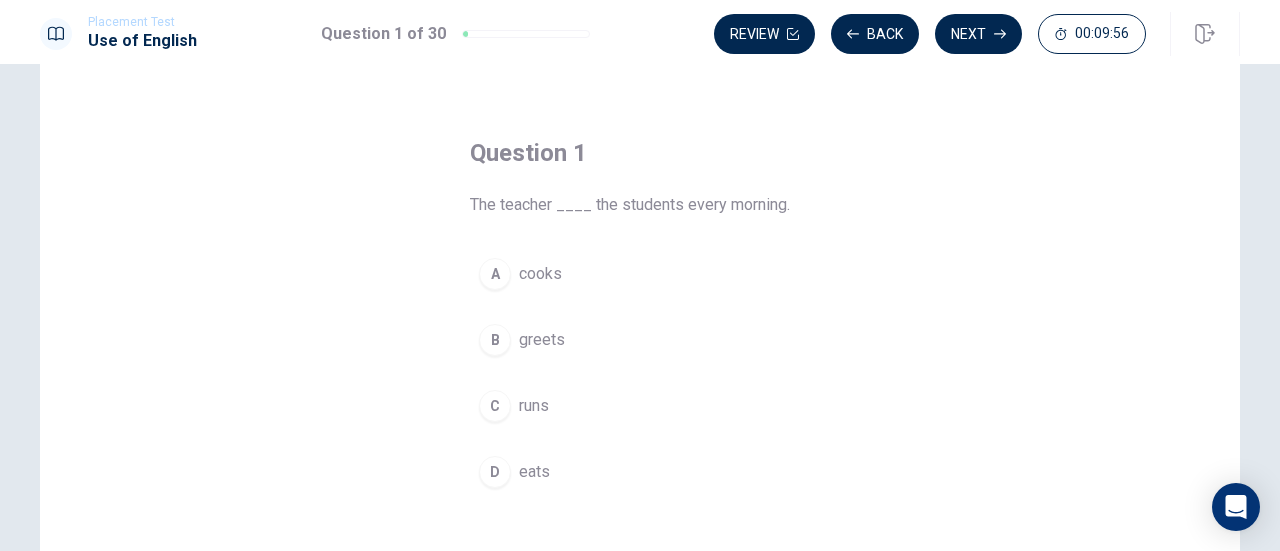 scroll, scrollTop: 50, scrollLeft: 0, axis: vertical 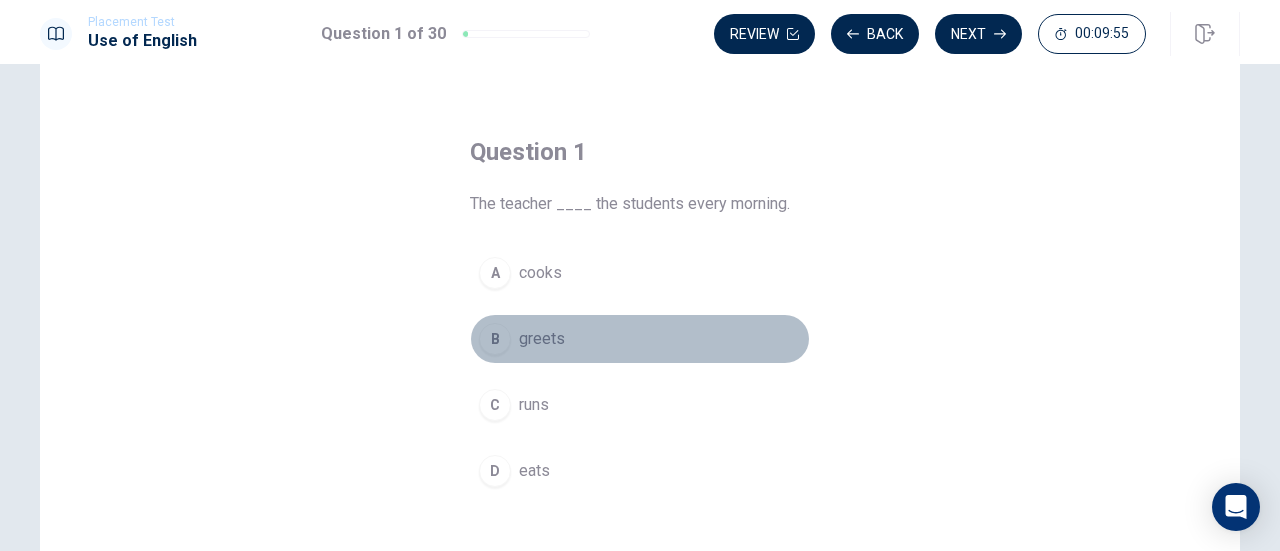 click on "greets" at bounding box center [542, 339] 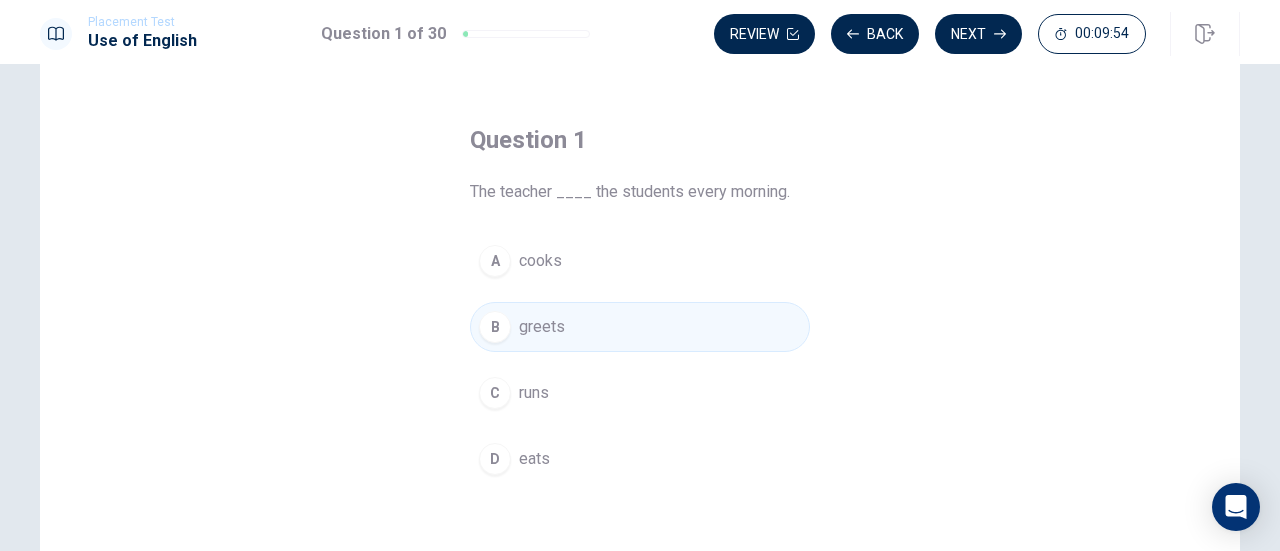 scroll, scrollTop: 60, scrollLeft: 0, axis: vertical 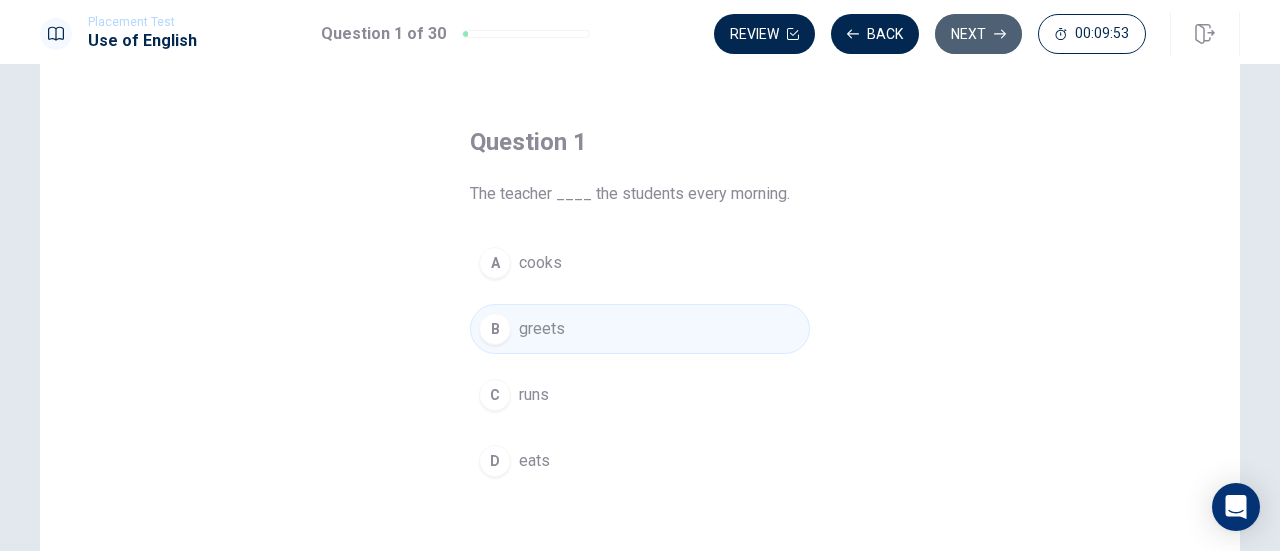 click on "Next" at bounding box center (978, 34) 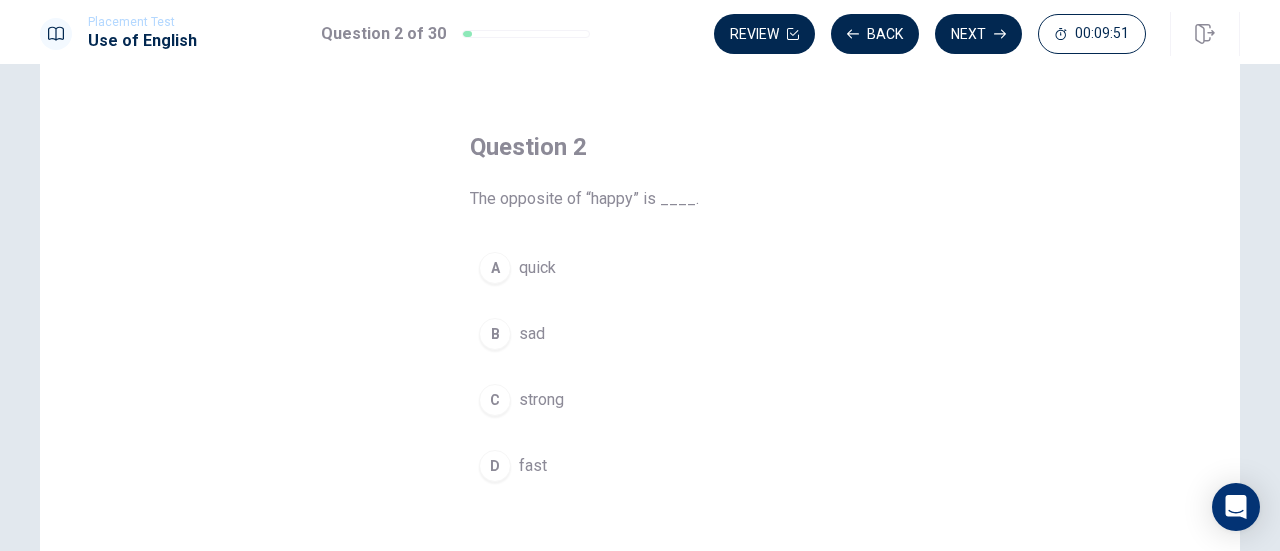 scroll, scrollTop: 60, scrollLeft: 0, axis: vertical 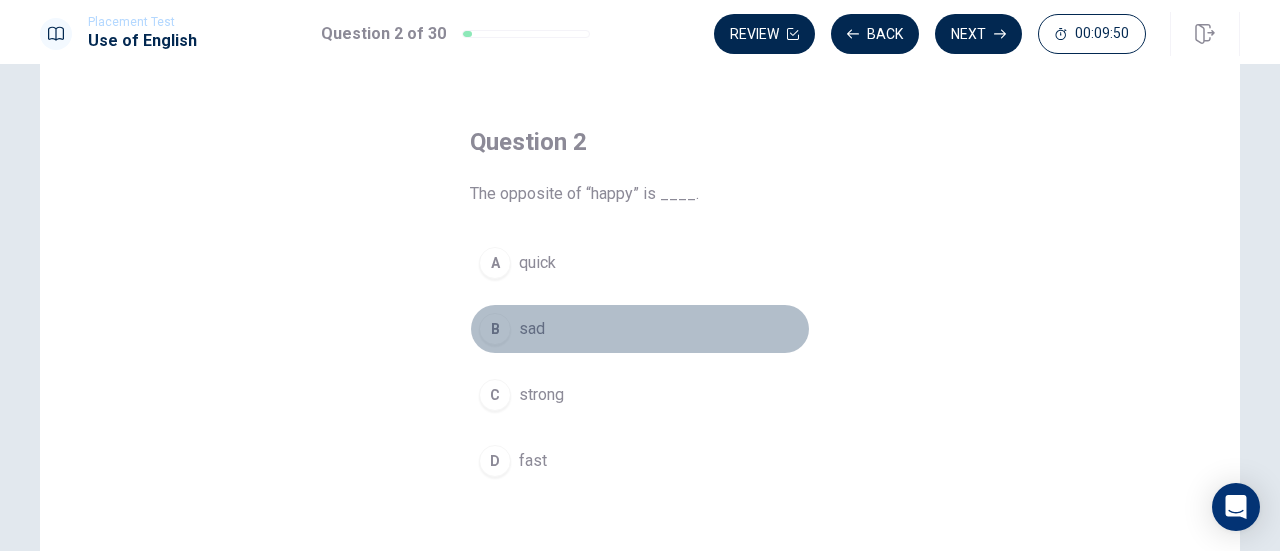 click on "sad" at bounding box center [532, 329] 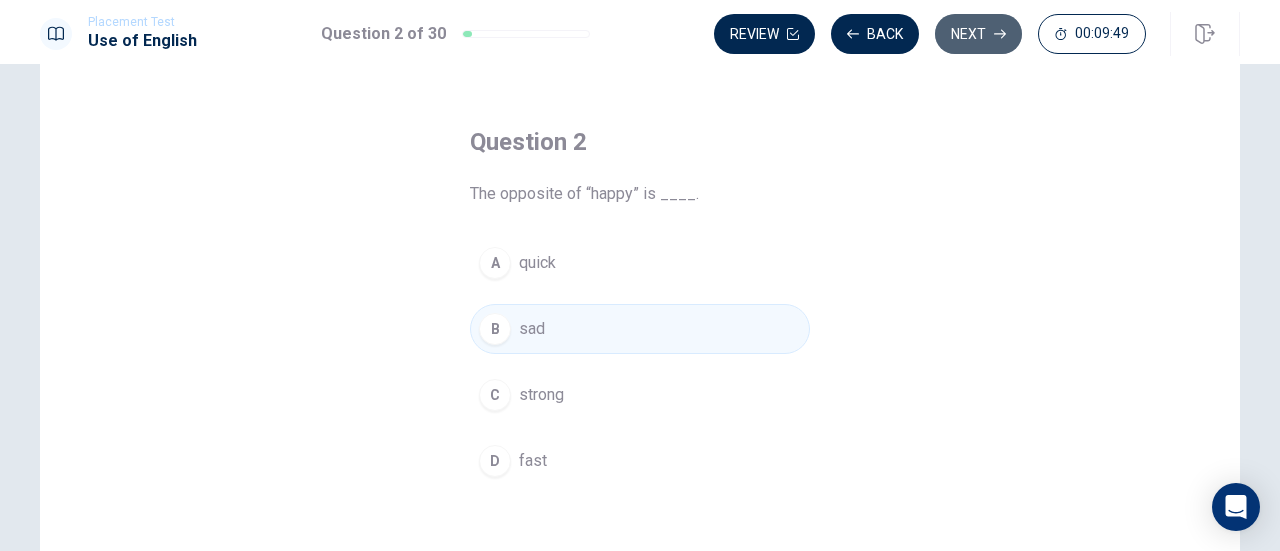click on "Next" at bounding box center (978, 34) 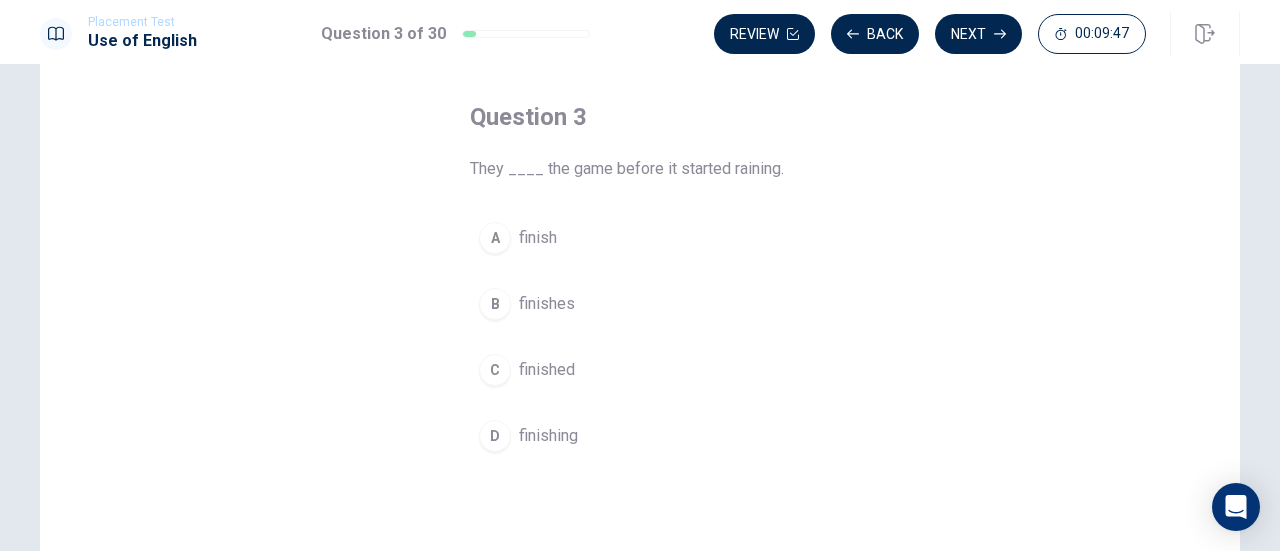 scroll, scrollTop: 86, scrollLeft: 0, axis: vertical 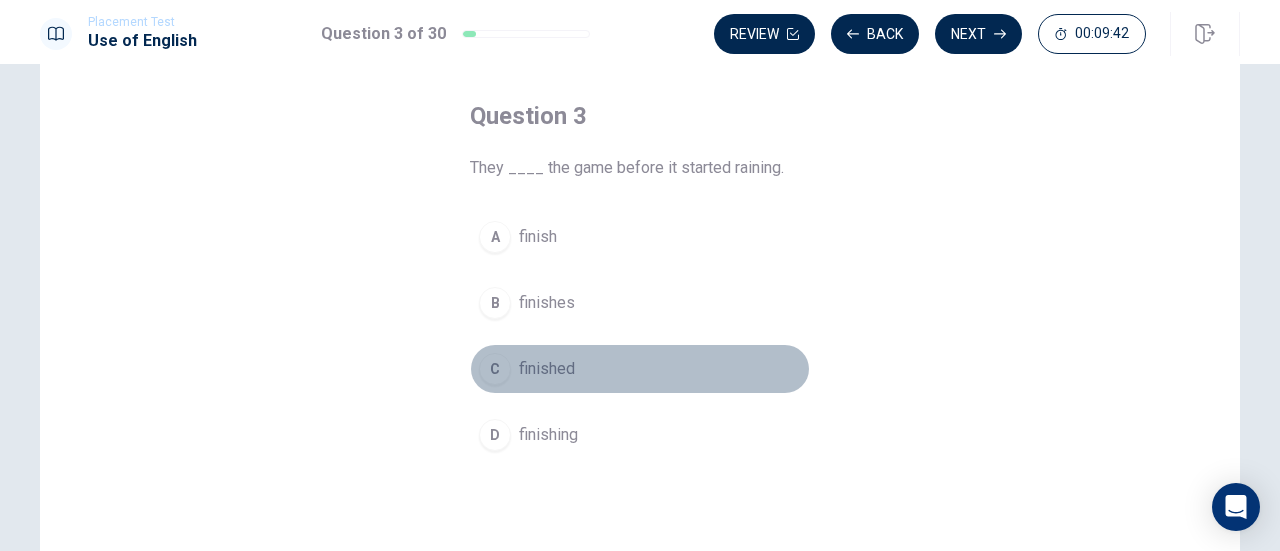 click on "C finished" at bounding box center [640, 369] 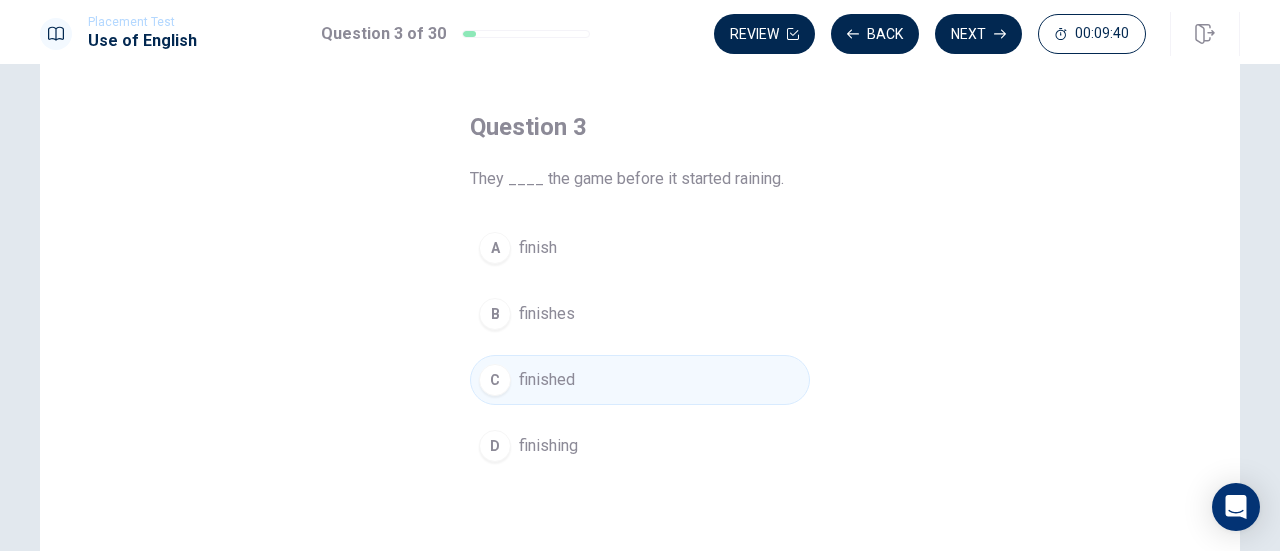 scroll, scrollTop: 74, scrollLeft: 0, axis: vertical 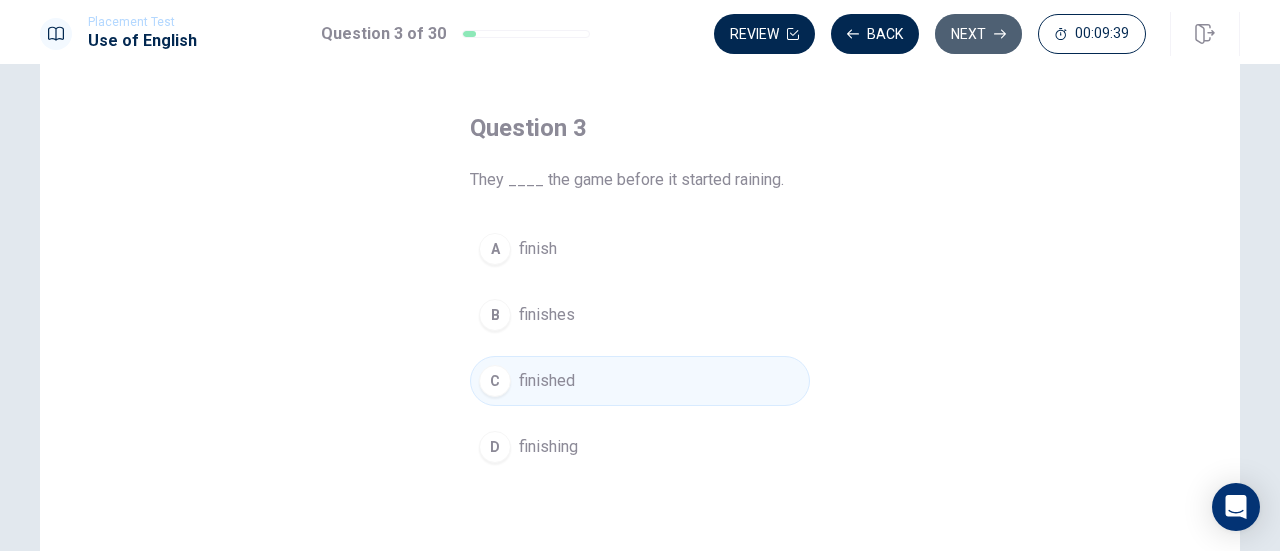 click on "Next" at bounding box center (978, 34) 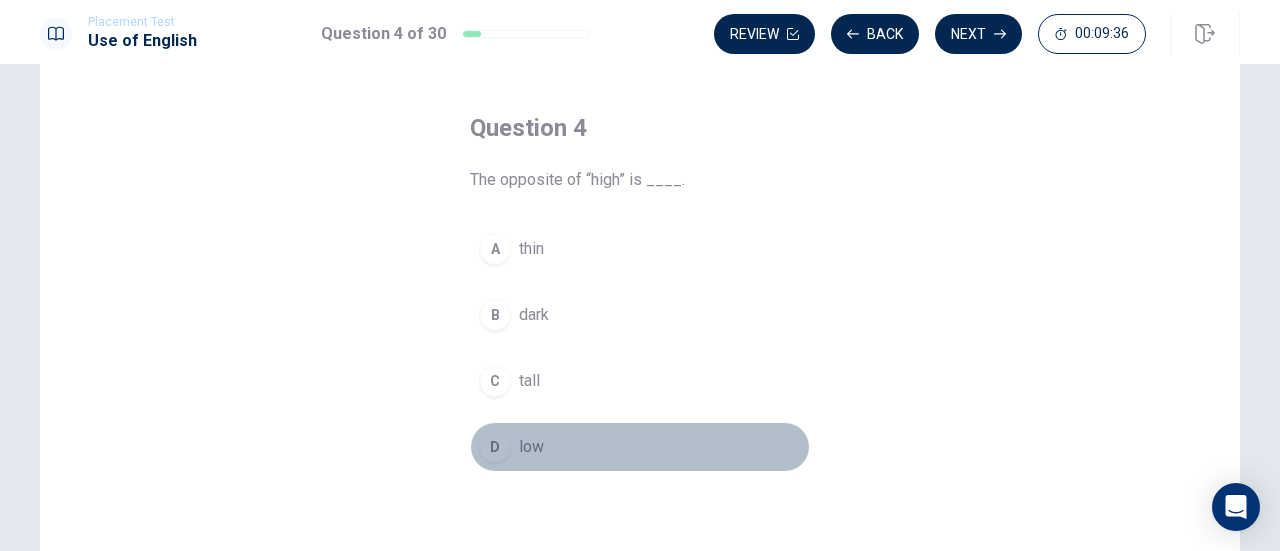 click on "low" at bounding box center (531, 447) 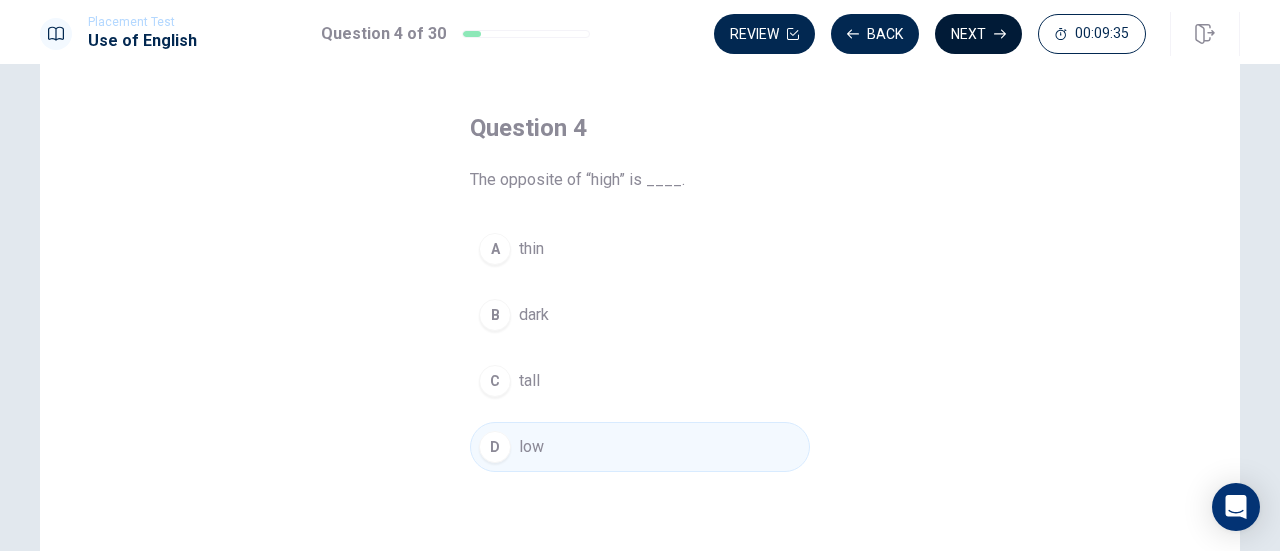 click on "Next" at bounding box center [978, 34] 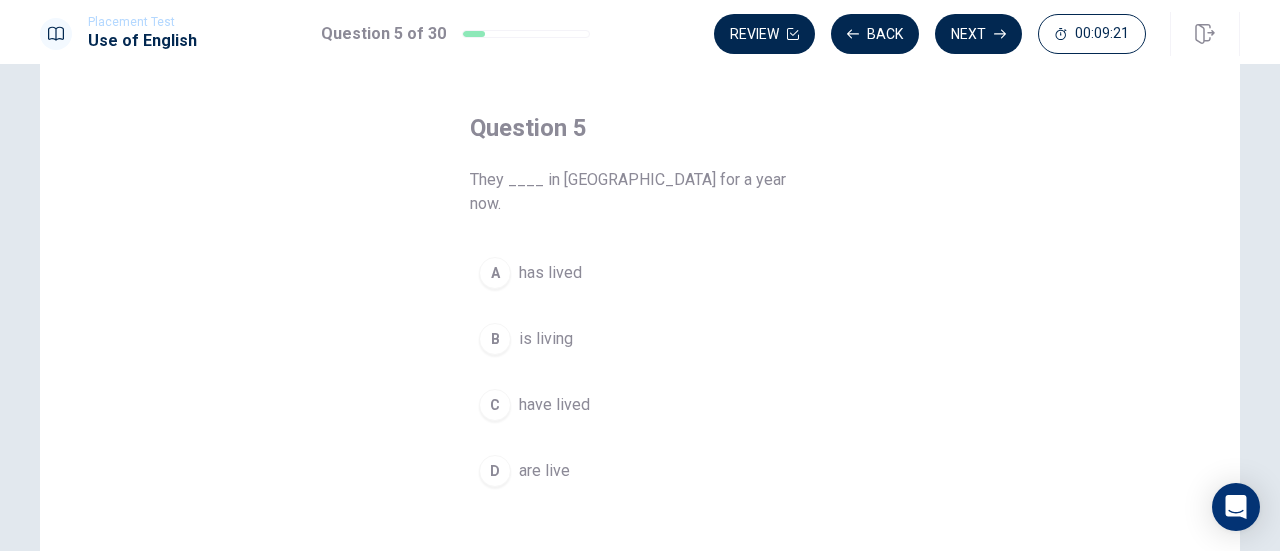 click on "have lived" at bounding box center [554, 405] 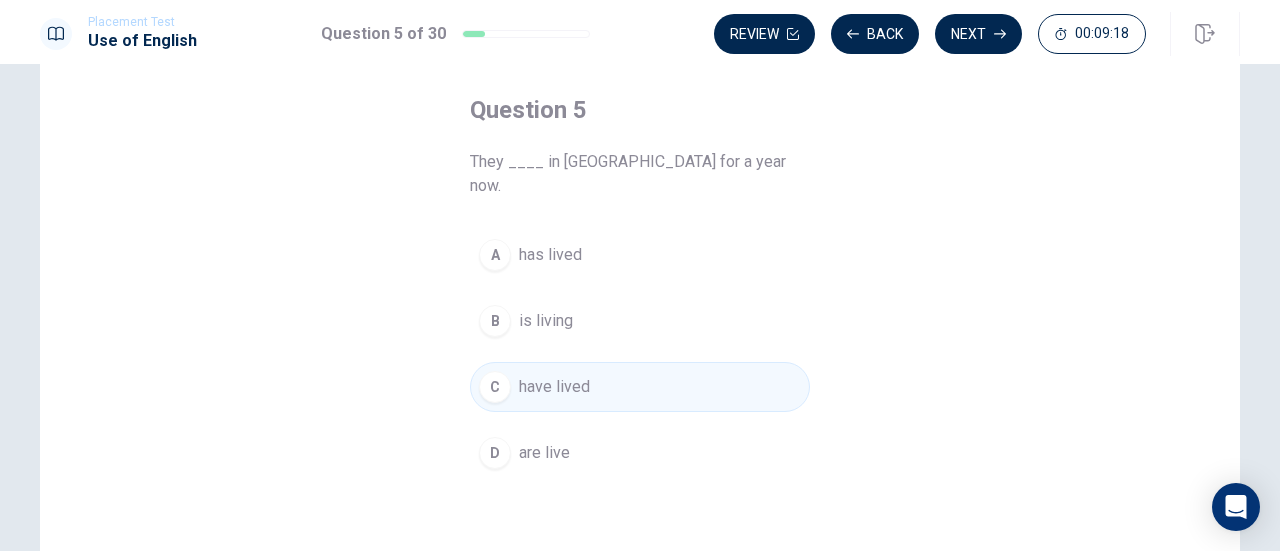 scroll, scrollTop: 91, scrollLeft: 0, axis: vertical 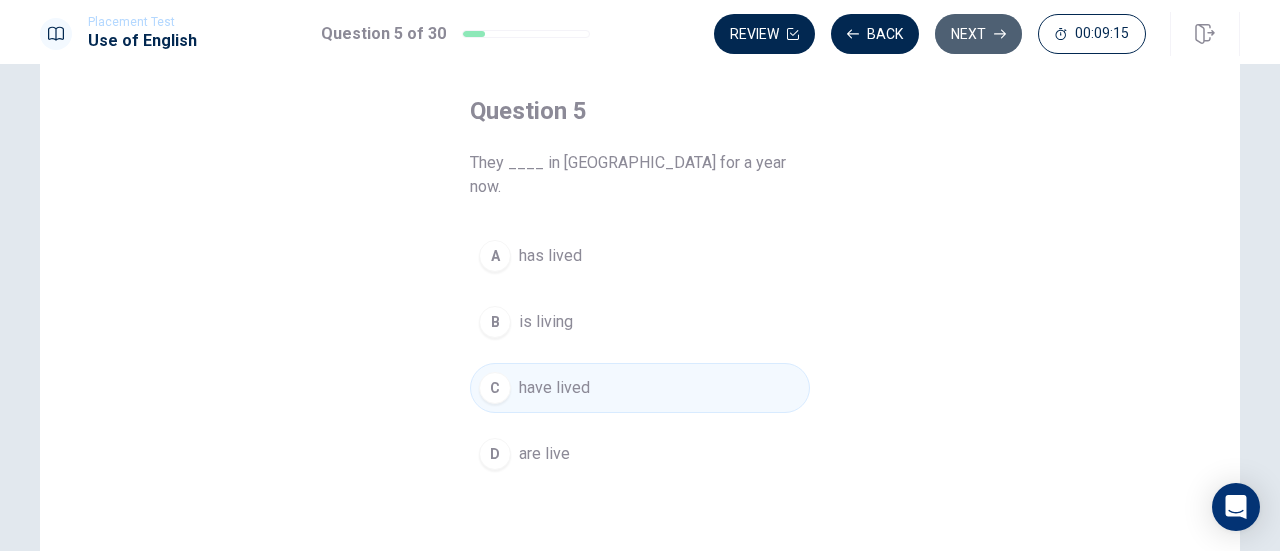 click 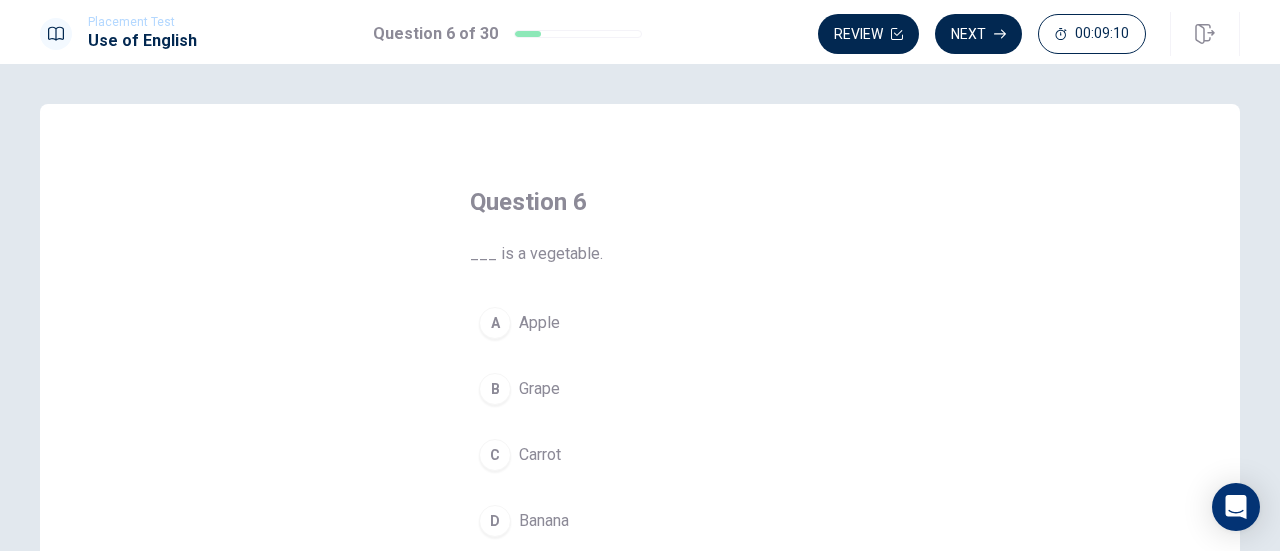 scroll, scrollTop: 81, scrollLeft: 0, axis: vertical 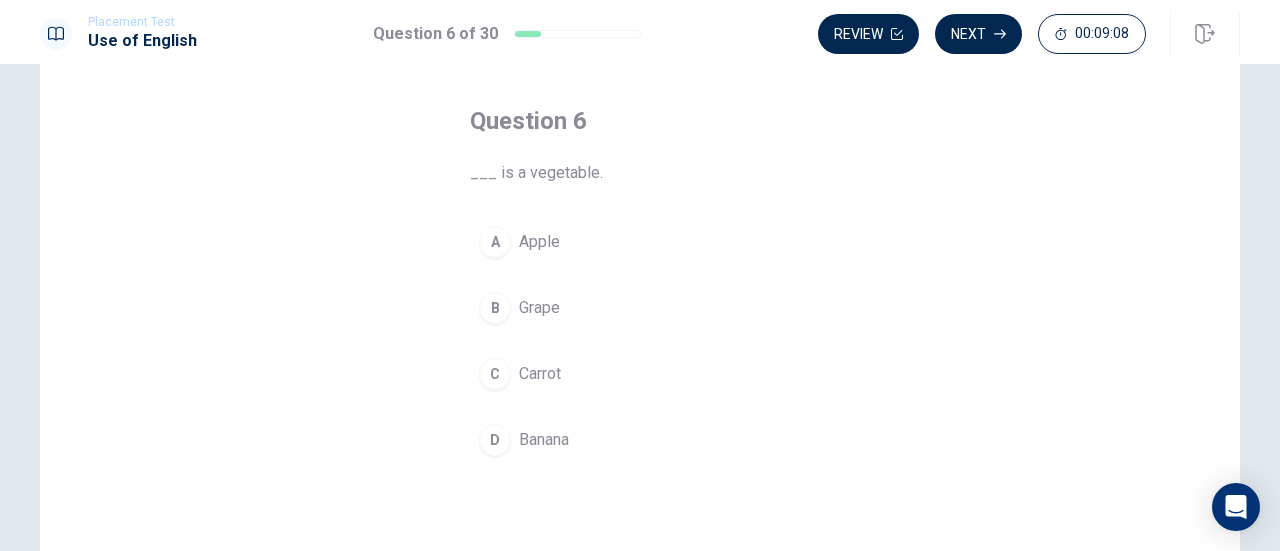 click on "A Apple B Grape C Carrot
D Banana" at bounding box center (640, 341) 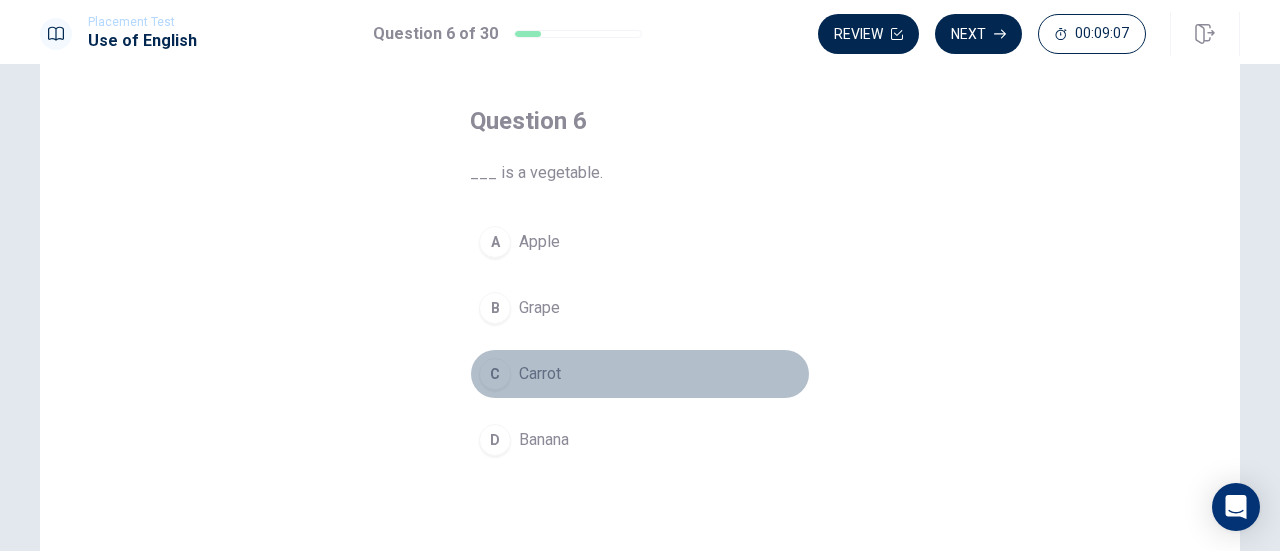 click on "Carrot" at bounding box center (540, 374) 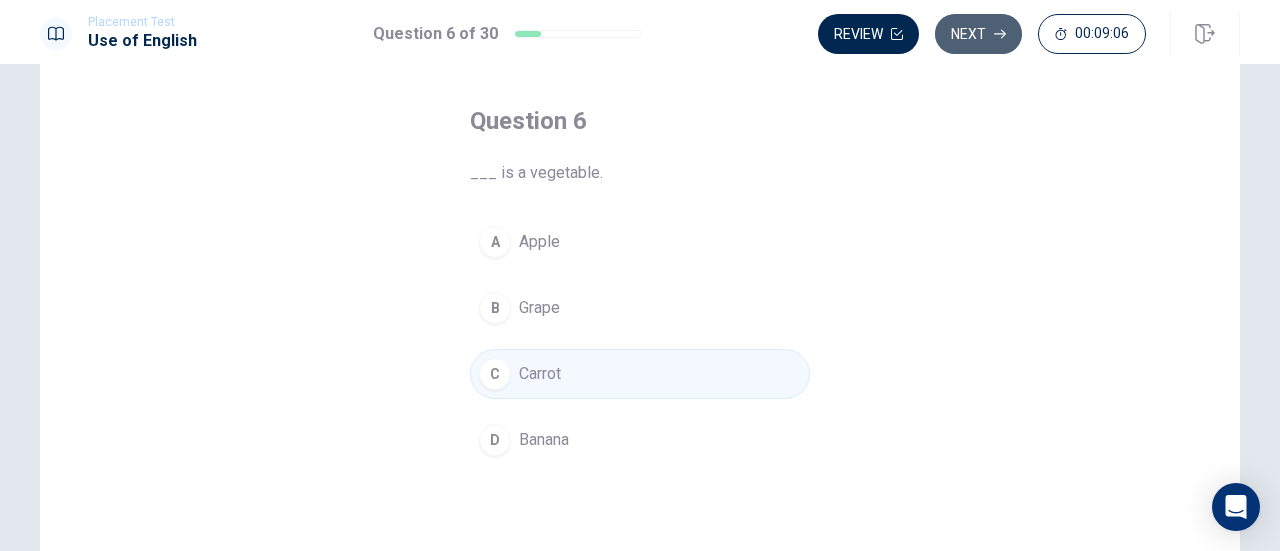 click on "Next" at bounding box center [978, 34] 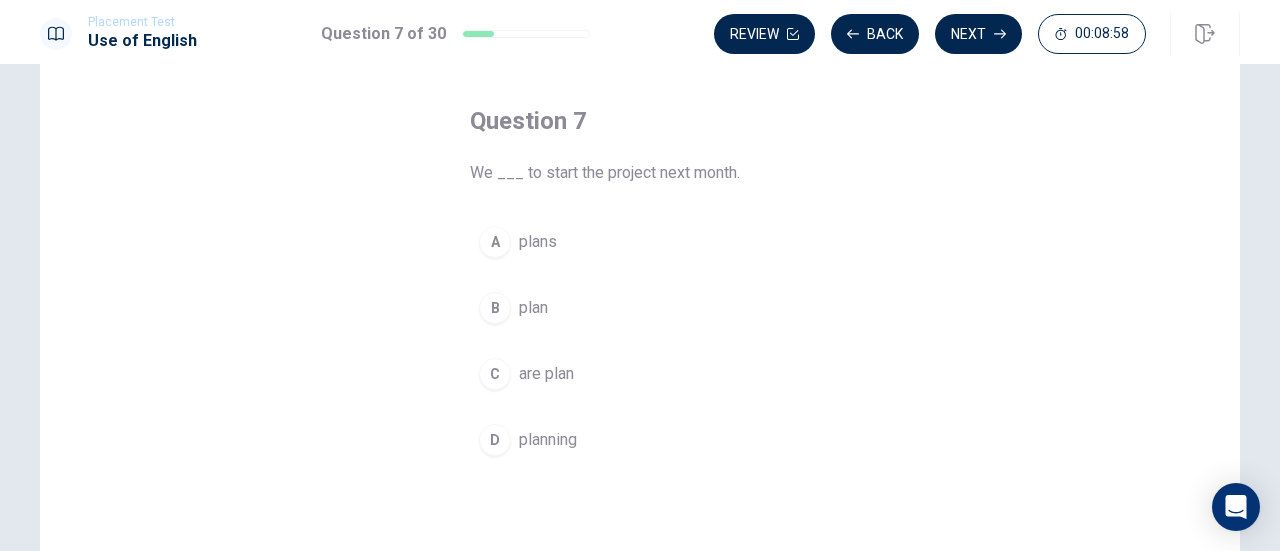 click on "plan" at bounding box center (533, 308) 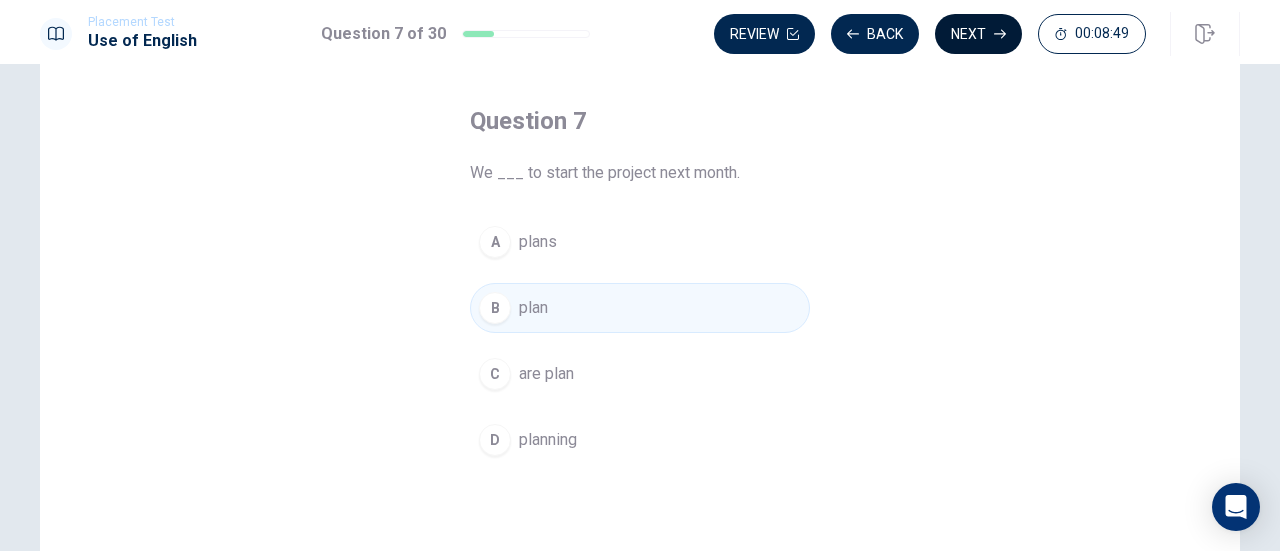 click on "Next" at bounding box center (978, 34) 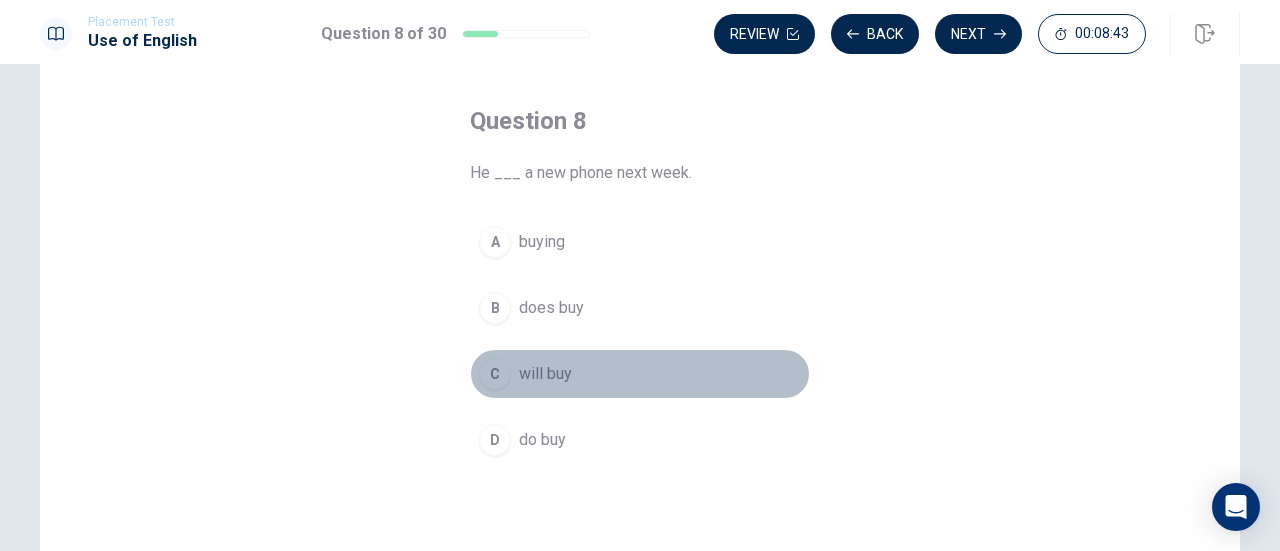 click on "C will buy" at bounding box center (640, 374) 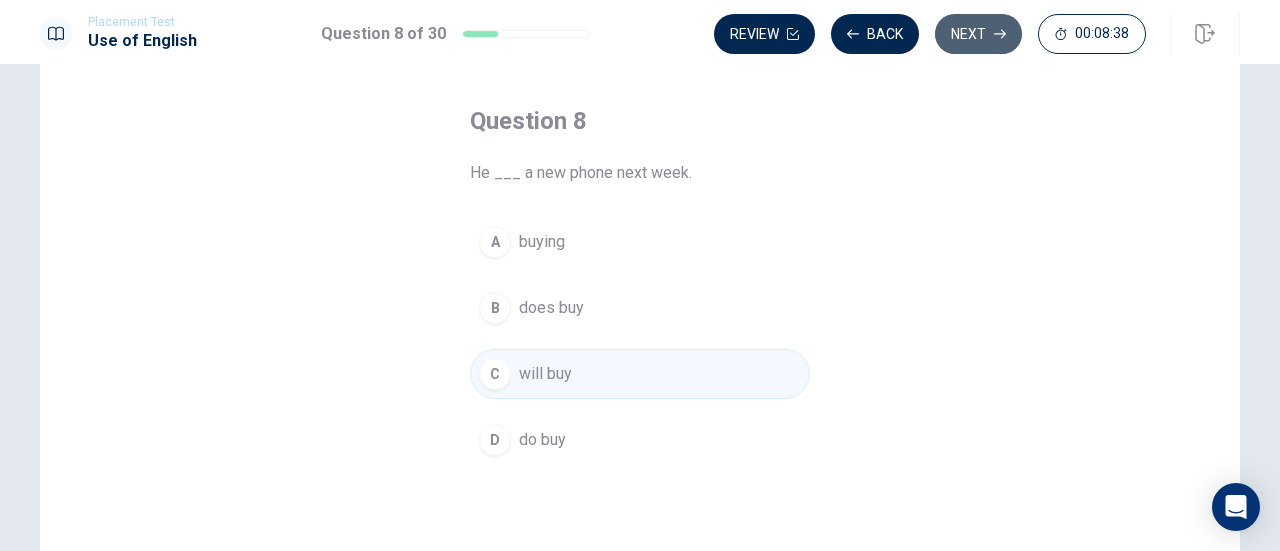 click on "Next" at bounding box center [978, 34] 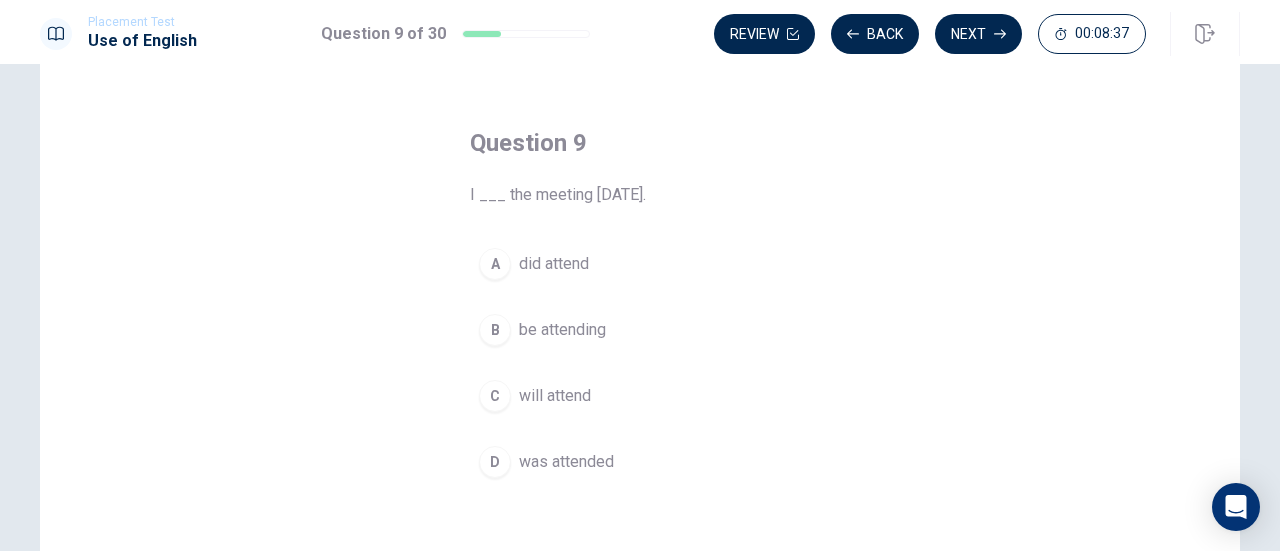 scroll, scrollTop: 58, scrollLeft: 0, axis: vertical 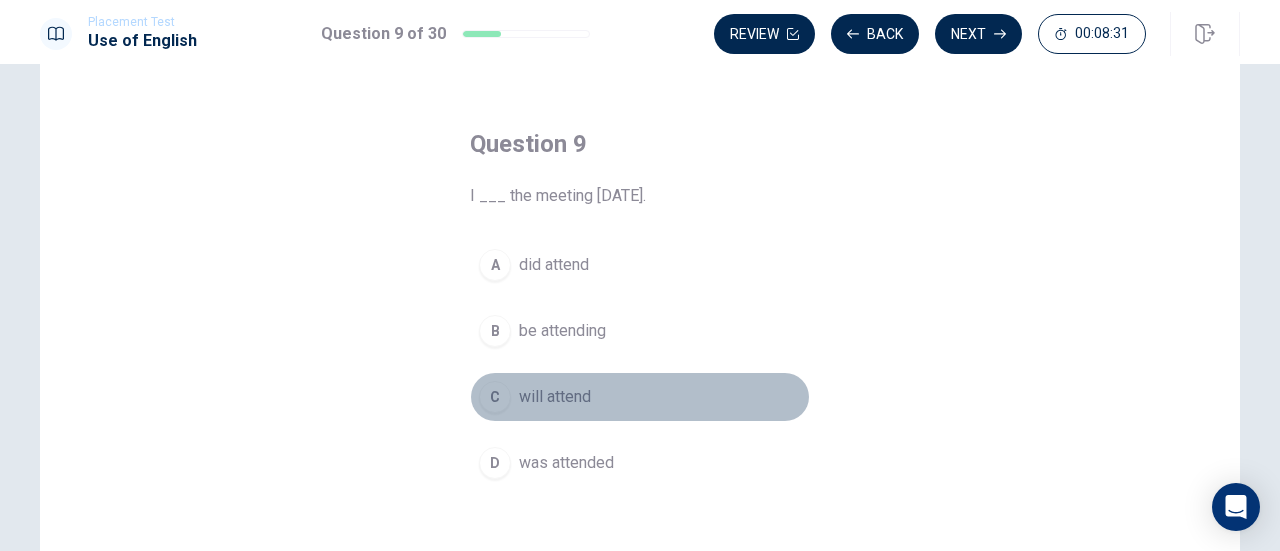 click on "C" at bounding box center (495, 397) 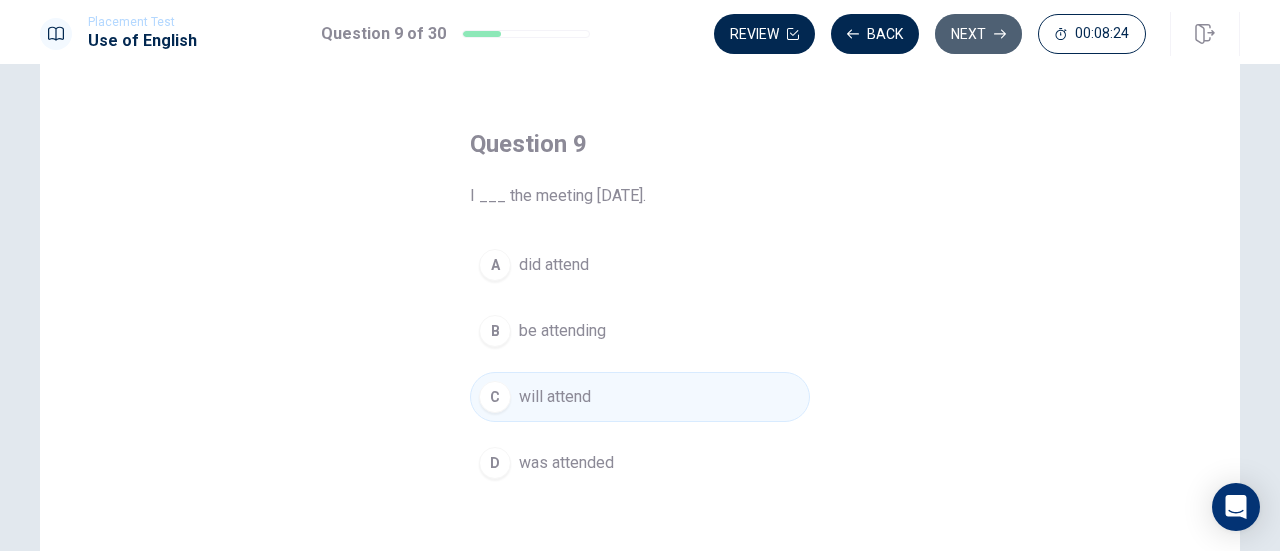 click on "Next" at bounding box center [978, 34] 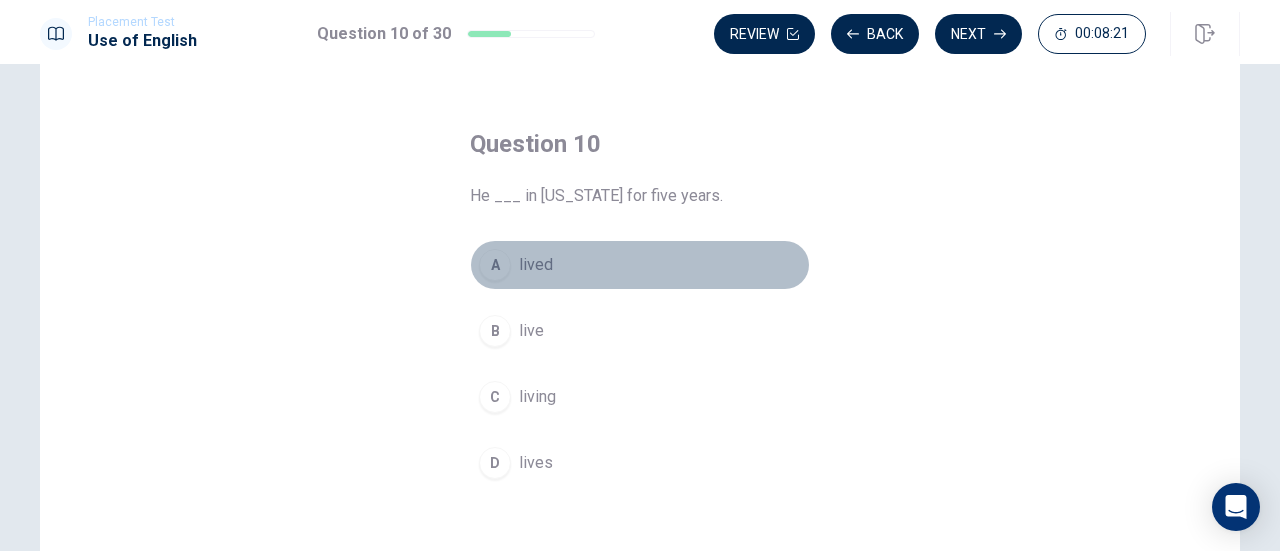 click on "A lived" at bounding box center (640, 265) 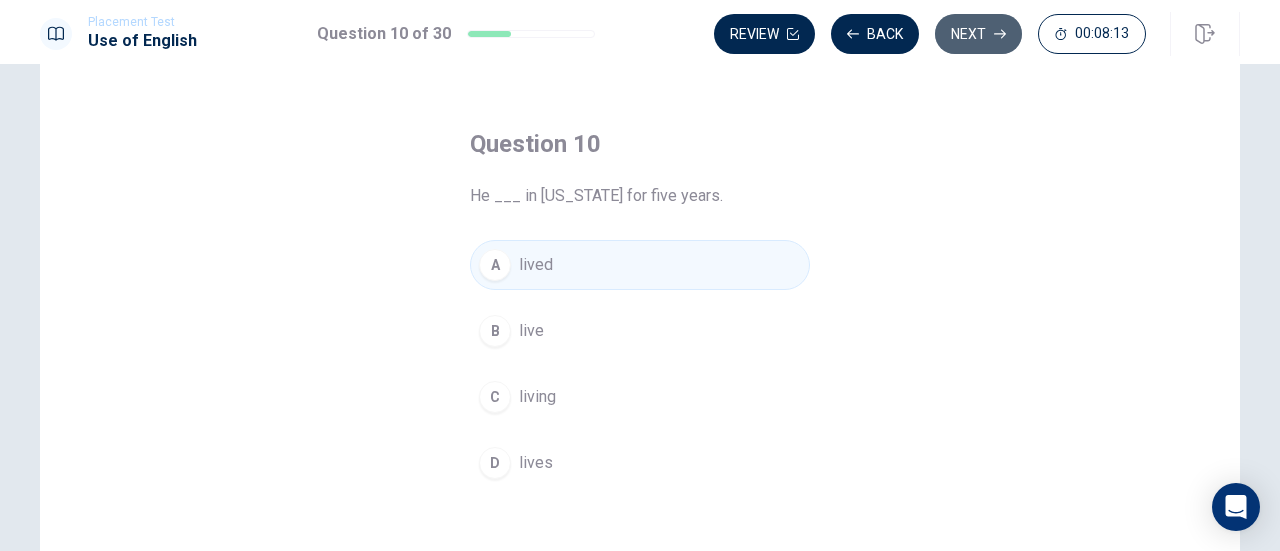 click on "Next" at bounding box center (978, 34) 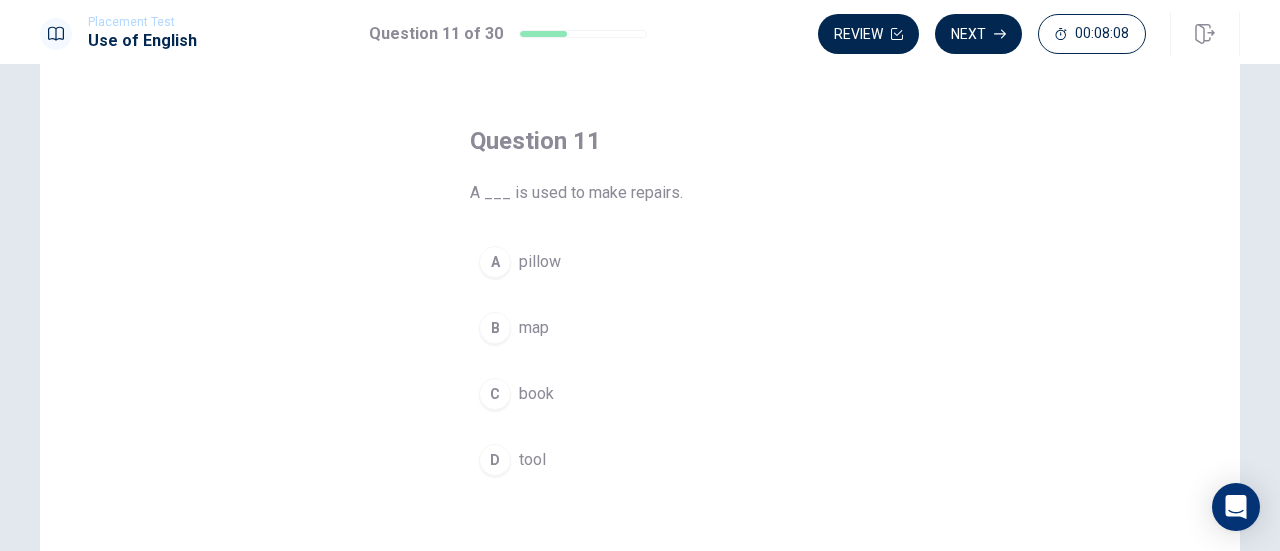 scroll, scrollTop: 64, scrollLeft: 0, axis: vertical 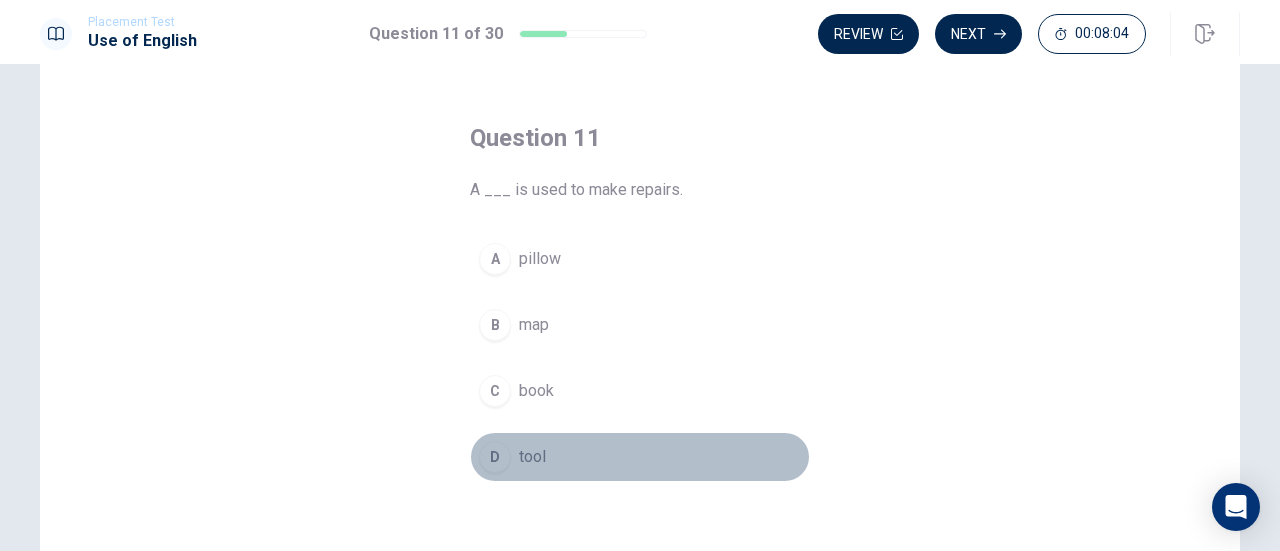 click on "D" at bounding box center (495, 457) 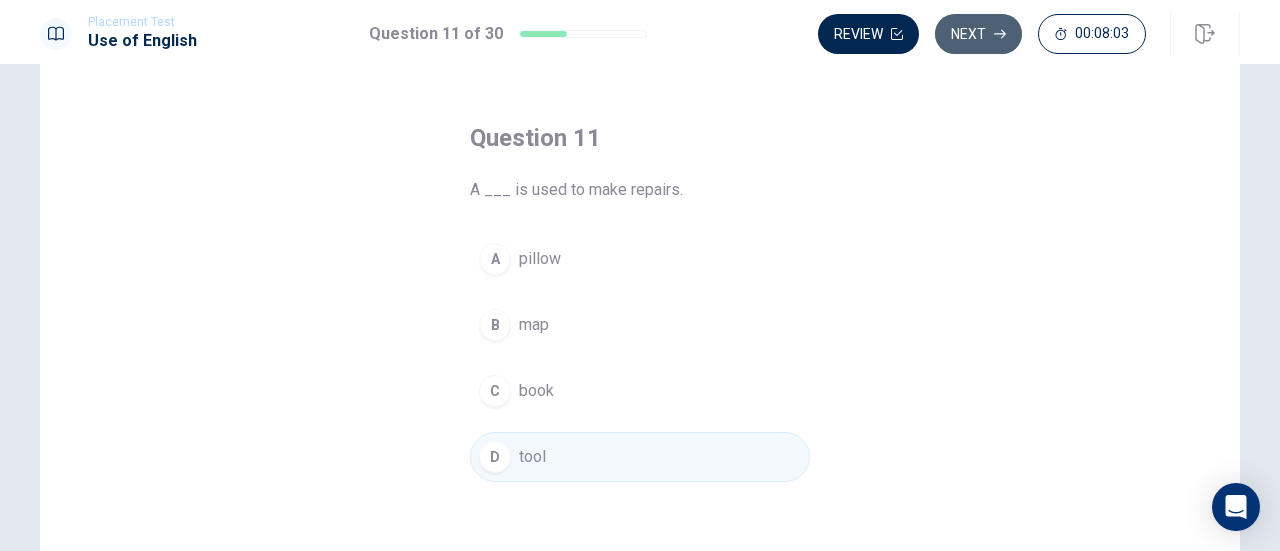 click on "Next" at bounding box center (978, 34) 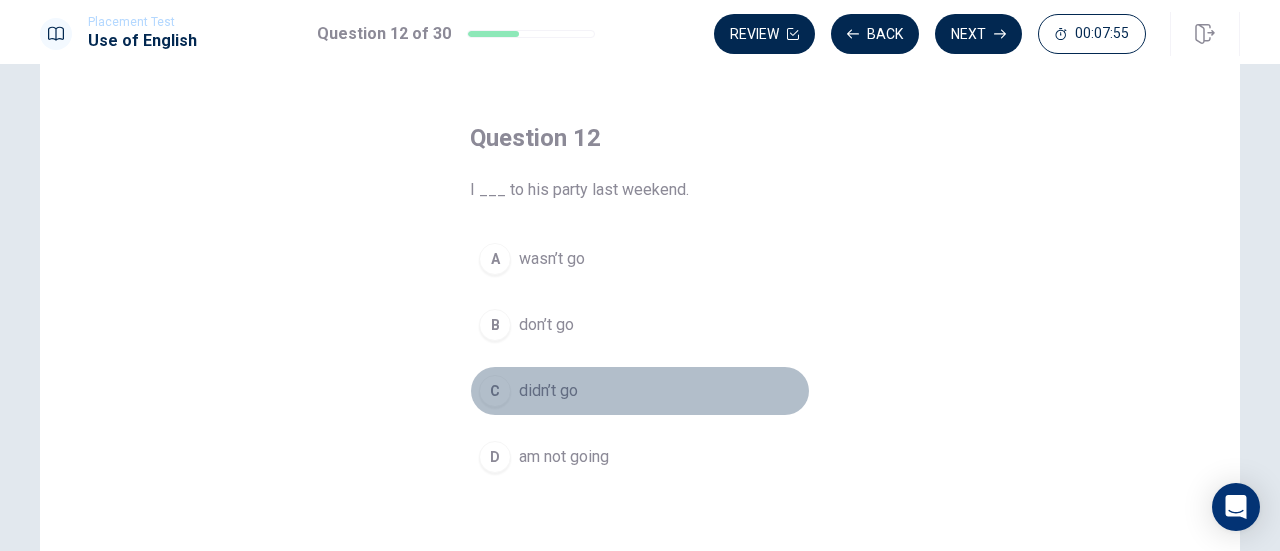 click on "didn’t go" at bounding box center [548, 391] 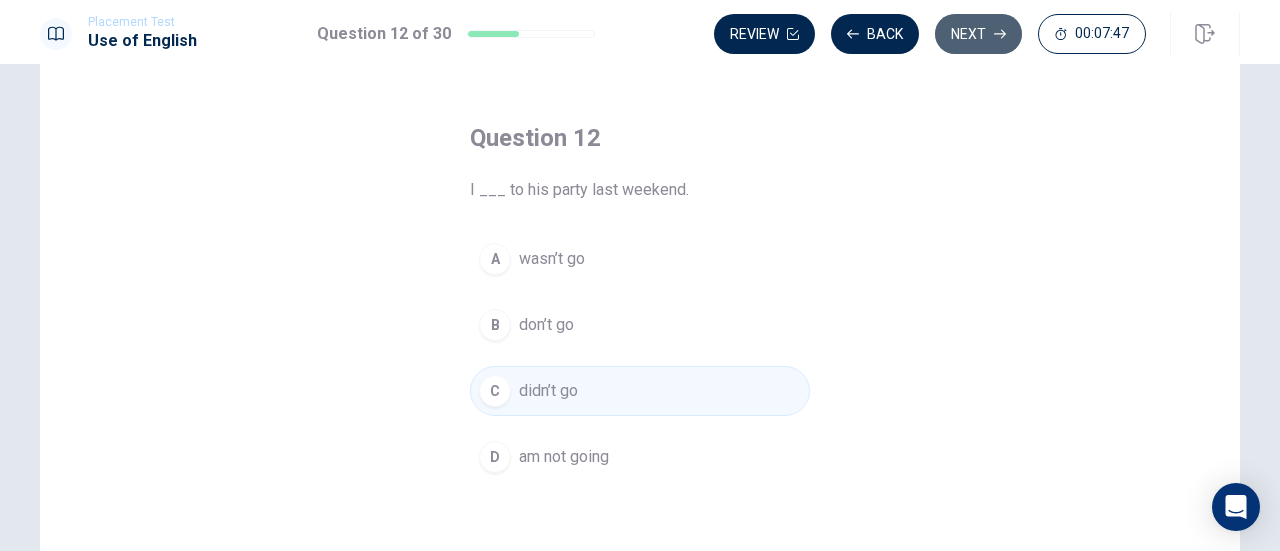 click on "Next" at bounding box center (978, 34) 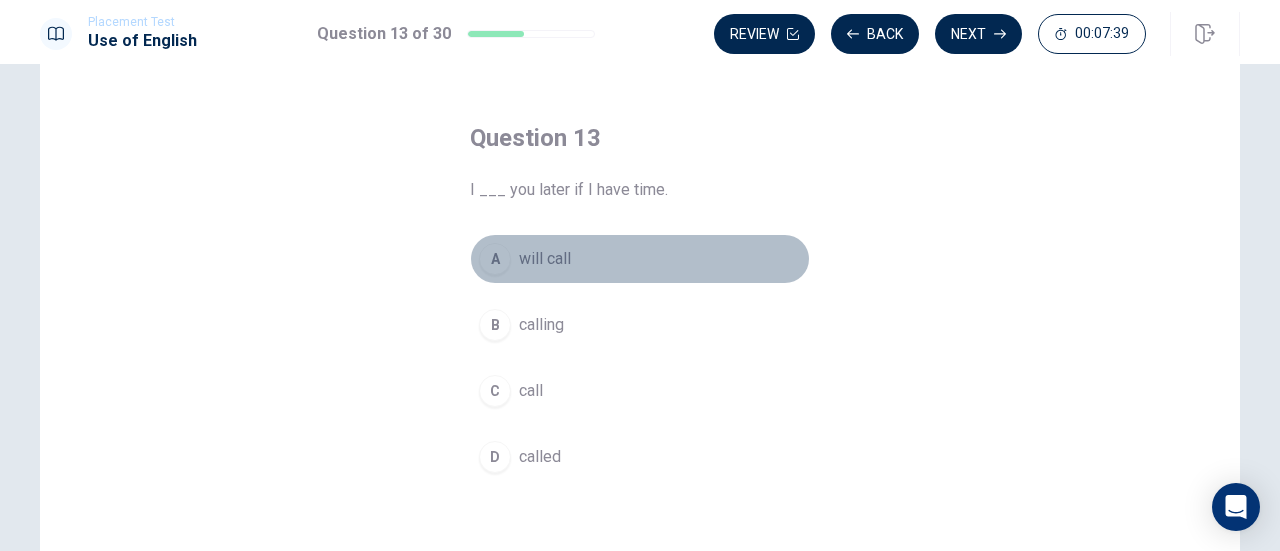 click on "will call" at bounding box center (545, 259) 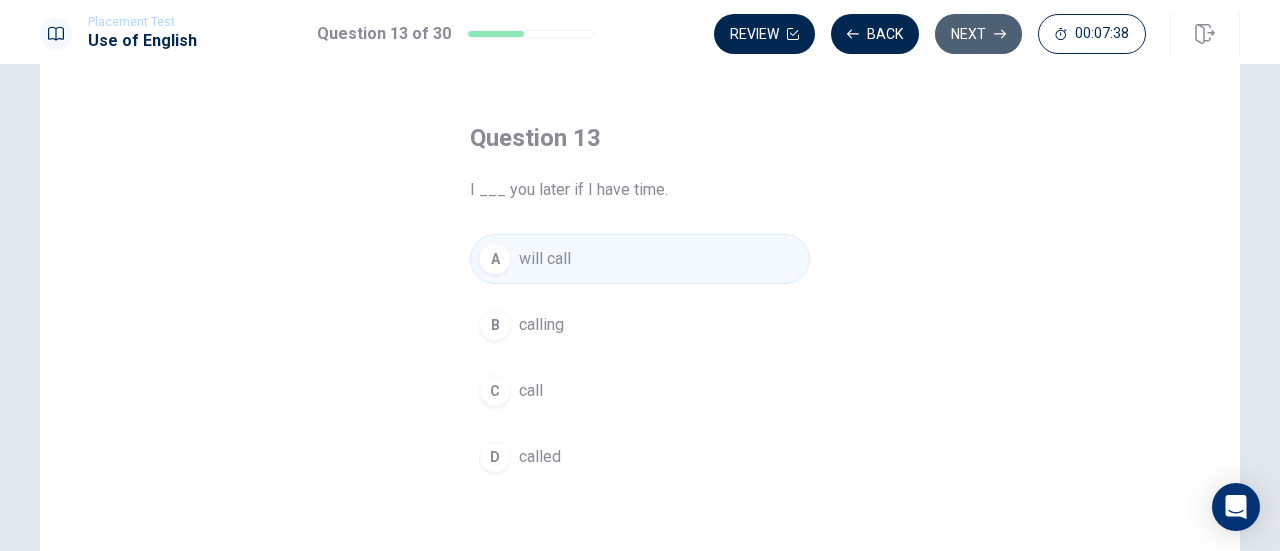 click on "Next" at bounding box center [978, 34] 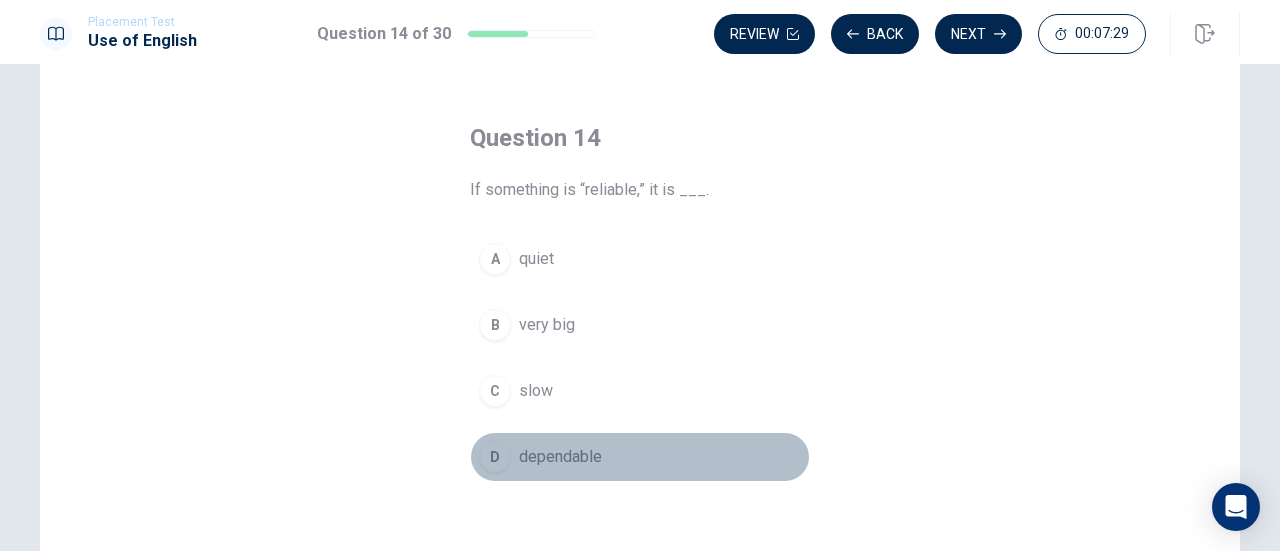 click on "D" at bounding box center (495, 457) 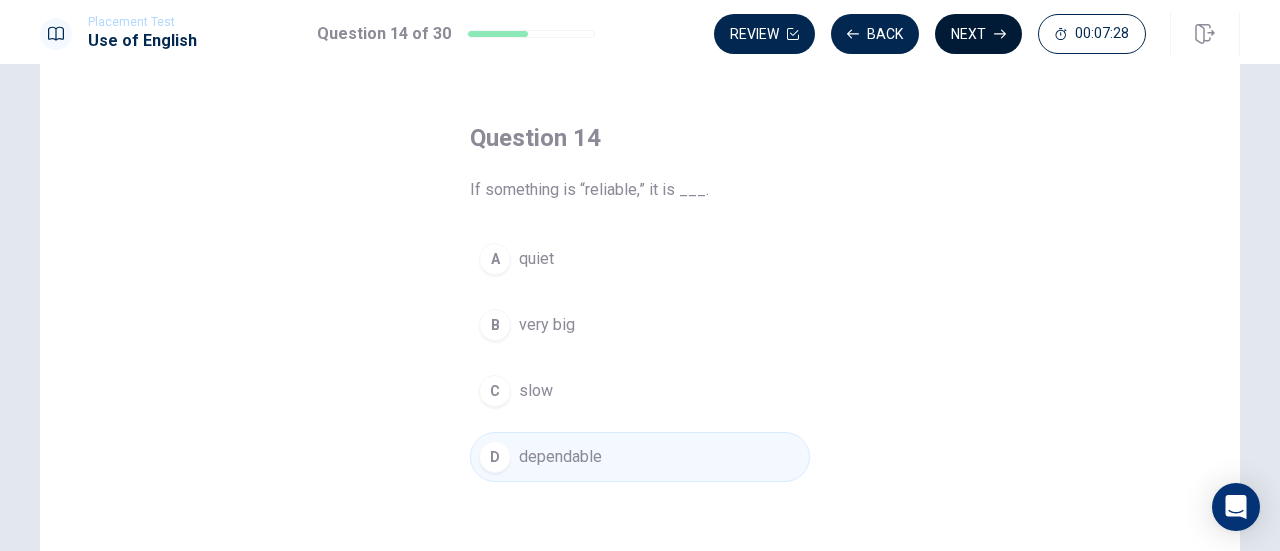 click on "Next" at bounding box center [978, 34] 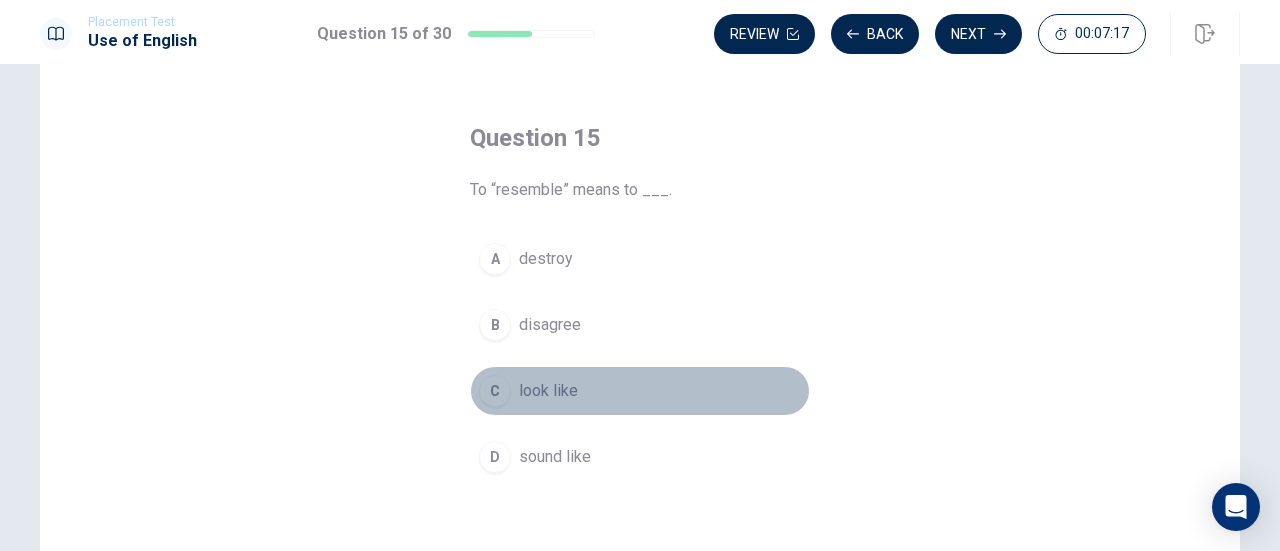click on "C look like" at bounding box center [640, 391] 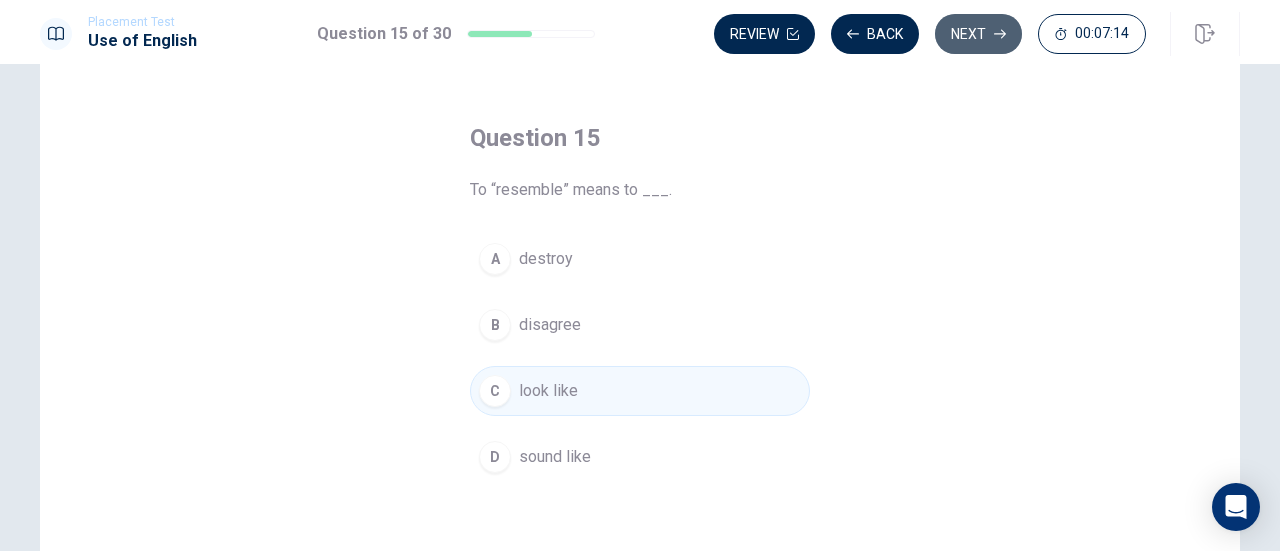 click on "Next" at bounding box center (978, 34) 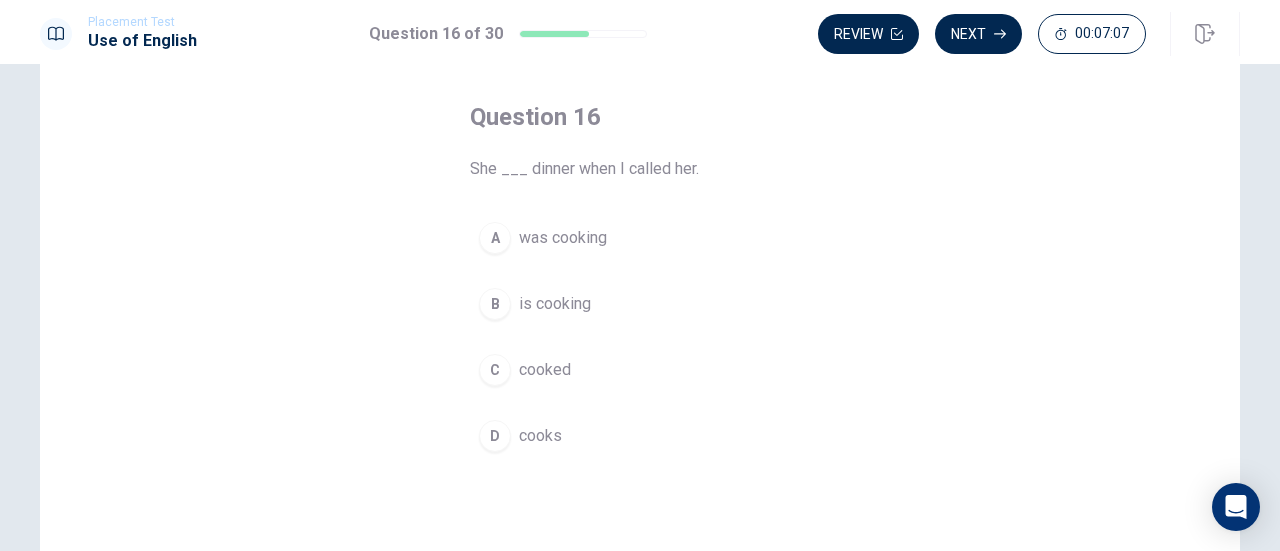 scroll, scrollTop: 84, scrollLeft: 0, axis: vertical 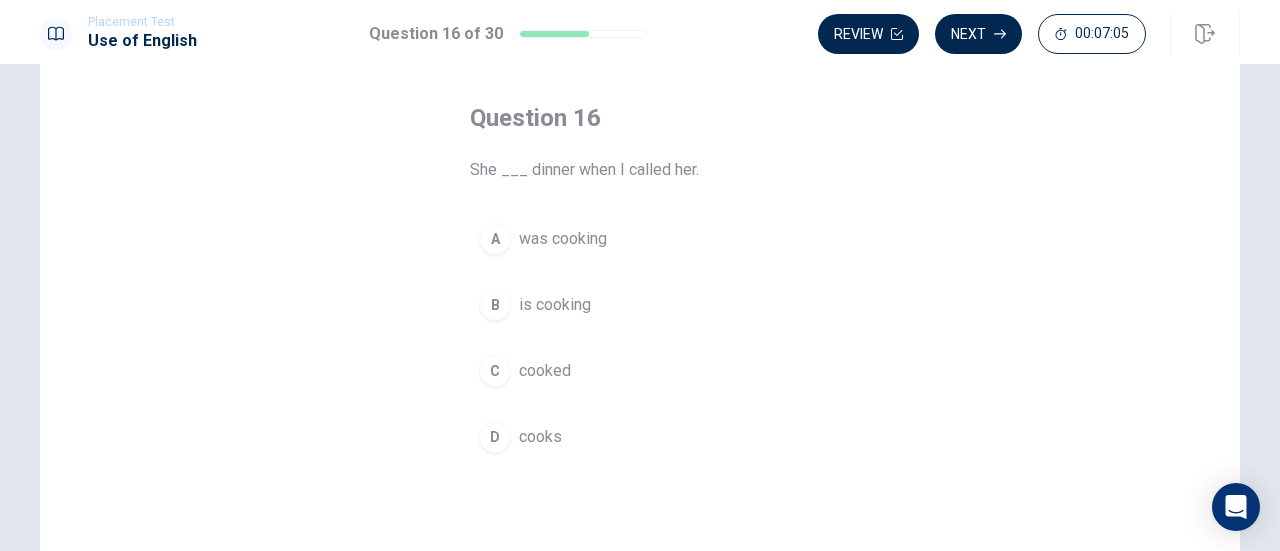 click on "was cooking" at bounding box center [563, 239] 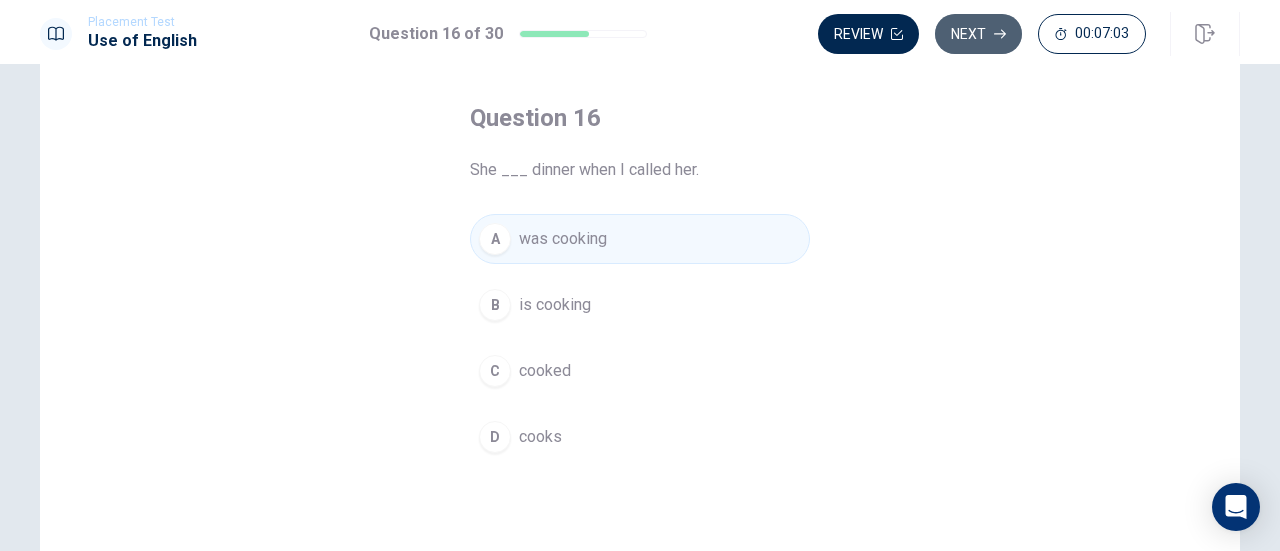 click on "Next" at bounding box center (978, 34) 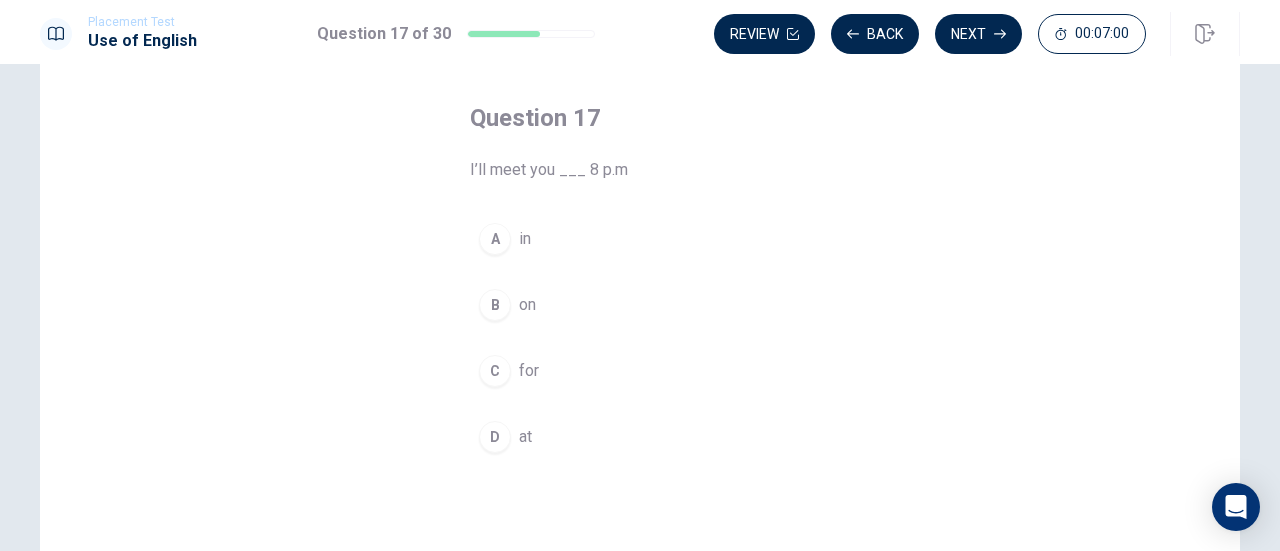 click on "D" at bounding box center [495, 437] 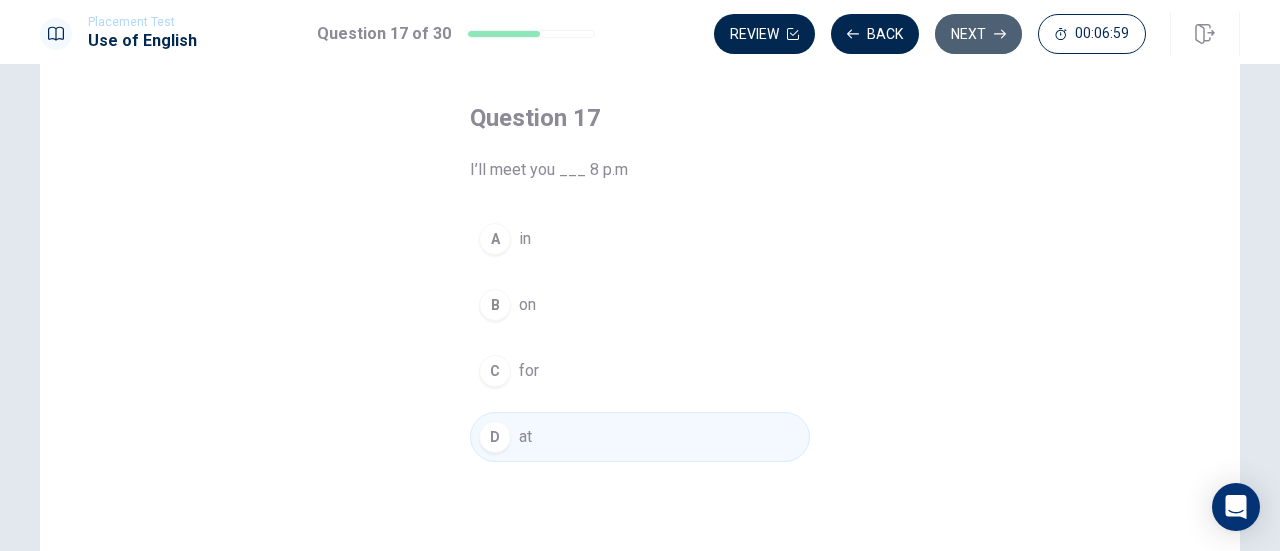 click on "Next" at bounding box center [978, 34] 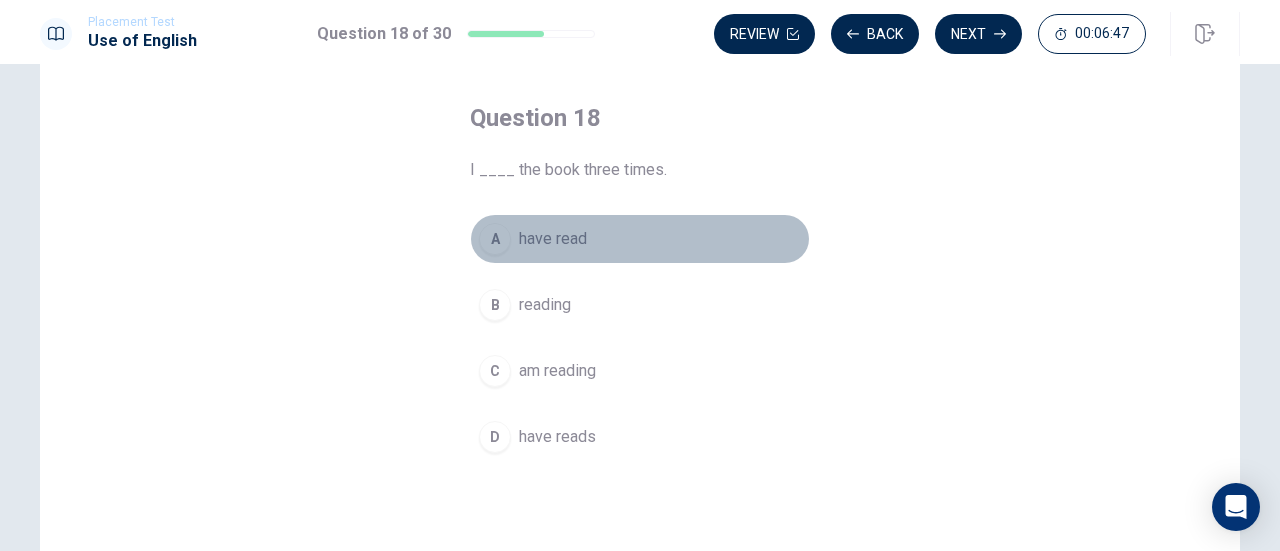 click on "have read" at bounding box center [553, 239] 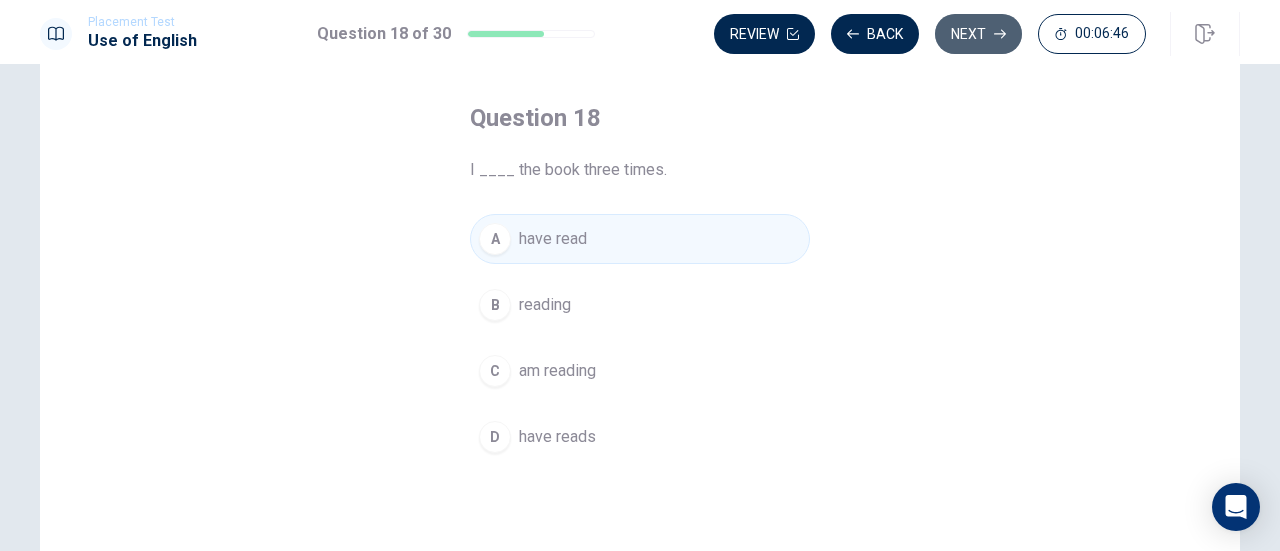 click on "Next" at bounding box center (978, 34) 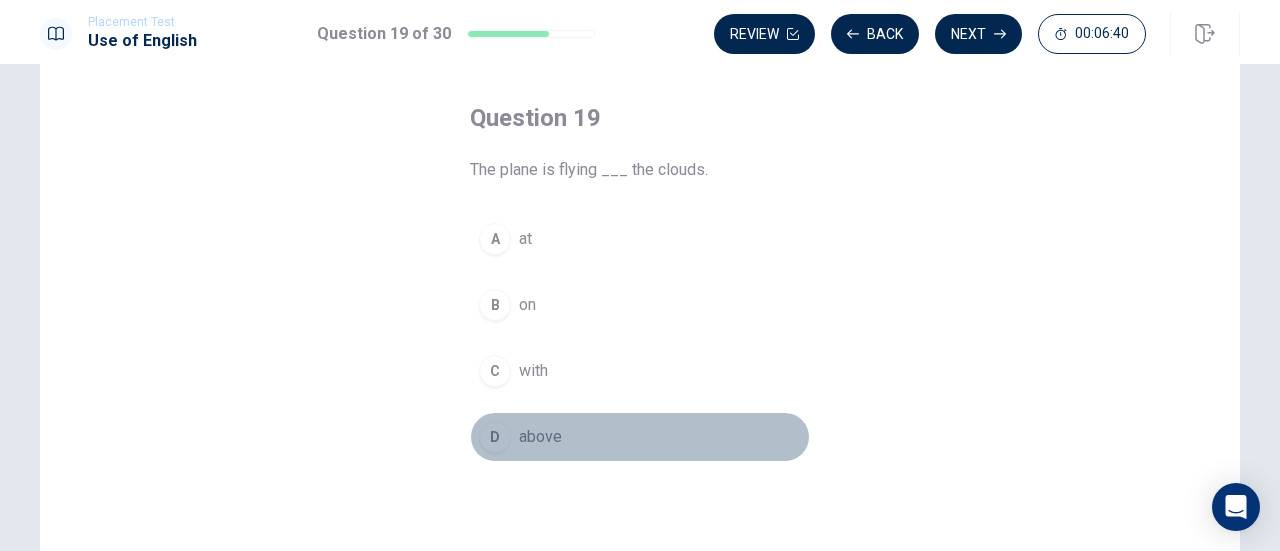 click on "above" at bounding box center (540, 437) 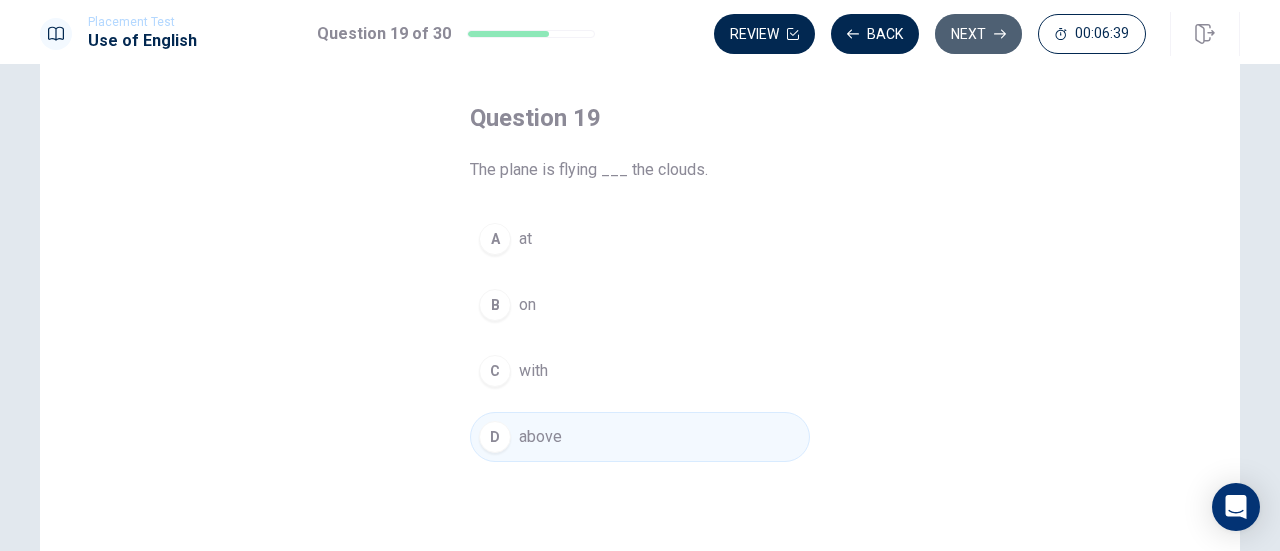 click 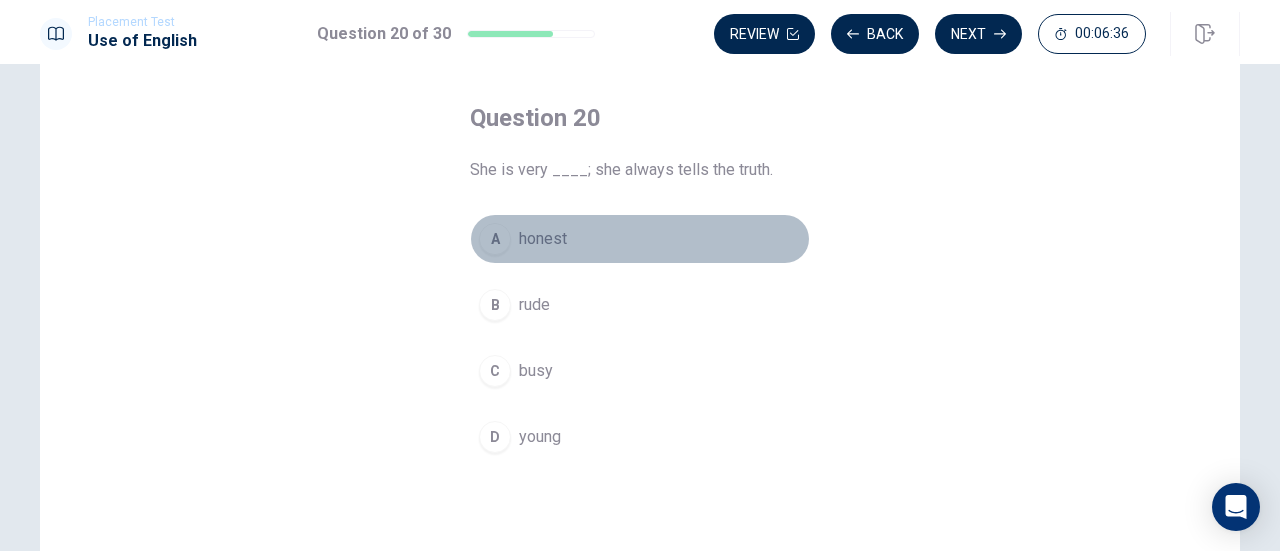 click on "honest" at bounding box center (543, 239) 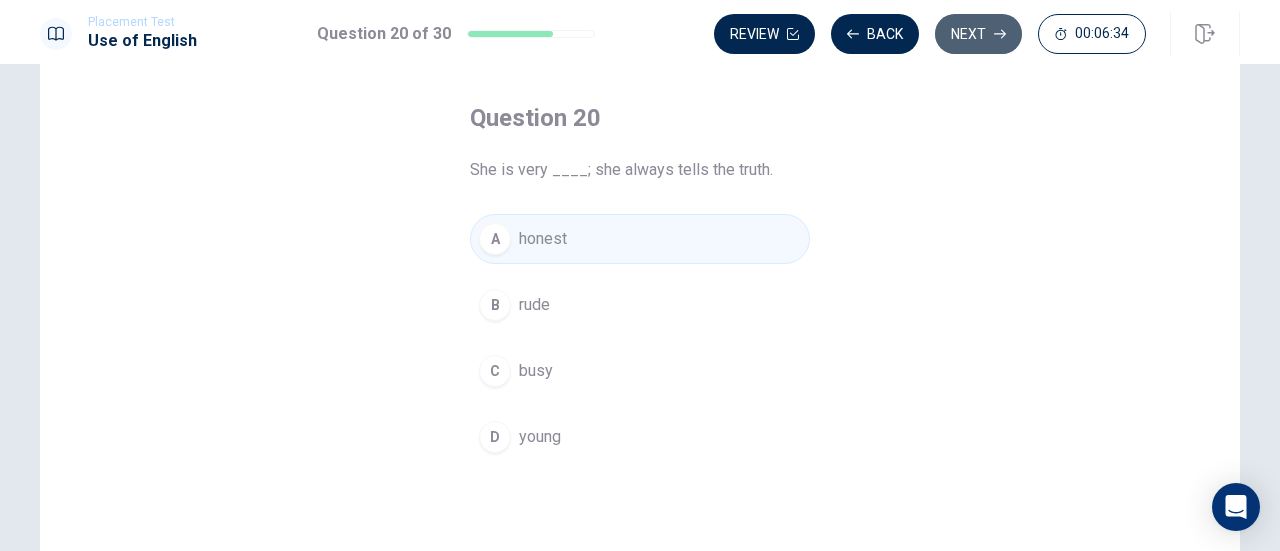 click on "Next" at bounding box center [978, 34] 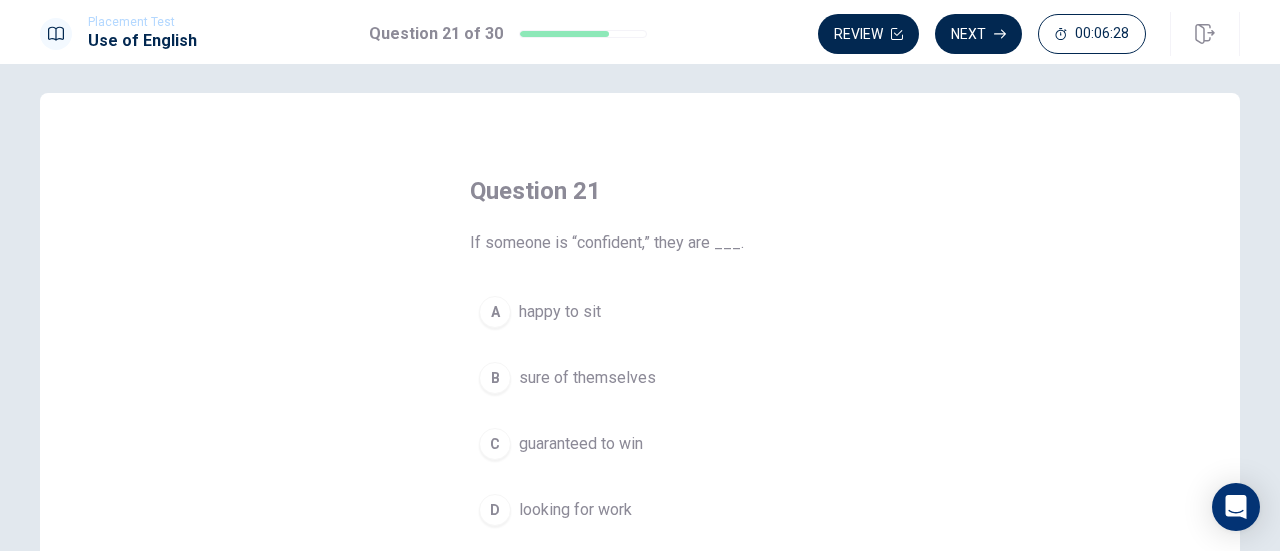scroll, scrollTop: 0, scrollLeft: 0, axis: both 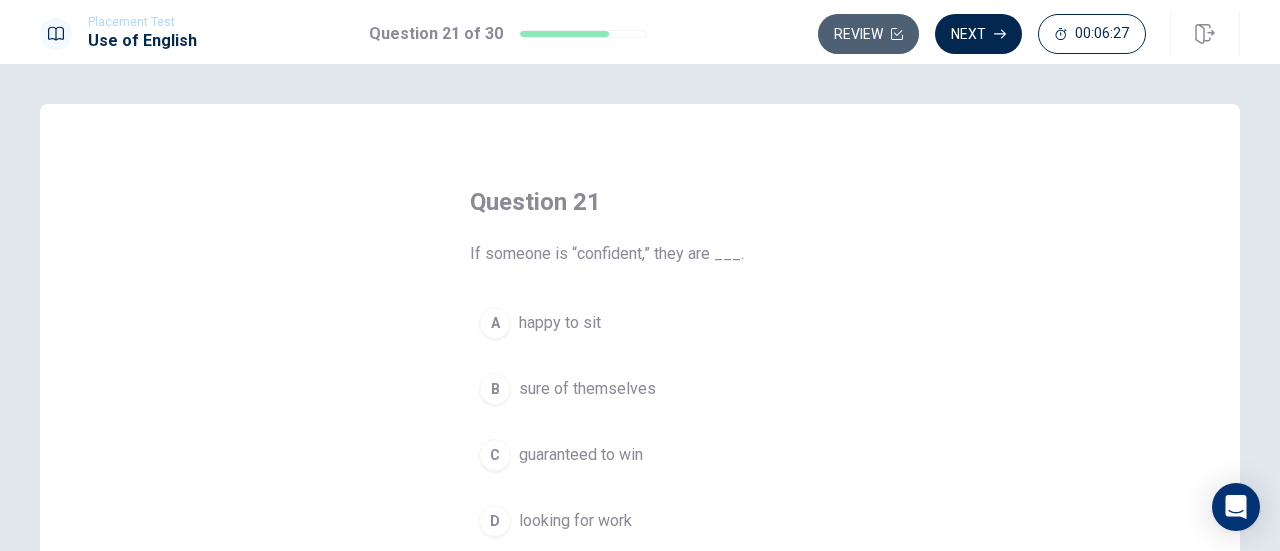 click on "Review" at bounding box center [868, 34] 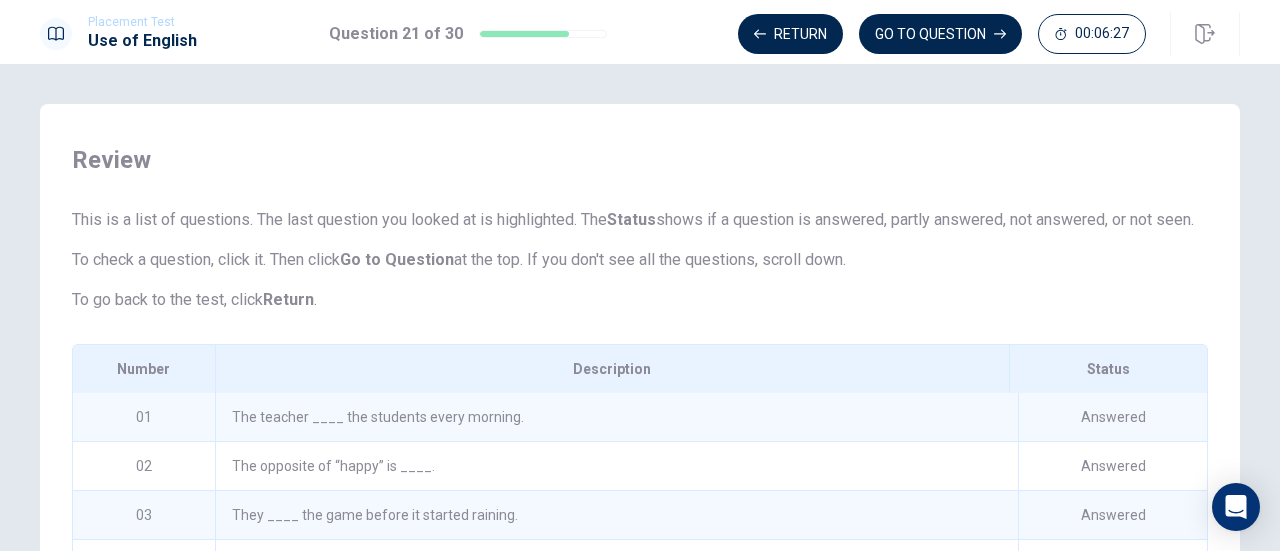 scroll, scrollTop: 138, scrollLeft: 0, axis: vertical 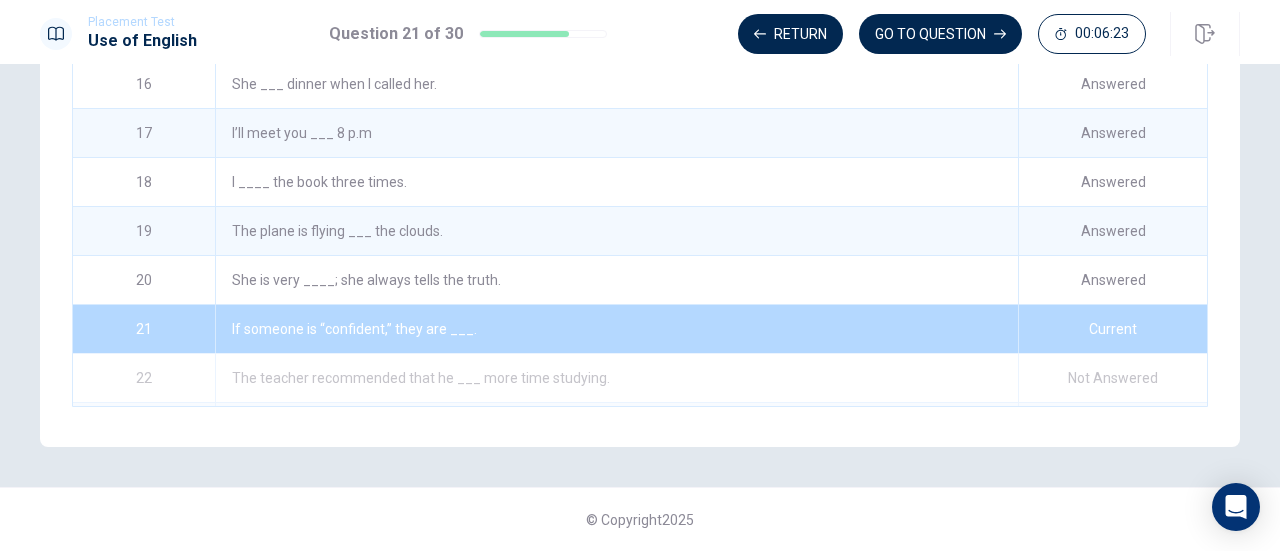 click on "If someone is “confident,” they are ___." at bounding box center (616, 329) 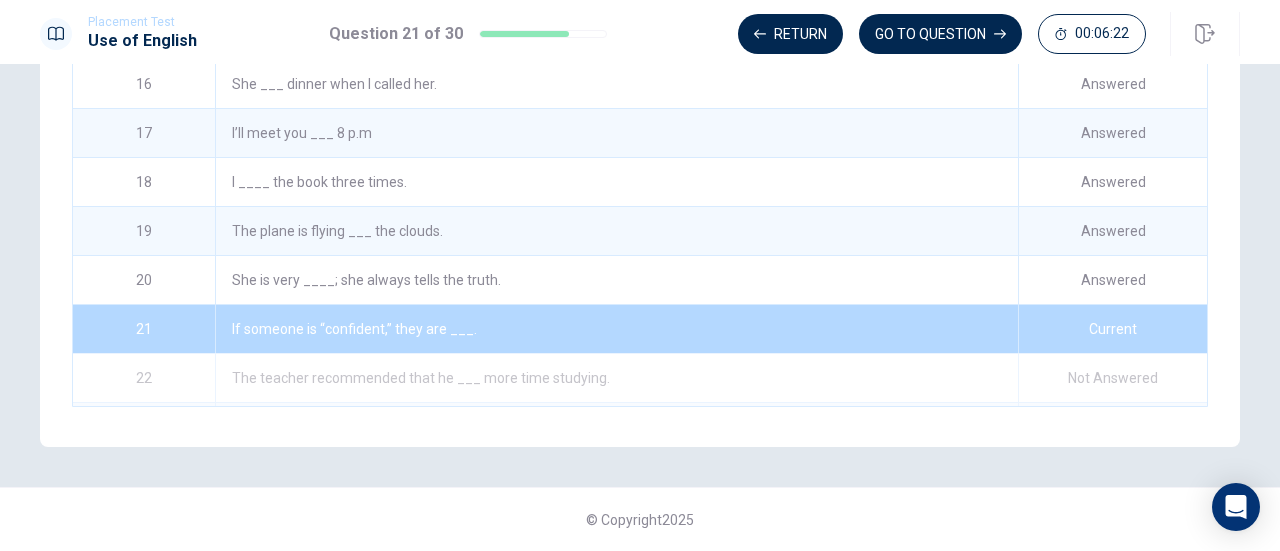 click on "If someone is “confident,” they are ___." at bounding box center (616, 329) 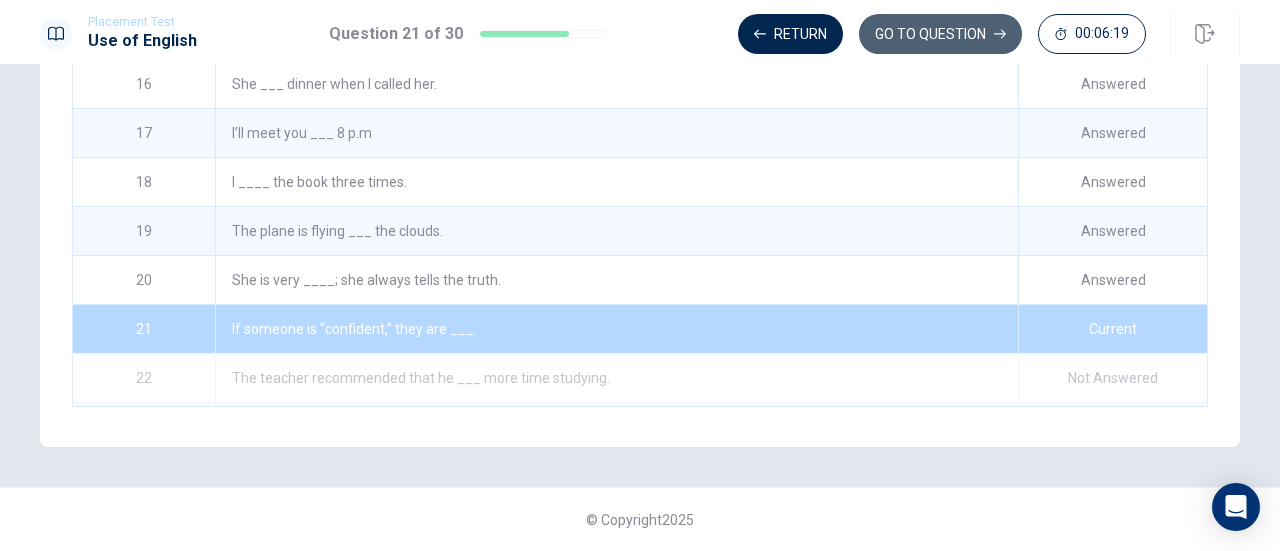 click on "GO TO QUESTION" at bounding box center (940, 34) 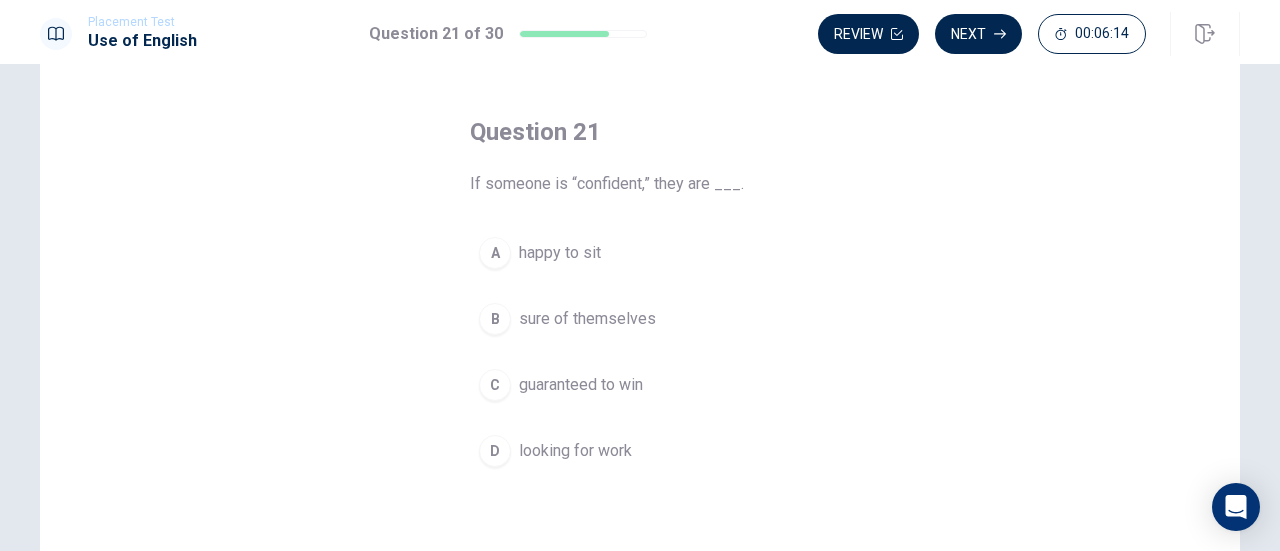 scroll, scrollTop: 120, scrollLeft: 0, axis: vertical 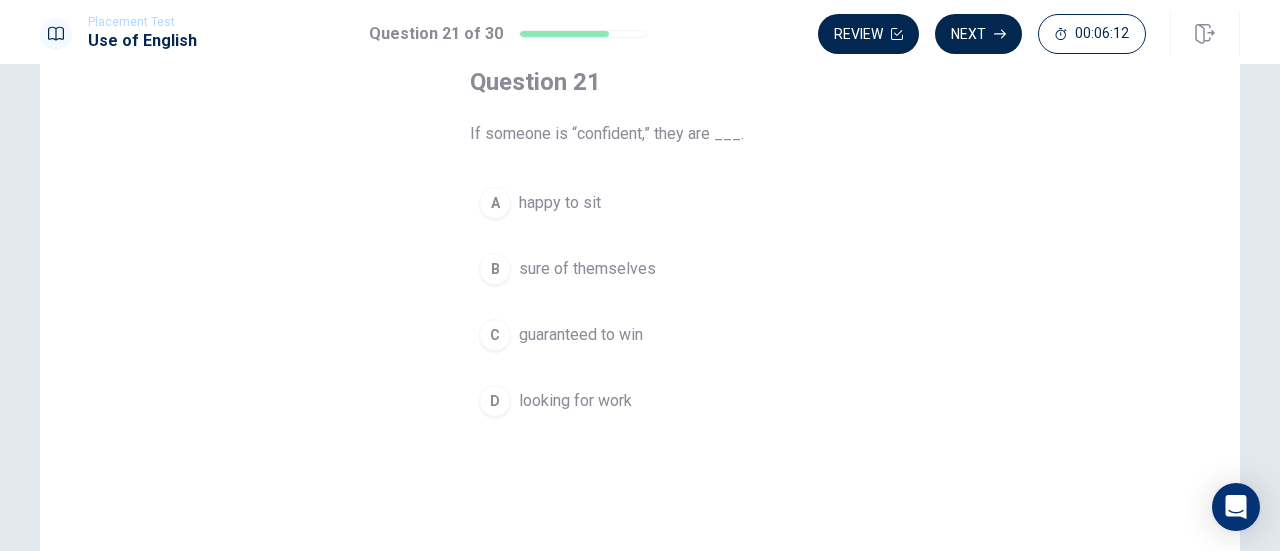 click on "guaranteed to win" at bounding box center [581, 335] 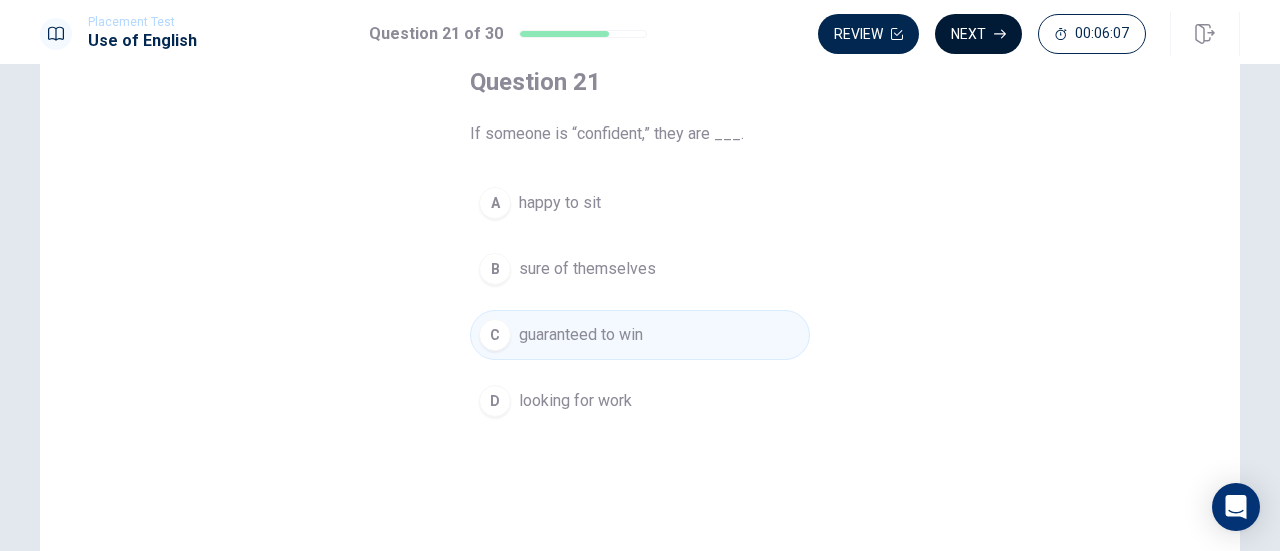 click on "Next" at bounding box center (978, 34) 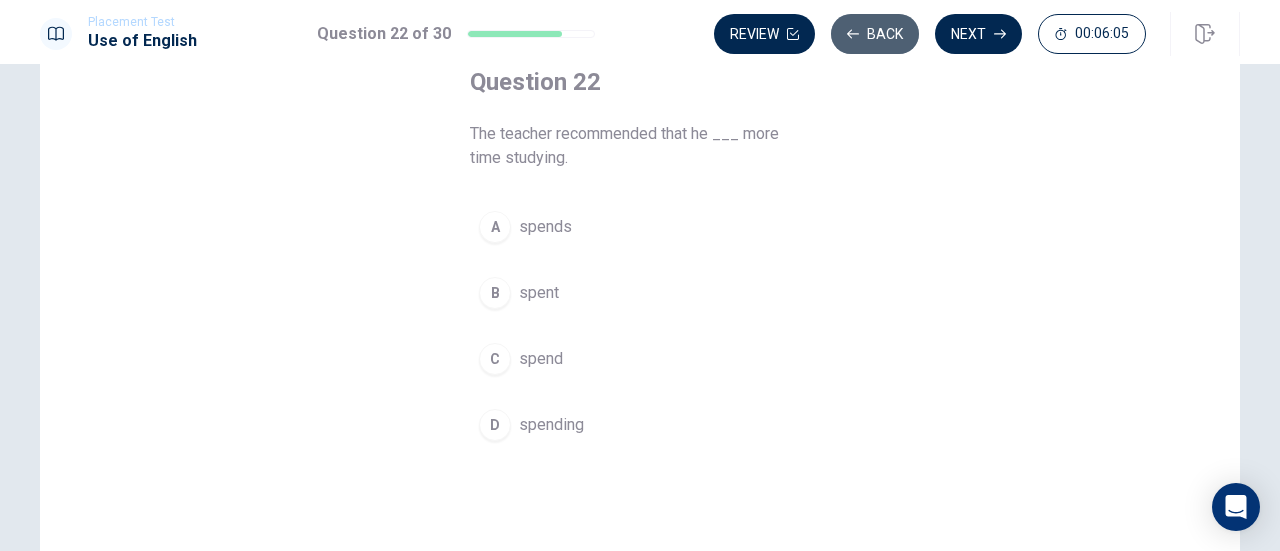 click 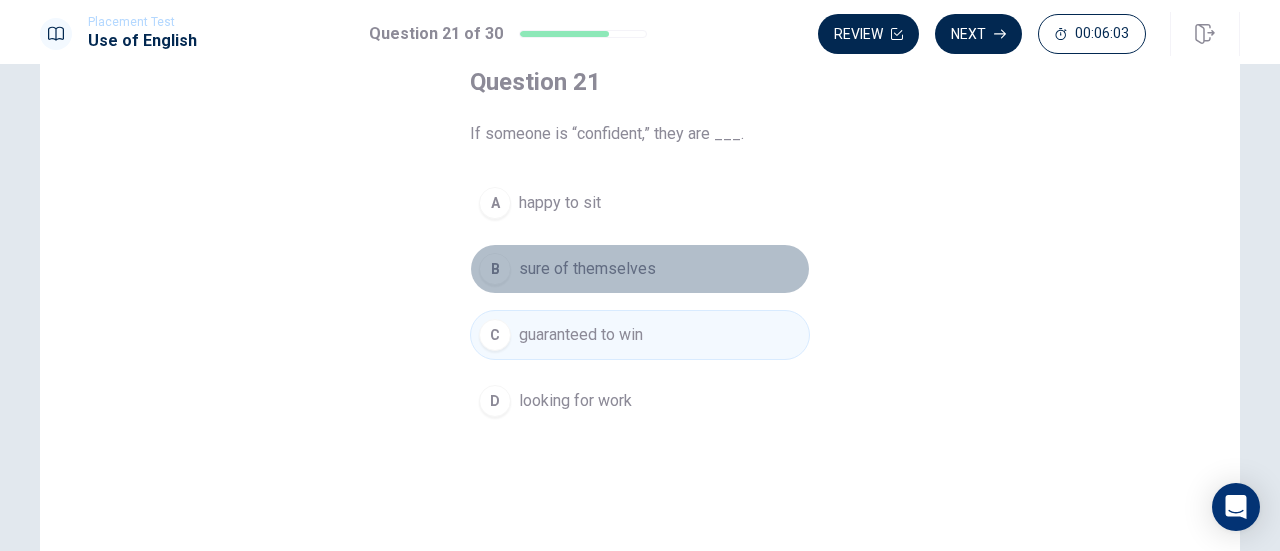 click on "sure of themselves" at bounding box center (587, 269) 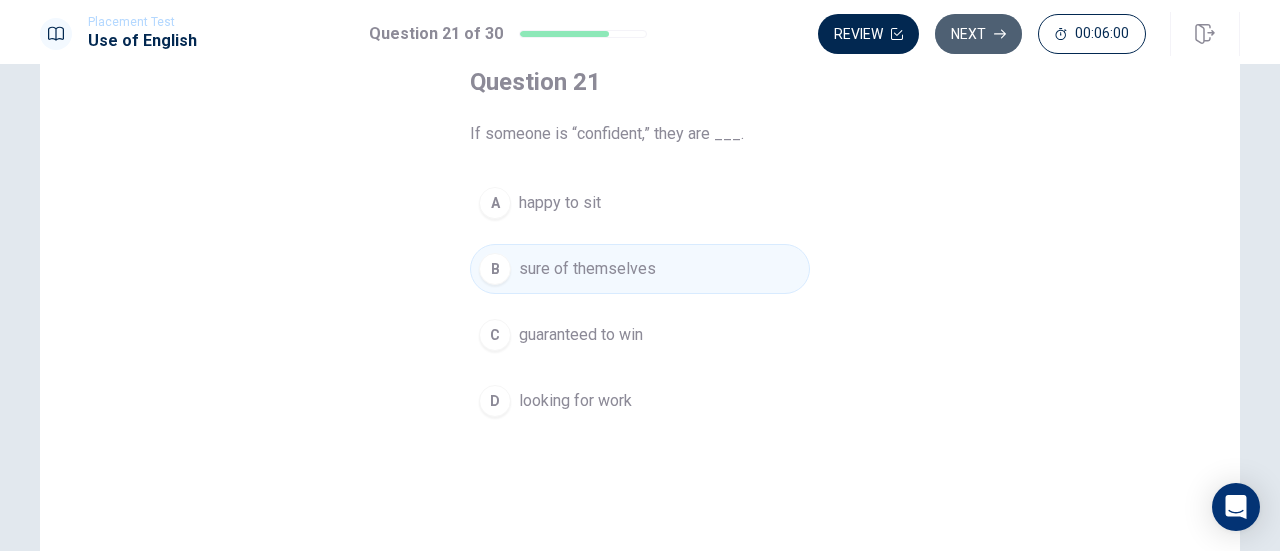 click on "Next" at bounding box center (978, 34) 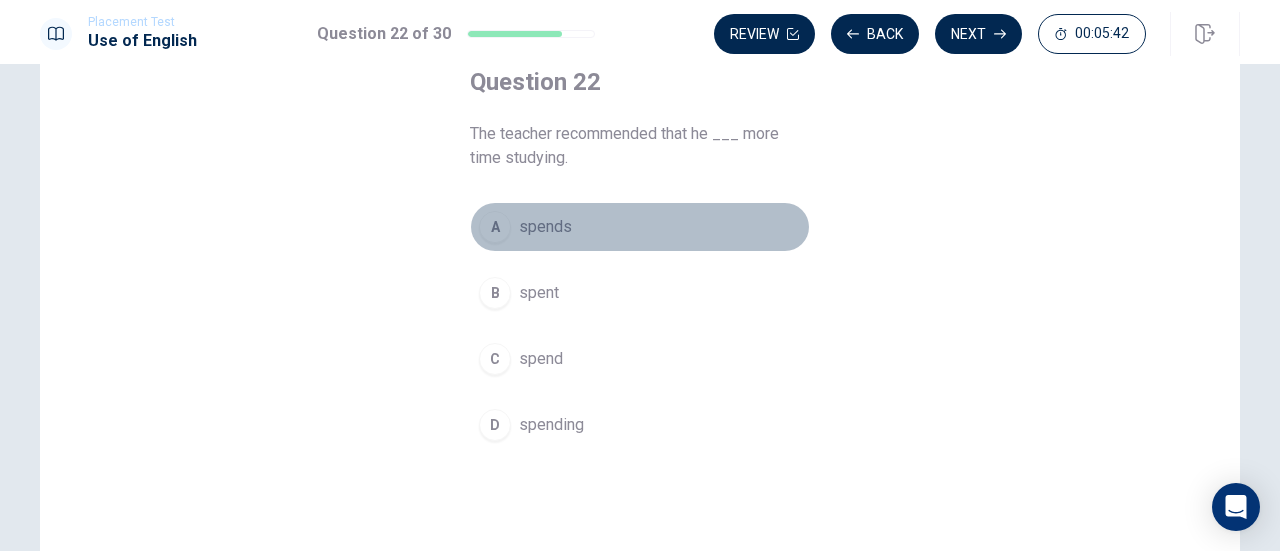 click on "spends" at bounding box center (545, 227) 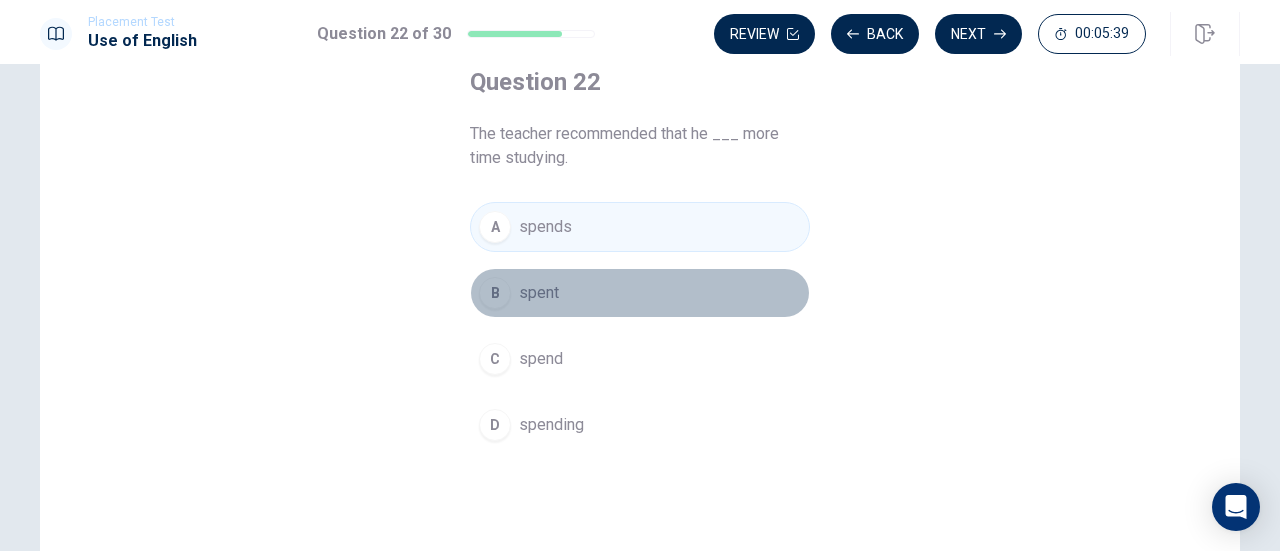 click on "spent" at bounding box center (539, 293) 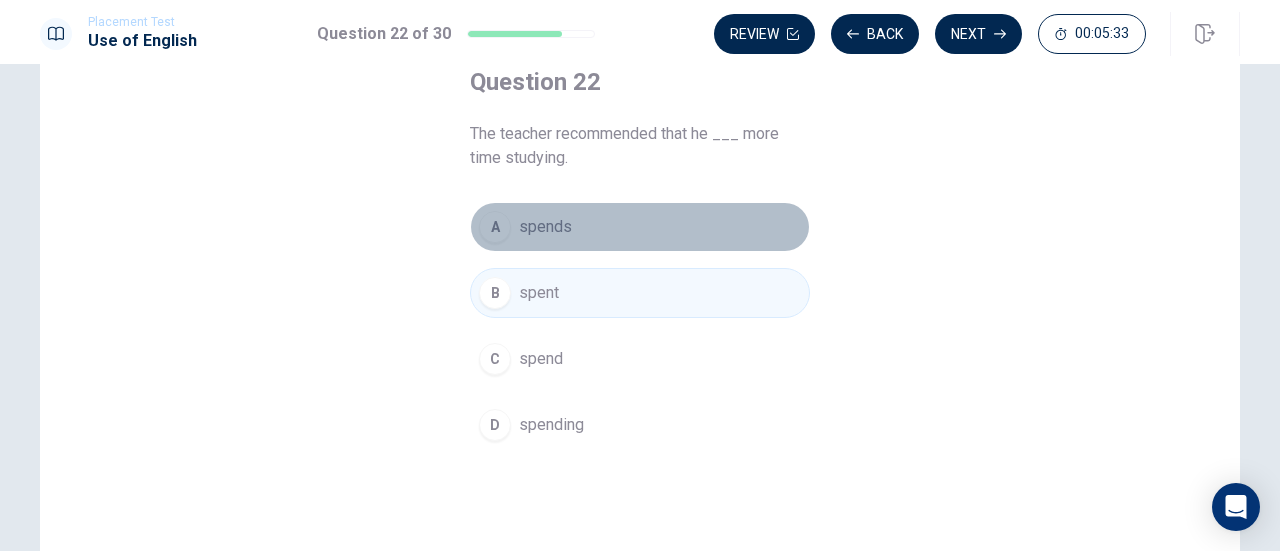 click on "spends" at bounding box center [545, 227] 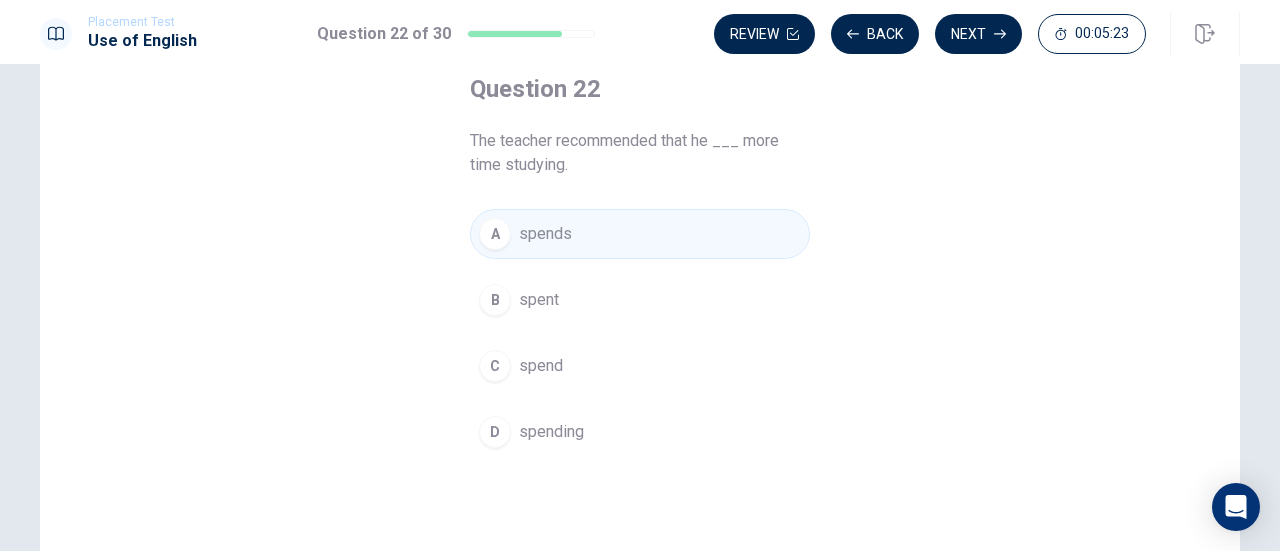 scroll, scrollTop: 112, scrollLeft: 0, axis: vertical 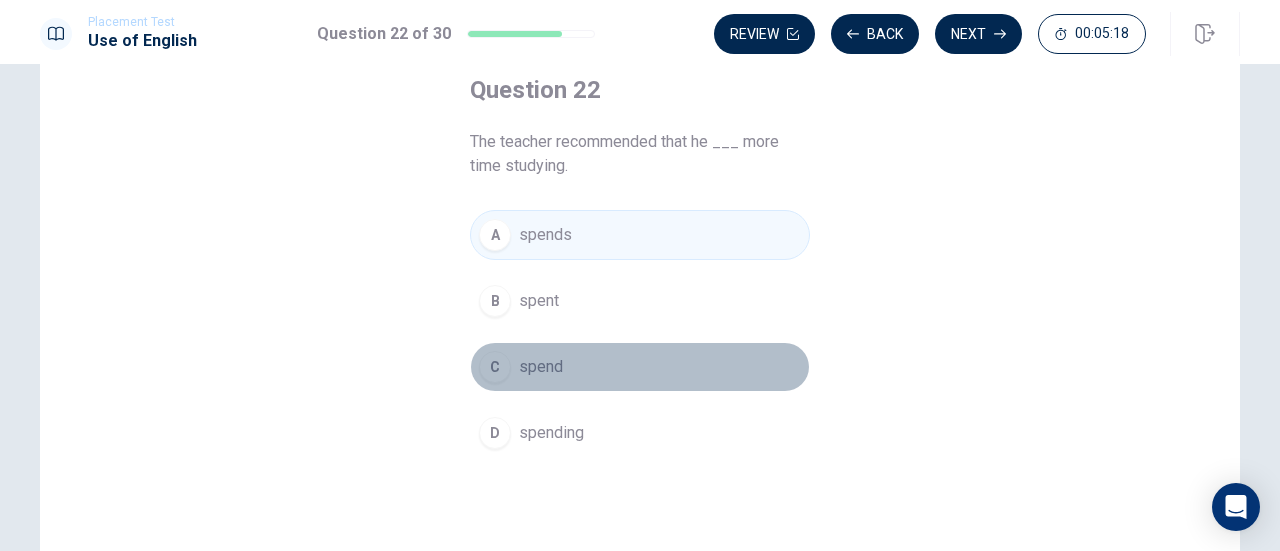 click on "spend" at bounding box center (541, 367) 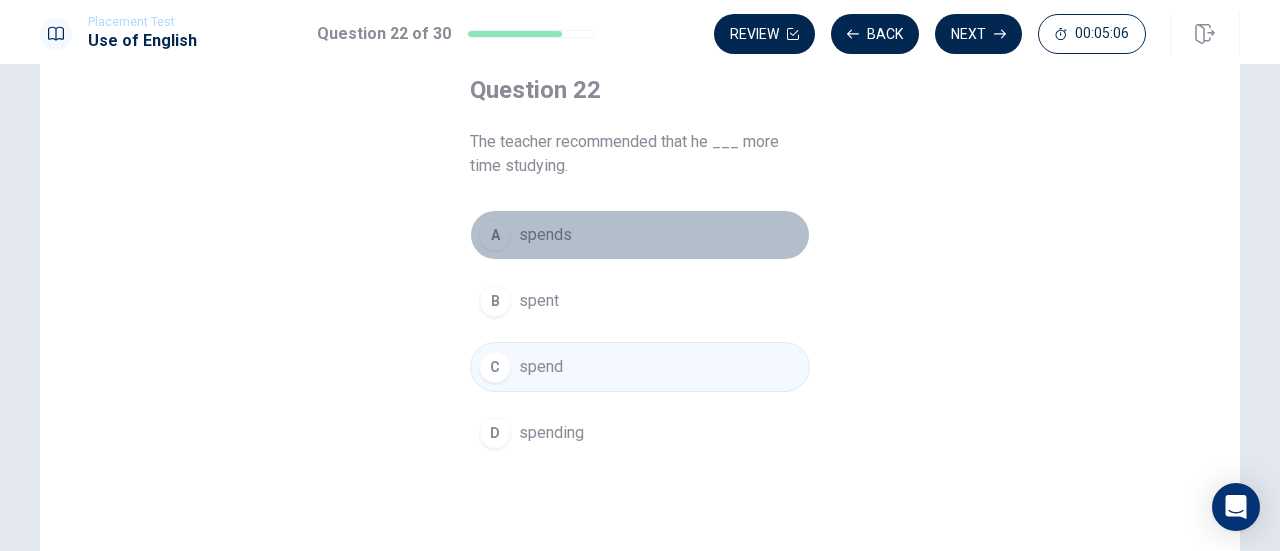click on "A spends" at bounding box center (640, 235) 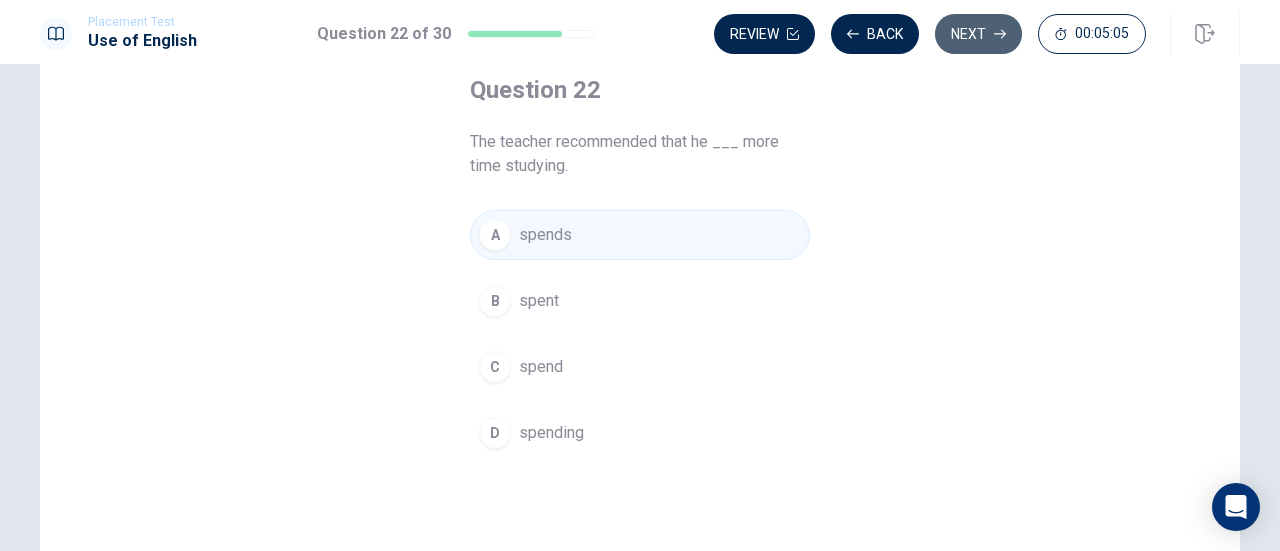 click on "Next" at bounding box center (978, 34) 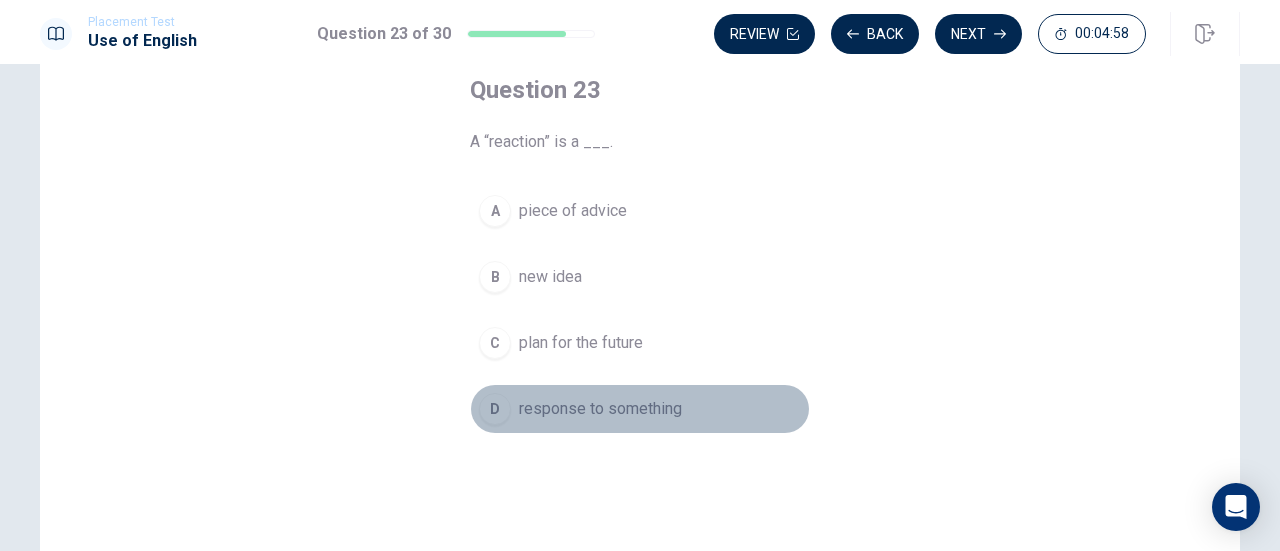 click on "response to something" at bounding box center (600, 409) 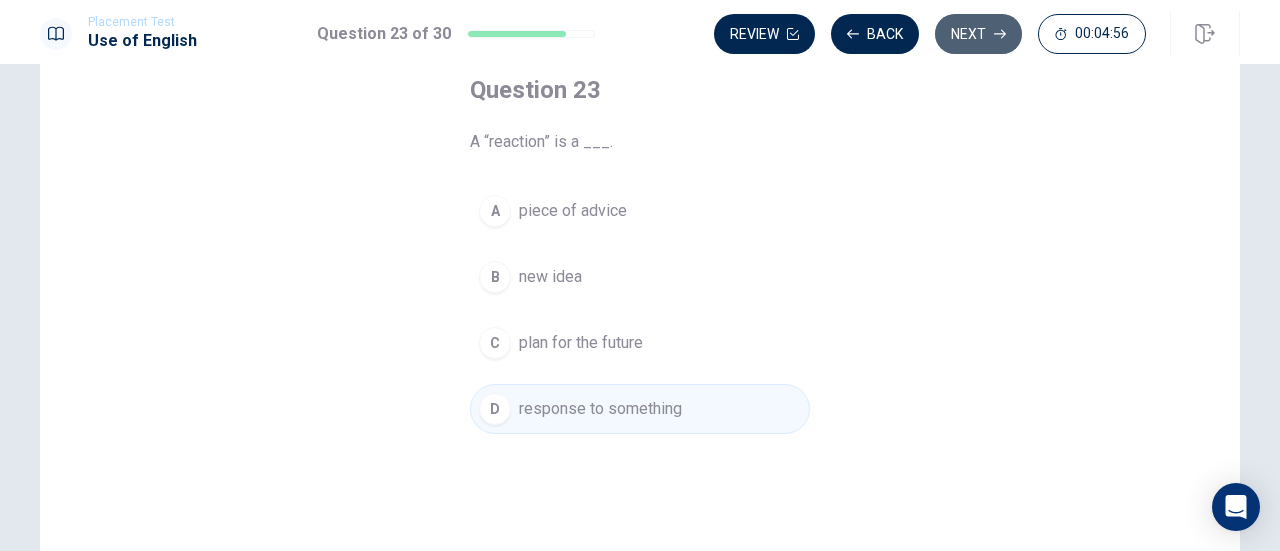 click on "Next" at bounding box center (978, 34) 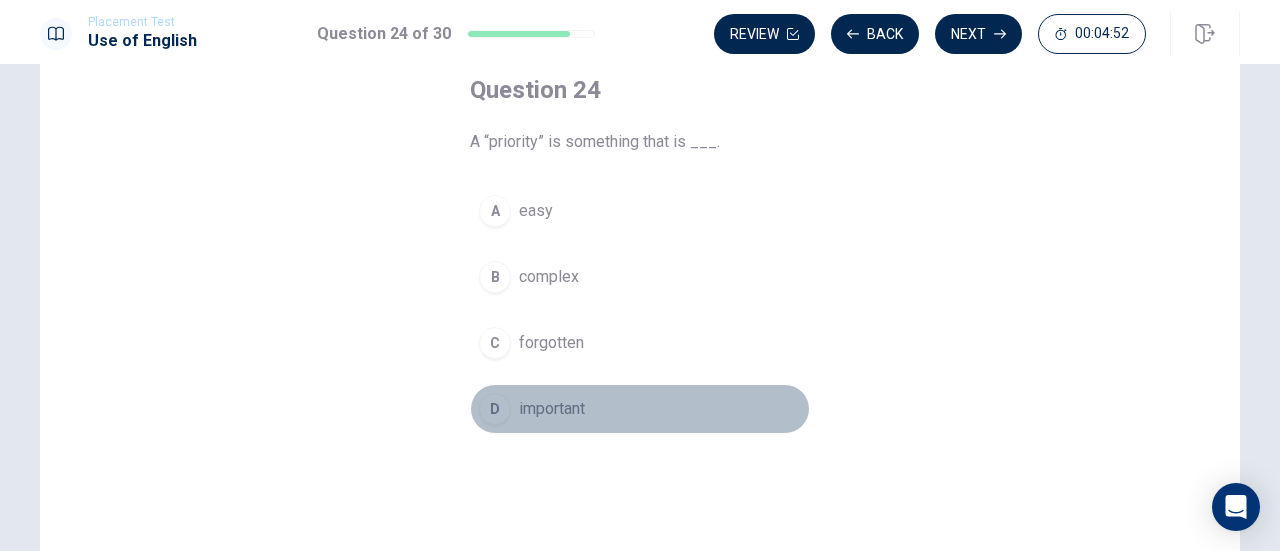 click on "important" at bounding box center (552, 409) 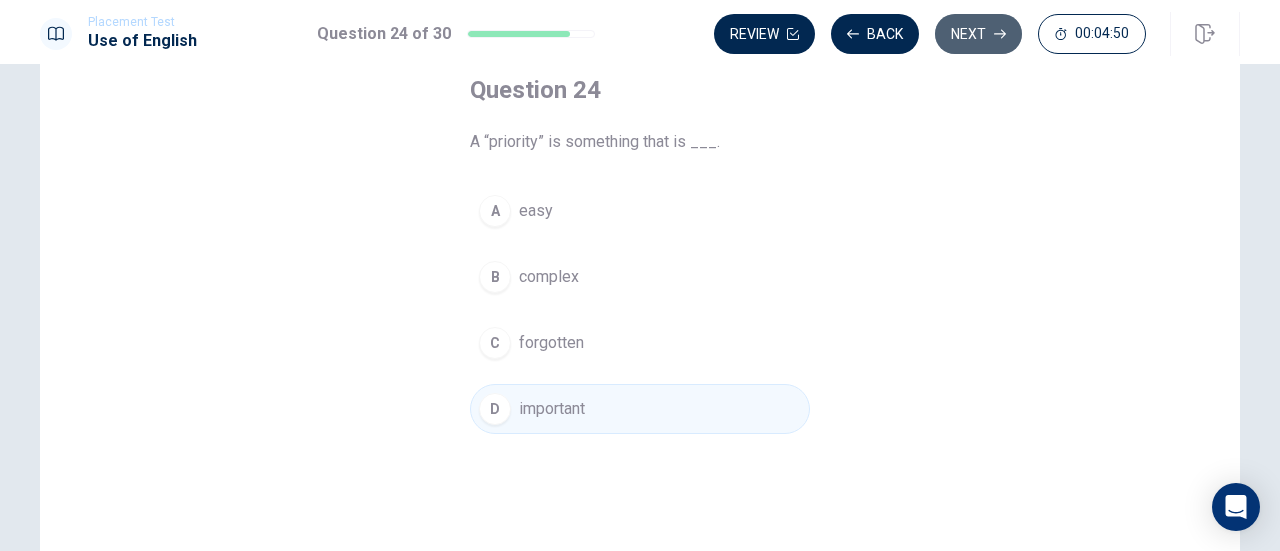 click on "Next" at bounding box center [978, 34] 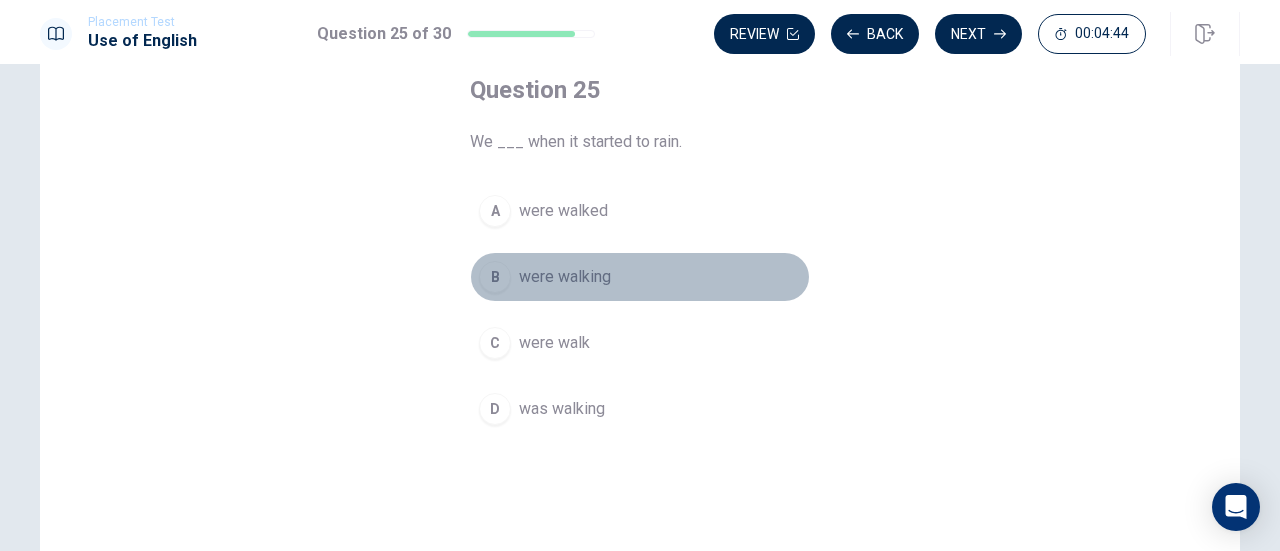 click on "were walking" at bounding box center [565, 277] 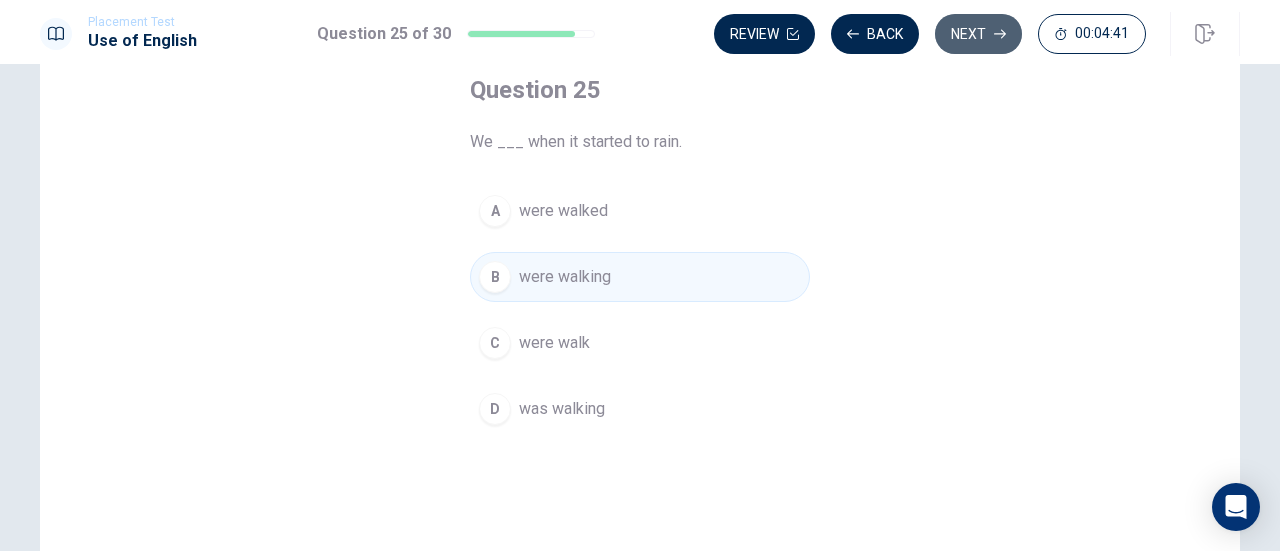 click on "Next" at bounding box center [978, 34] 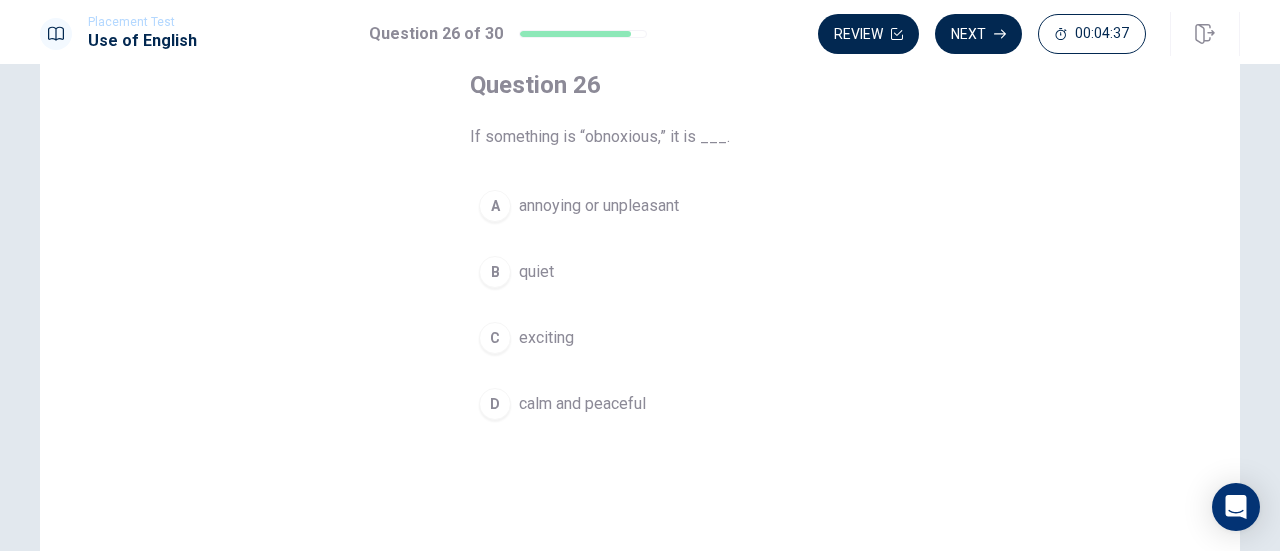 scroll, scrollTop: 118, scrollLeft: 0, axis: vertical 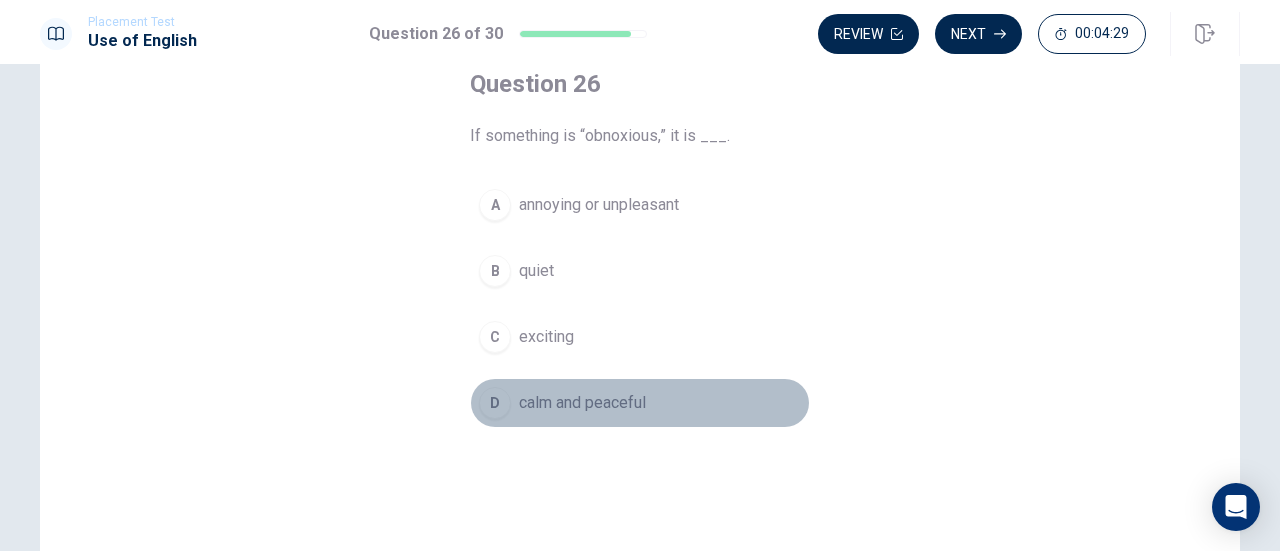 click on "calm and peaceful" at bounding box center (582, 403) 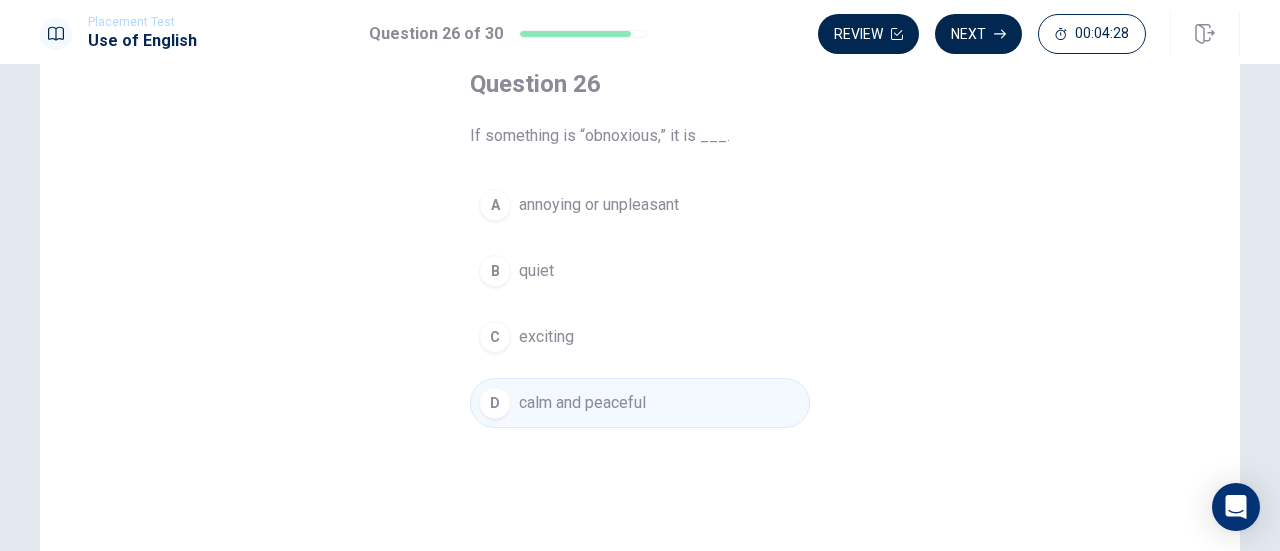 scroll, scrollTop: 37, scrollLeft: 0, axis: vertical 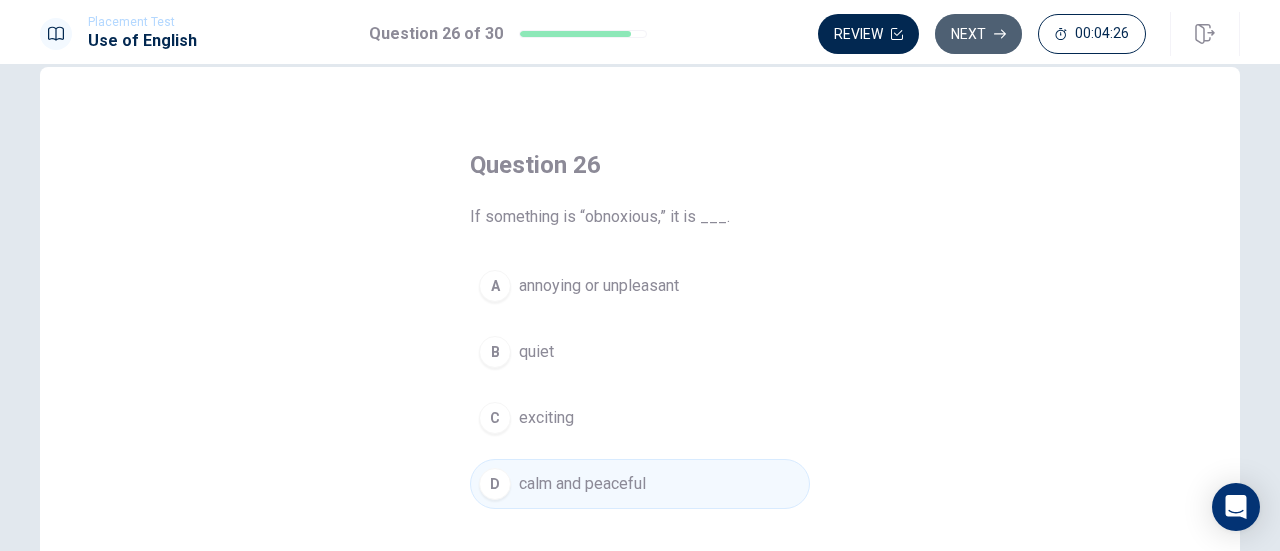 click 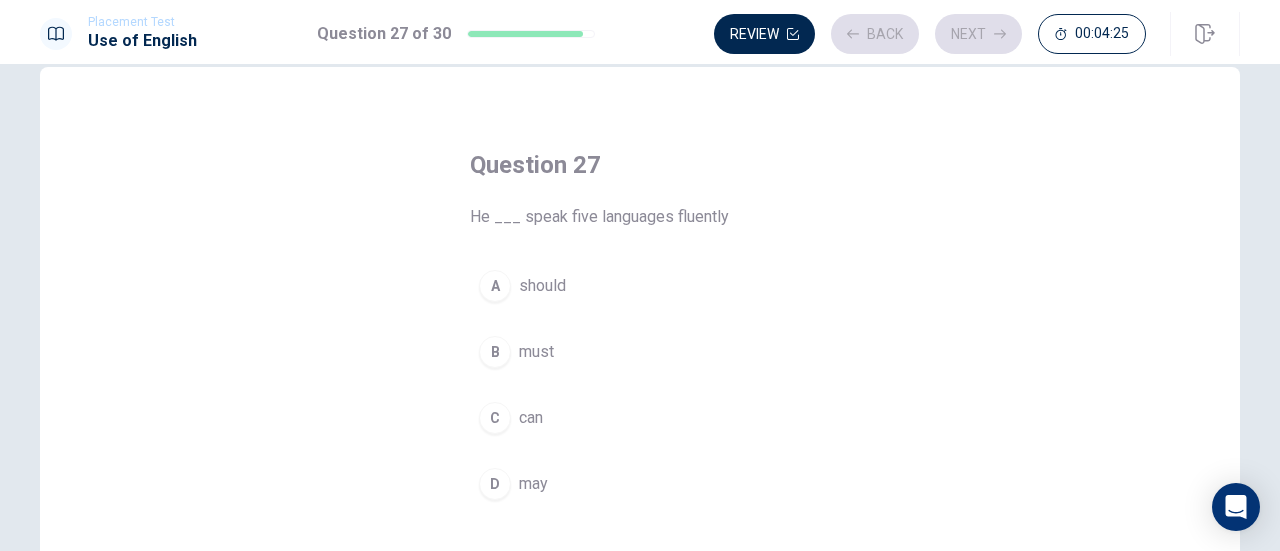 scroll, scrollTop: 95, scrollLeft: 0, axis: vertical 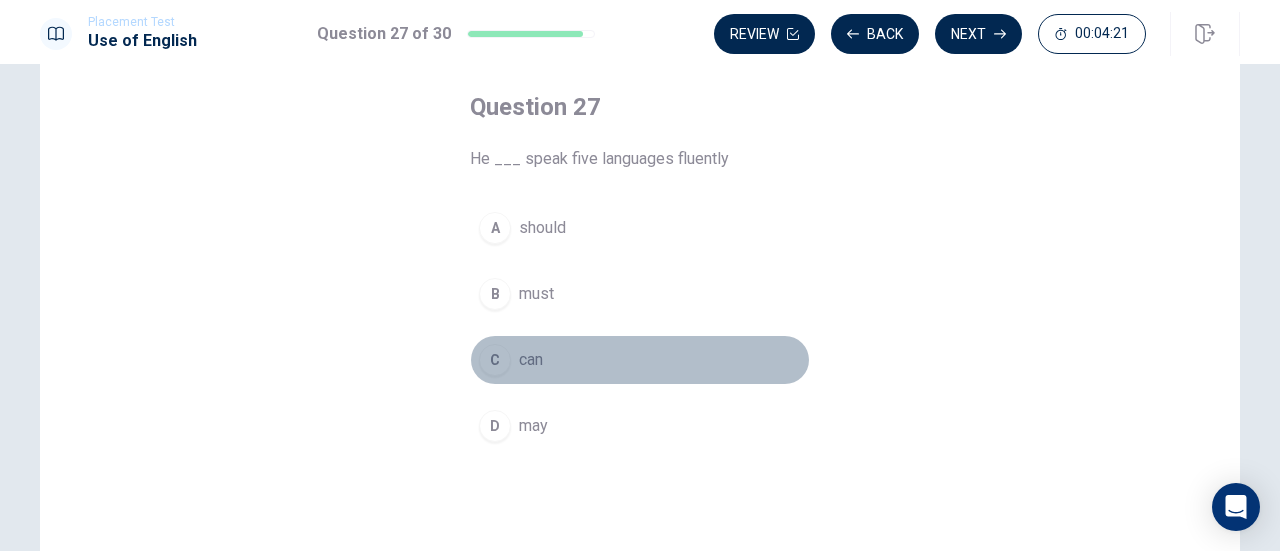 click on "C can" at bounding box center [640, 360] 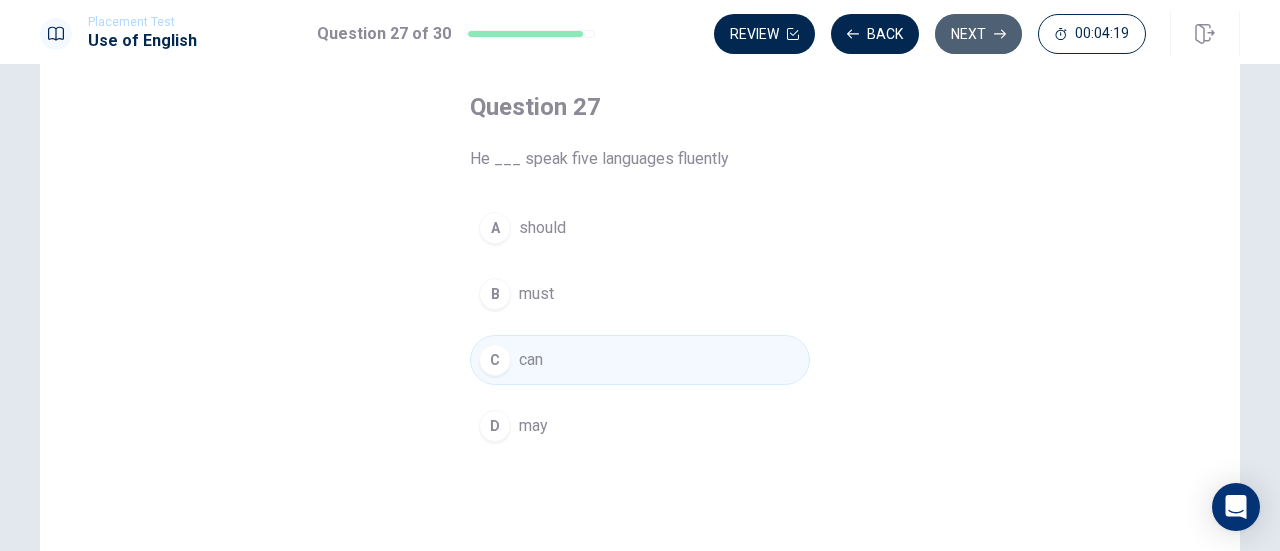 click on "Next" at bounding box center (978, 34) 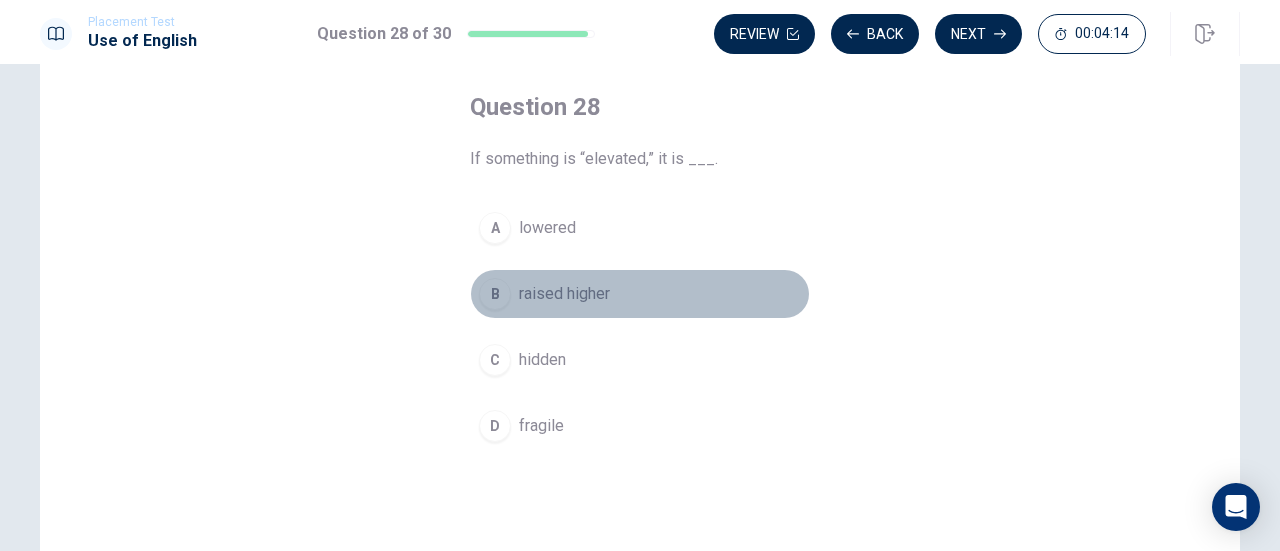 click on "raised higher" at bounding box center (564, 294) 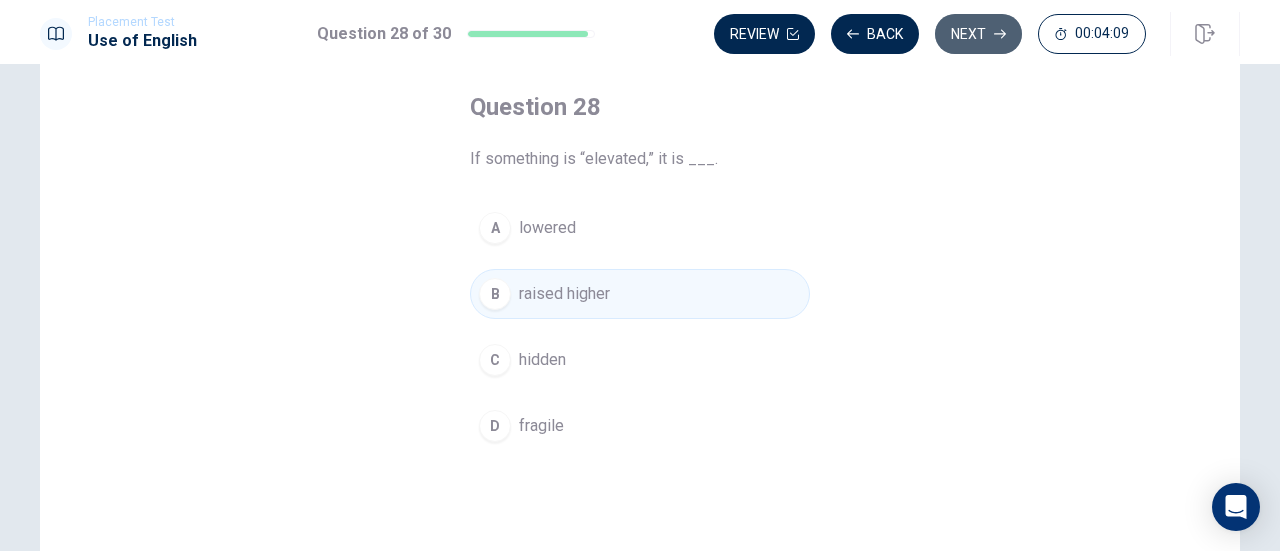 click on "Next" at bounding box center (978, 34) 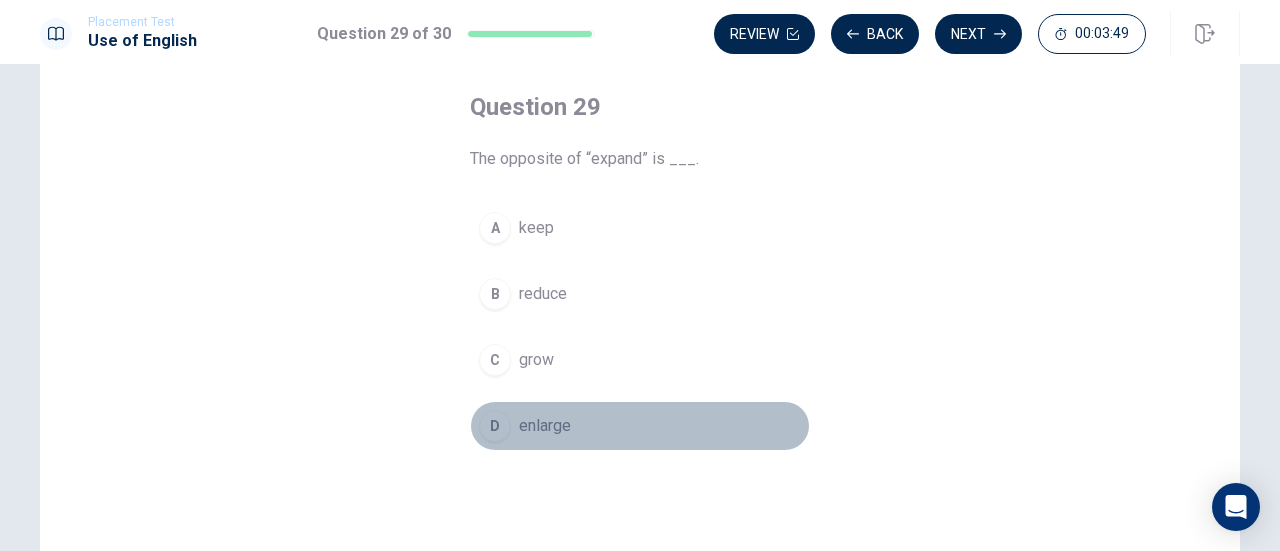 click on "enlarge" at bounding box center [545, 426] 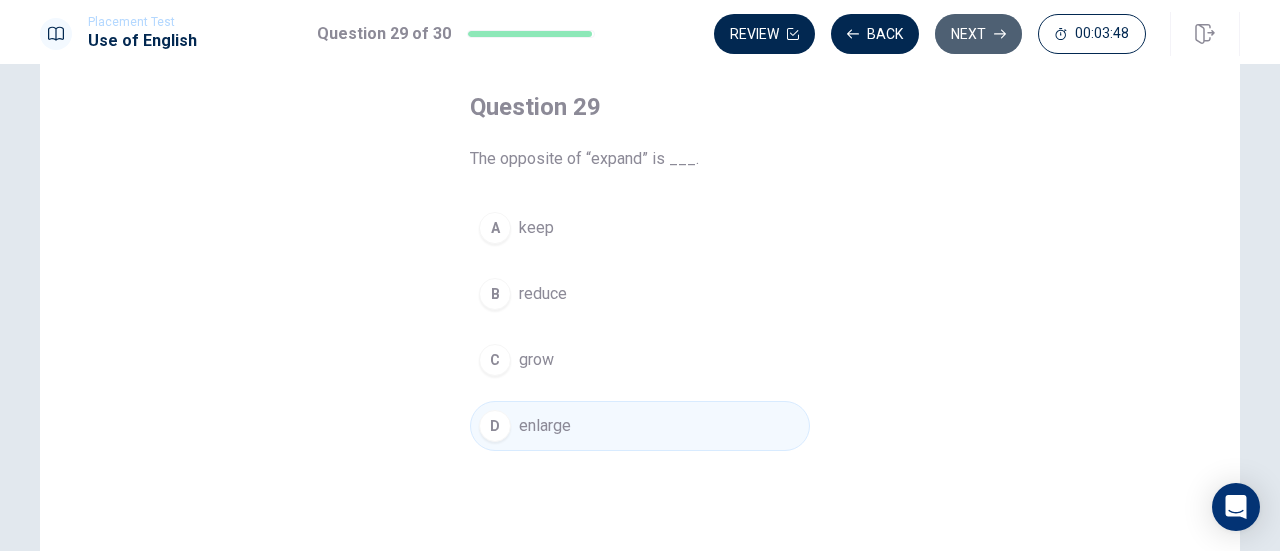 click on "Next" at bounding box center (978, 34) 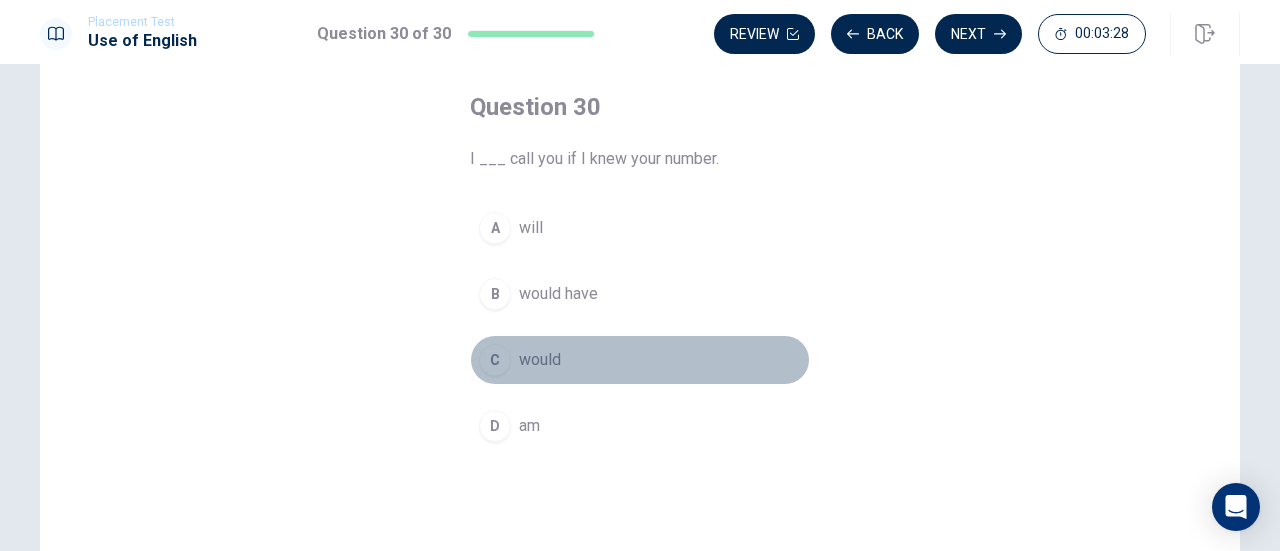 click on "would" at bounding box center (540, 360) 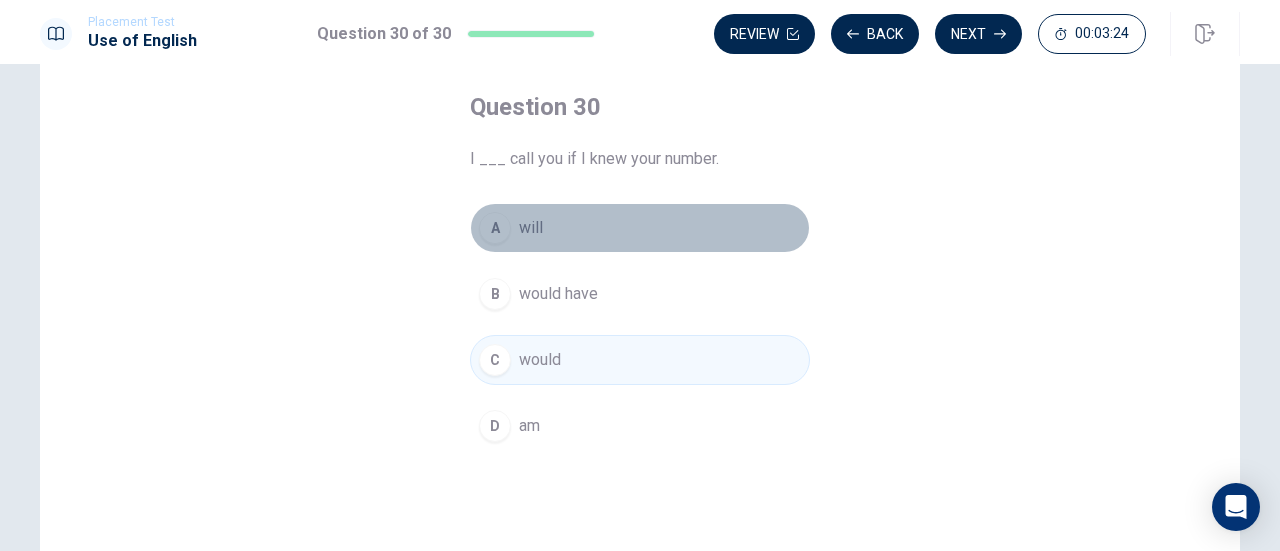 click on "A will" at bounding box center [640, 228] 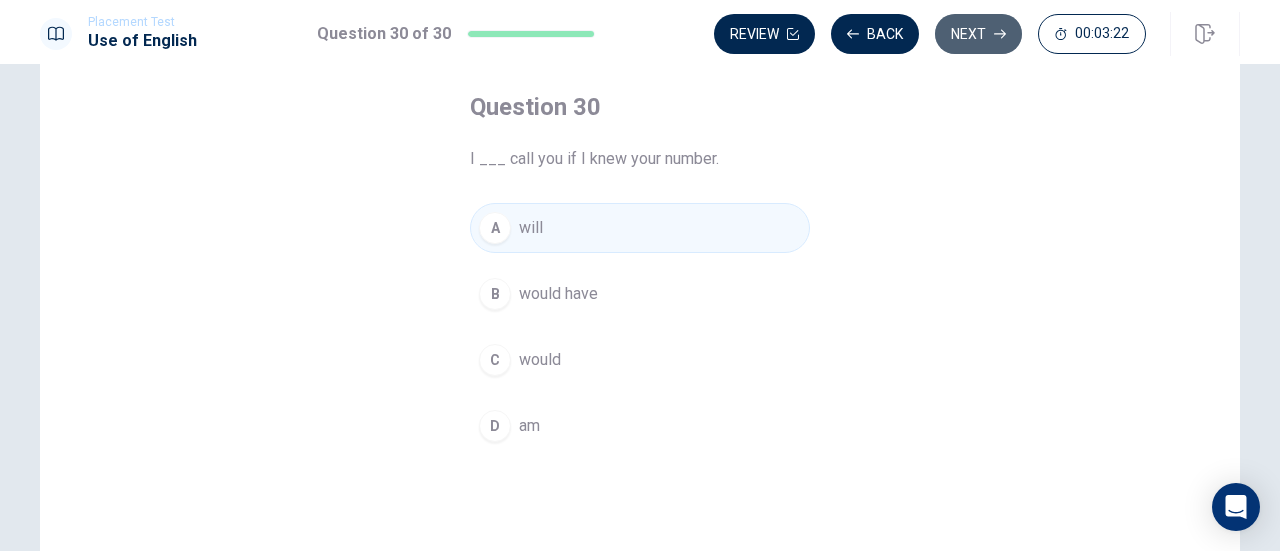 click on "Next" at bounding box center (978, 34) 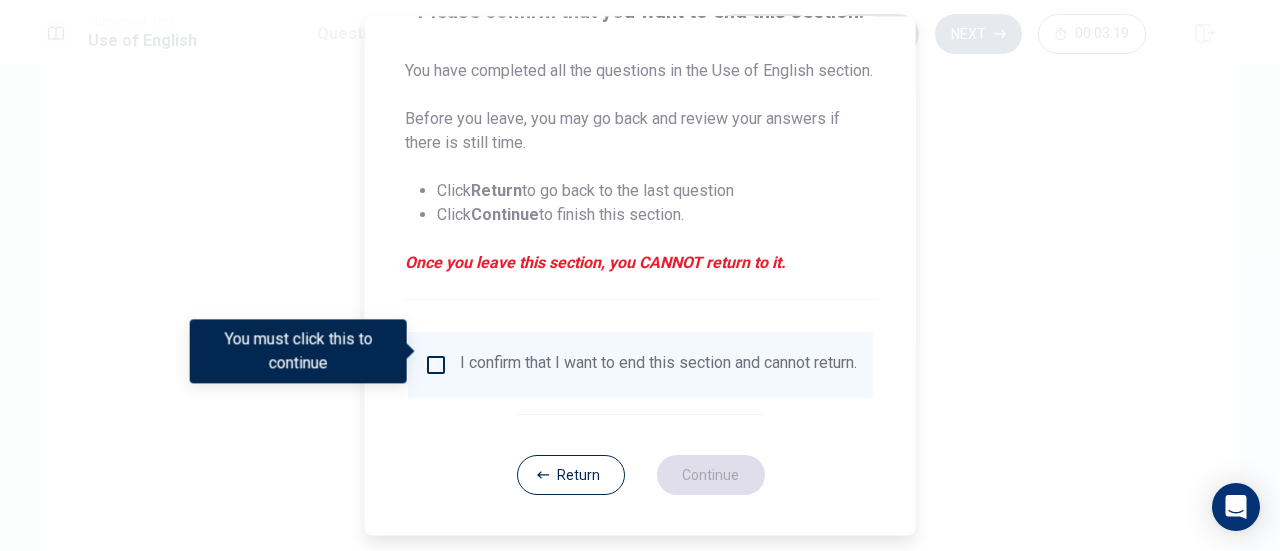 scroll, scrollTop: 216, scrollLeft: 0, axis: vertical 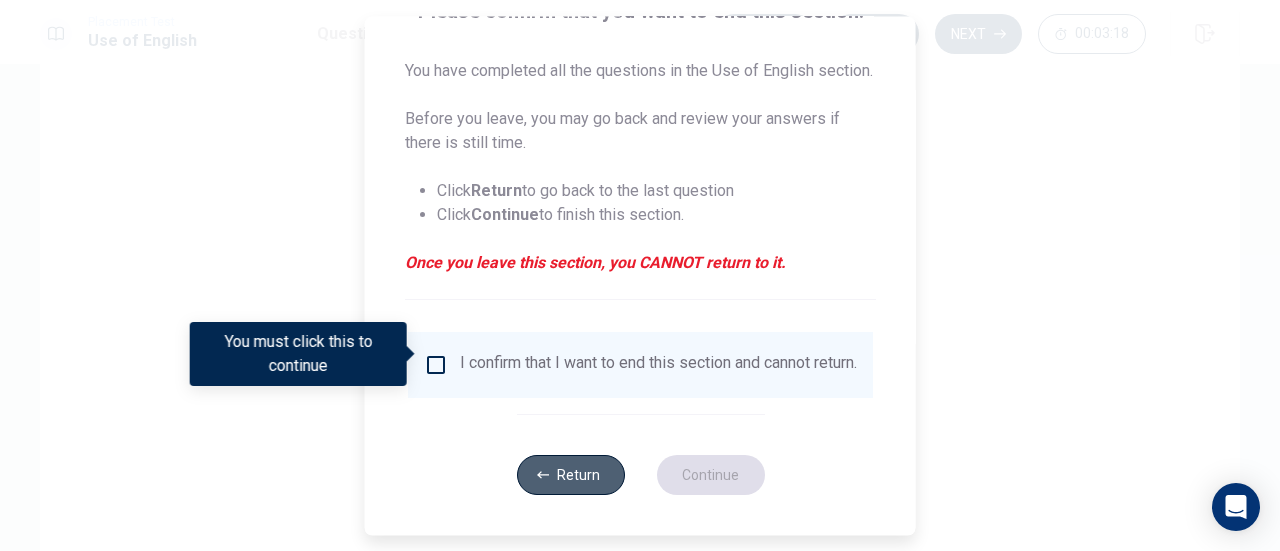 click on "Return" at bounding box center (570, 475) 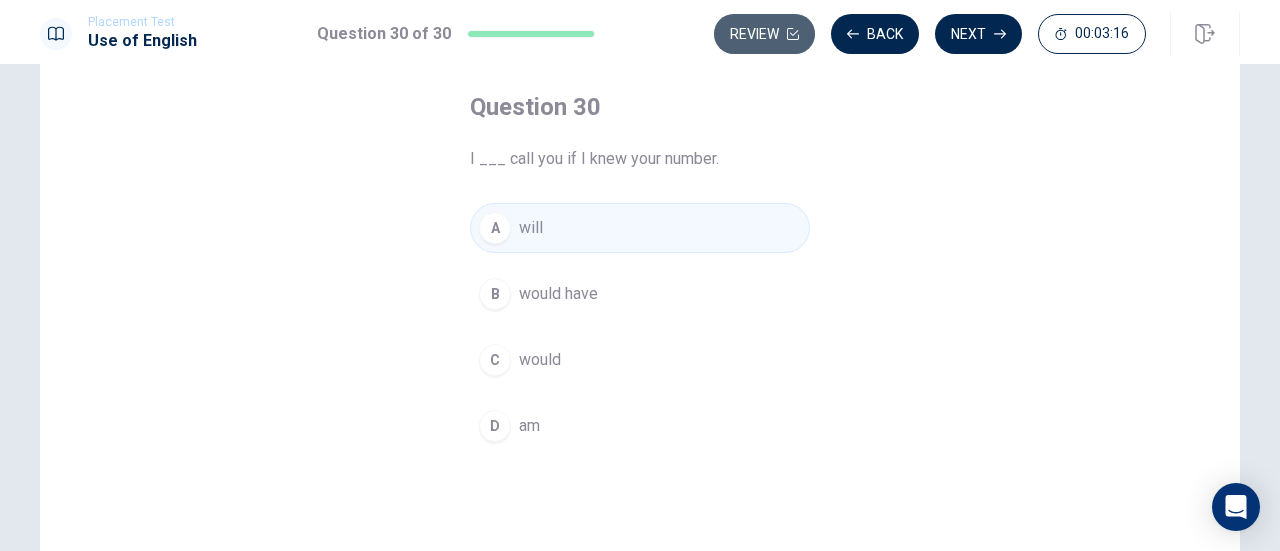 click on "Review" at bounding box center (764, 34) 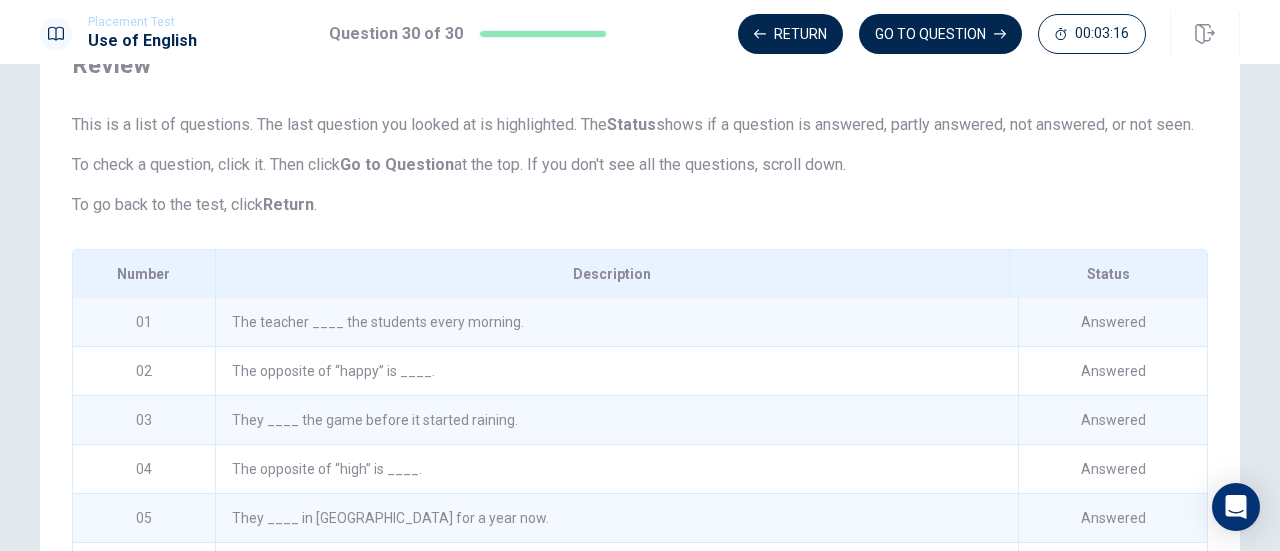 scroll, scrollTop: 362, scrollLeft: 0, axis: vertical 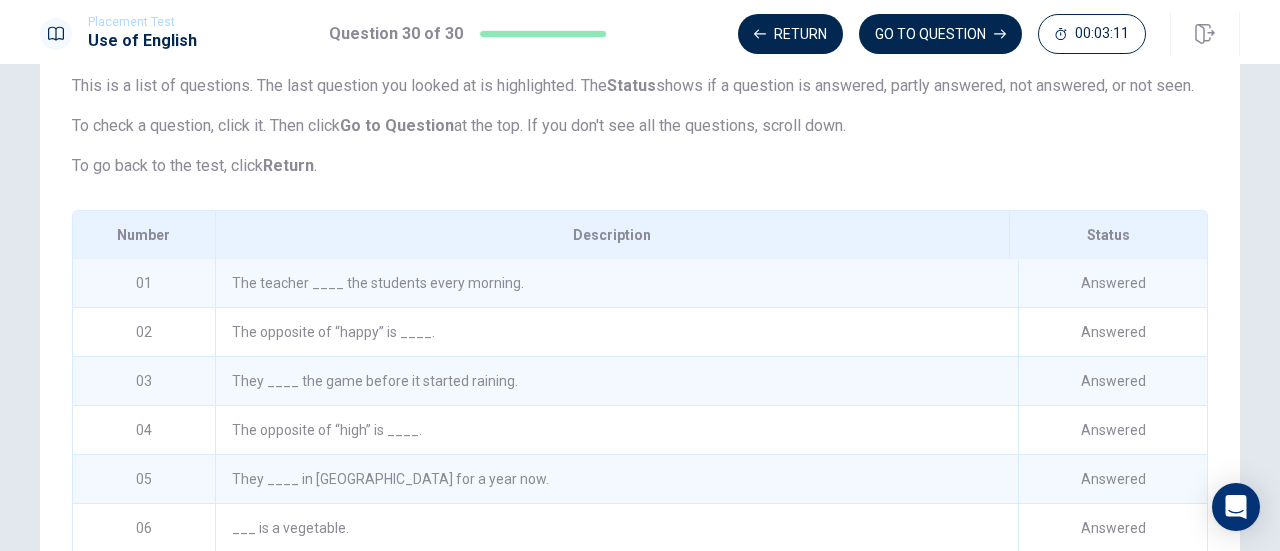 click on "The teacher ____ the students every morning." at bounding box center [616, 283] 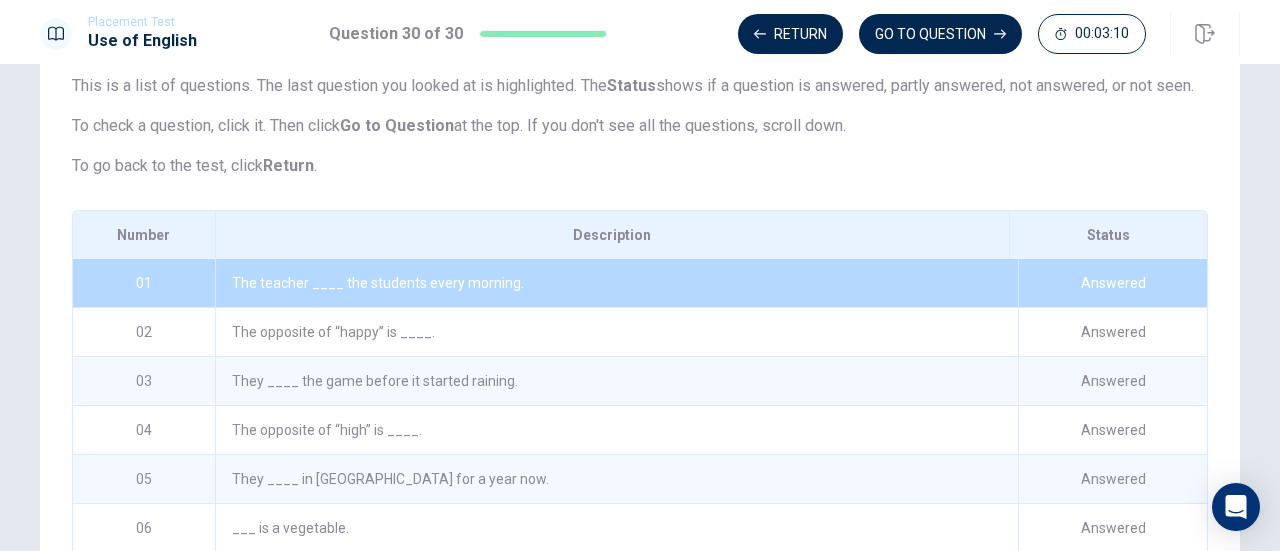 click on "The teacher ____ the students every morning." at bounding box center (616, 283) 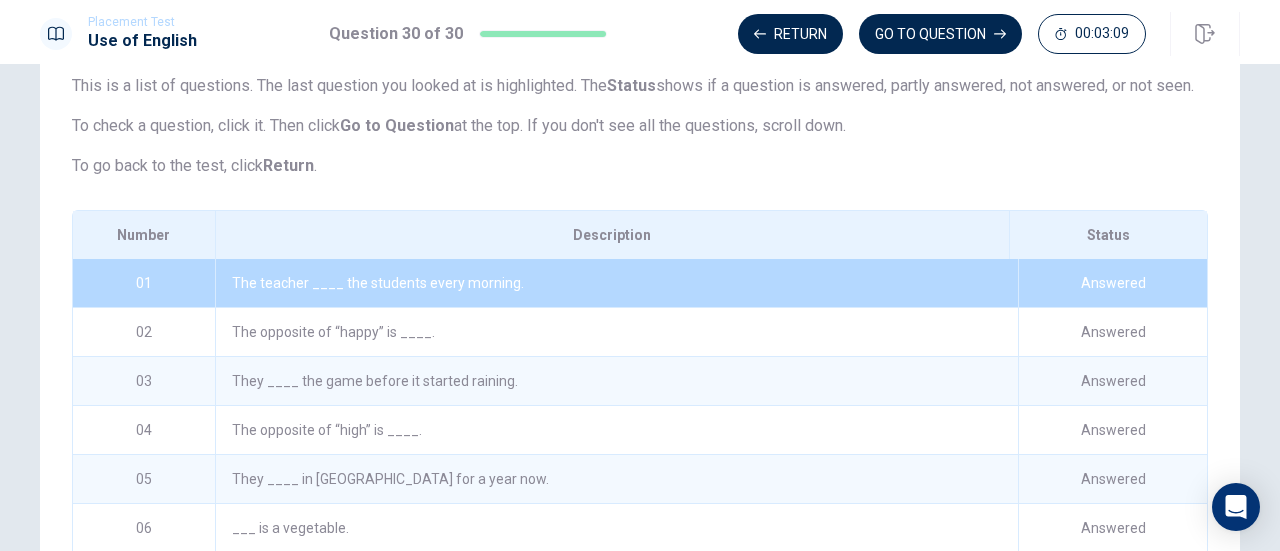 scroll, scrollTop: 0, scrollLeft: 0, axis: both 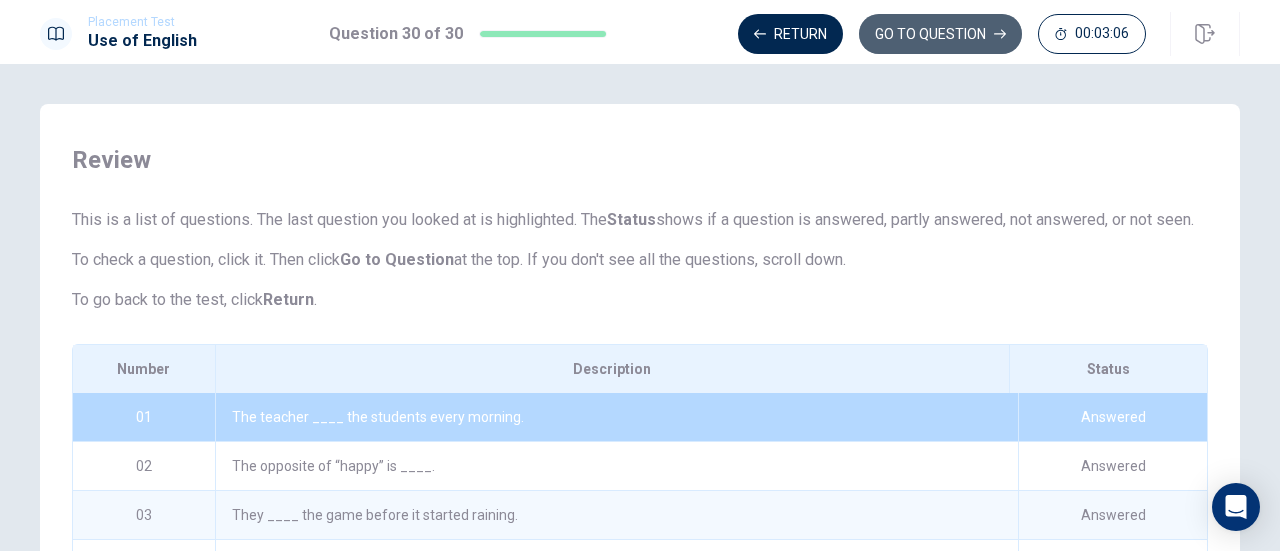 click on "GO TO QUESTION" at bounding box center (940, 34) 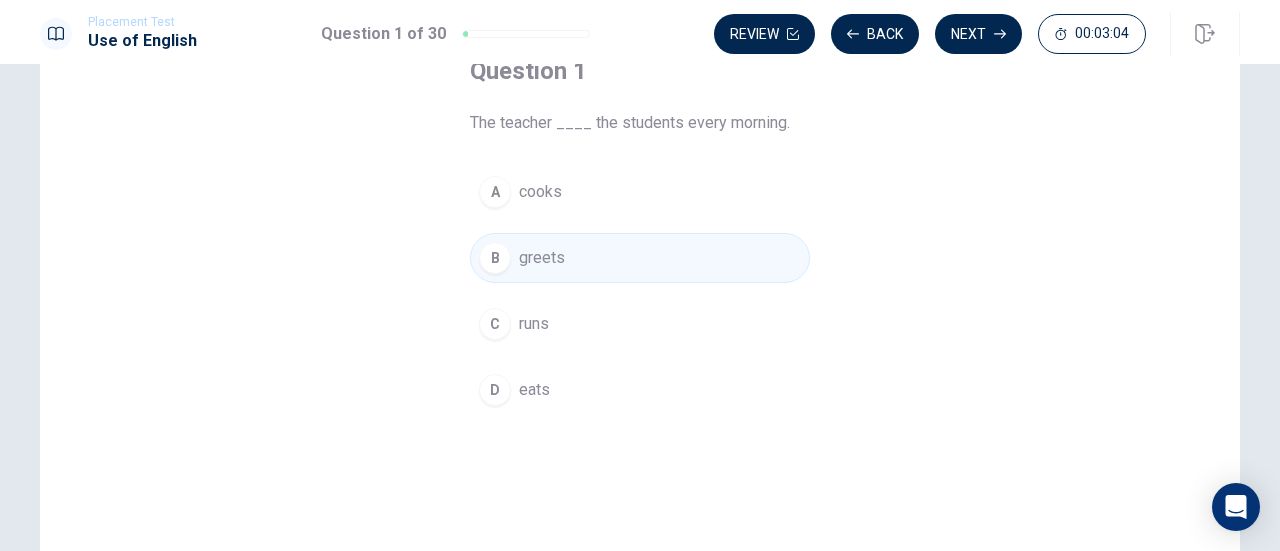 scroll, scrollTop: 149, scrollLeft: 0, axis: vertical 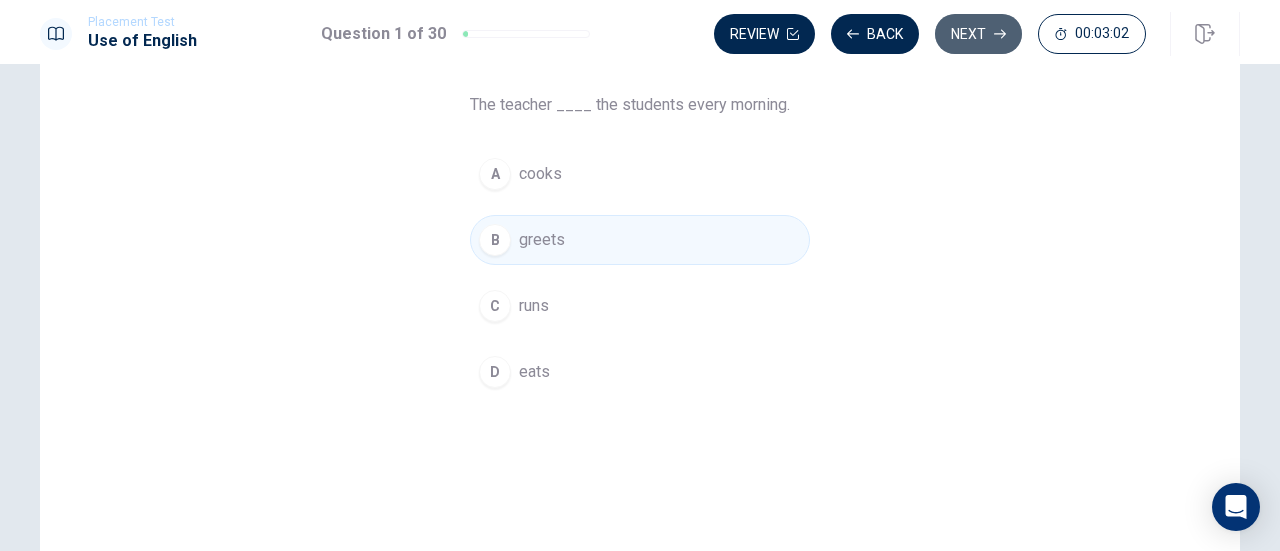 click on "Next" at bounding box center (978, 34) 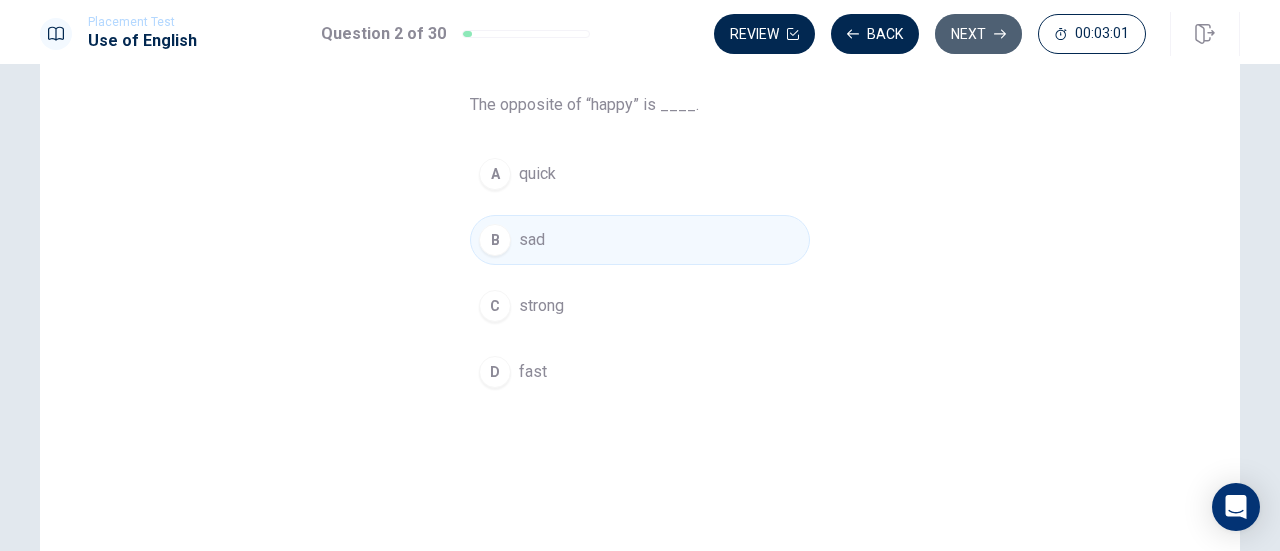 click on "Next" at bounding box center (978, 34) 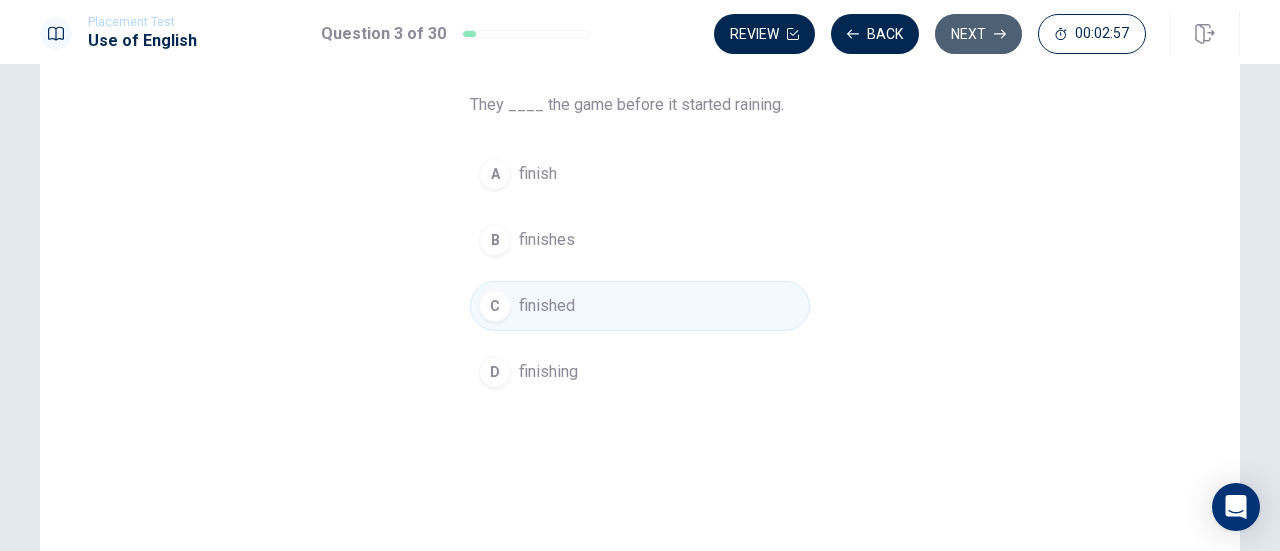 click on "Next" at bounding box center (978, 34) 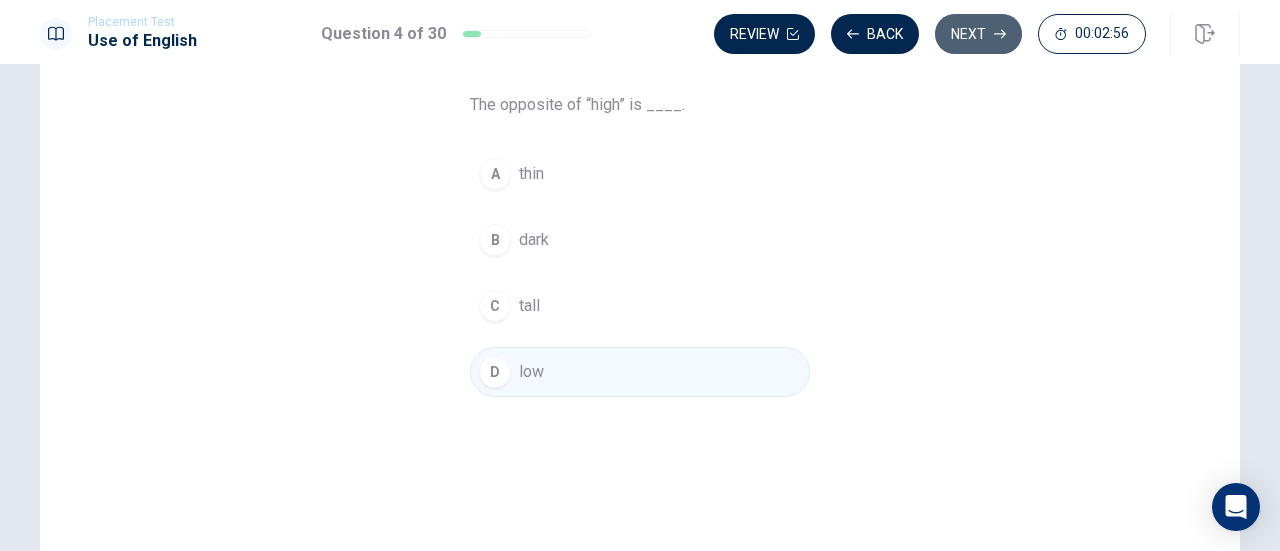 click on "Next" at bounding box center (978, 34) 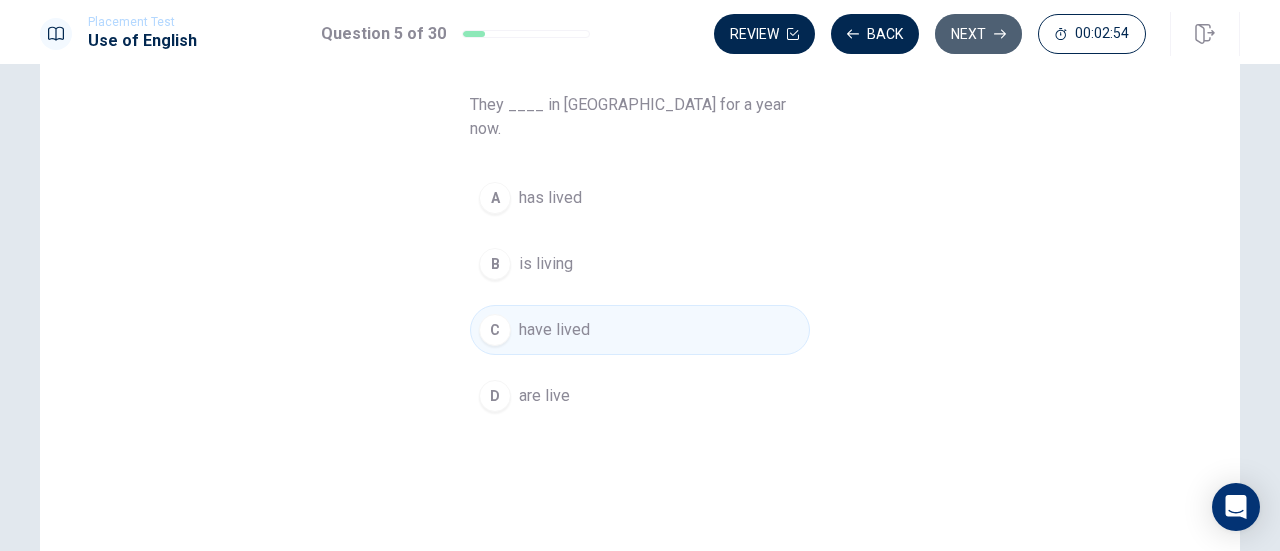 click on "Next" at bounding box center (978, 34) 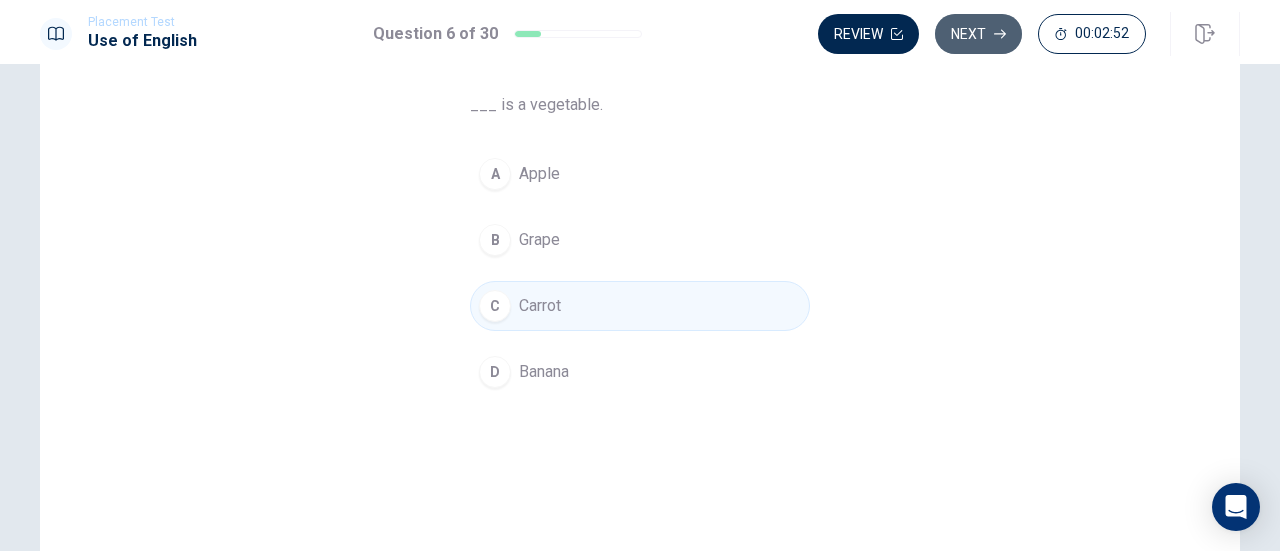 click on "Next" at bounding box center [978, 34] 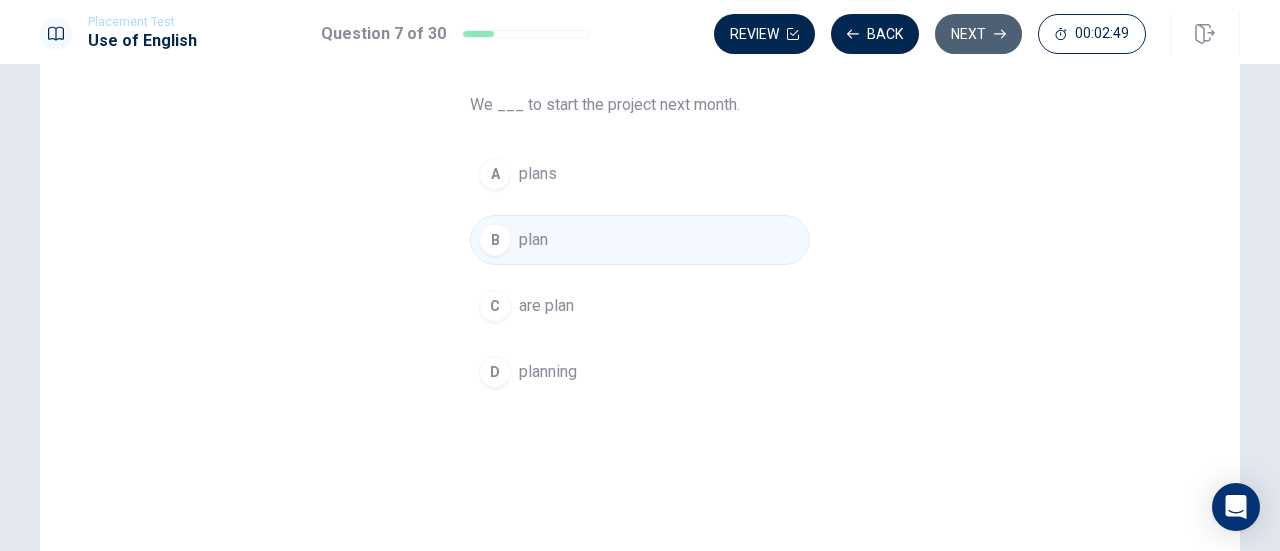click on "Next" at bounding box center (978, 34) 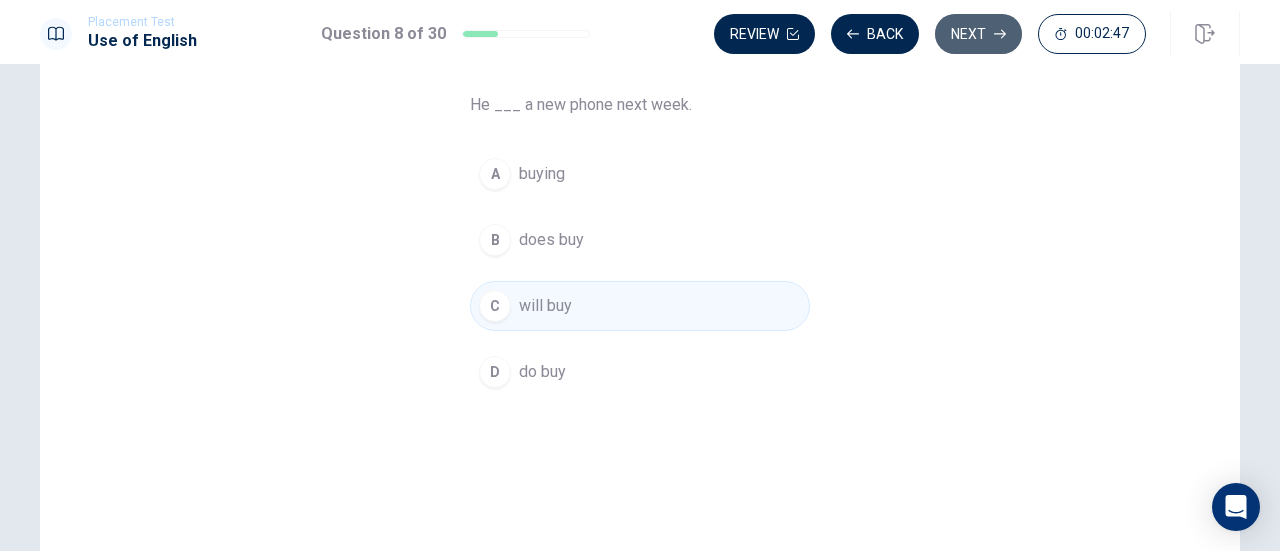 click on "Next" at bounding box center [978, 34] 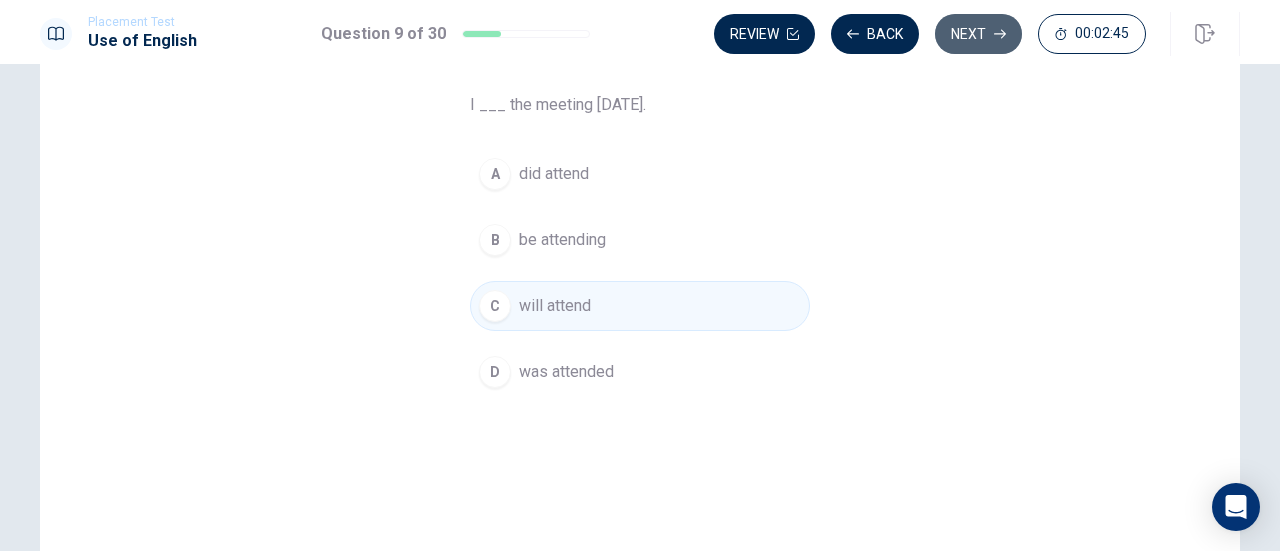 click on "Next" at bounding box center (978, 34) 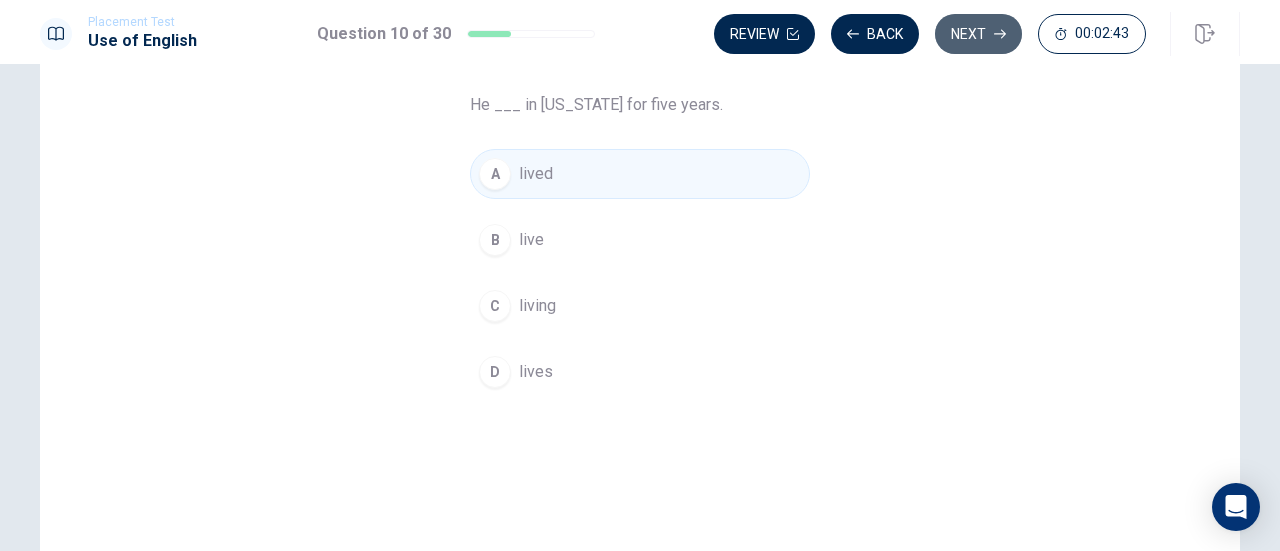 click on "Next" at bounding box center (978, 34) 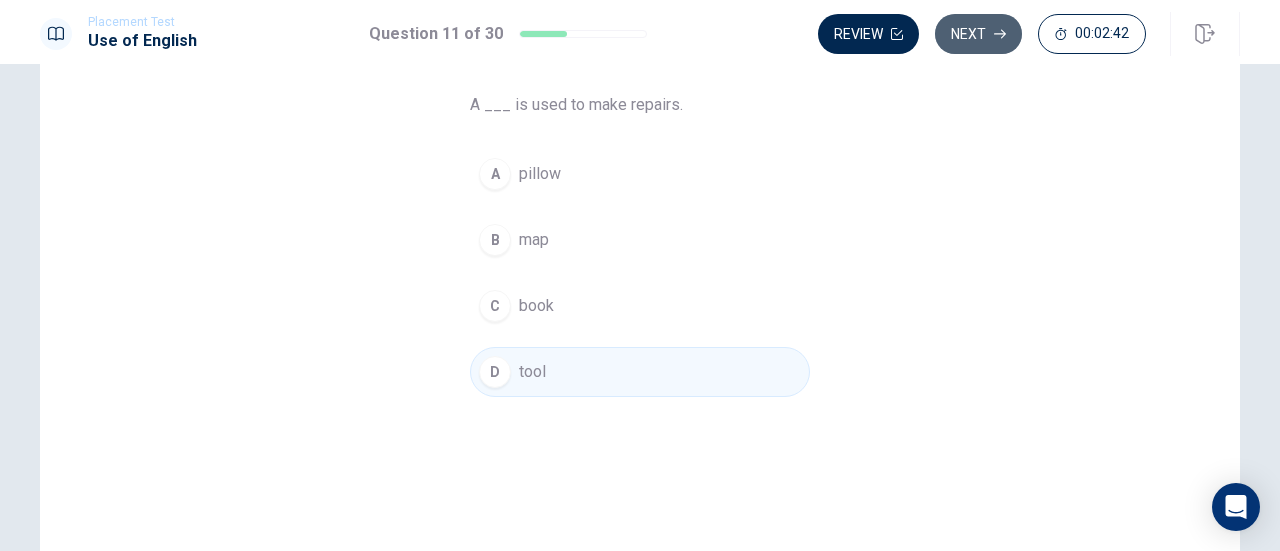 click on "Next" at bounding box center (978, 34) 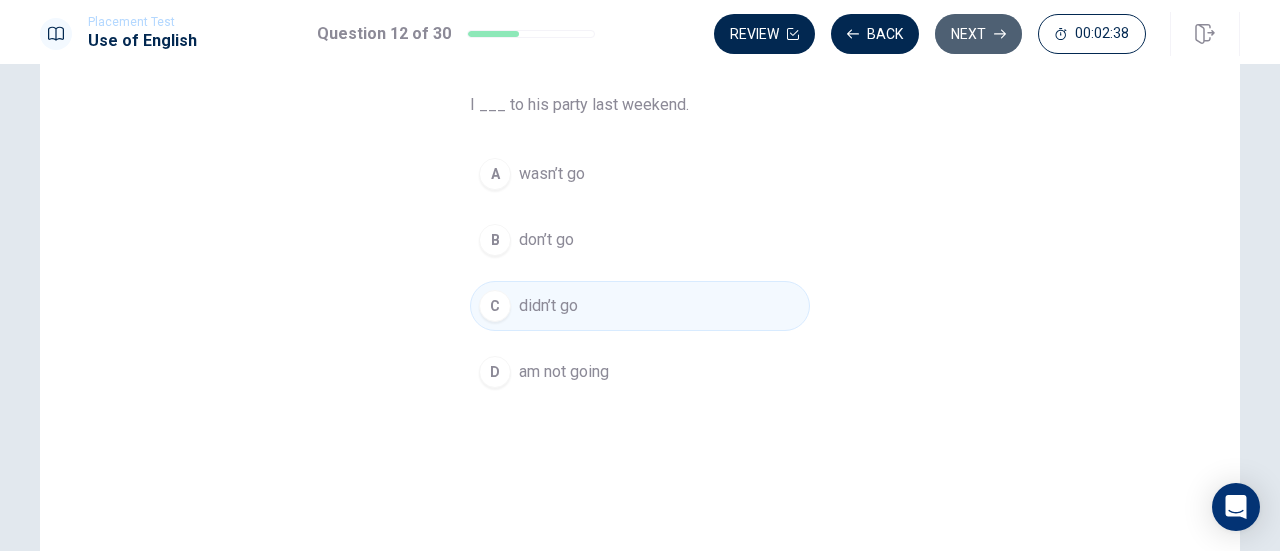 click on "Next" at bounding box center (978, 34) 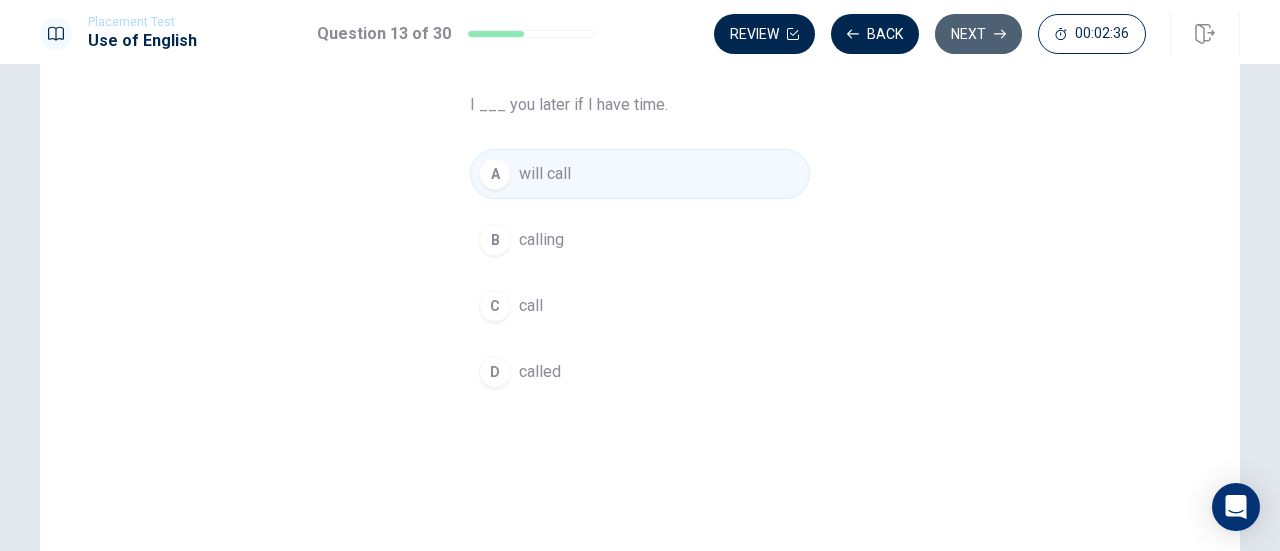 click on "Next" at bounding box center (978, 34) 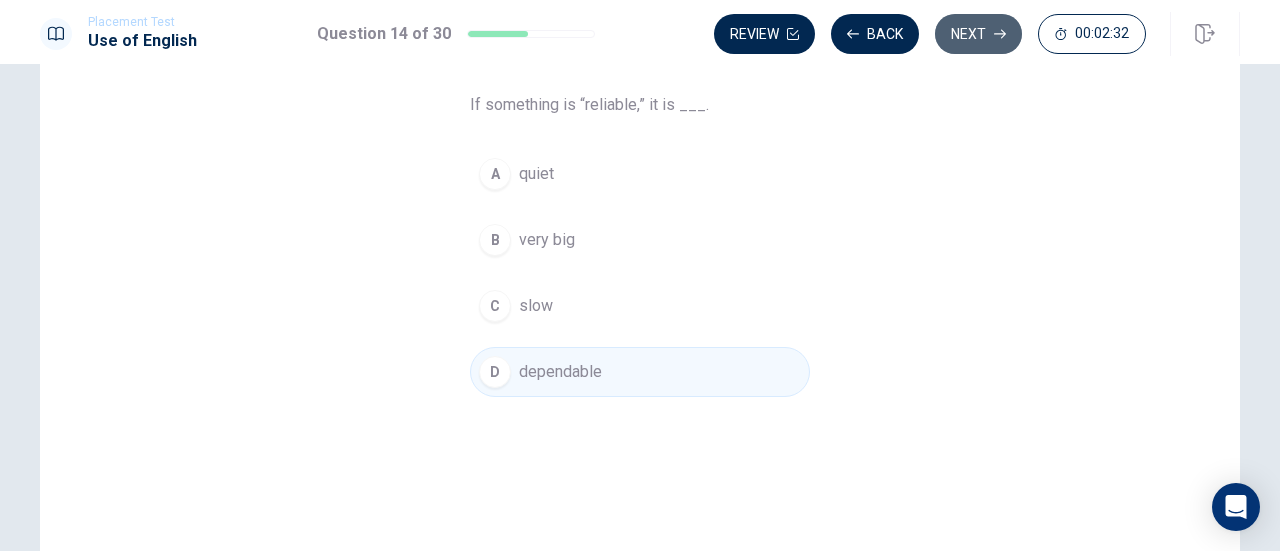 click on "Next" at bounding box center [978, 34] 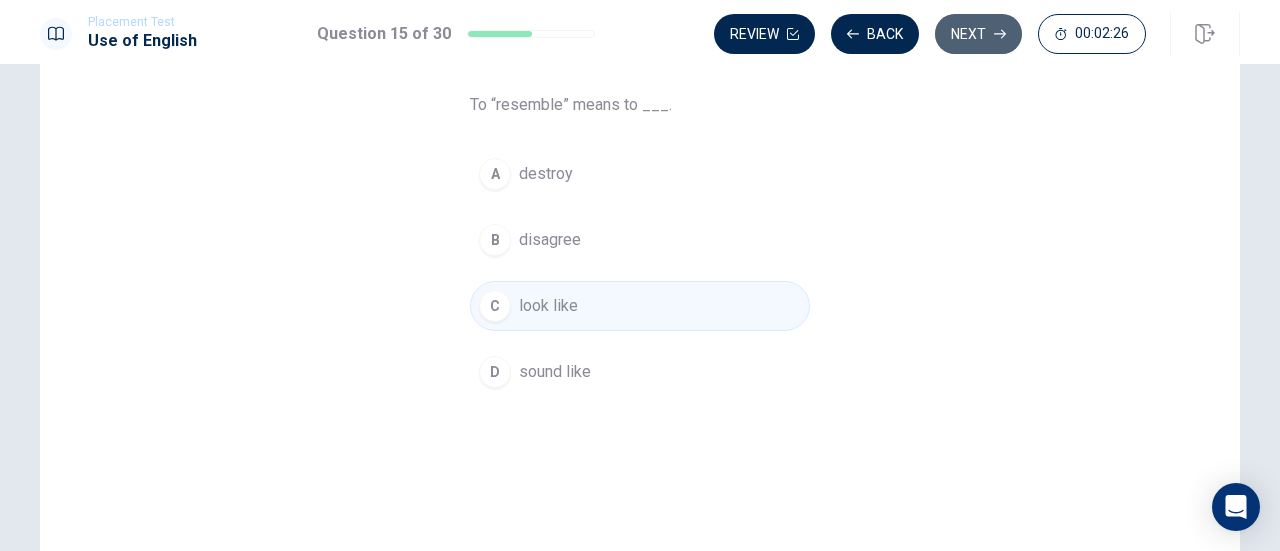 click on "Next" at bounding box center (978, 34) 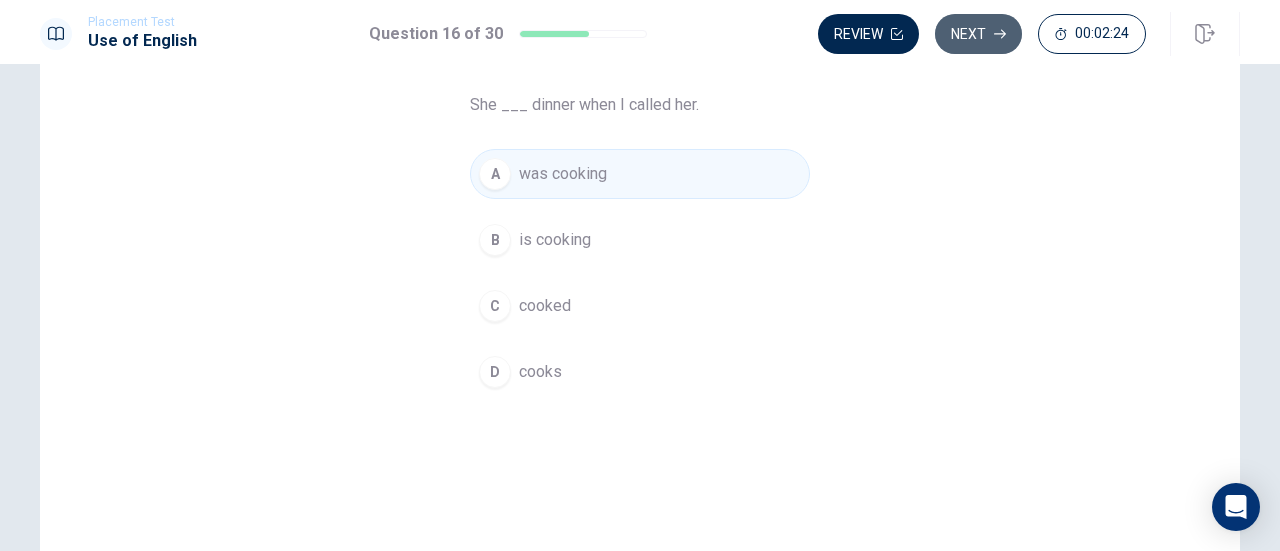 click on "Next" at bounding box center [978, 34] 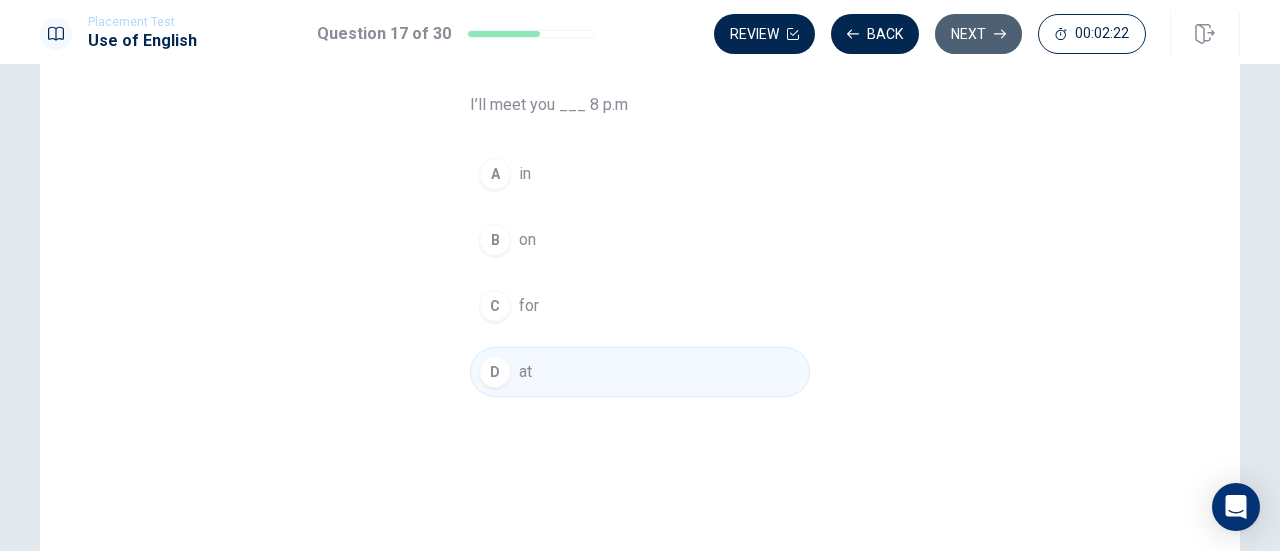 click on "Next" at bounding box center [978, 34] 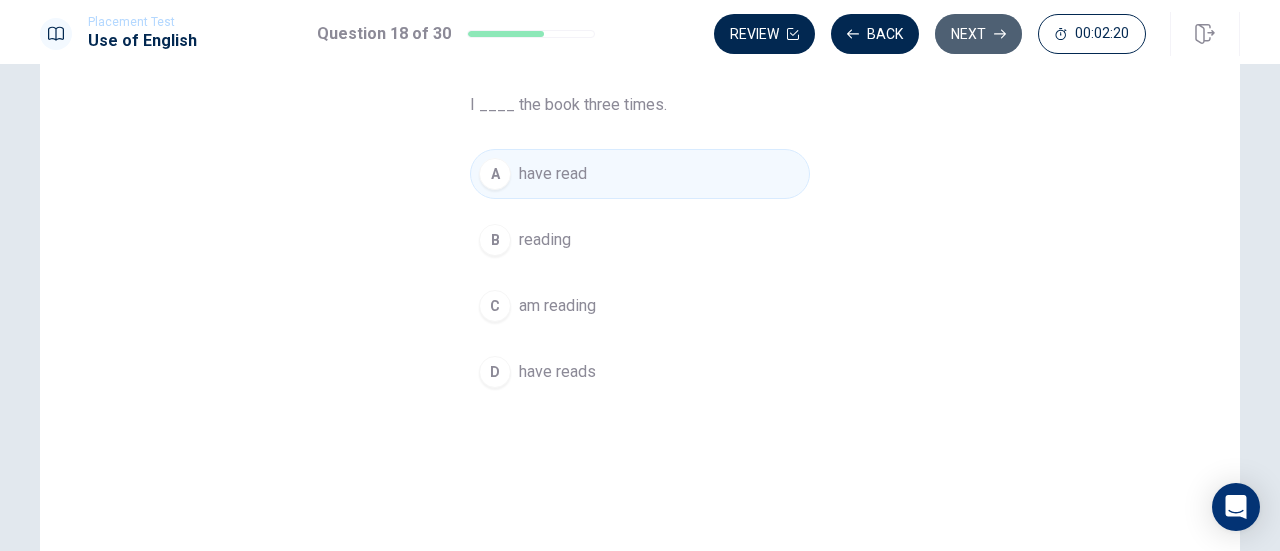 click on "Next" at bounding box center (978, 34) 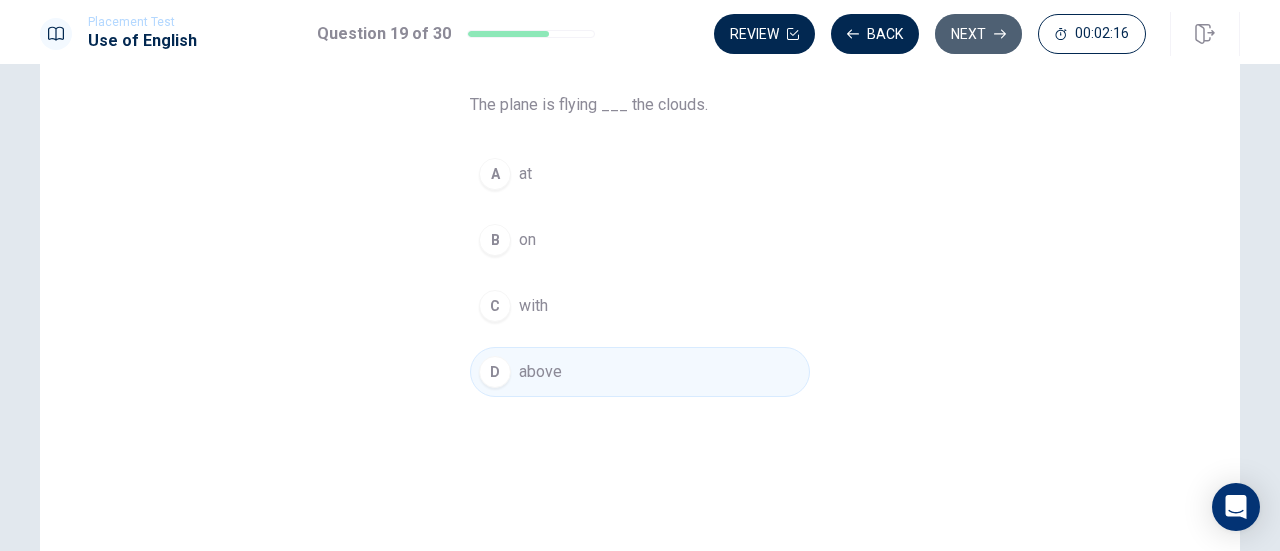 click on "Next" at bounding box center (978, 34) 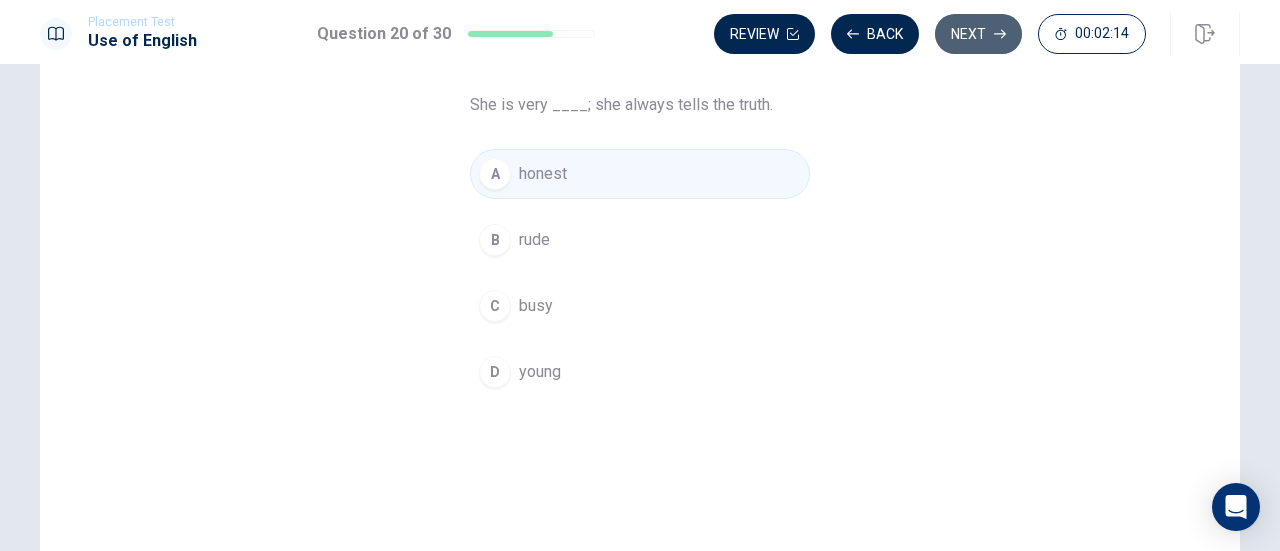 click on "Next" at bounding box center [978, 34] 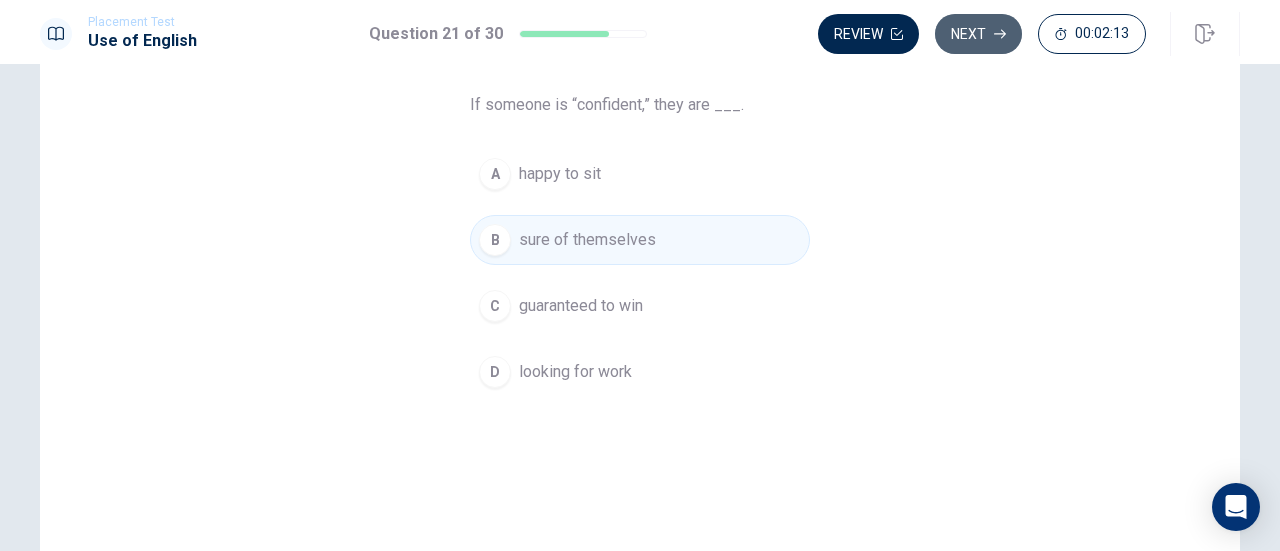 click on "Next" at bounding box center [978, 34] 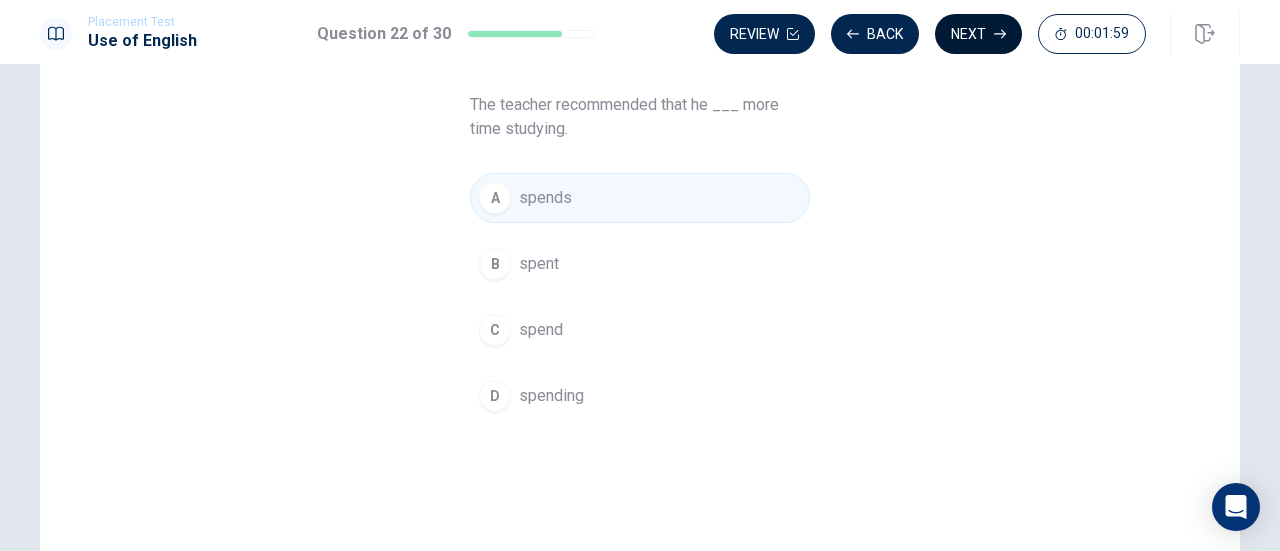 click on "Next" at bounding box center [978, 34] 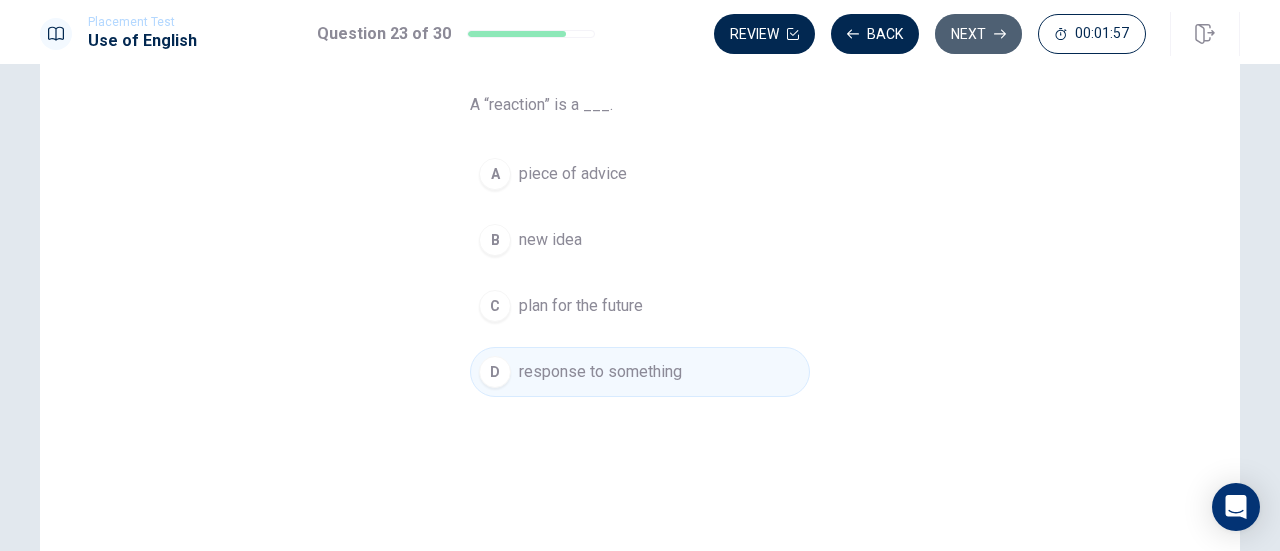 click on "Next" at bounding box center [978, 34] 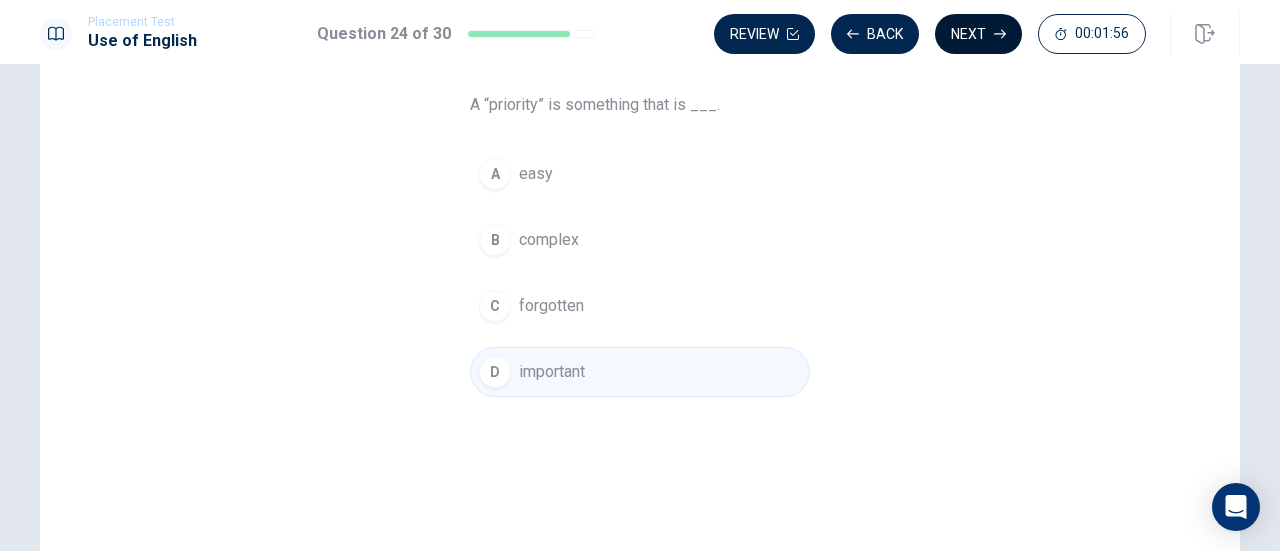 click on "Review Back Next 00:01:56" at bounding box center (930, 34) 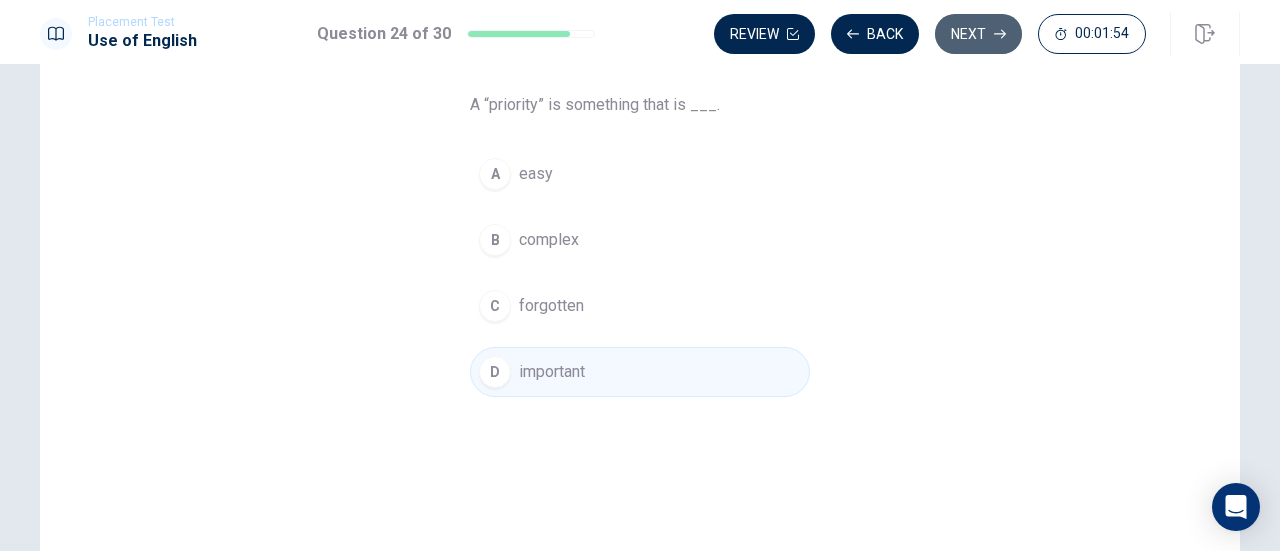 click on "Next" at bounding box center [978, 34] 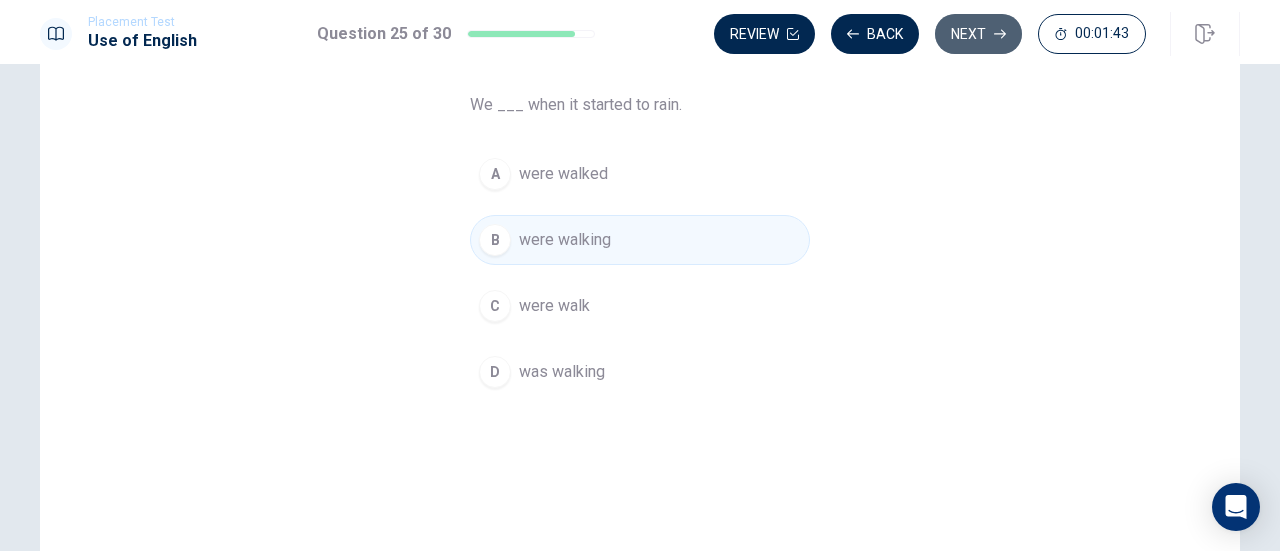 click on "Next" at bounding box center (978, 34) 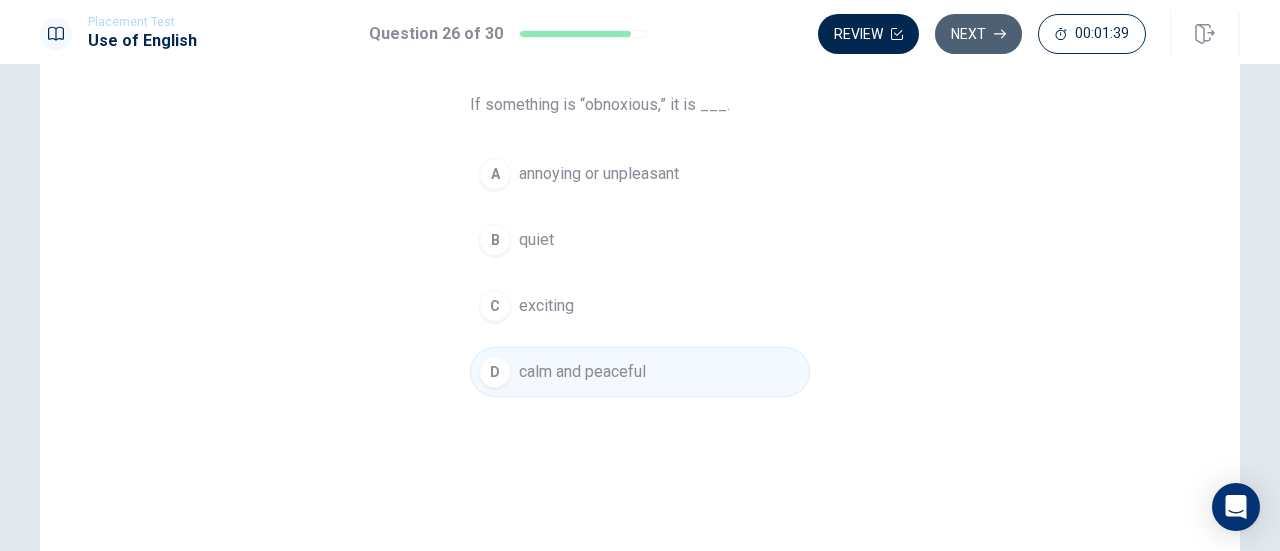click on "Next" at bounding box center (978, 34) 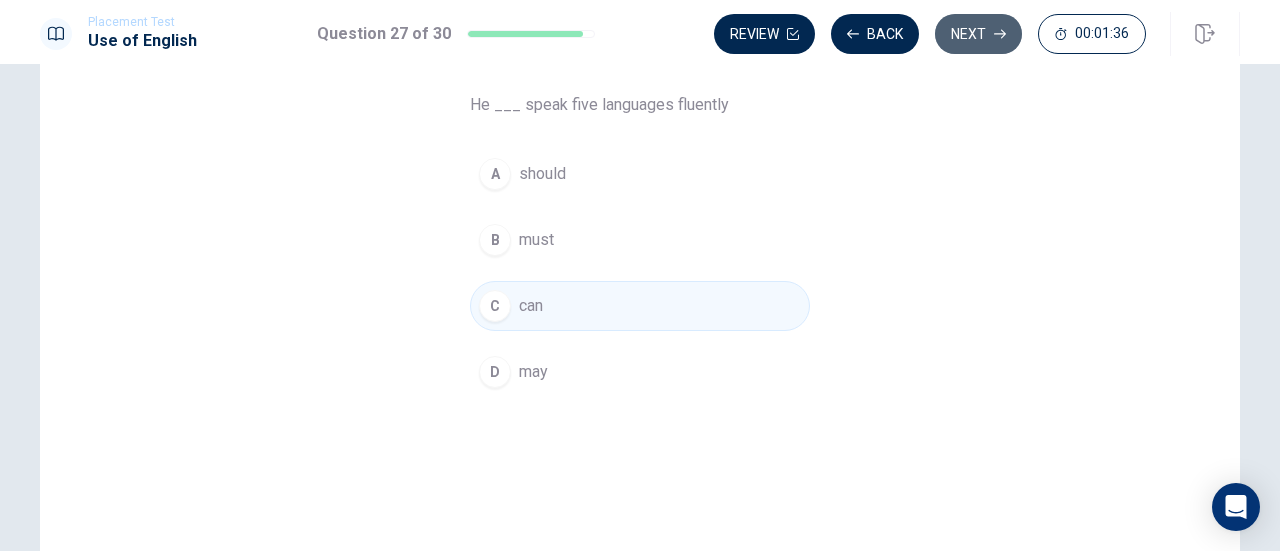 click on "Next" at bounding box center [978, 34] 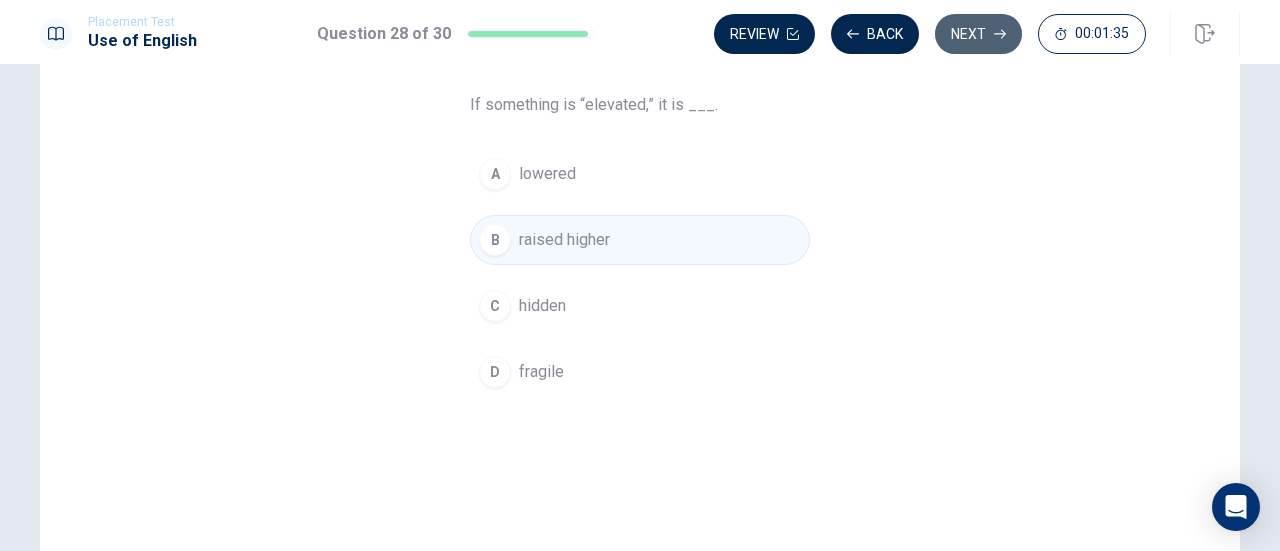click on "Next" at bounding box center (978, 34) 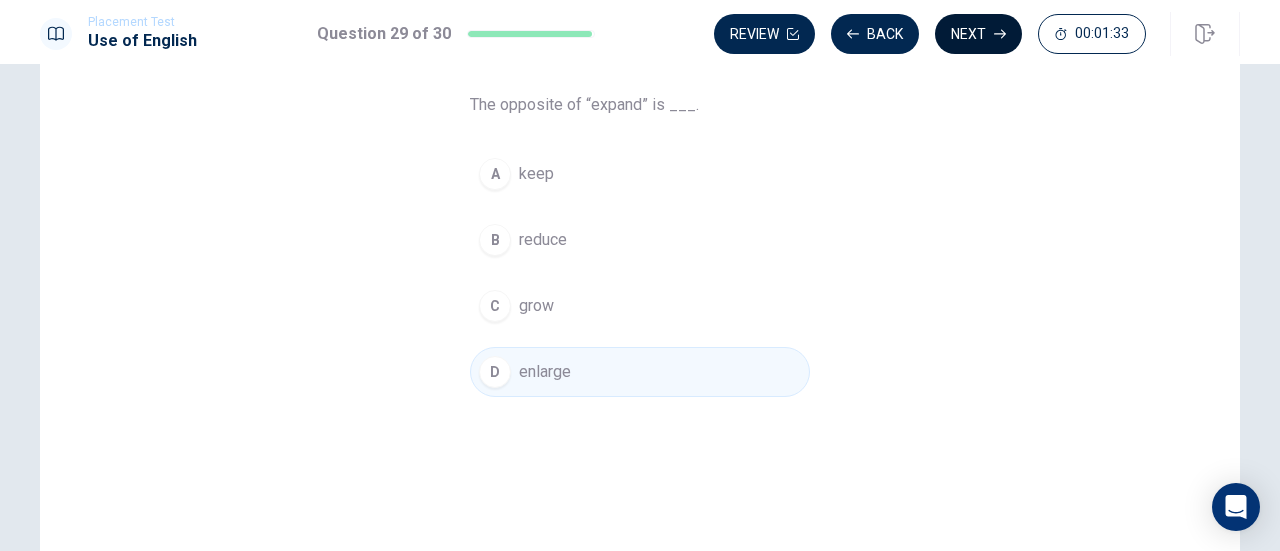 click on "Next" at bounding box center [978, 34] 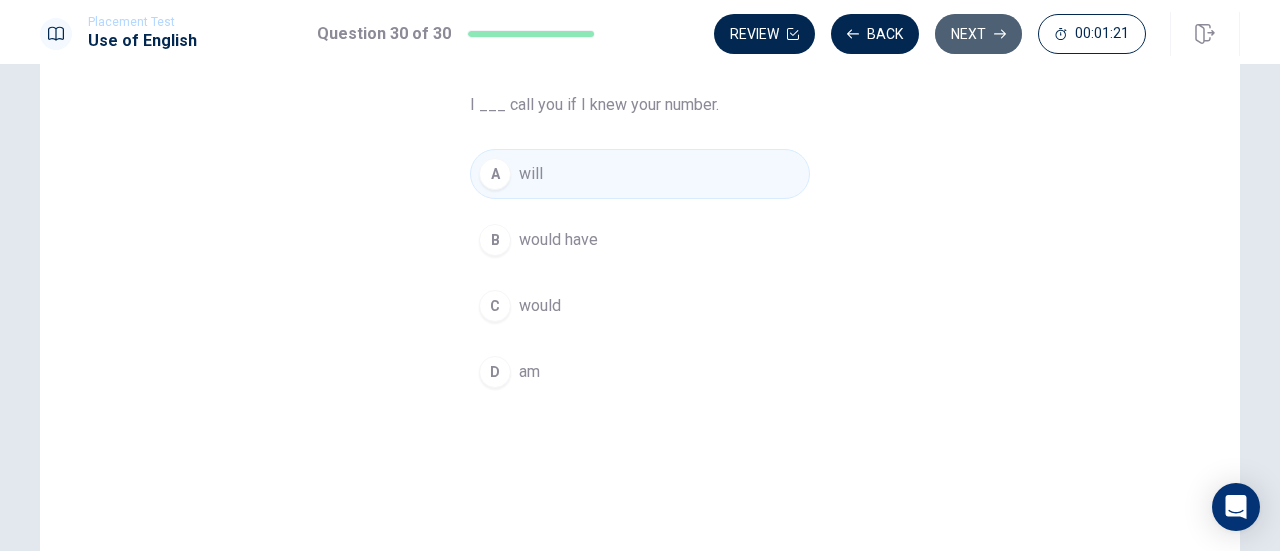 click on "Next" at bounding box center (978, 34) 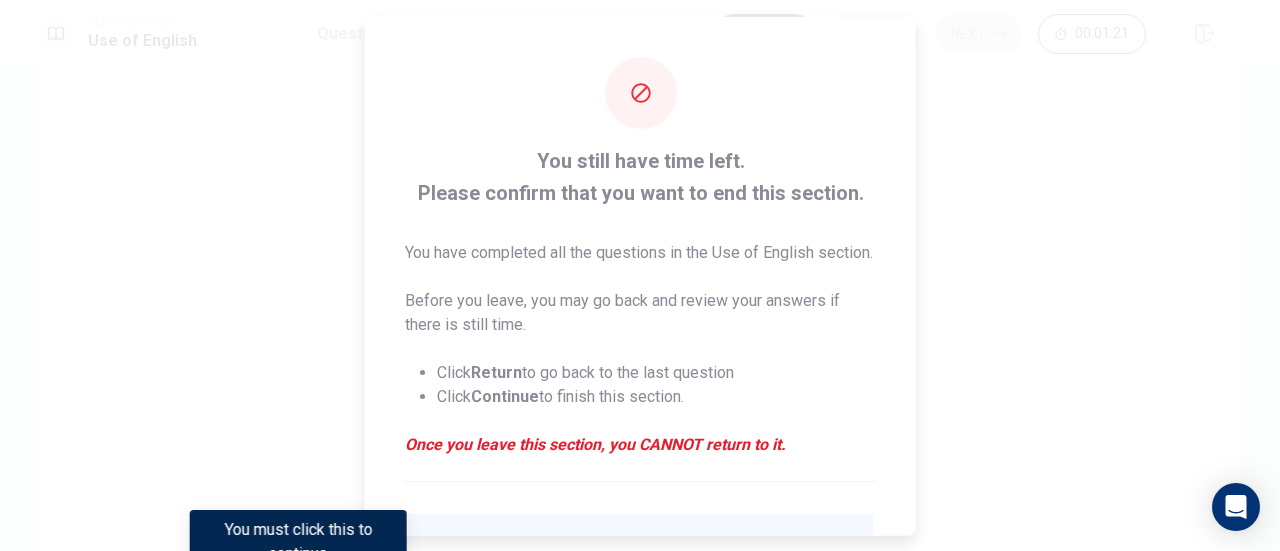 scroll, scrollTop: 218, scrollLeft: 0, axis: vertical 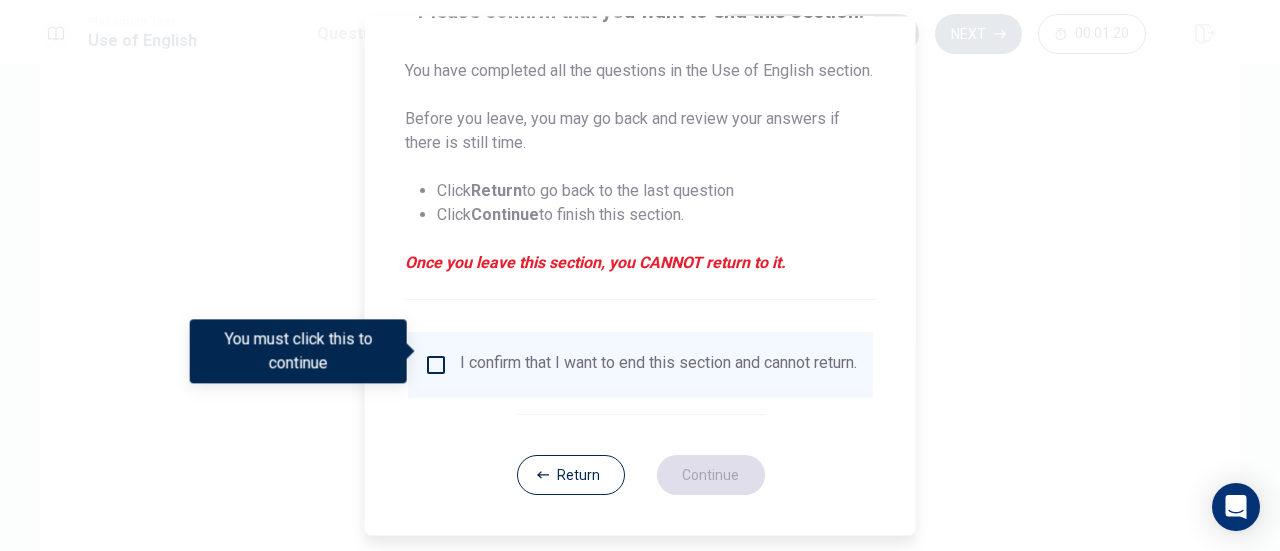 click on "I confirm that I want to end this section and cannot return." at bounding box center (640, 365) 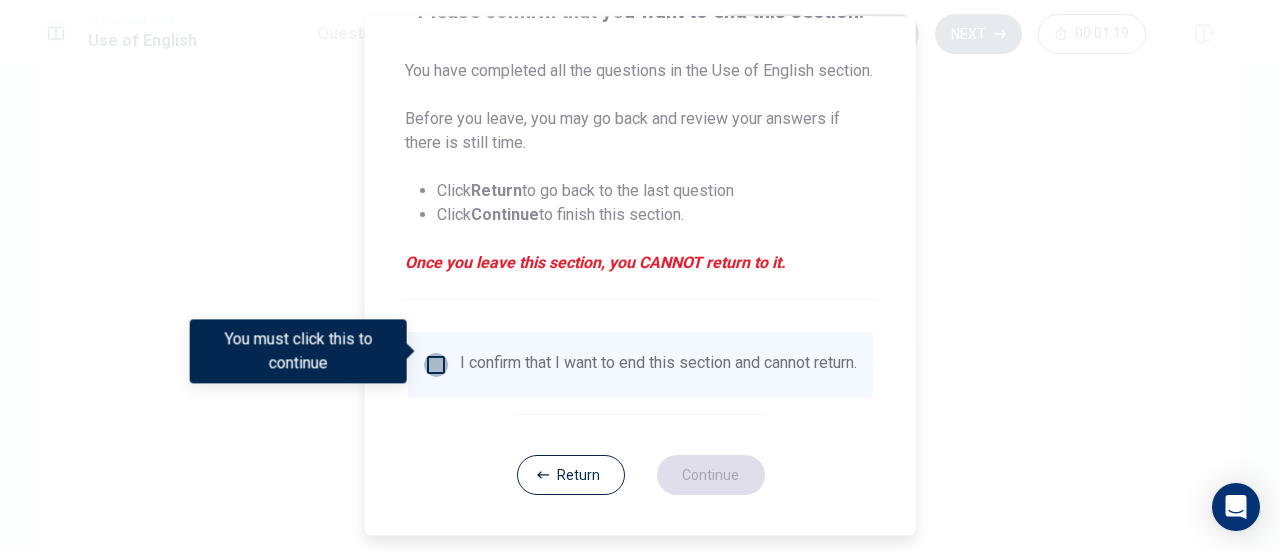 click at bounding box center [436, 365] 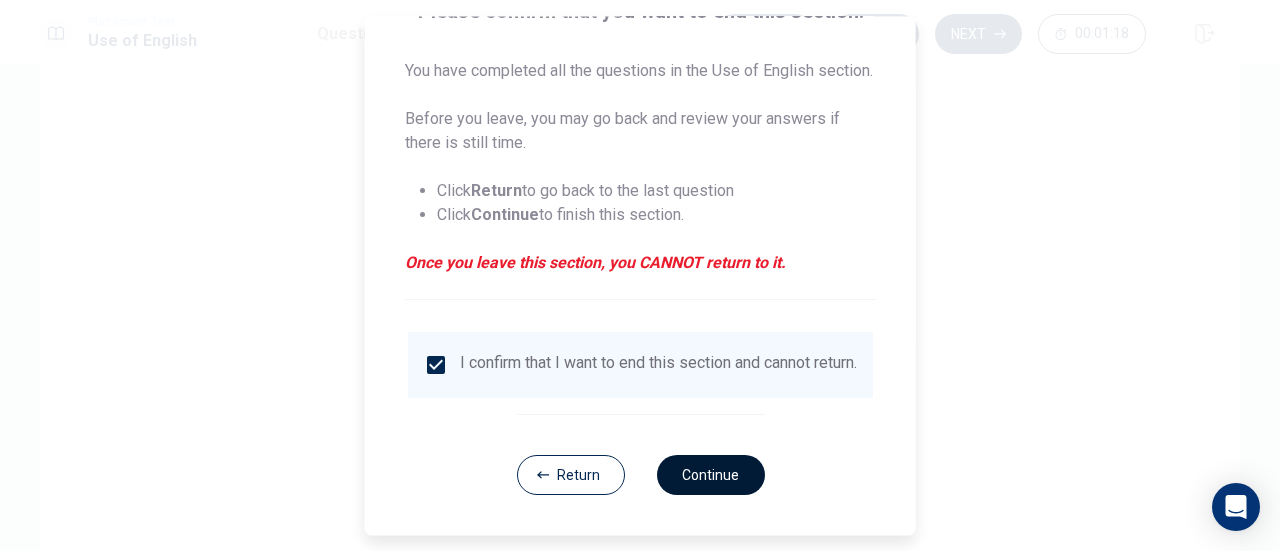 drag, startPoint x: 681, startPoint y: 442, endPoint x: 682, endPoint y: 465, distance: 23.021729 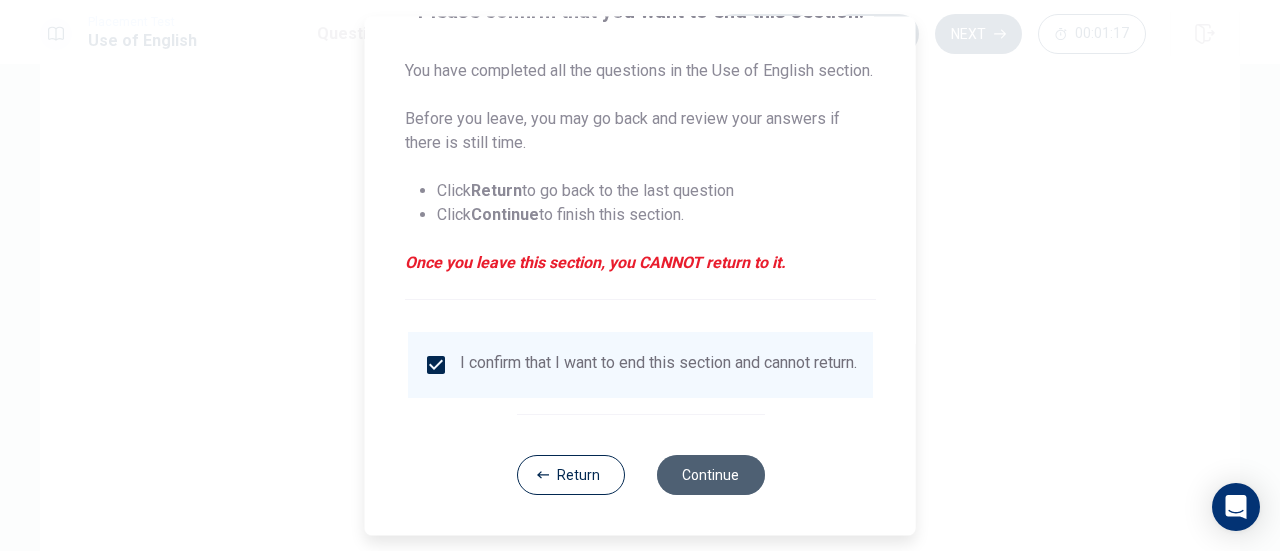 click on "Continue" at bounding box center [710, 475] 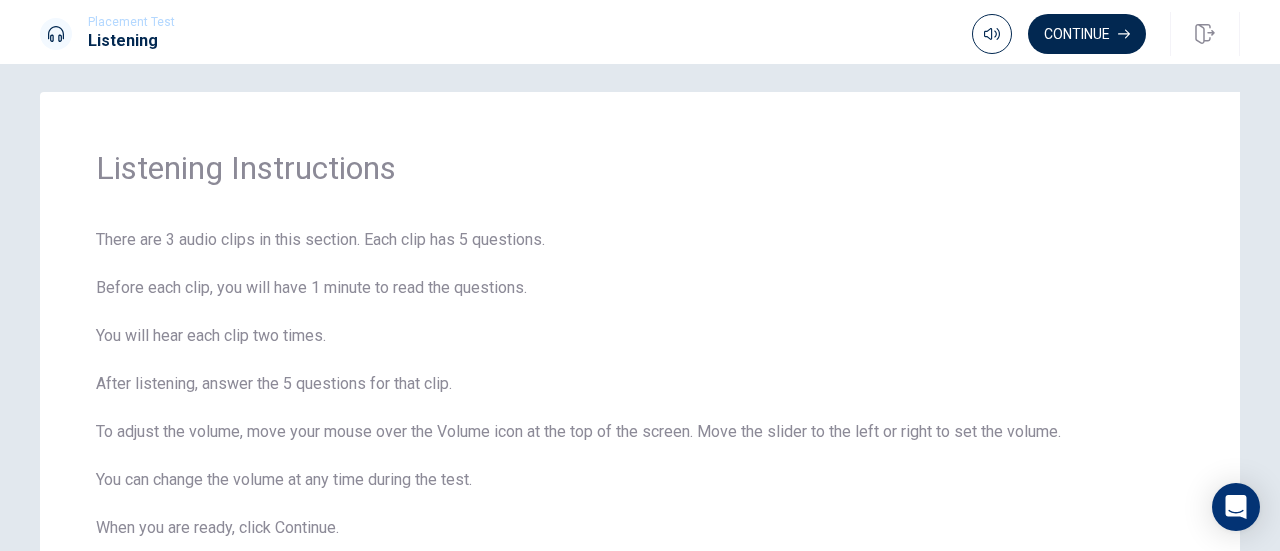scroll, scrollTop: 160, scrollLeft: 0, axis: vertical 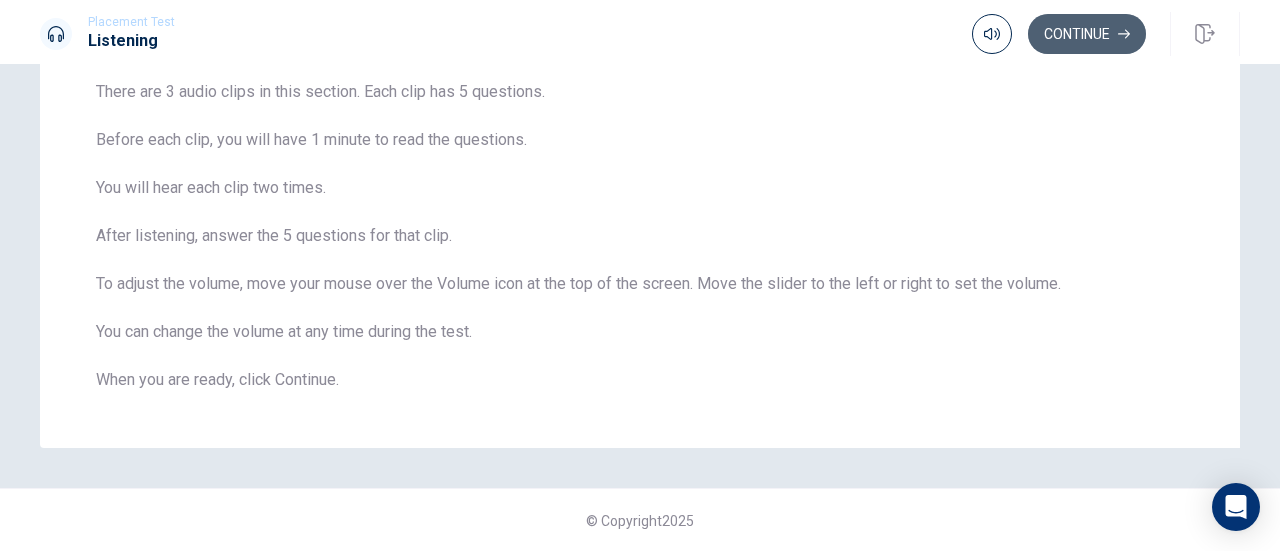 click on "Continue" at bounding box center (1087, 34) 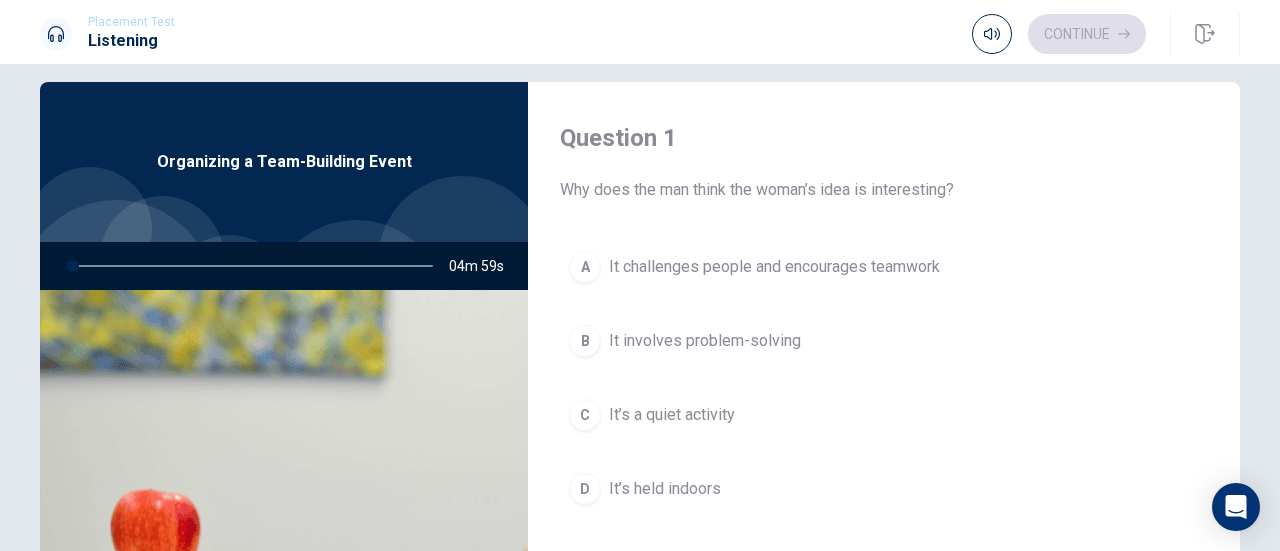 scroll, scrollTop: 0, scrollLeft: 0, axis: both 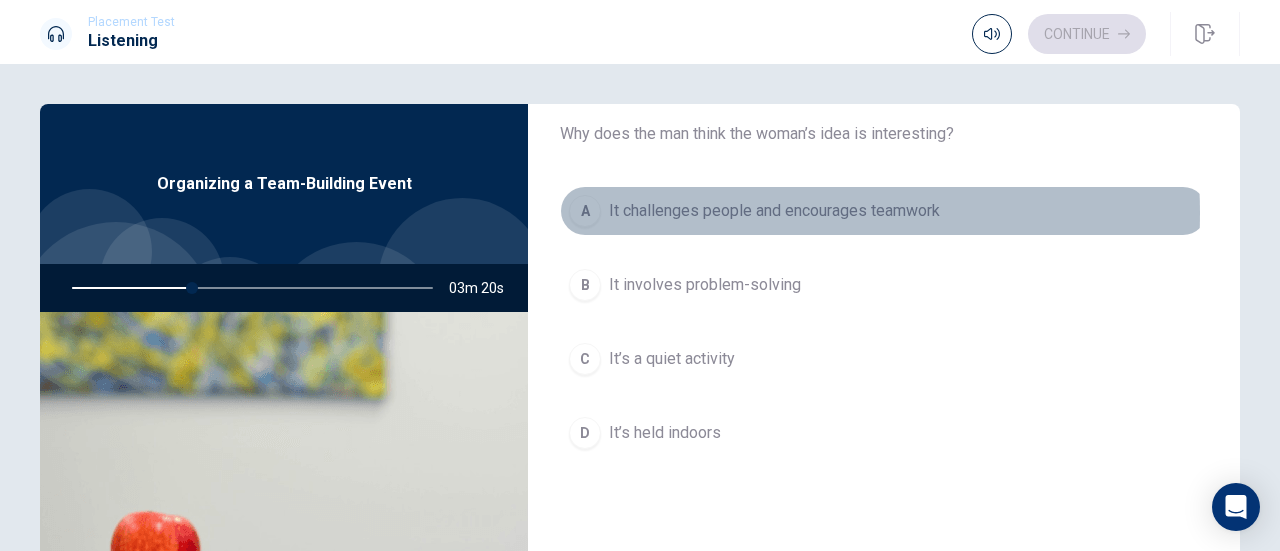 click on "It challenges people and encourages teamwork" at bounding box center (774, 211) 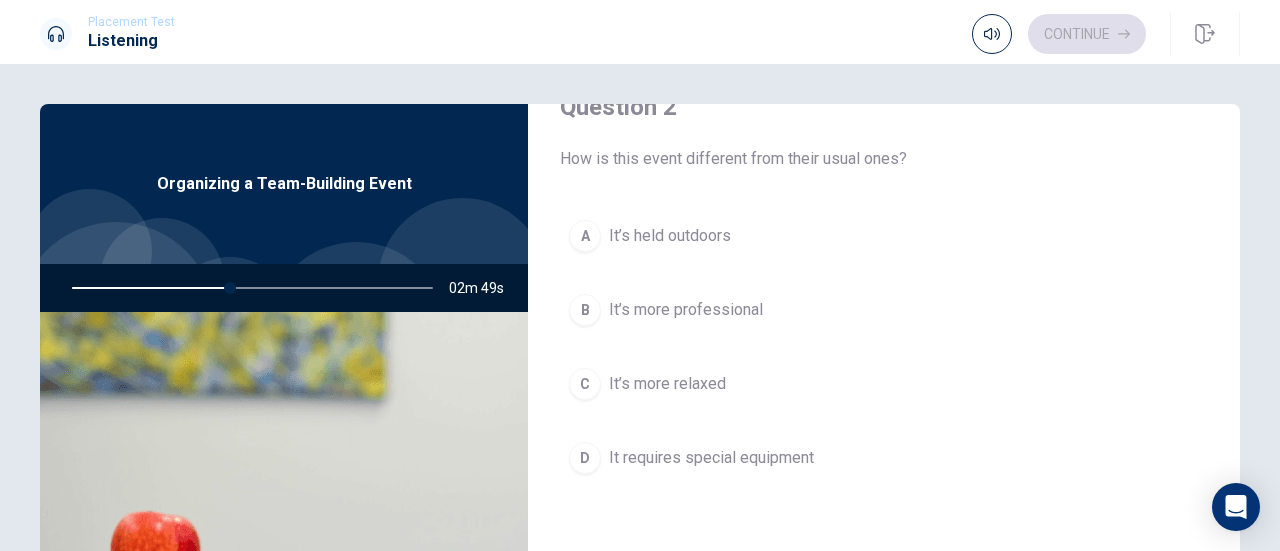 scroll, scrollTop: 570, scrollLeft: 0, axis: vertical 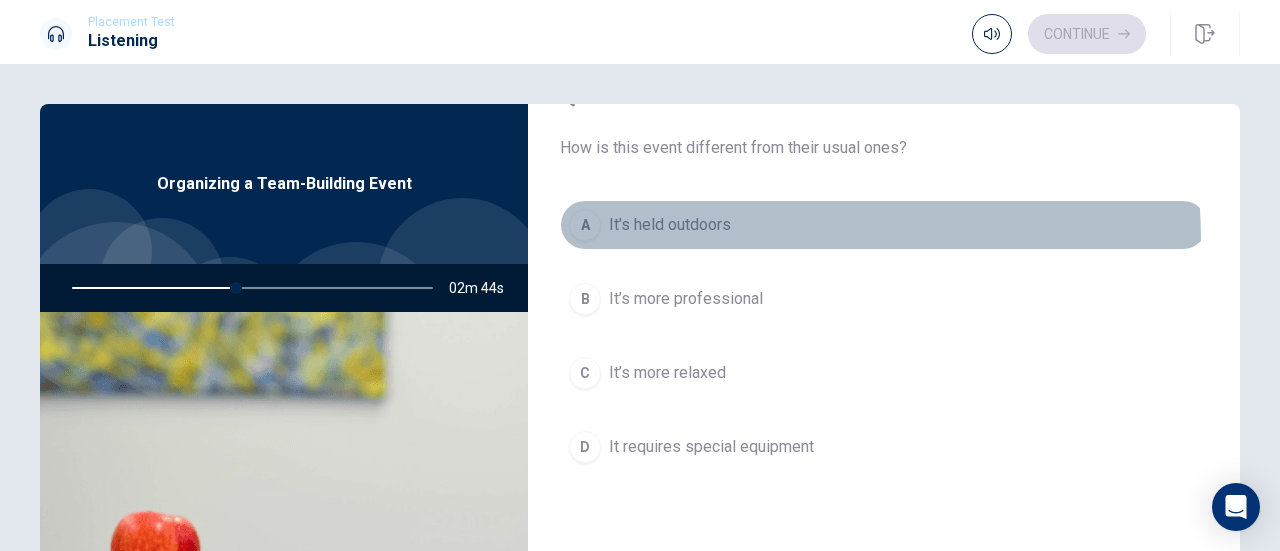 click on "A It’s held outdoors" at bounding box center (884, 225) 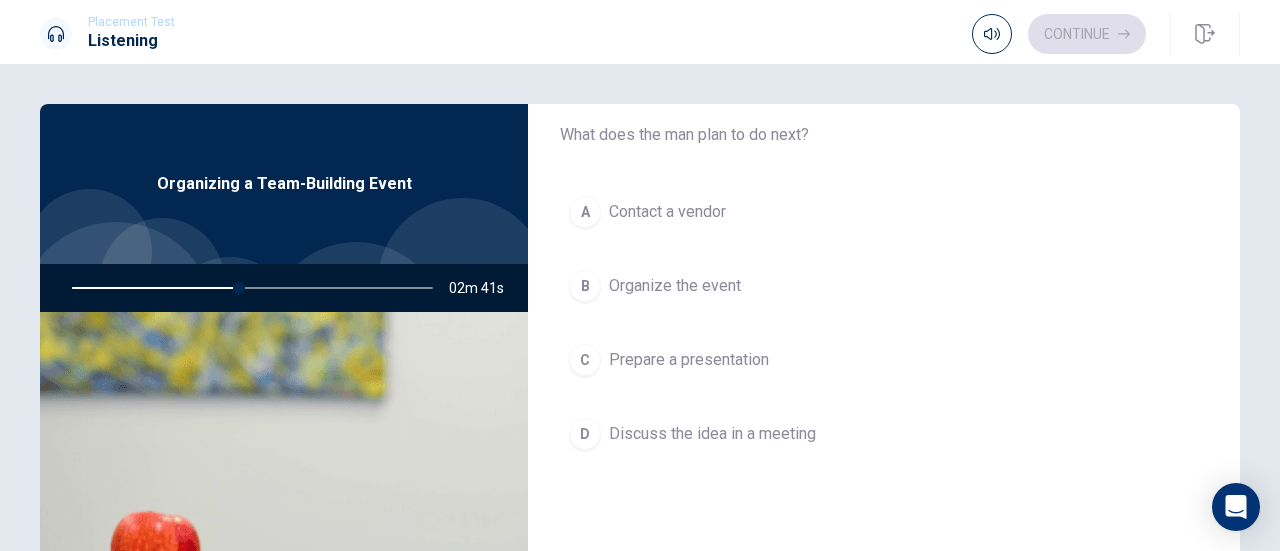 scroll, scrollTop: 1102, scrollLeft: 0, axis: vertical 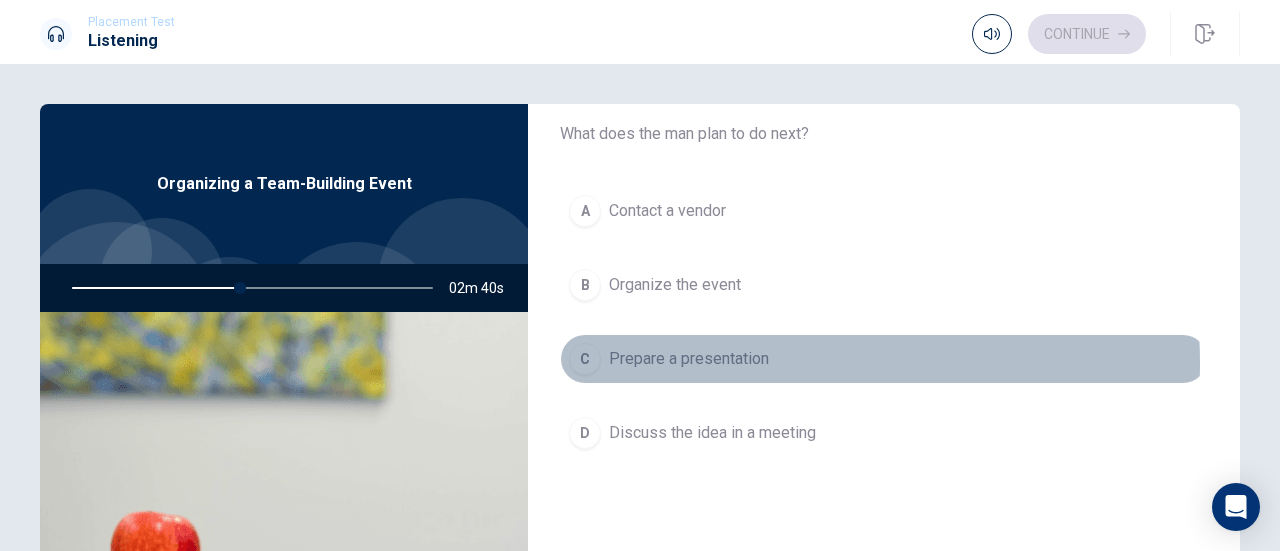 click on "Prepare a presentation" at bounding box center [689, 359] 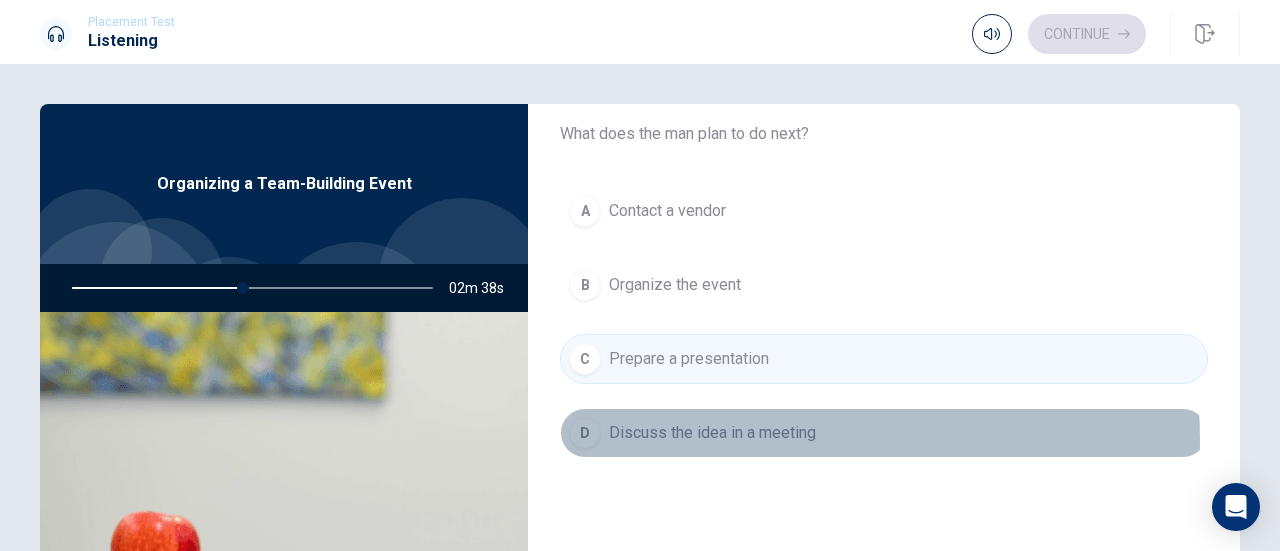 click on "Discuss the idea in a meeting" at bounding box center [712, 433] 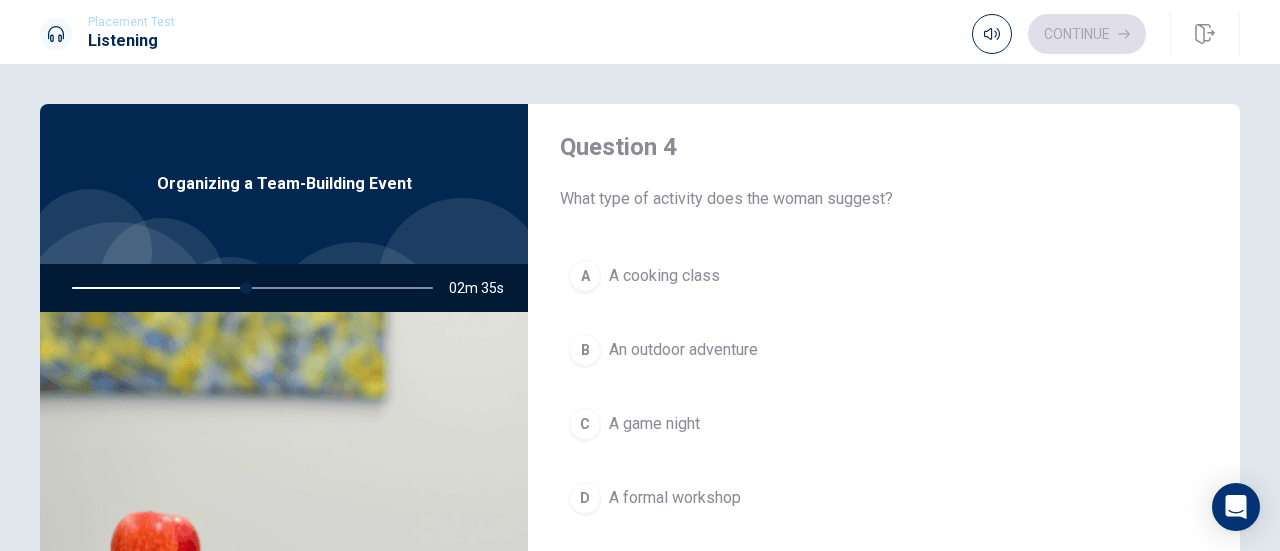 scroll, scrollTop: 1580, scrollLeft: 0, axis: vertical 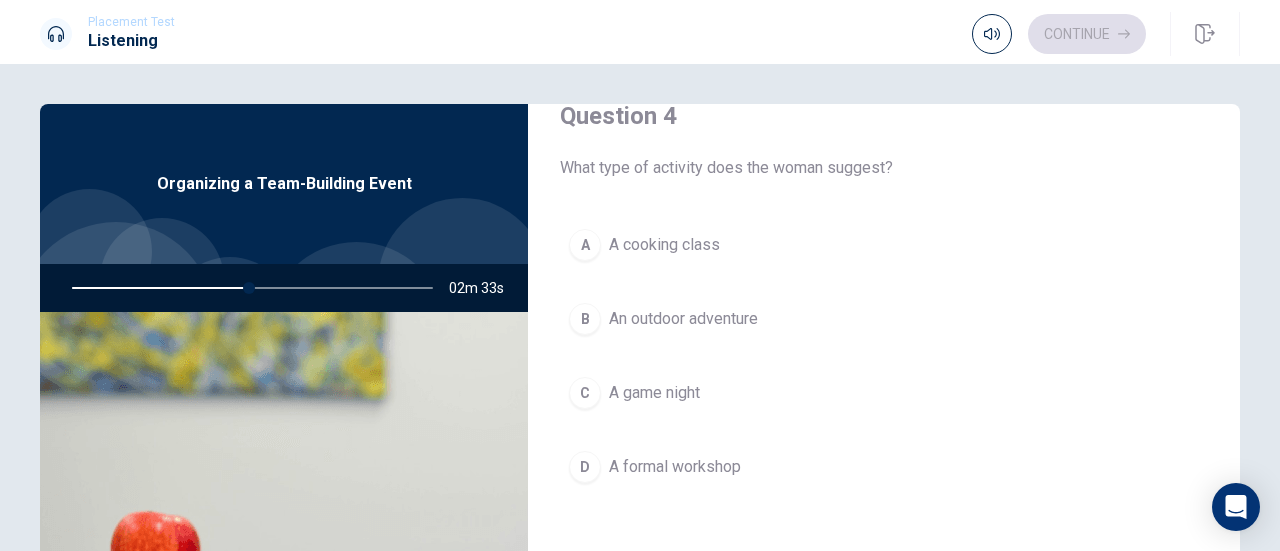 click on "An outdoor adventure" at bounding box center [683, 319] 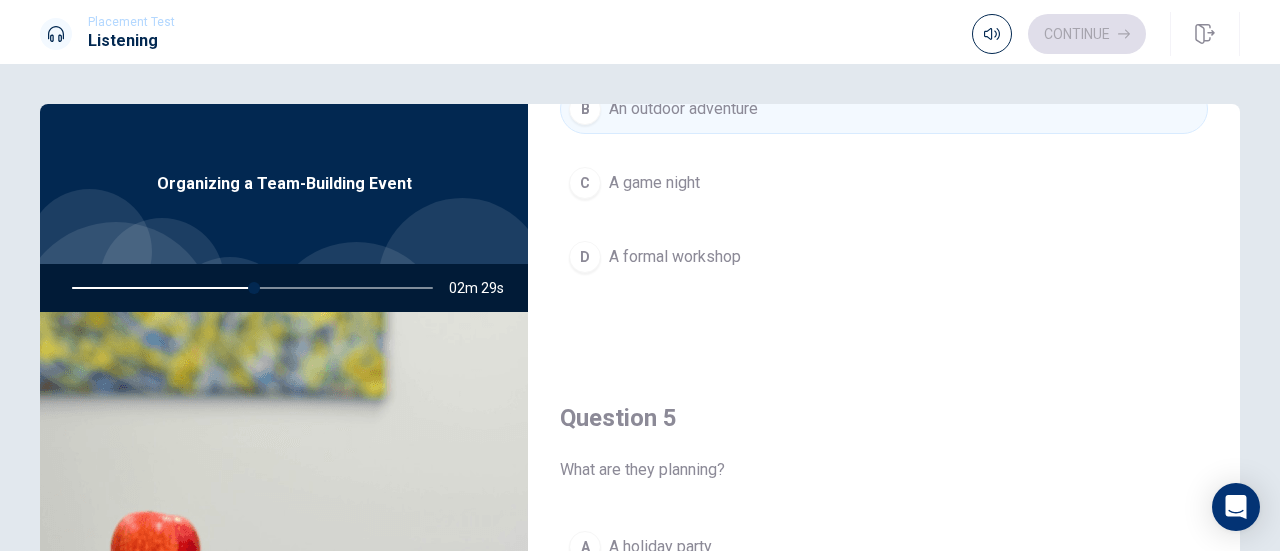 scroll, scrollTop: 1851, scrollLeft: 0, axis: vertical 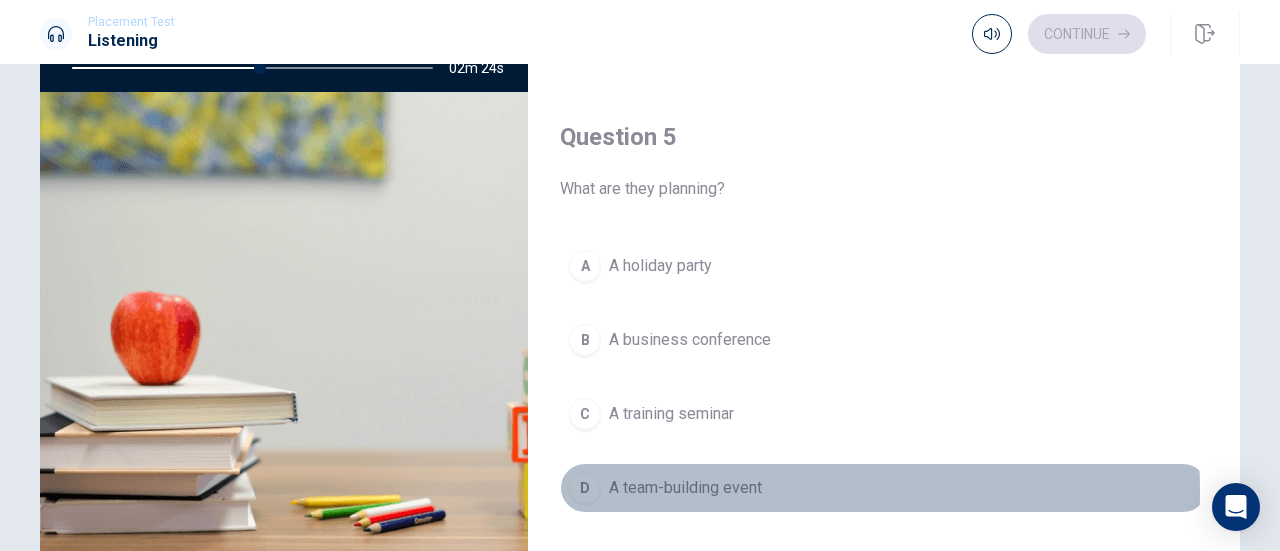 click on "A team-building event" at bounding box center (685, 488) 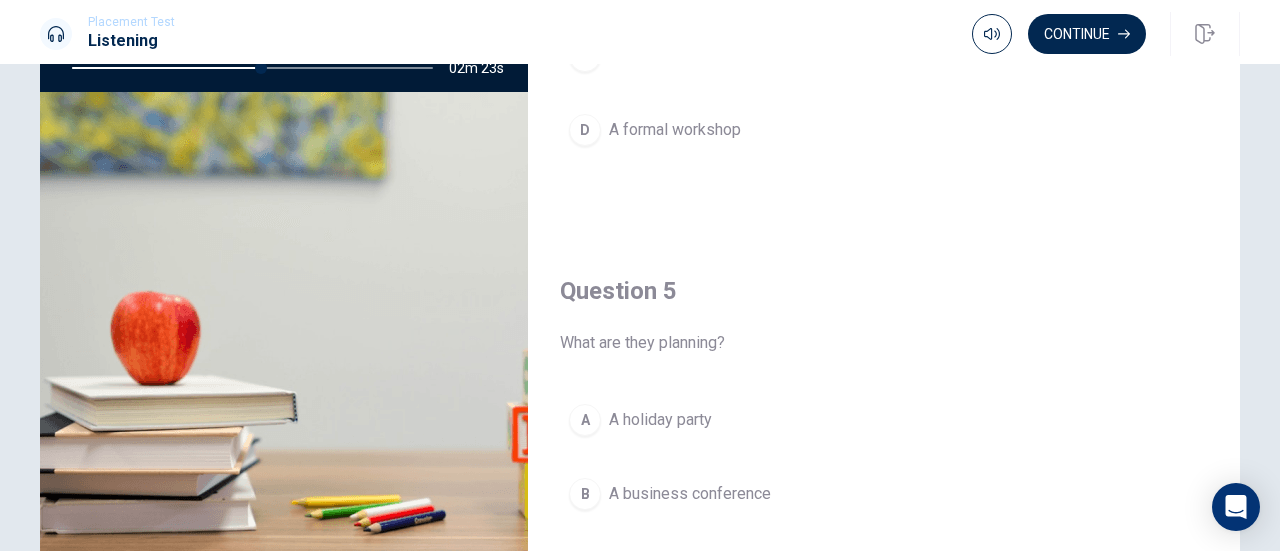 scroll, scrollTop: 1851, scrollLeft: 0, axis: vertical 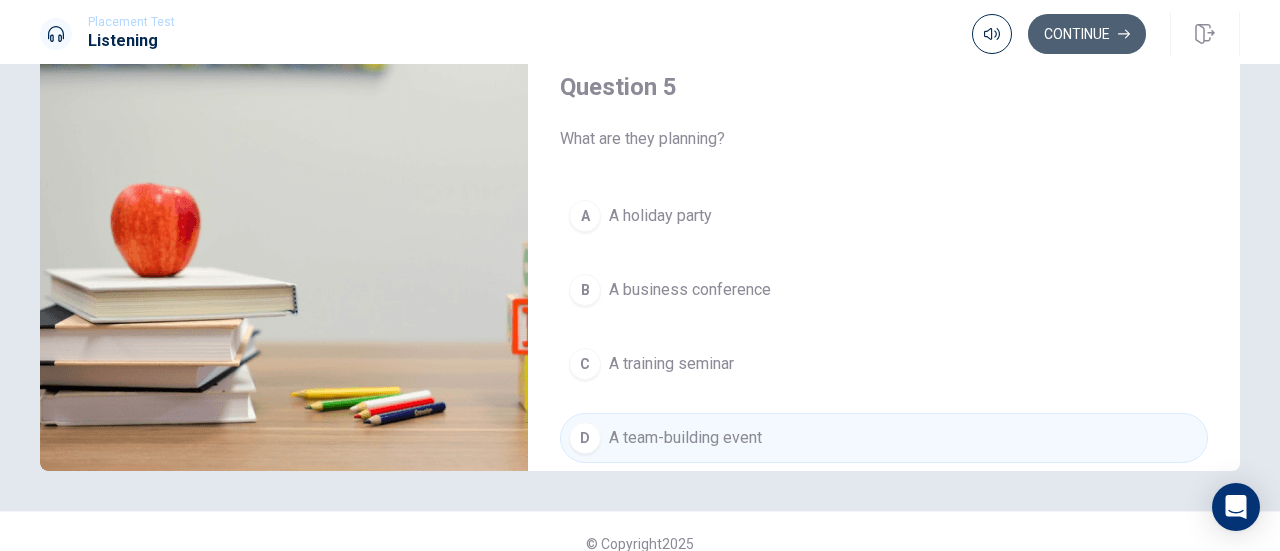 click on "Continue" at bounding box center (1087, 34) 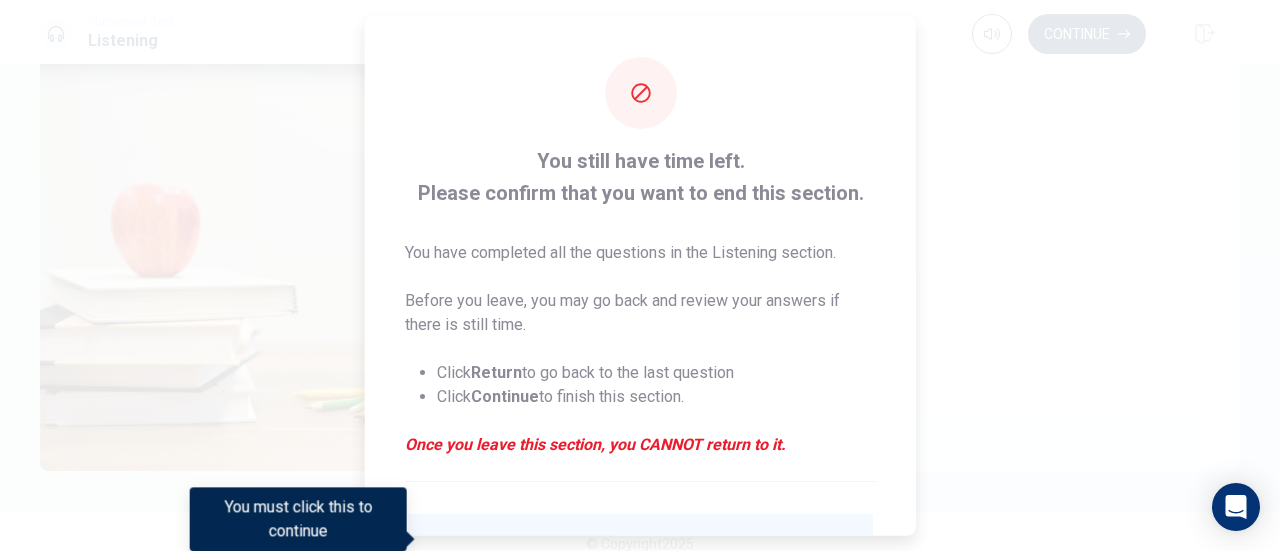 scroll, scrollTop: 194, scrollLeft: 0, axis: vertical 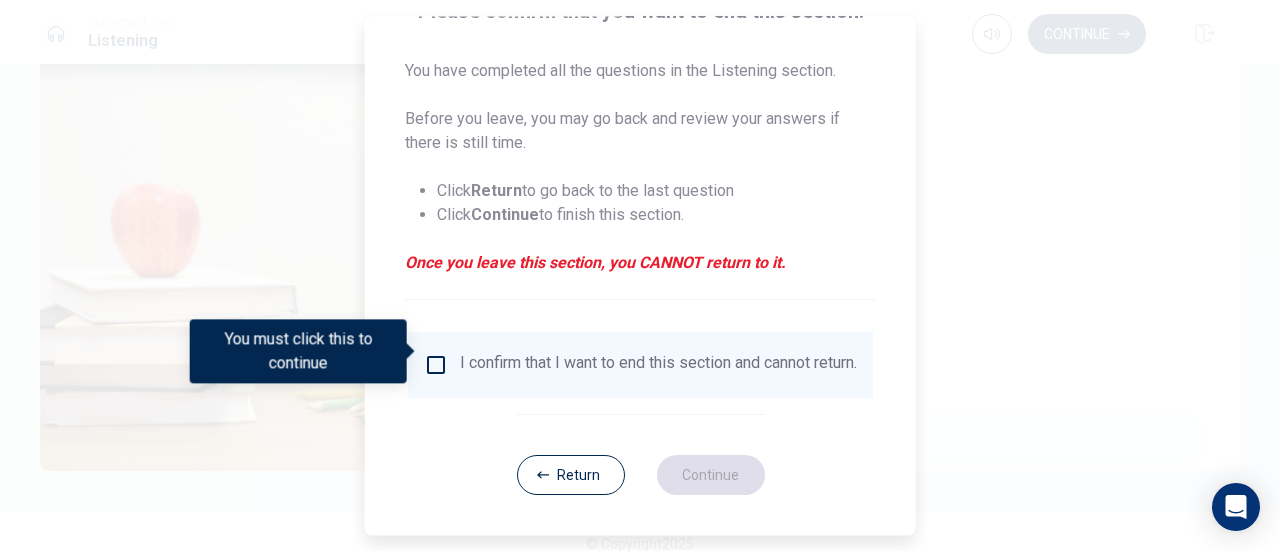 click on "I confirm that I want to end this section and cannot return." at bounding box center (658, 365) 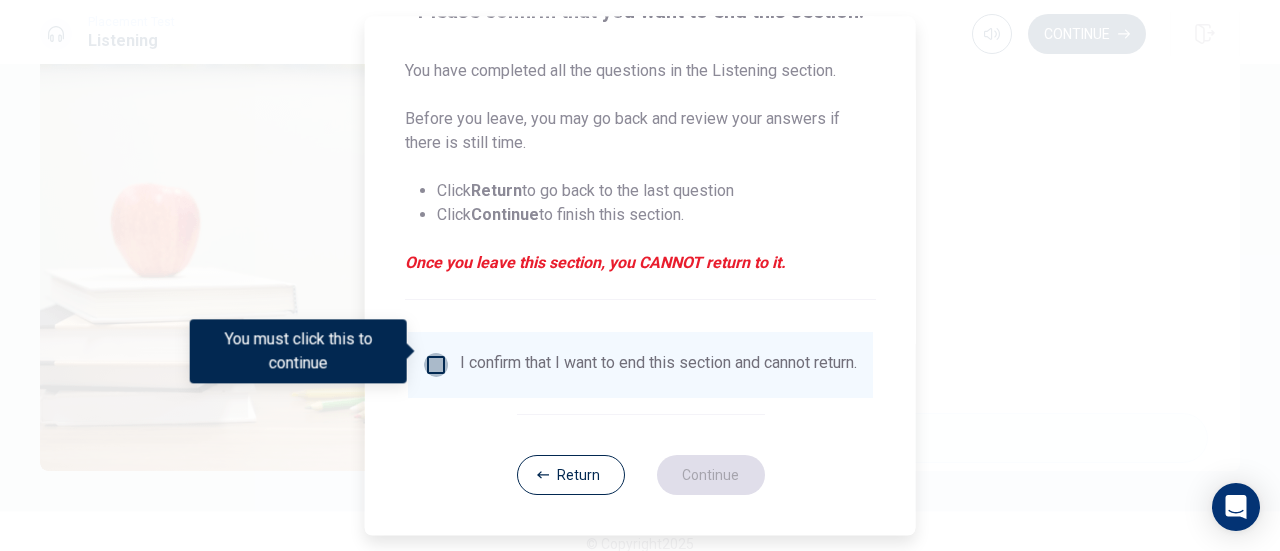 click at bounding box center (436, 365) 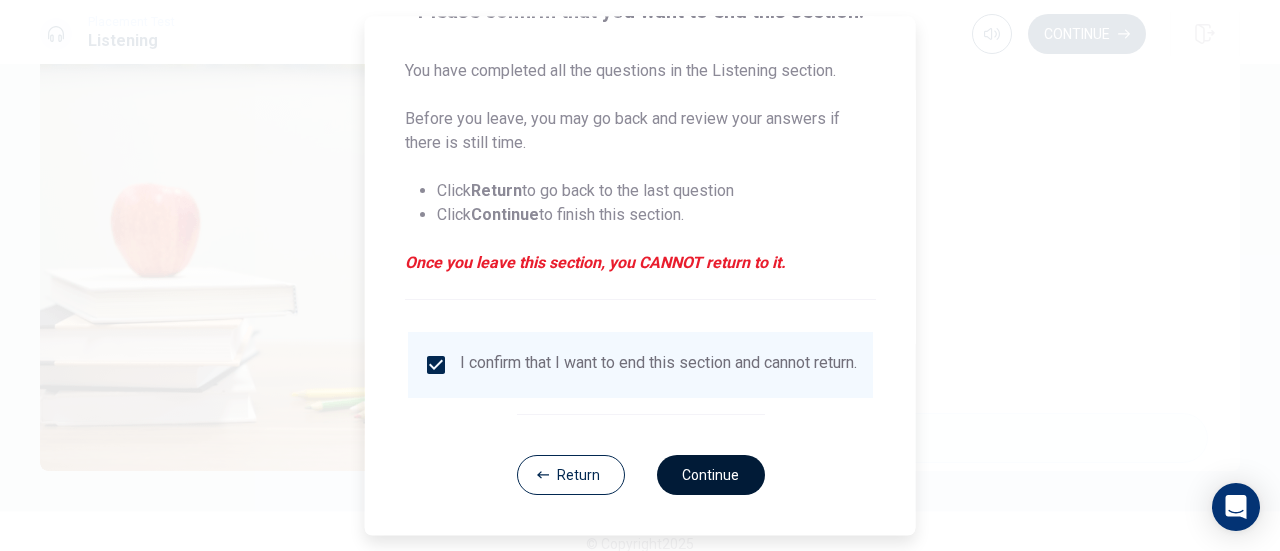 click on "Continue" at bounding box center [710, 475] 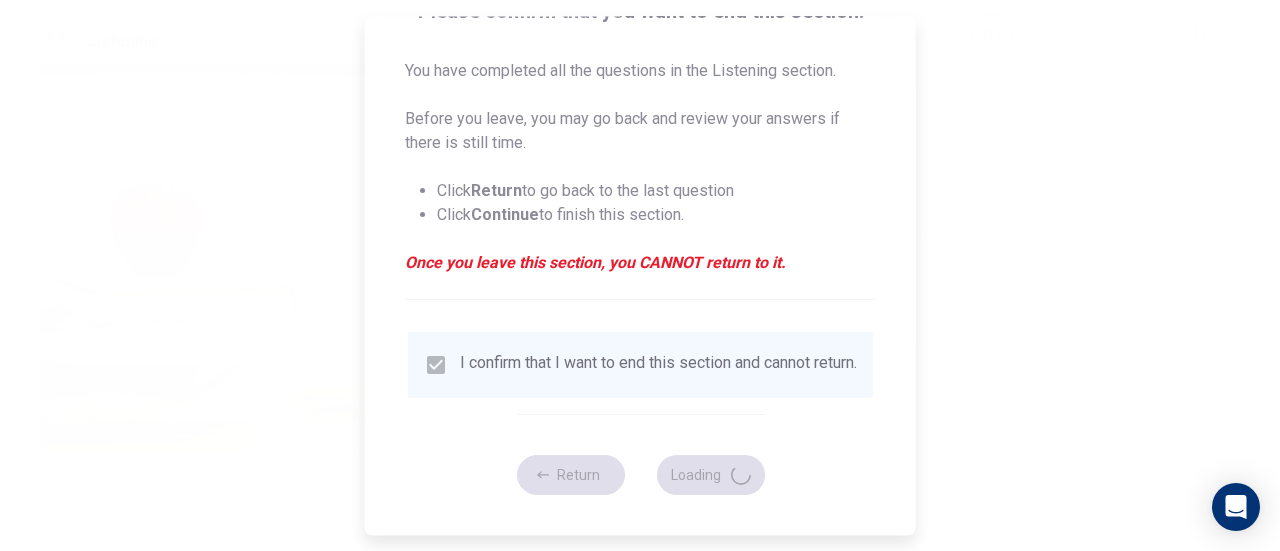 type on "71" 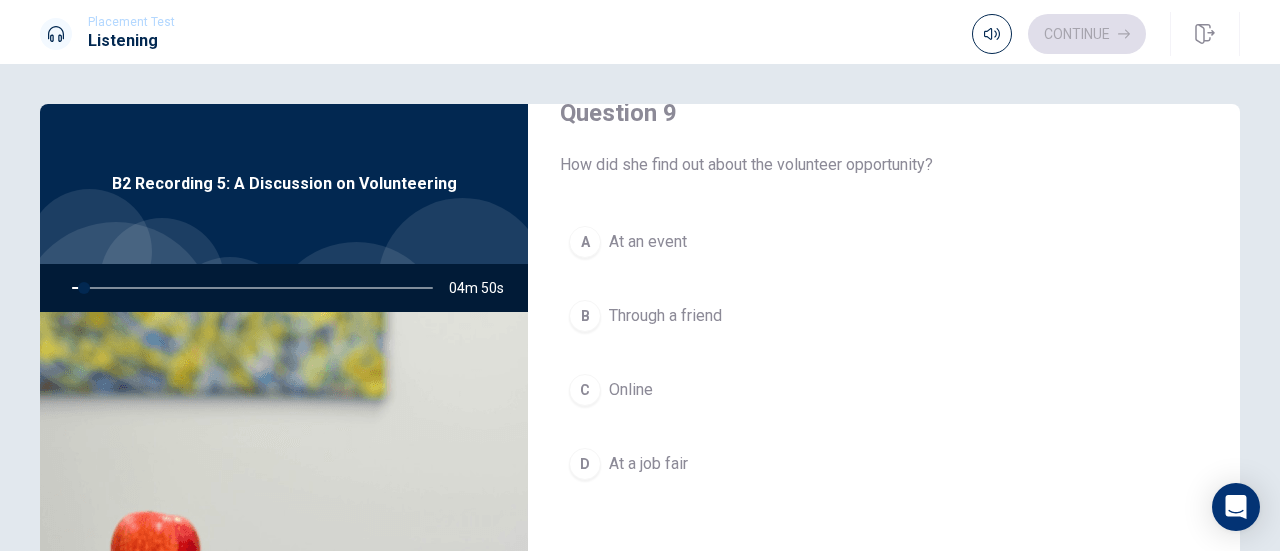scroll, scrollTop: 1851, scrollLeft: 0, axis: vertical 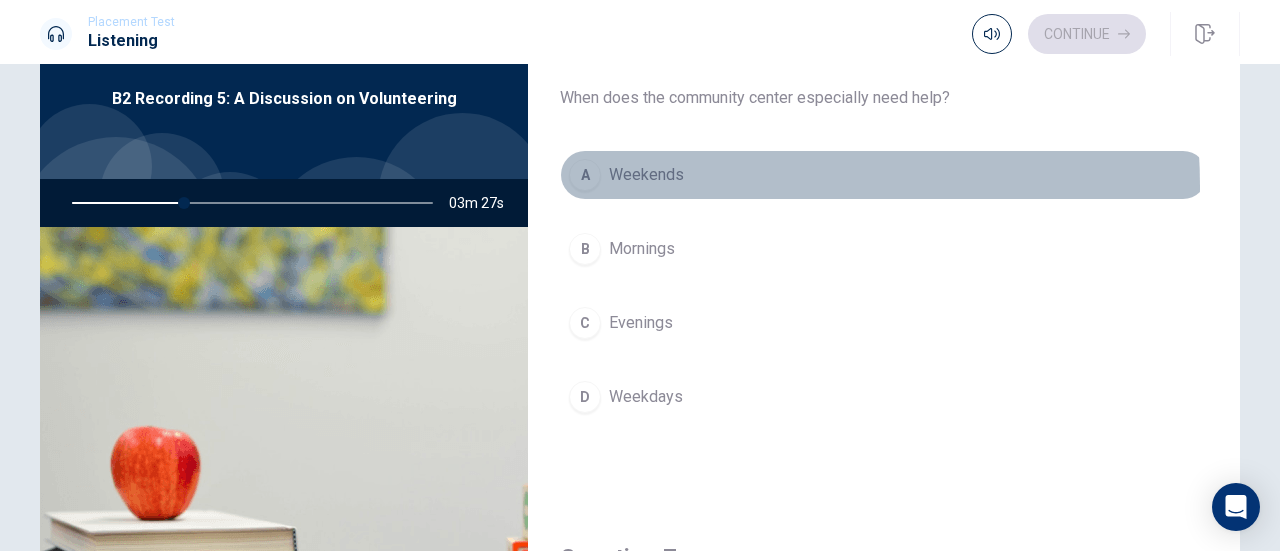 click on "Weekends" at bounding box center (646, 175) 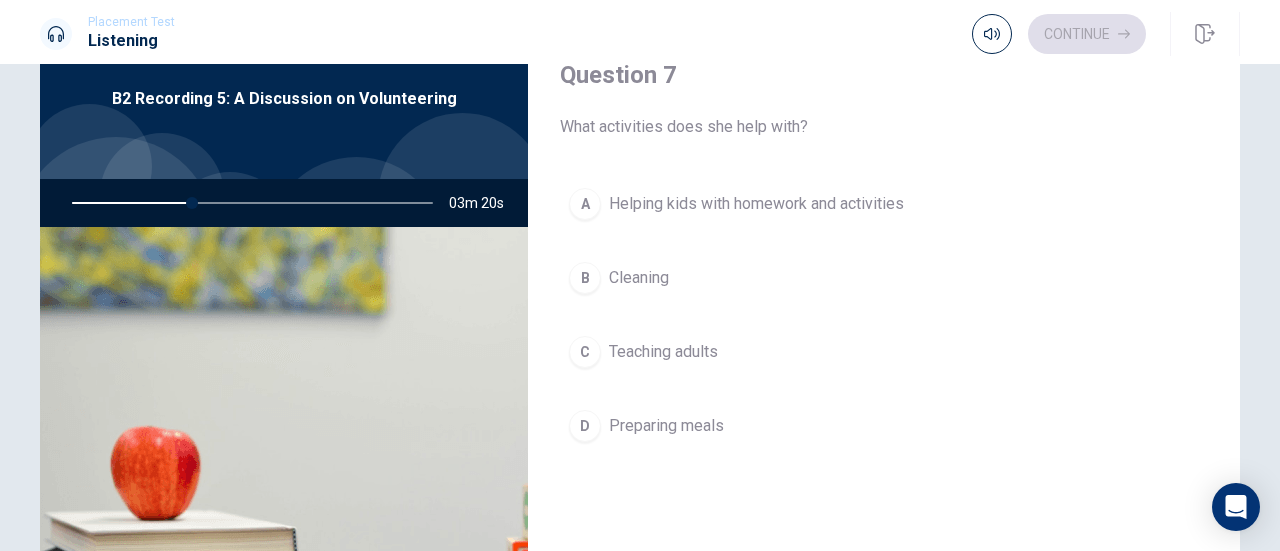 scroll, scrollTop: 522, scrollLeft: 0, axis: vertical 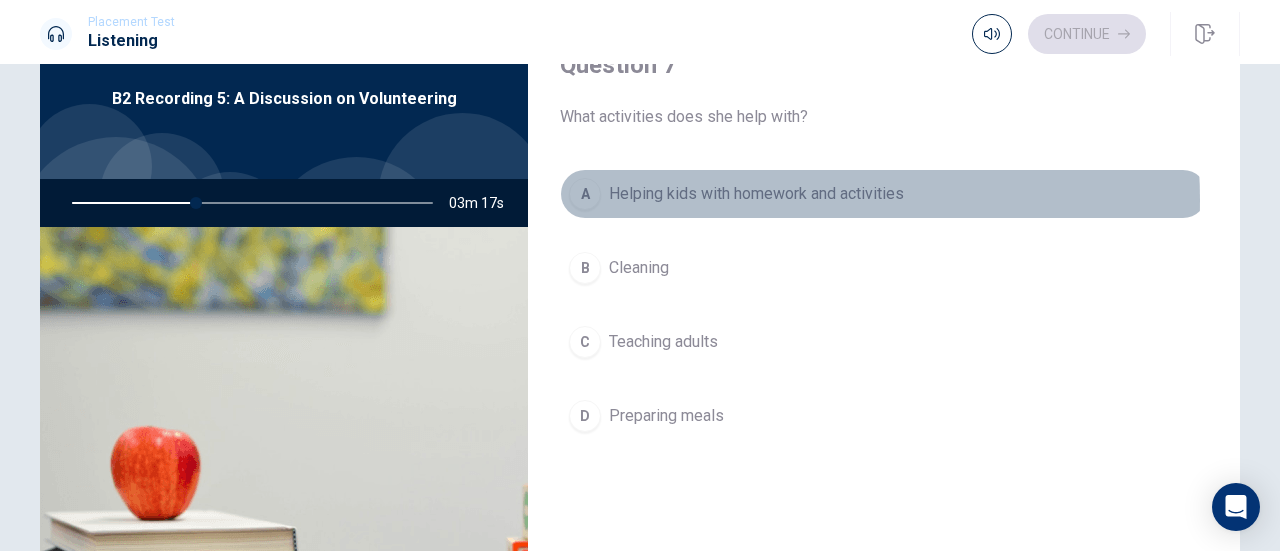 click on "Helping kids with homework and activities" at bounding box center (756, 194) 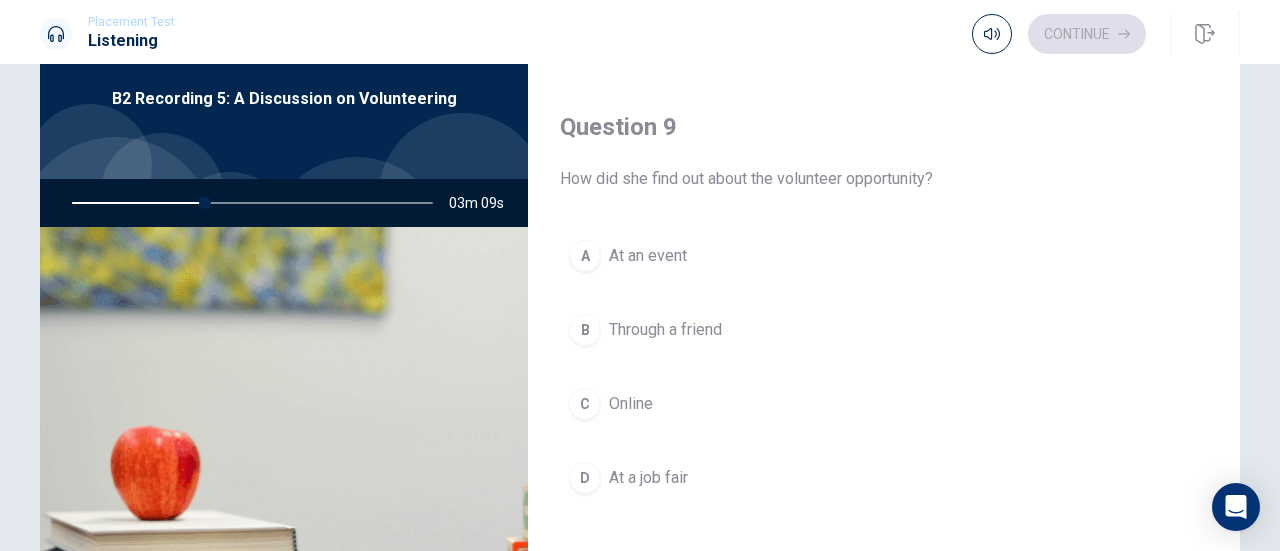 scroll, scrollTop: 1485, scrollLeft: 0, axis: vertical 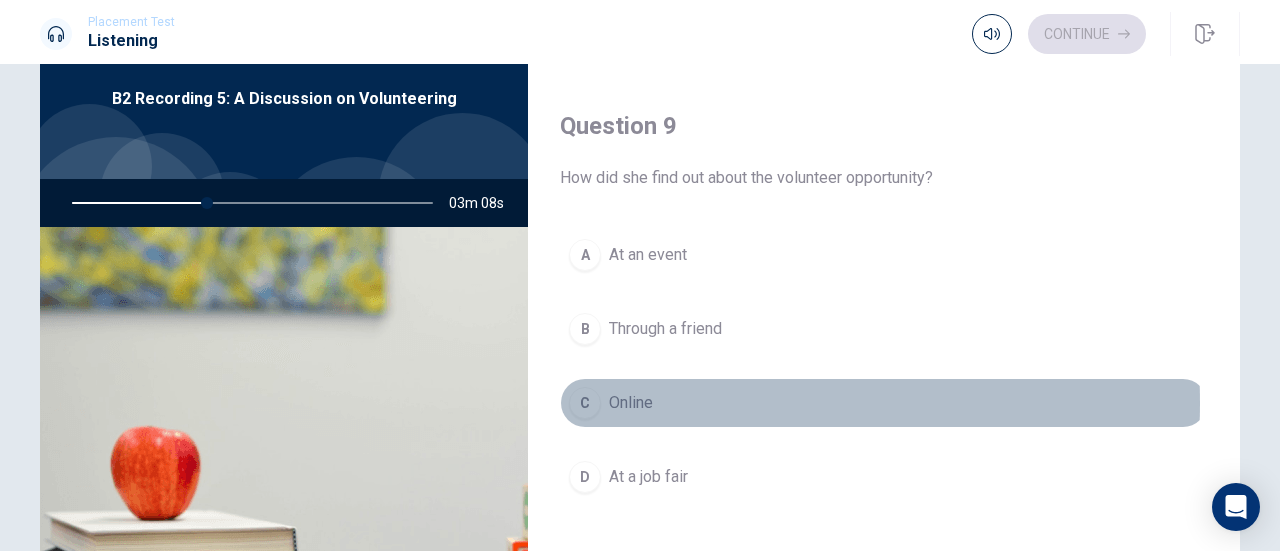 click on "Online" at bounding box center [631, 403] 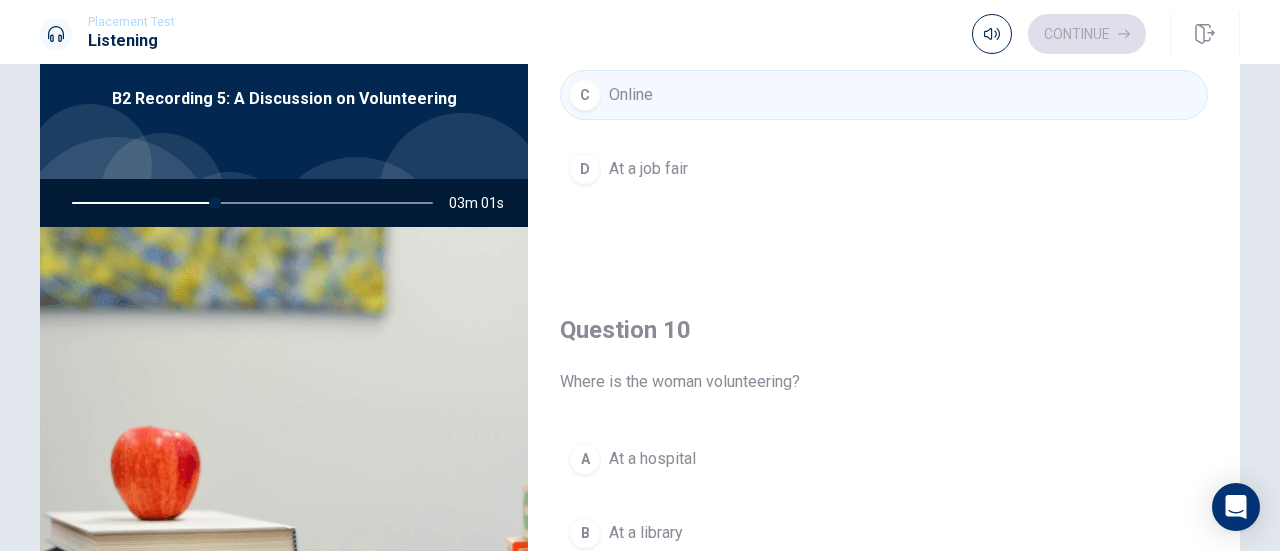 scroll, scrollTop: 1851, scrollLeft: 0, axis: vertical 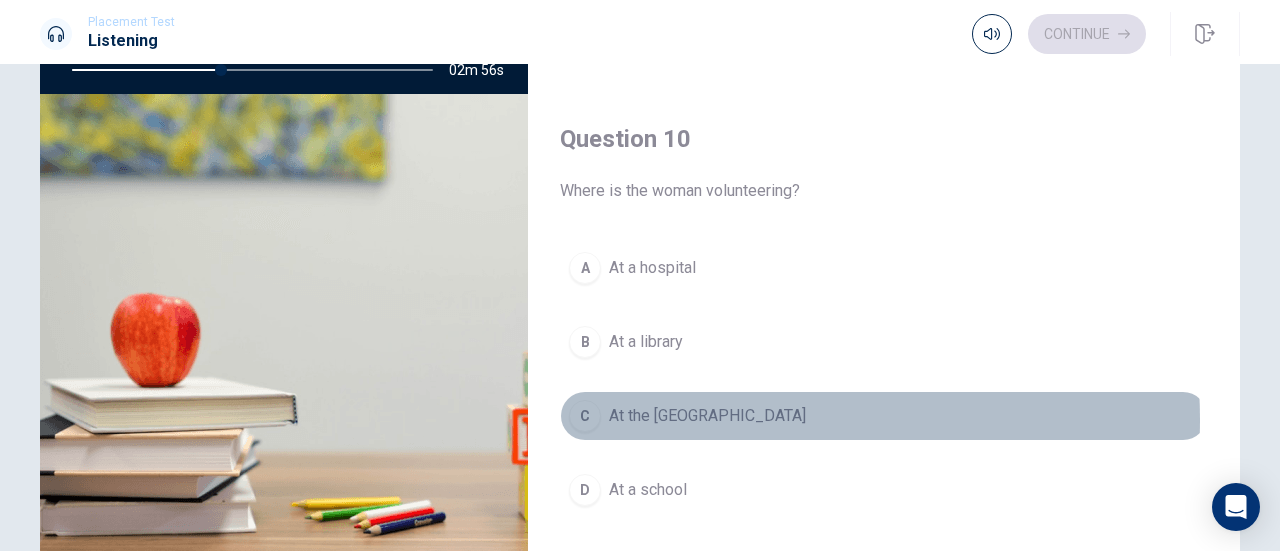 click on "At the [GEOGRAPHIC_DATA]" at bounding box center [707, 416] 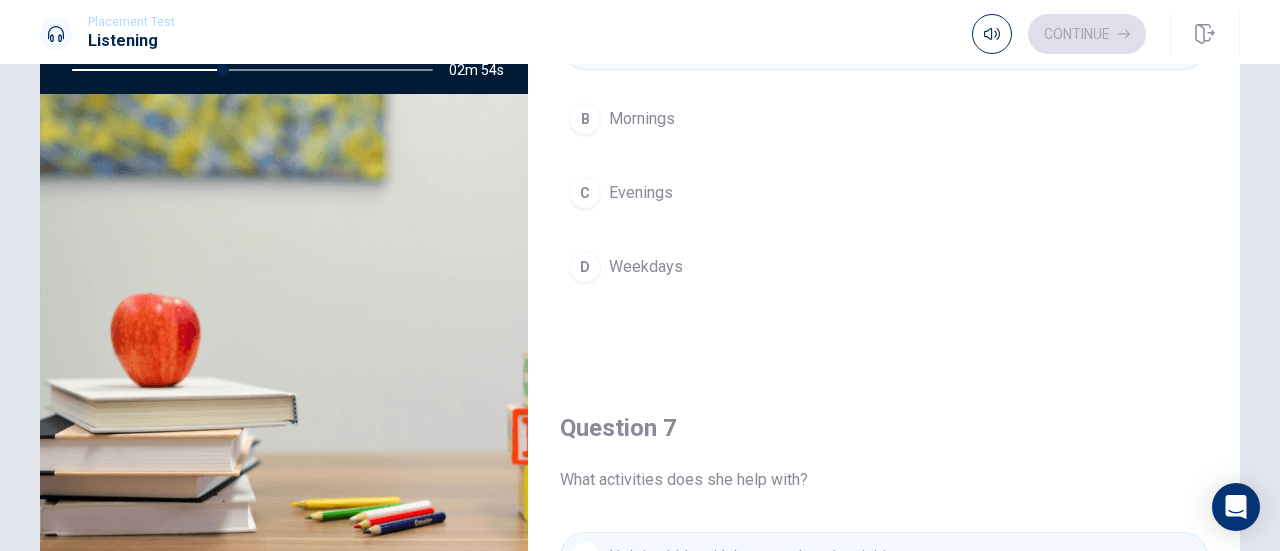 scroll, scrollTop: 0, scrollLeft: 0, axis: both 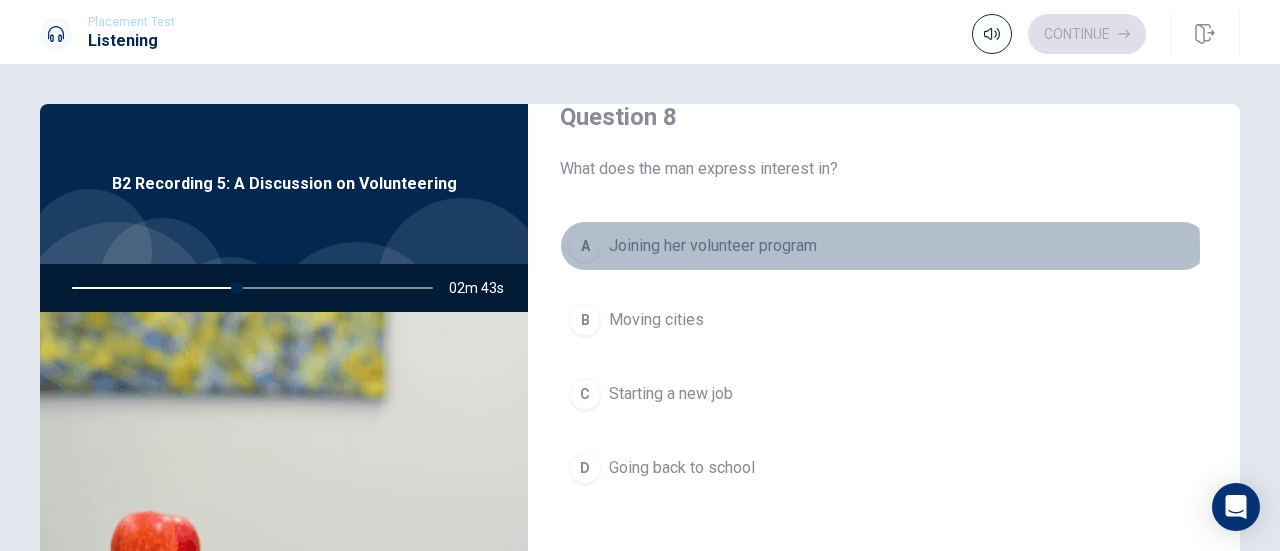 click on "Joining her volunteer program" at bounding box center (713, 246) 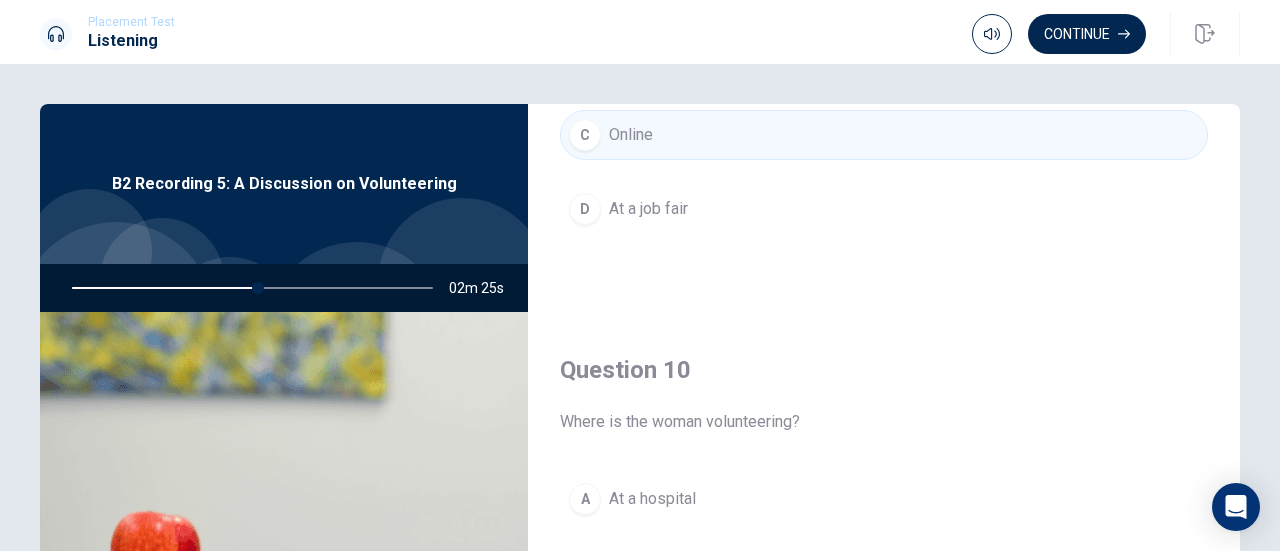 scroll, scrollTop: 1851, scrollLeft: 0, axis: vertical 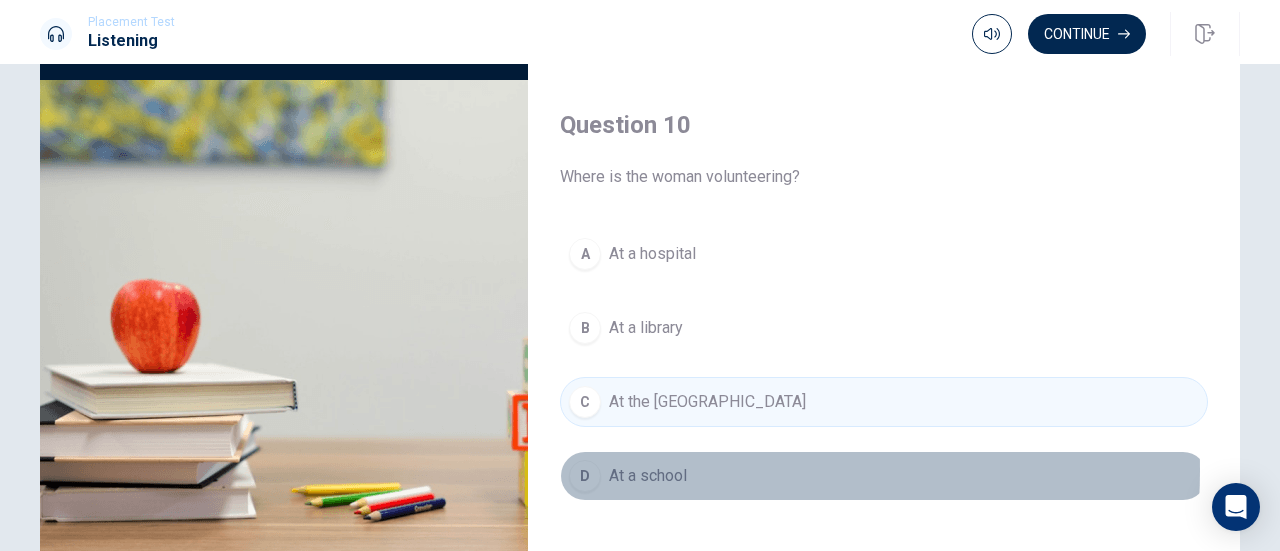 click on "At a school" at bounding box center (648, 476) 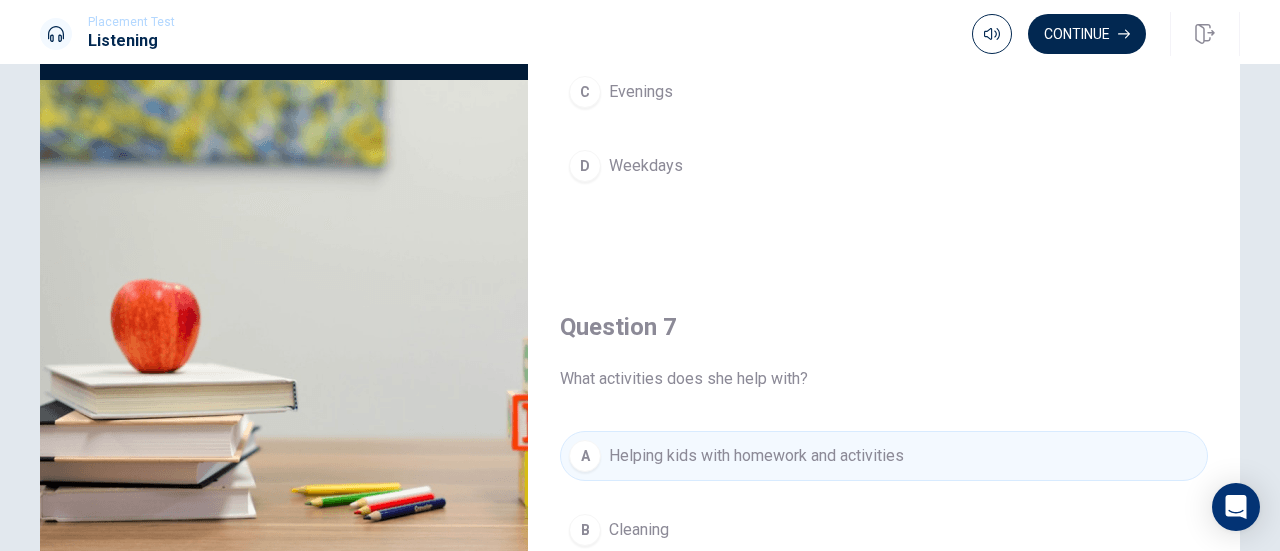 scroll, scrollTop: 0, scrollLeft: 0, axis: both 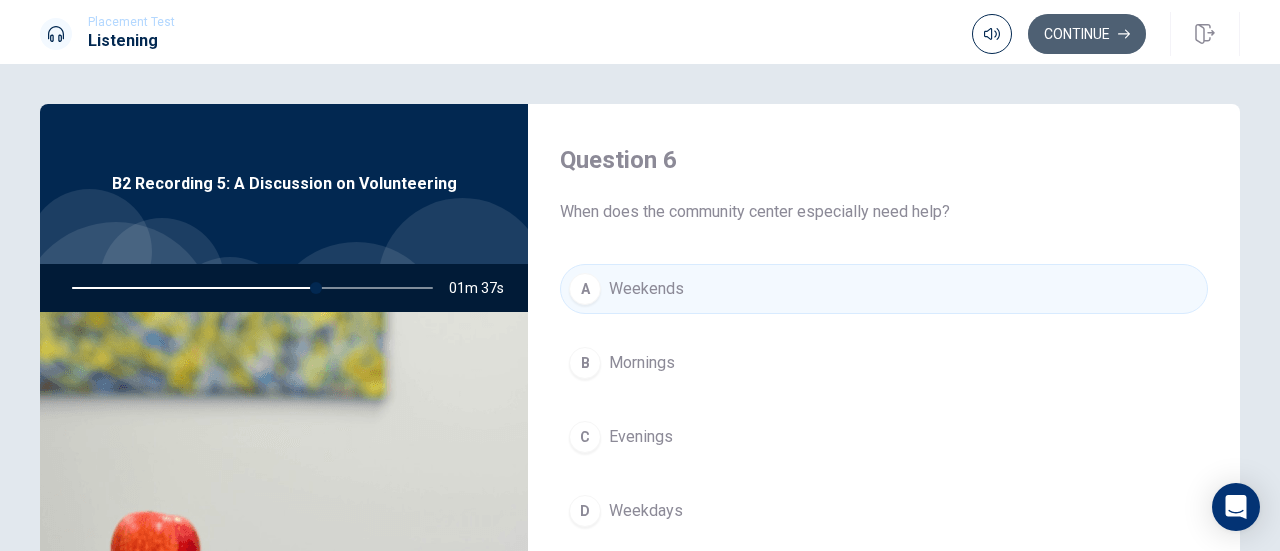 click on "Continue" at bounding box center (1087, 34) 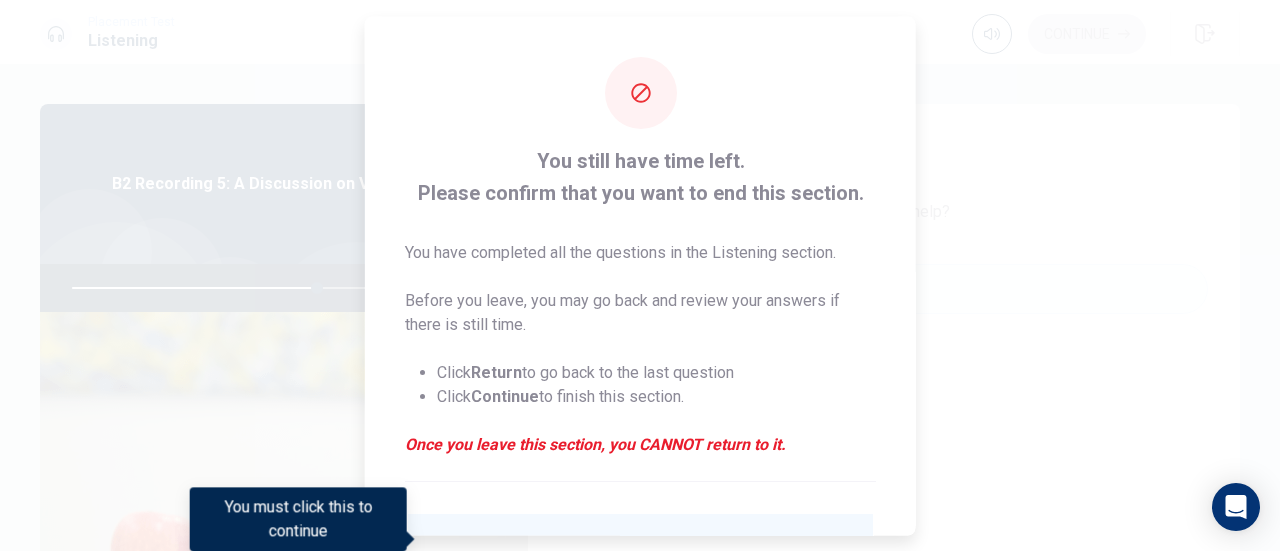 scroll, scrollTop: 194, scrollLeft: 0, axis: vertical 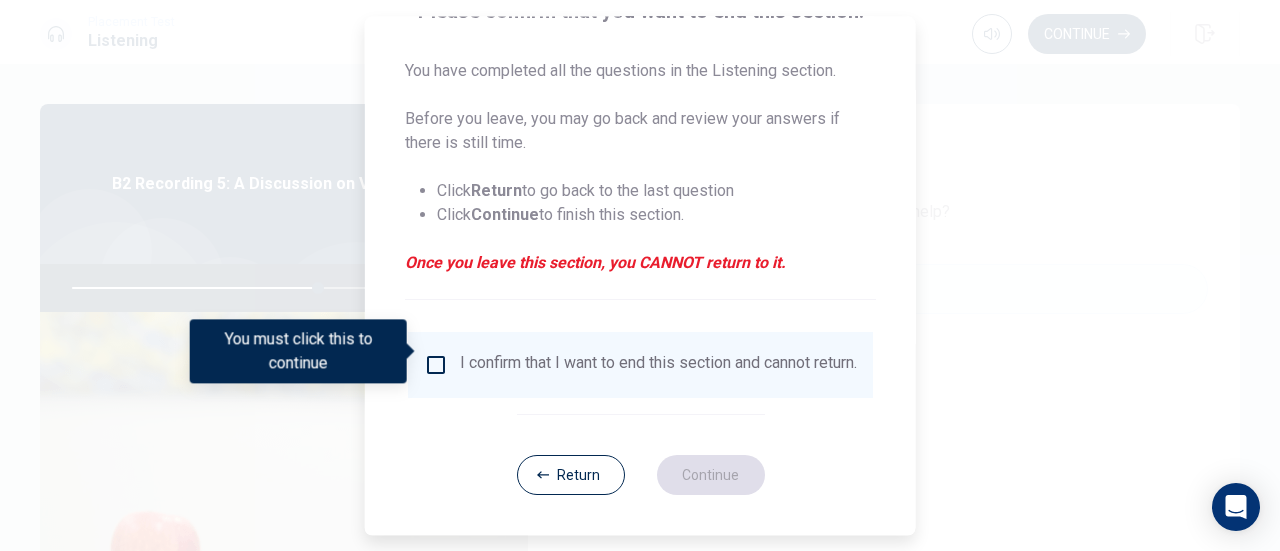 click on "I confirm that I want to end this section and cannot return." at bounding box center [658, 365] 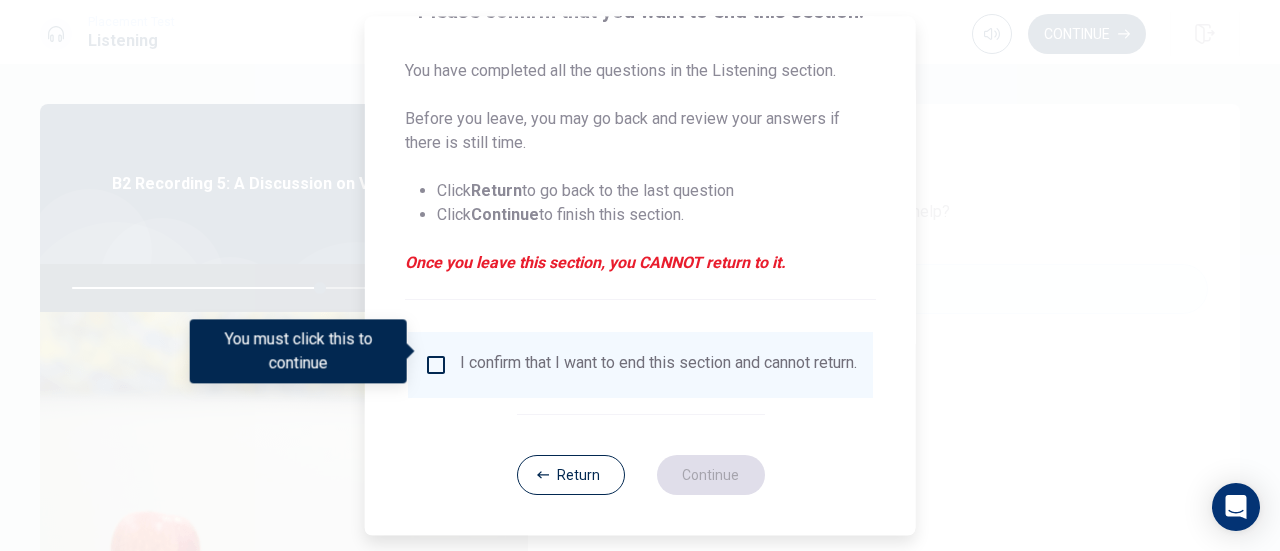 click on "I confirm that I want to end this section and cannot return." at bounding box center [640, 365] 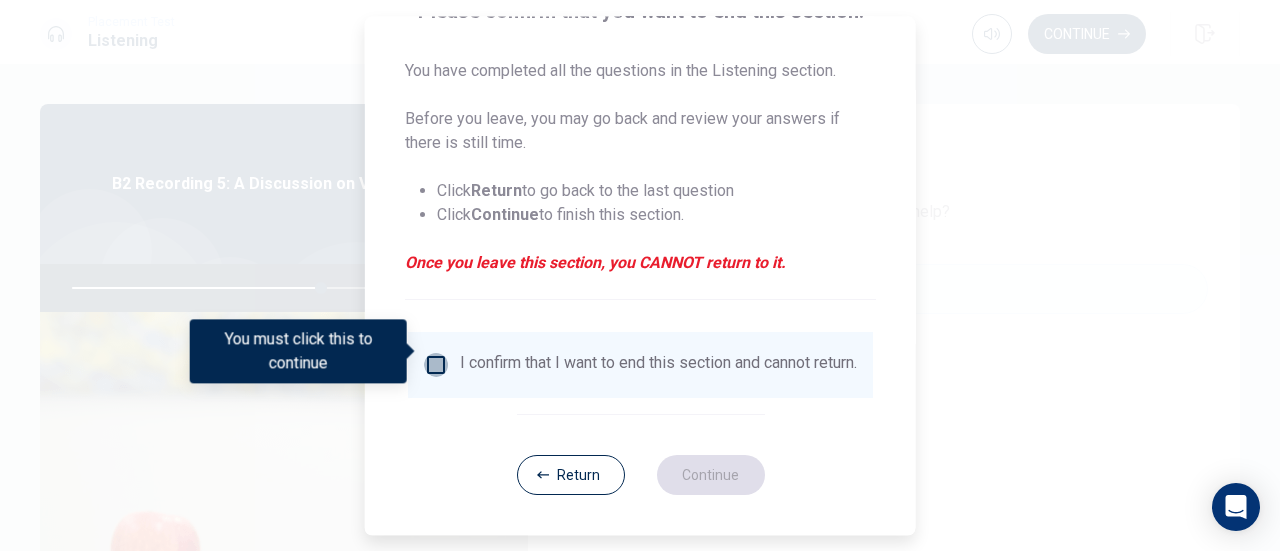 click at bounding box center [436, 365] 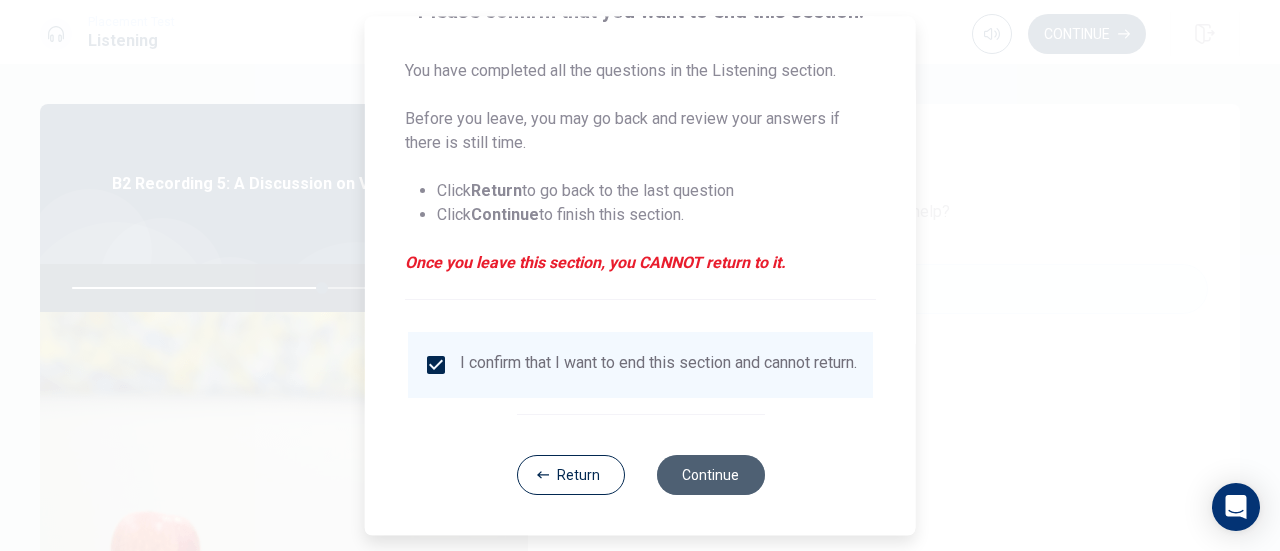 click on "Continue" at bounding box center [710, 475] 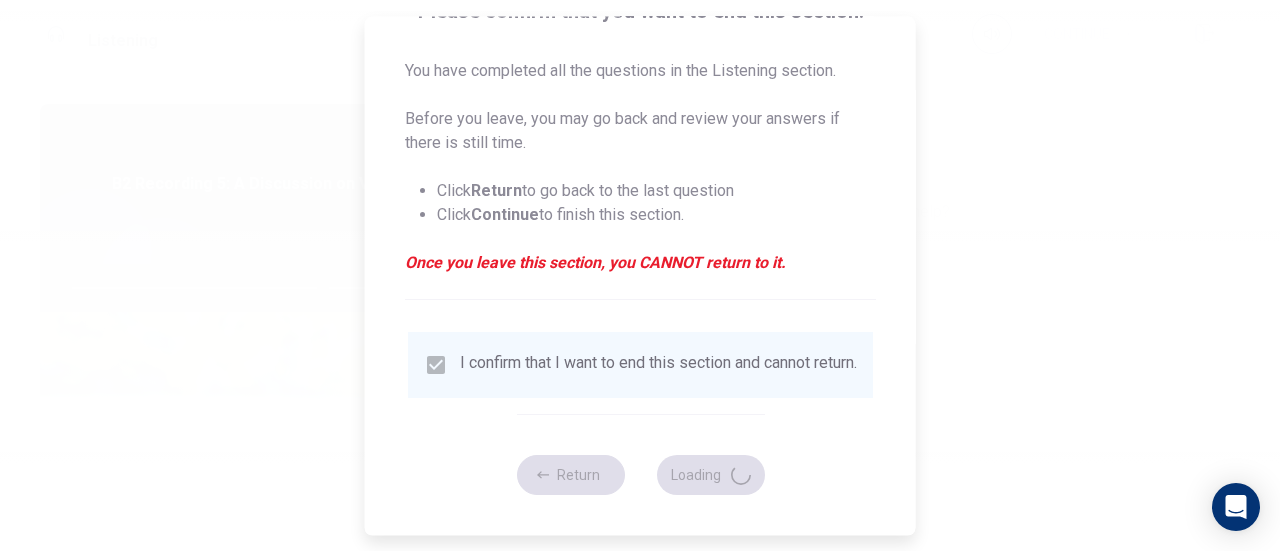 type on "70" 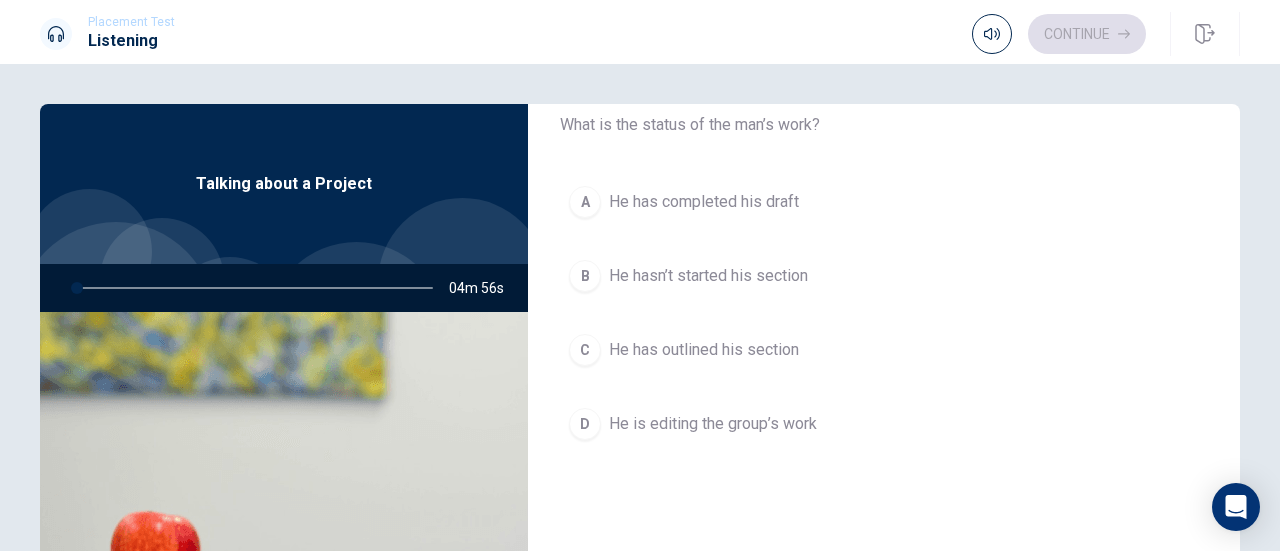 scroll, scrollTop: 88, scrollLeft: 0, axis: vertical 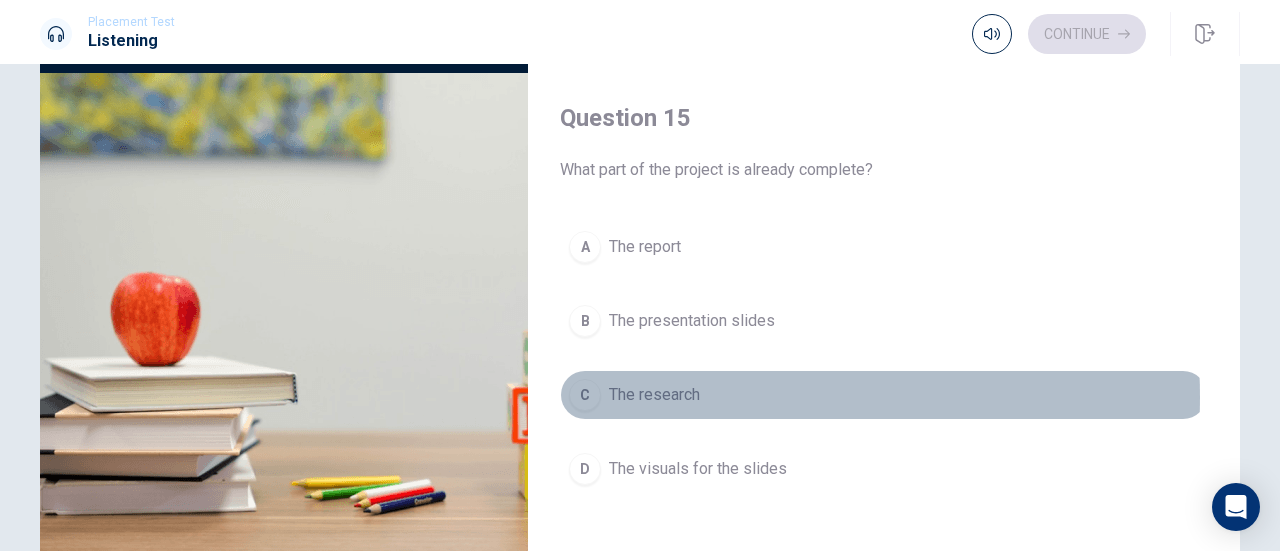 click on "The research" at bounding box center (654, 395) 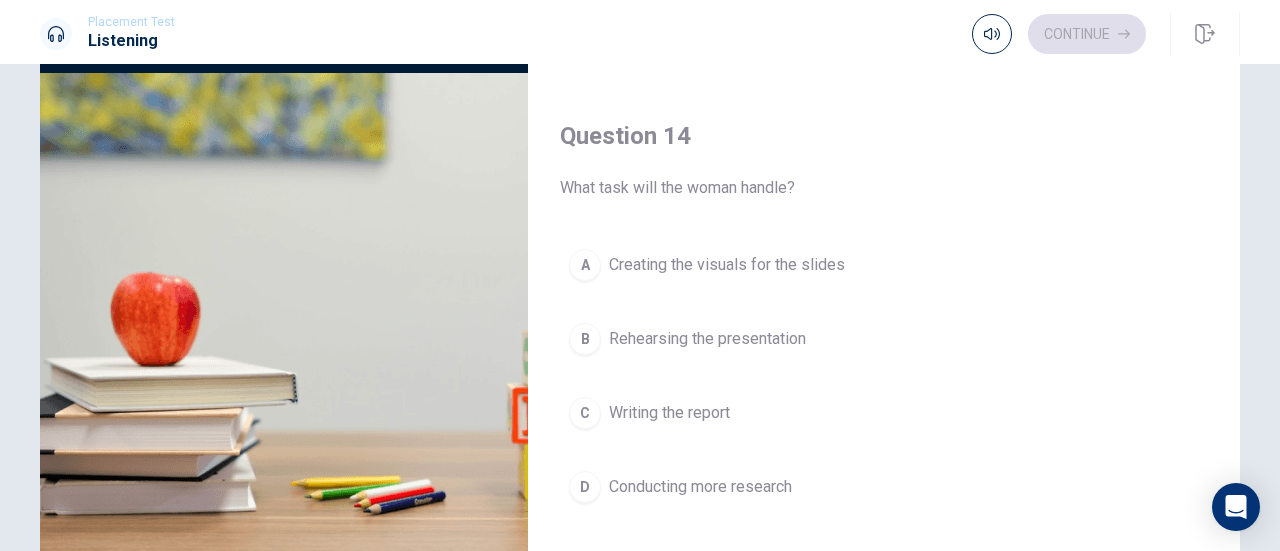 scroll, scrollTop: 1320, scrollLeft: 0, axis: vertical 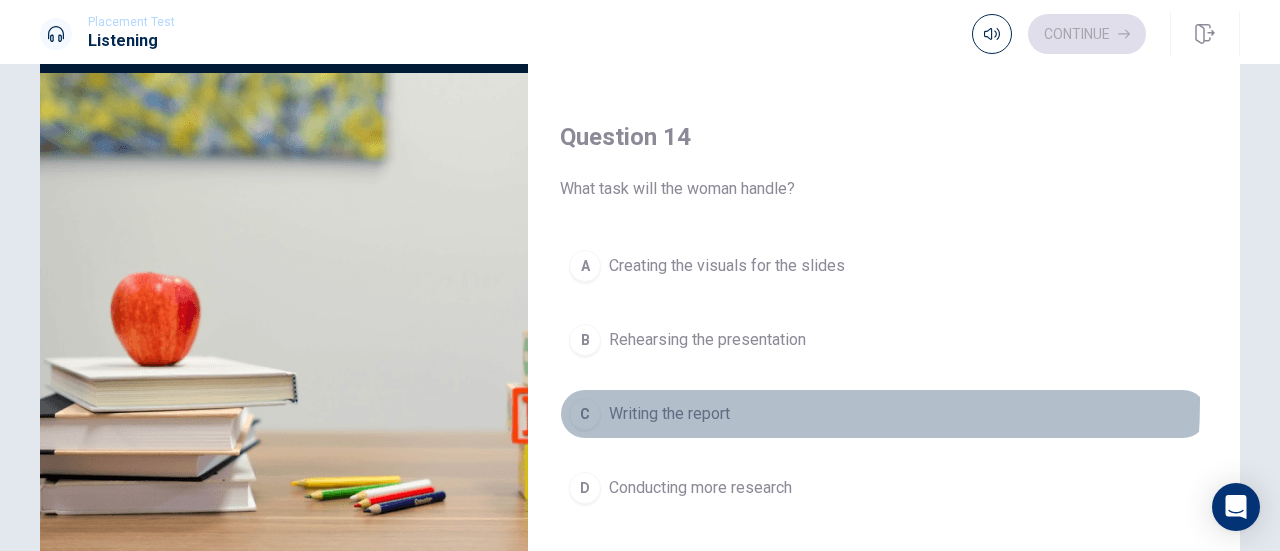 click on "C Writing the report" at bounding box center (884, 414) 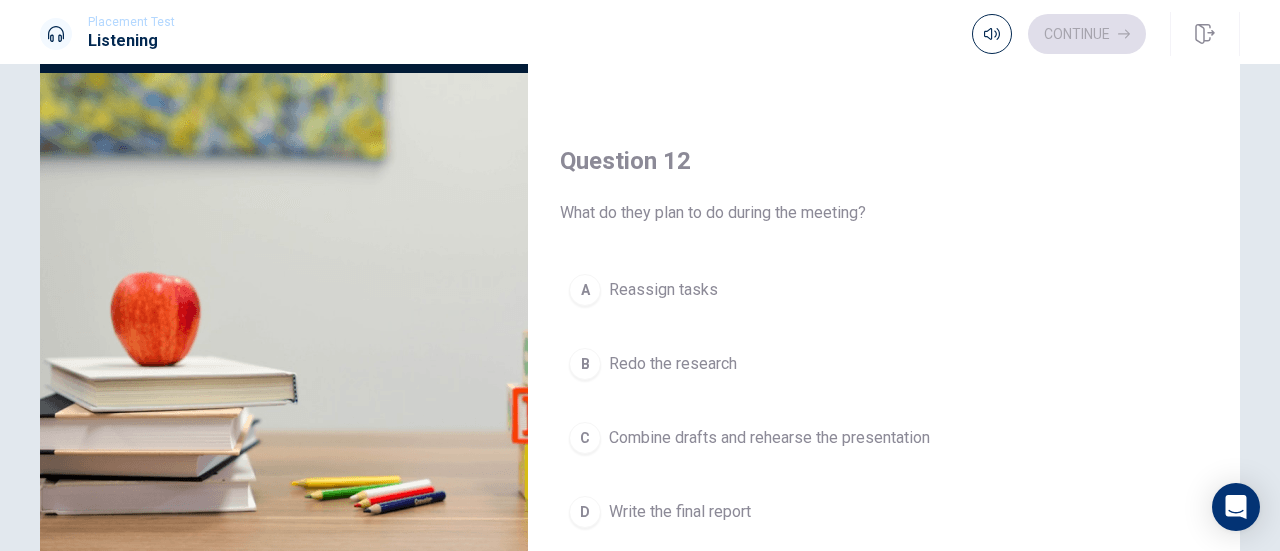 scroll, scrollTop: 0, scrollLeft: 0, axis: both 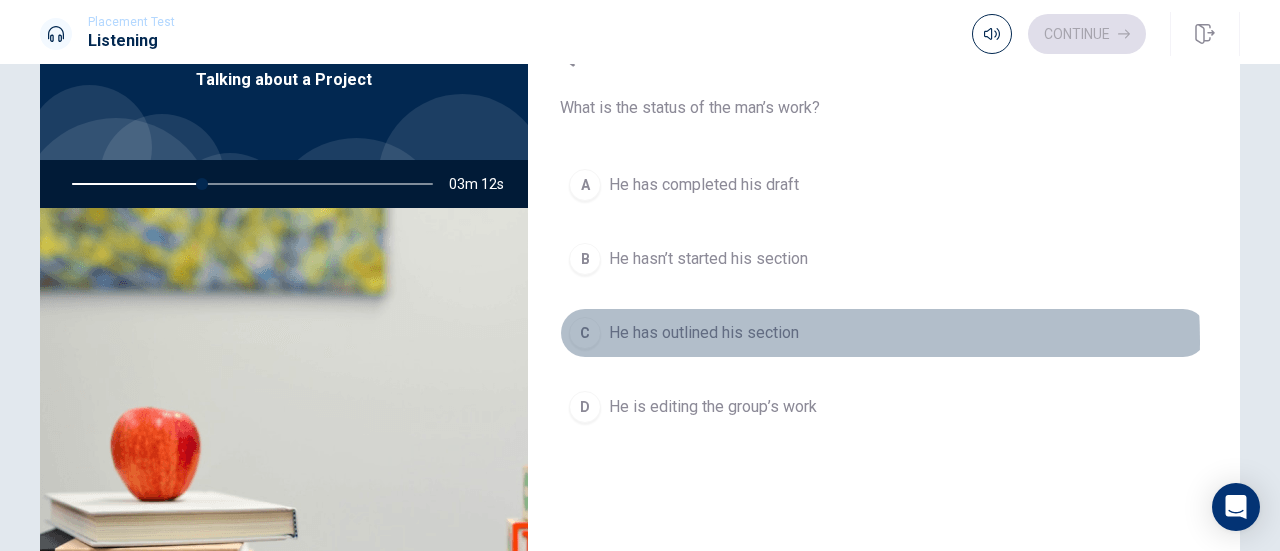 click on "He has outlined his section" at bounding box center [704, 333] 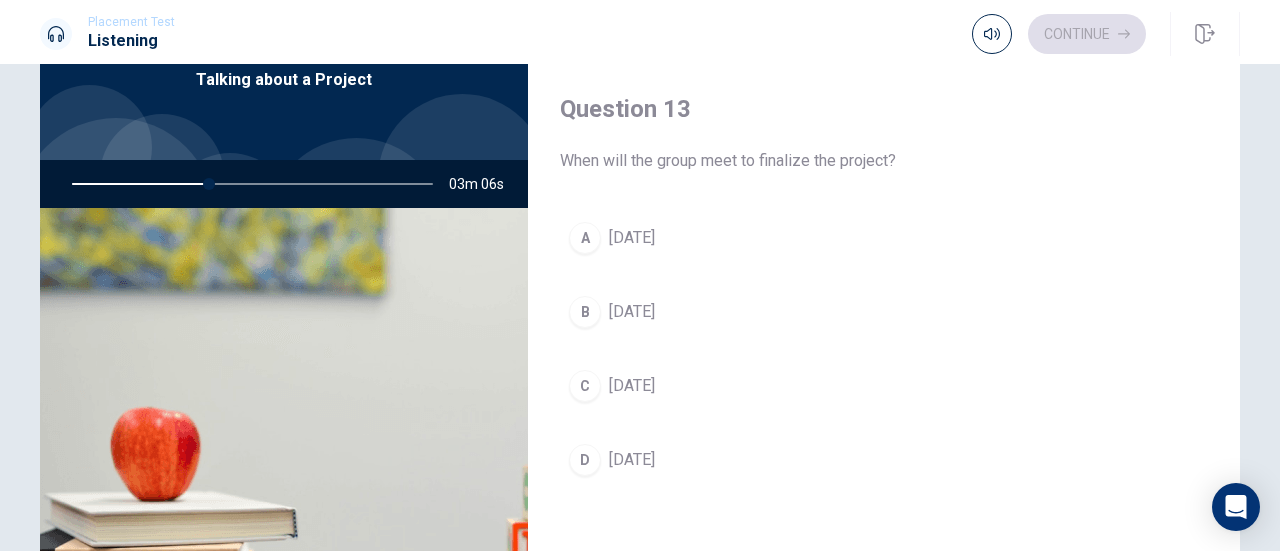 scroll, scrollTop: 985, scrollLeft: 0, axis: vertical 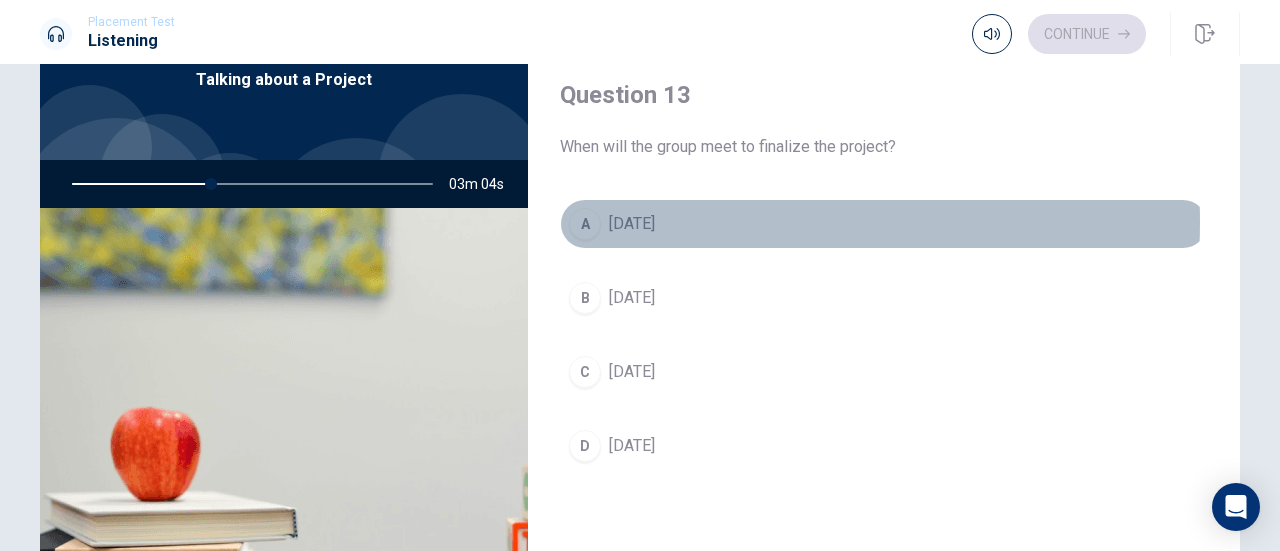 click on "[DATE]" at bounding box center [632, 224] 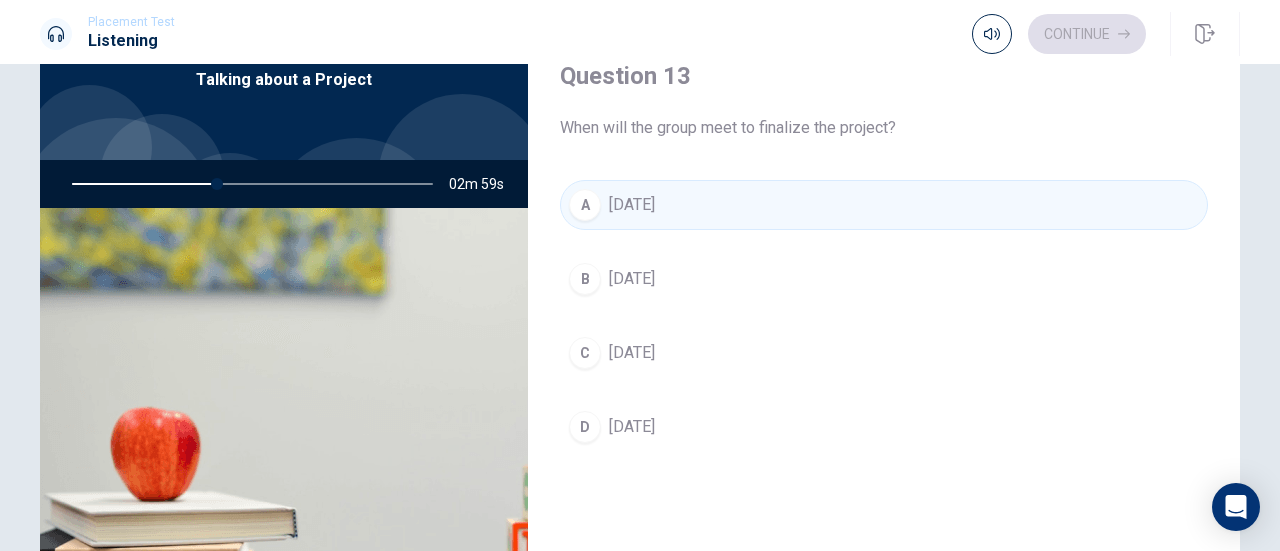 scroll, scrollTop: 1003, scrollLeft: 0, axis: vertical 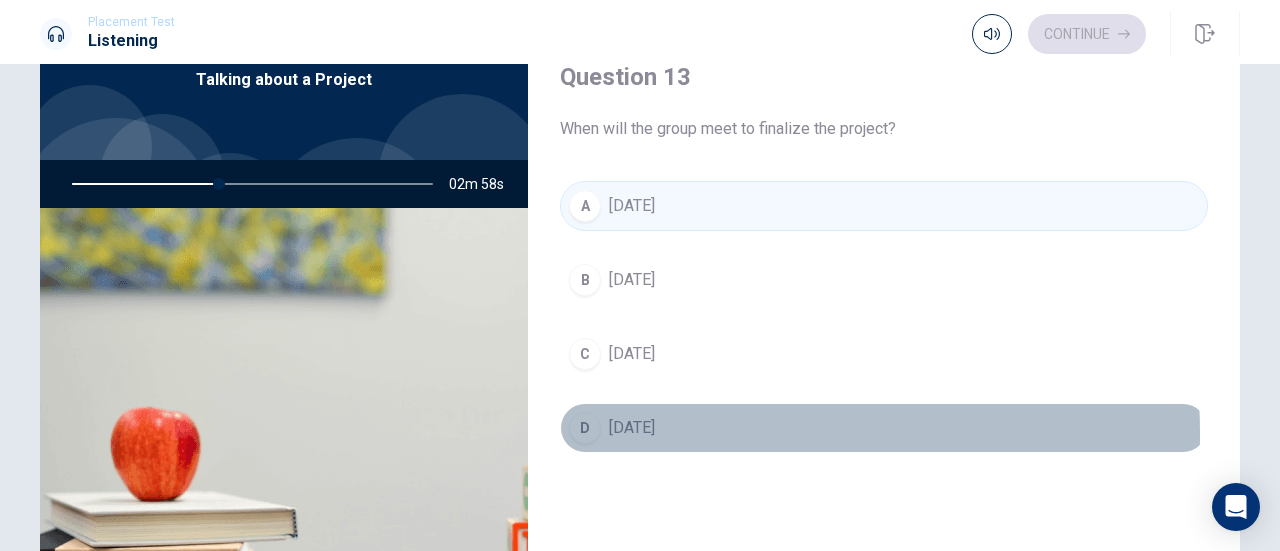 click on "[DATE]" at bounding box center (632, 428) 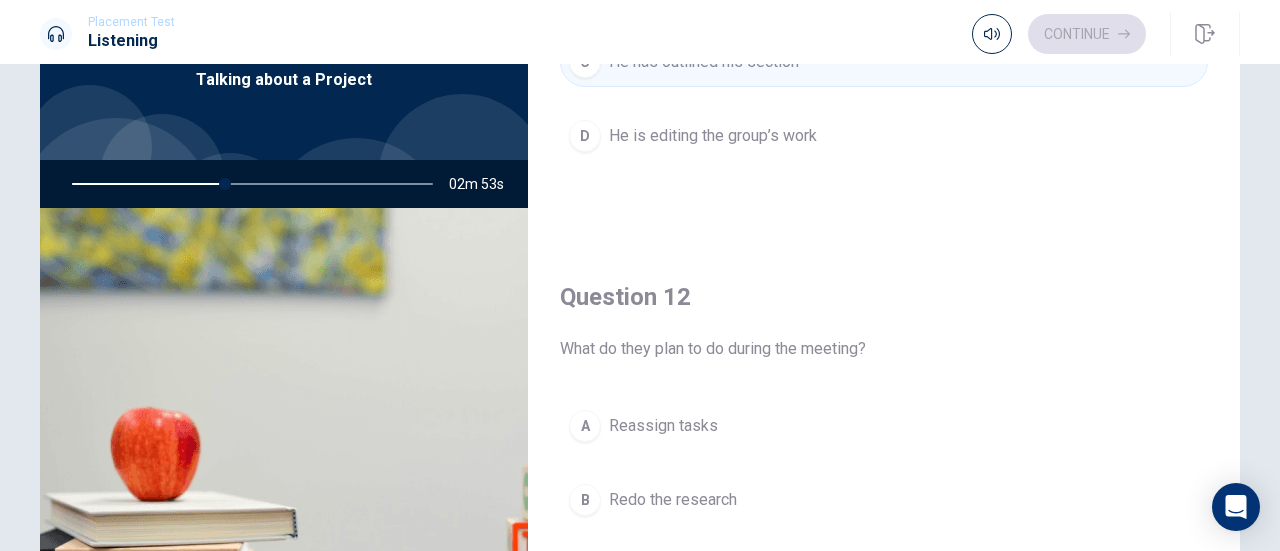 scroll, scrollTop: 0, scrollLeft: 0, axis: both 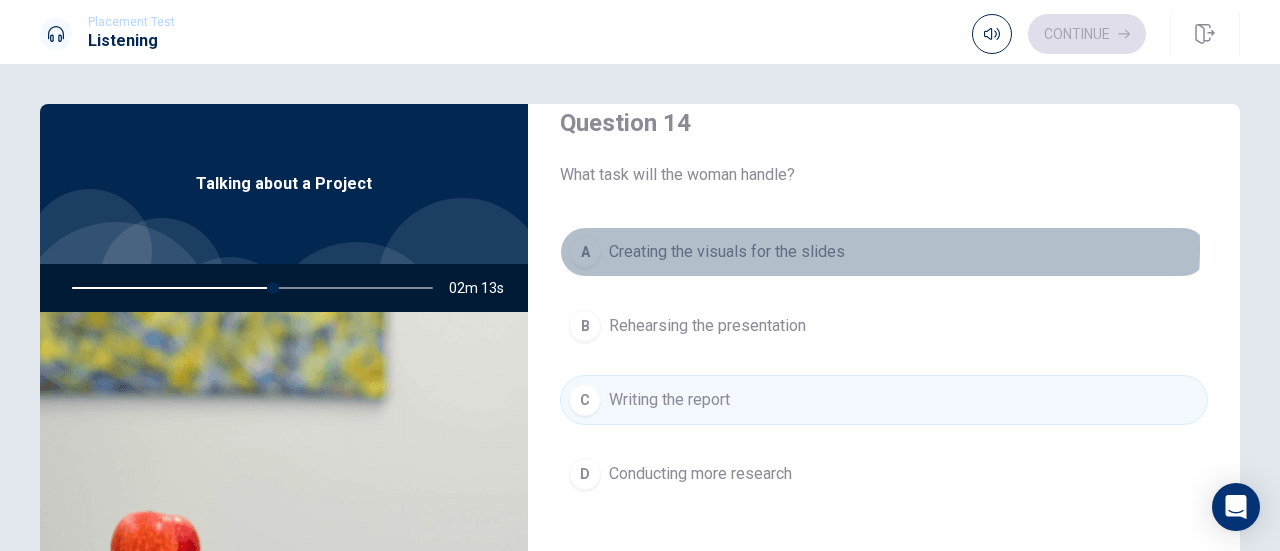 click on "Creating the visuals for the slides" at bounding box center (727, 252) 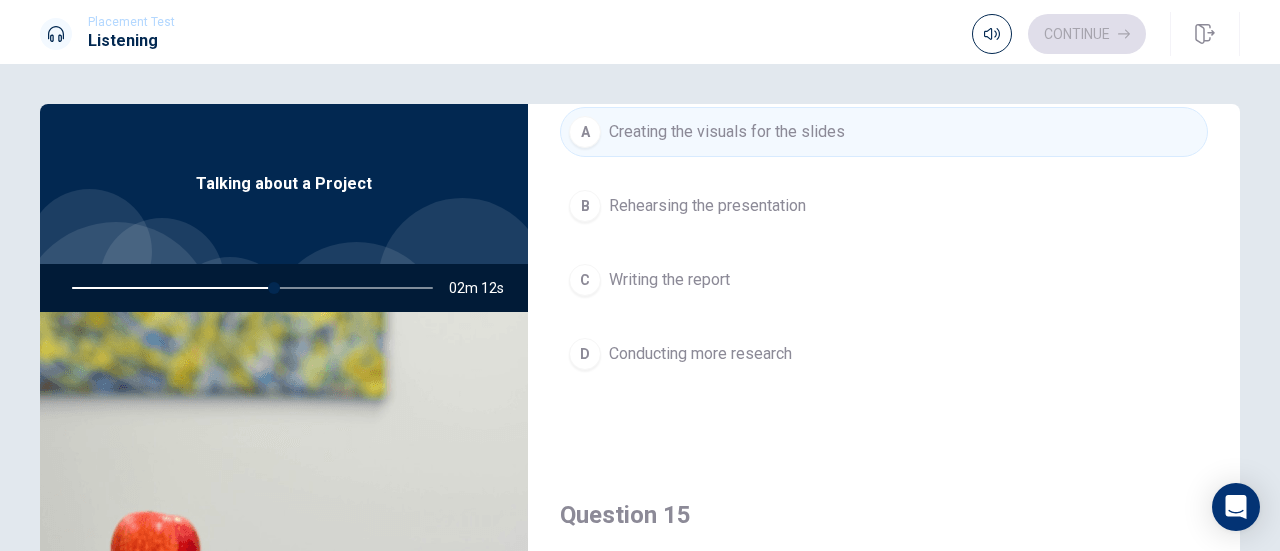 scroll, scrollTop: 1851, scrollLeft: 0, axis: vertical 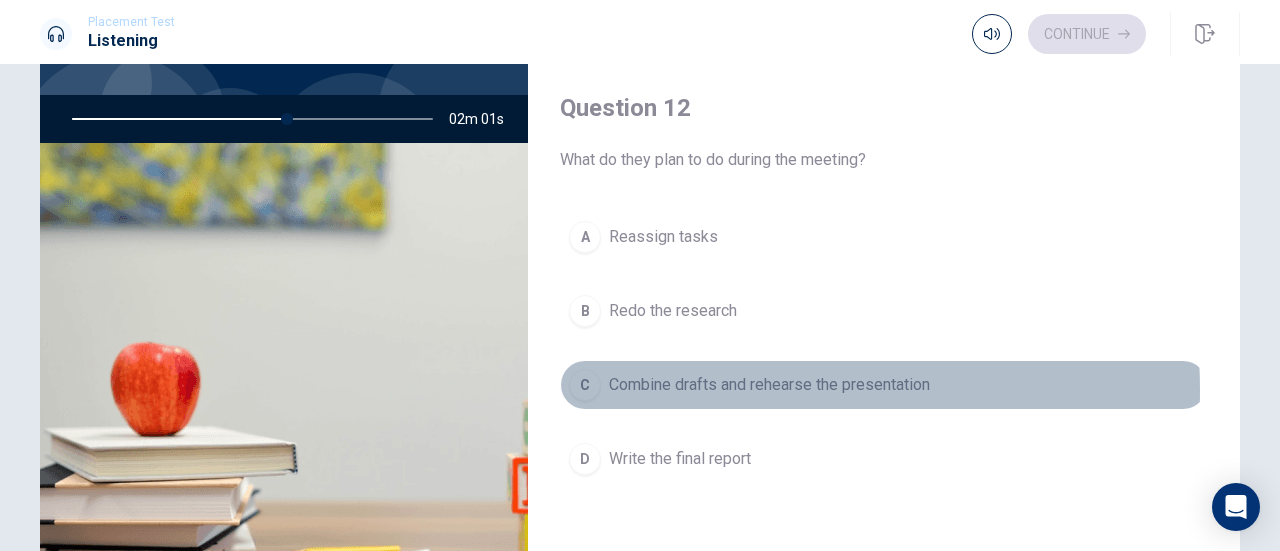 click on "Combine drafts and rehearse the presentation" at bounding box center (769, 385) 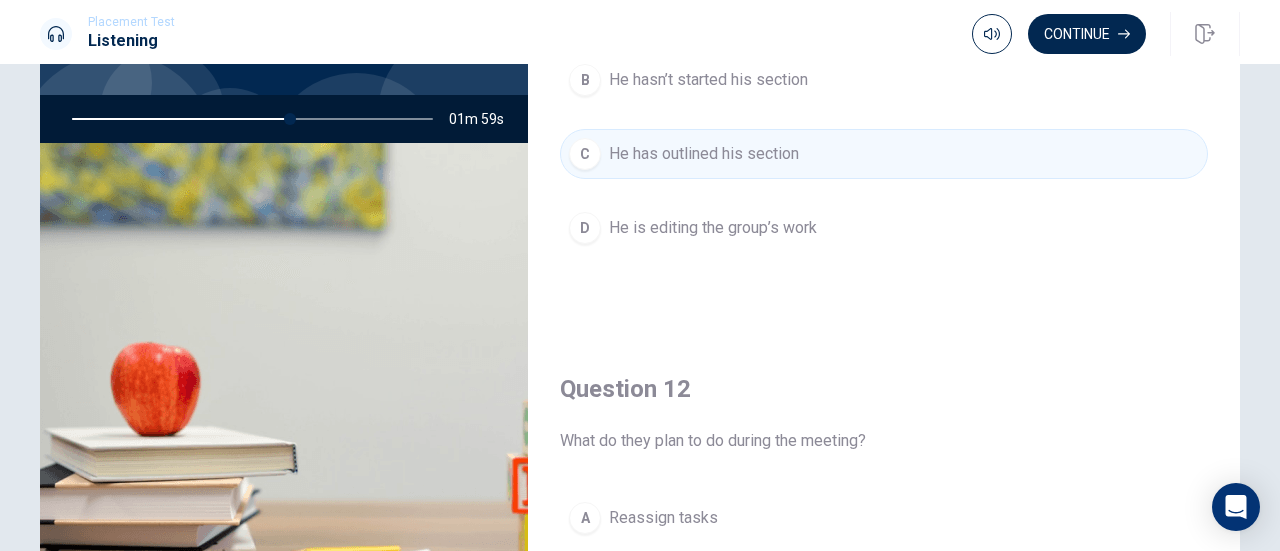 scroll, scrollTop: 0, scrollLeft: 0, axis: both 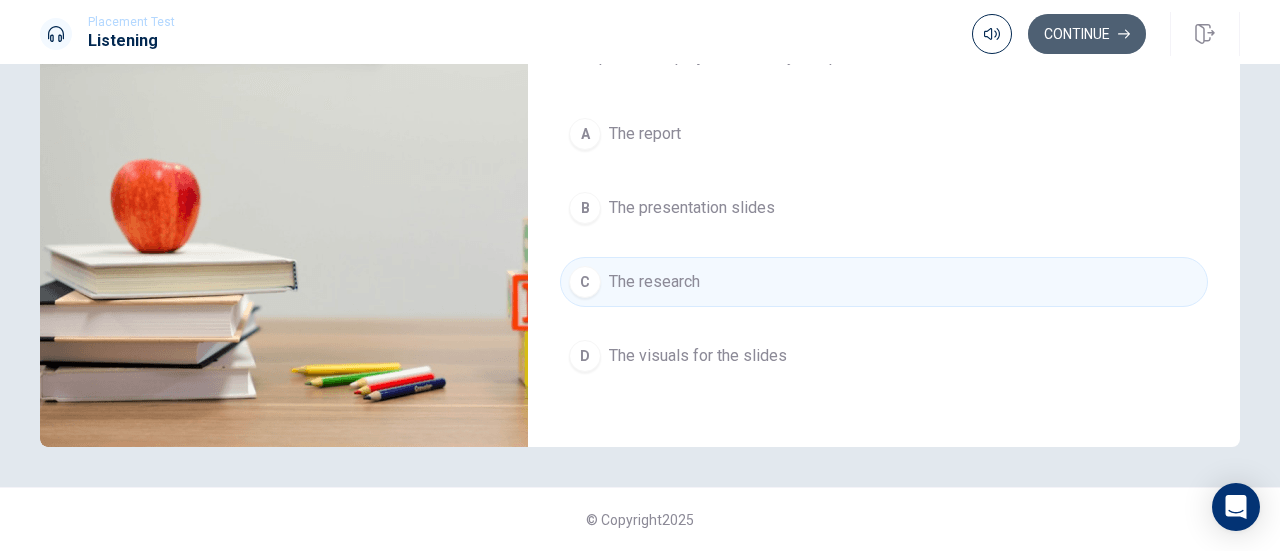 click on "Continue" at bounding box center (1087, 34) 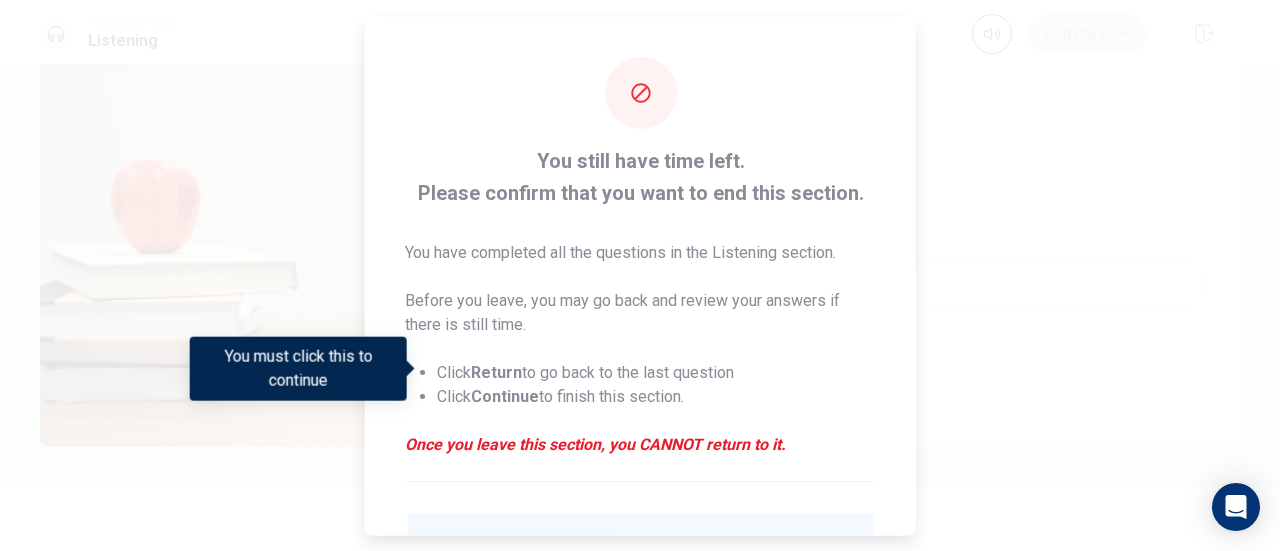 scroll, scrollTop: 194, scrollLeft: 0, axis: vertical 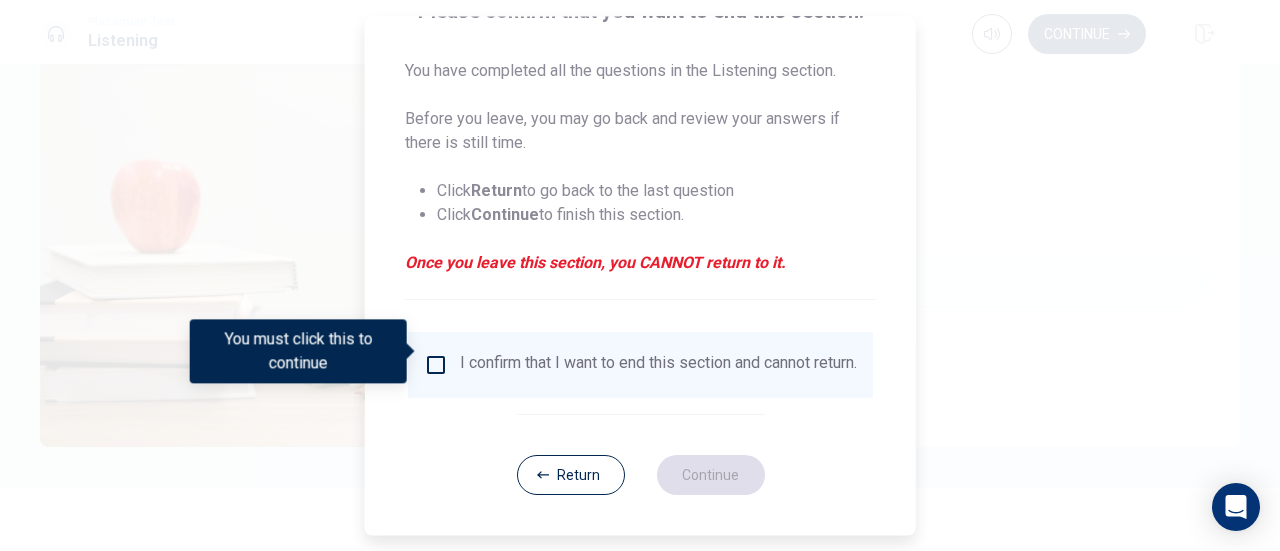 click on "I confirm that I want to end this section and cannot return." at bounding box center (658, 365) 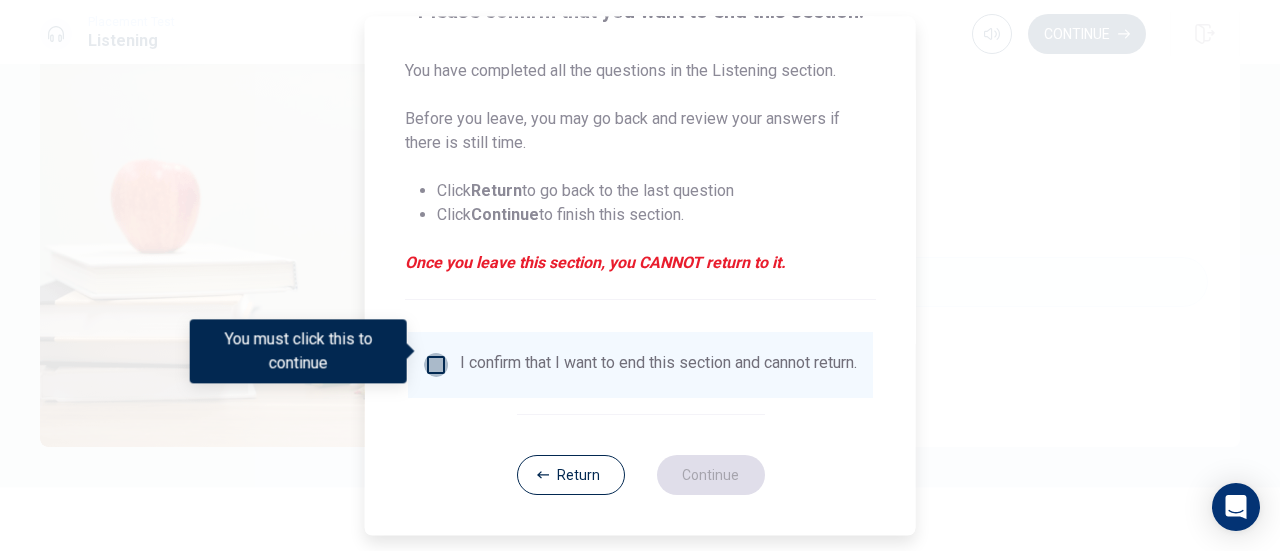 click at bounding box center [436, 365] 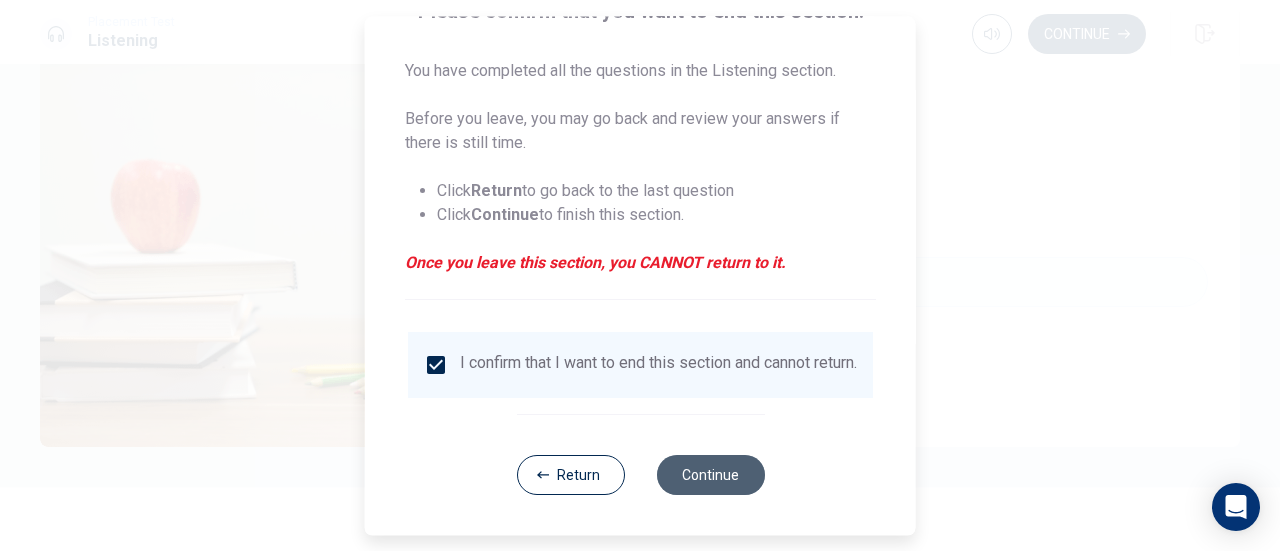 click on "Continue" at bounding box center [710, 475] 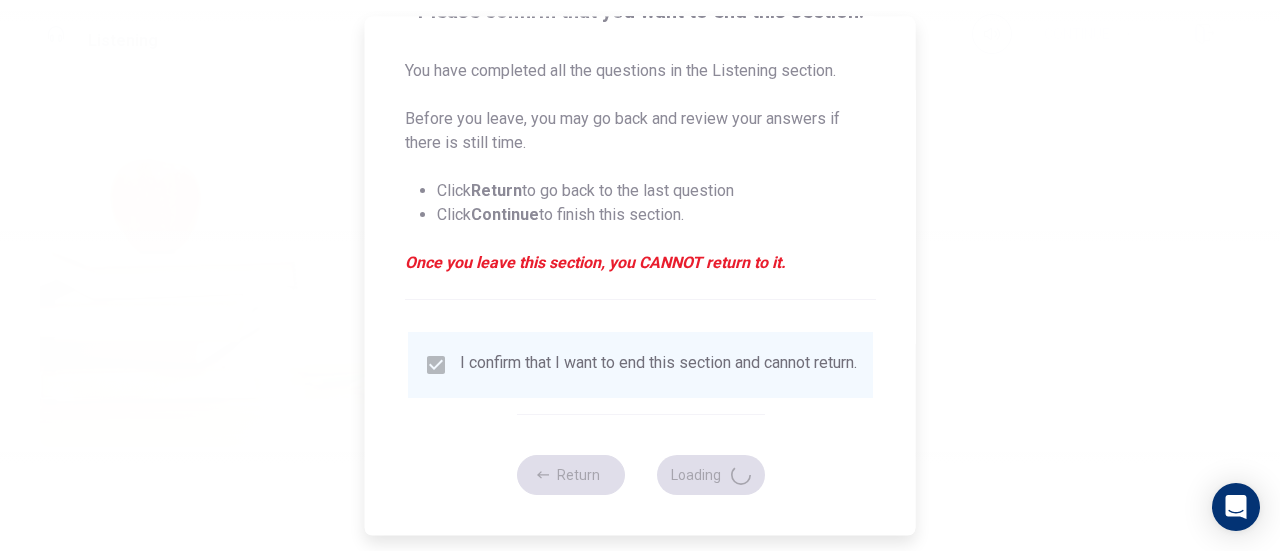 type on "66" 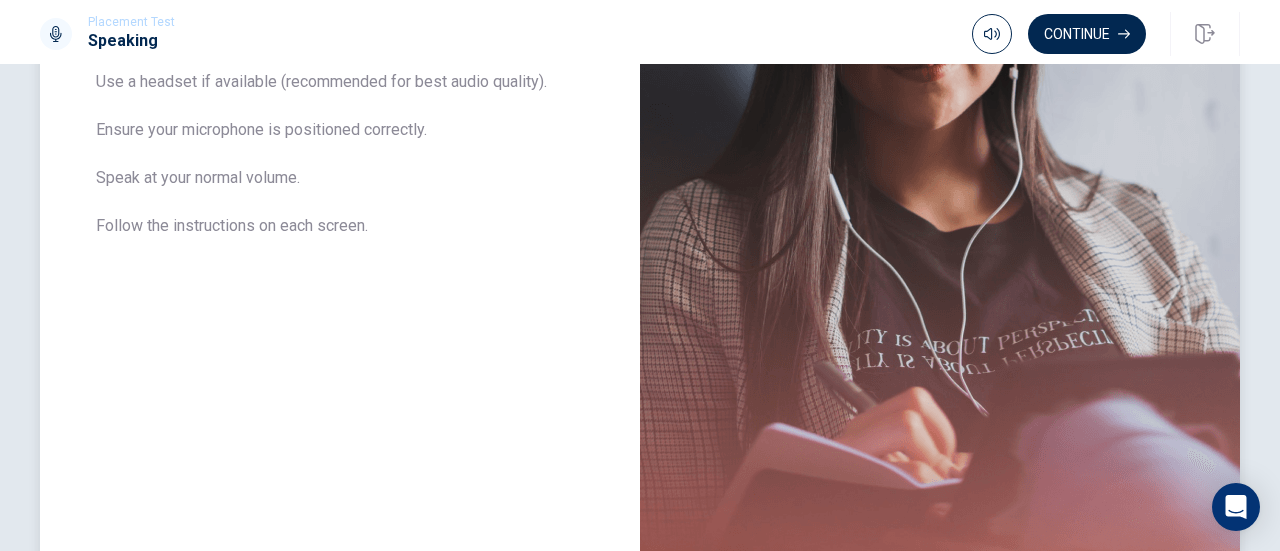 scroll, scrollTop: 396, scrollLeft: 0, axis: vertical 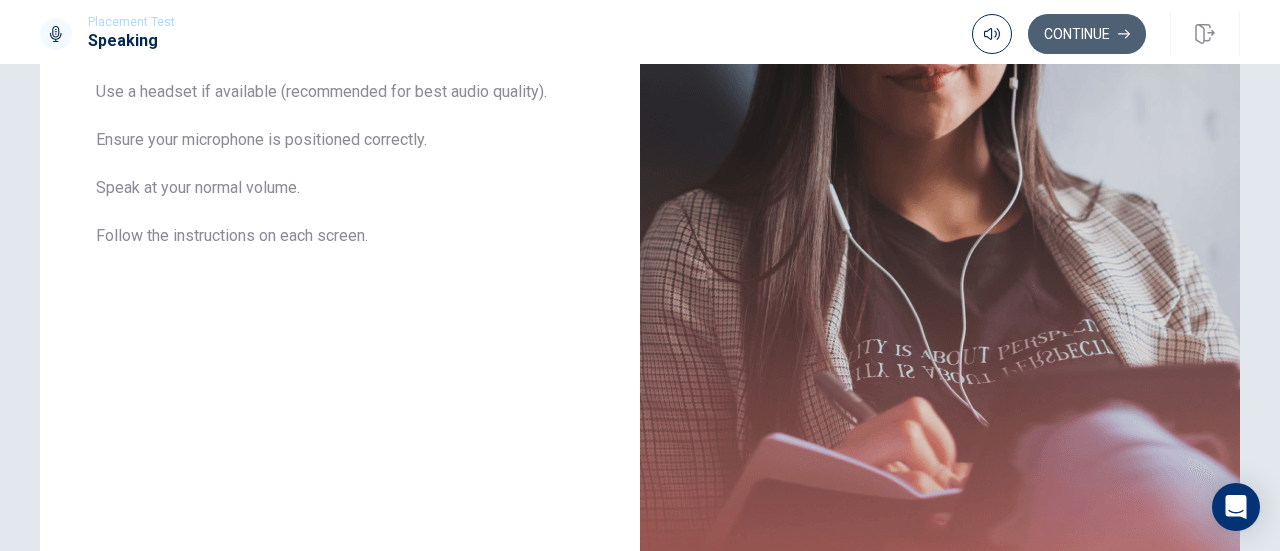 click on "Continue" at bounding box center (1087, 34) 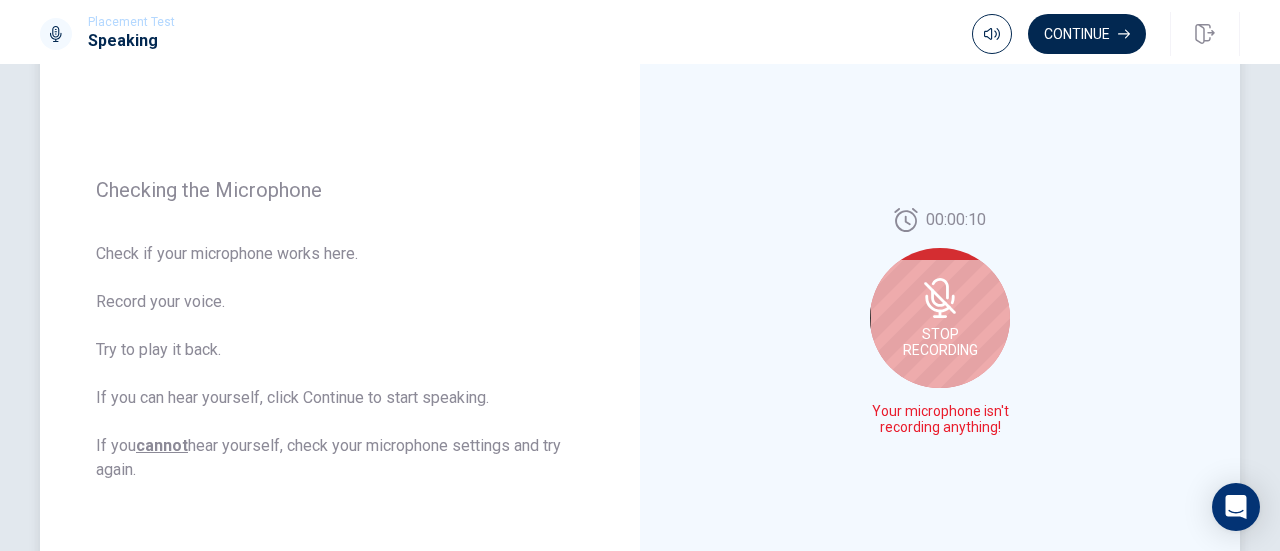 scroll, scrollTop: 211, scrollLeft: 0, axis: vertical 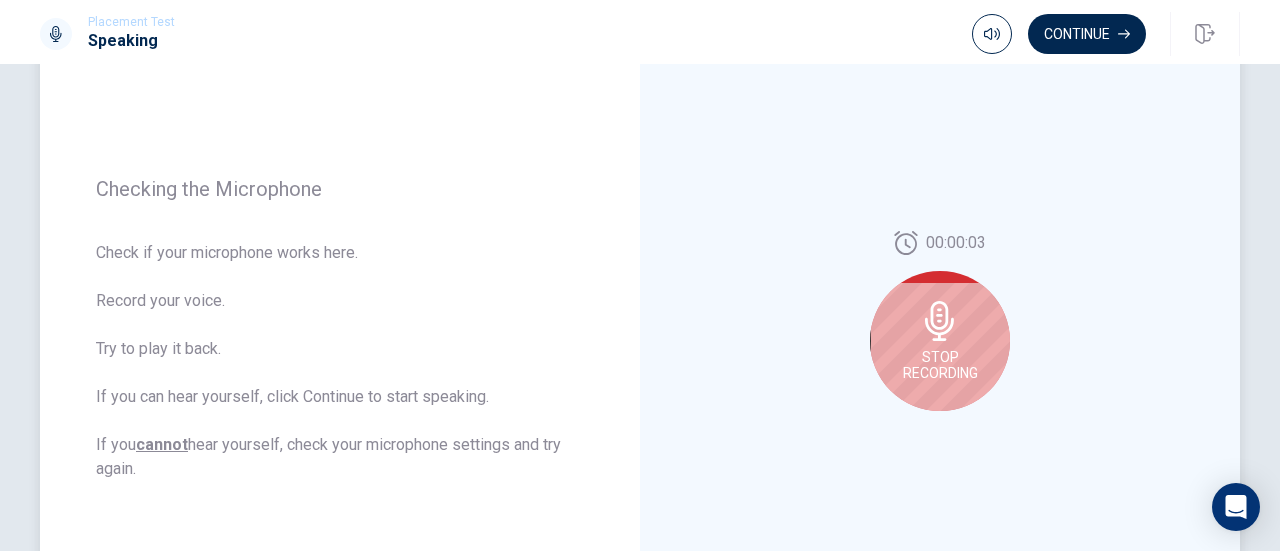 click on "Stop   Recording" at bounding box center [940, 341] 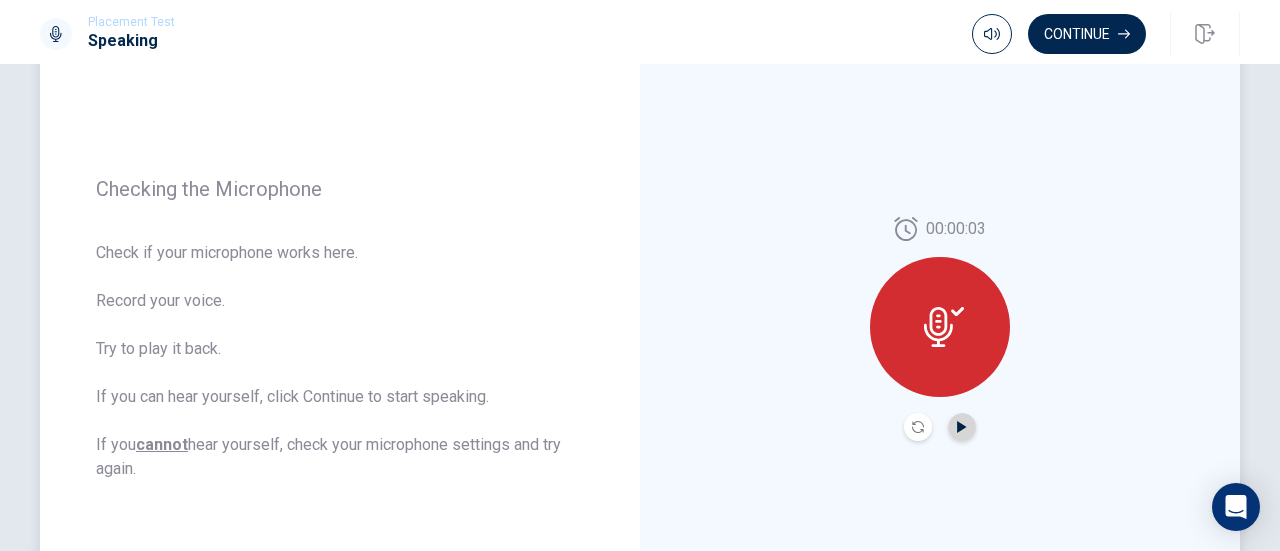 click 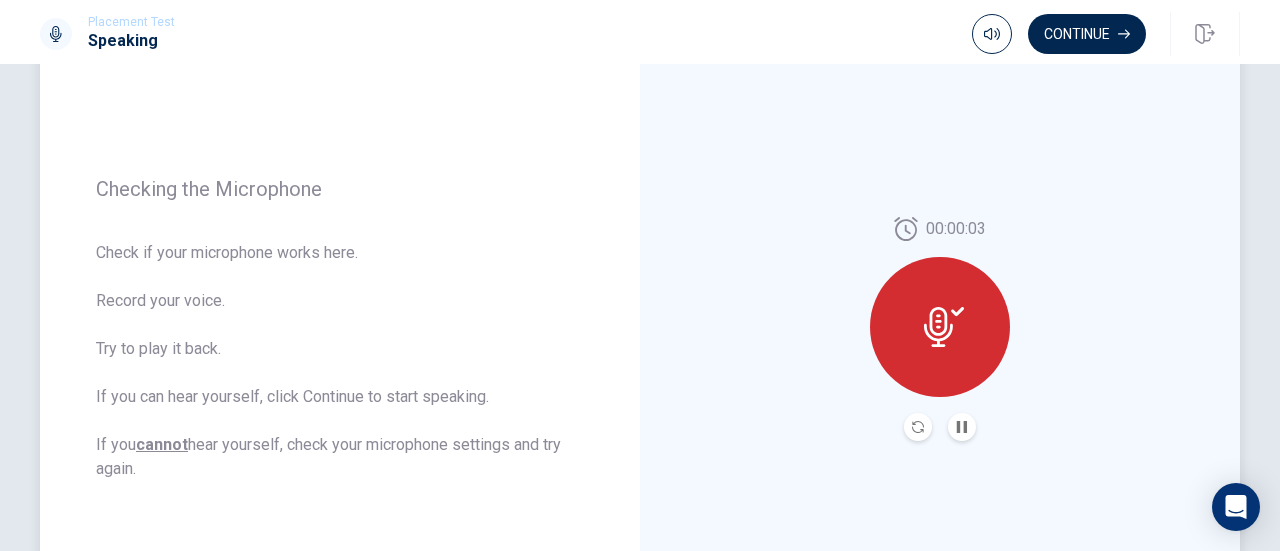 click at bounding box center [940, 327] 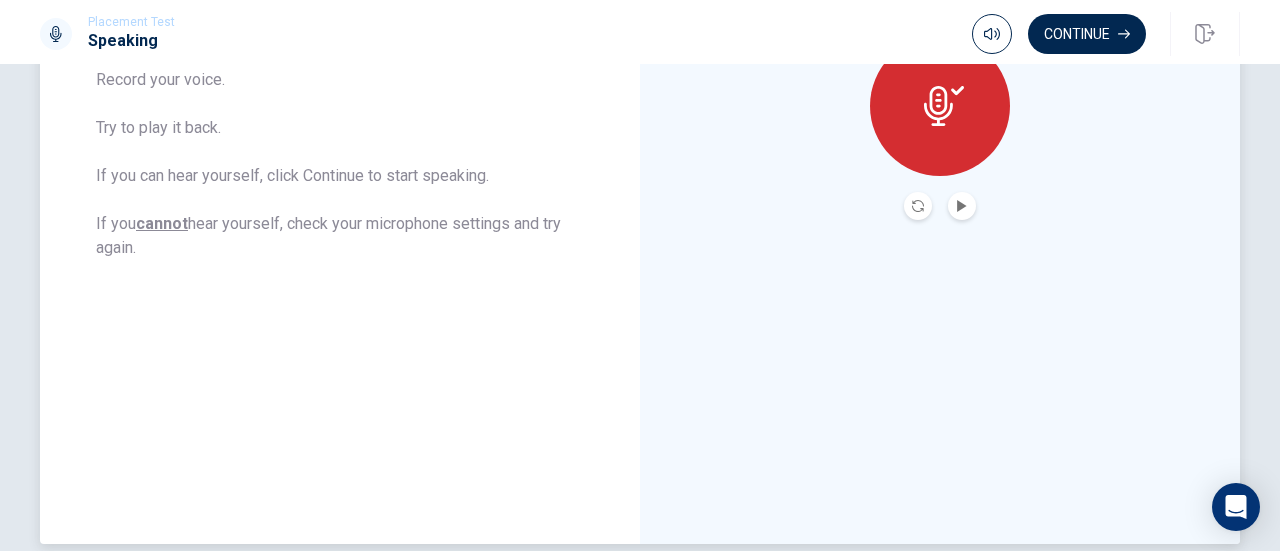 scroll, scrollTop: 476, scrollLeft: 0, axis: vertical 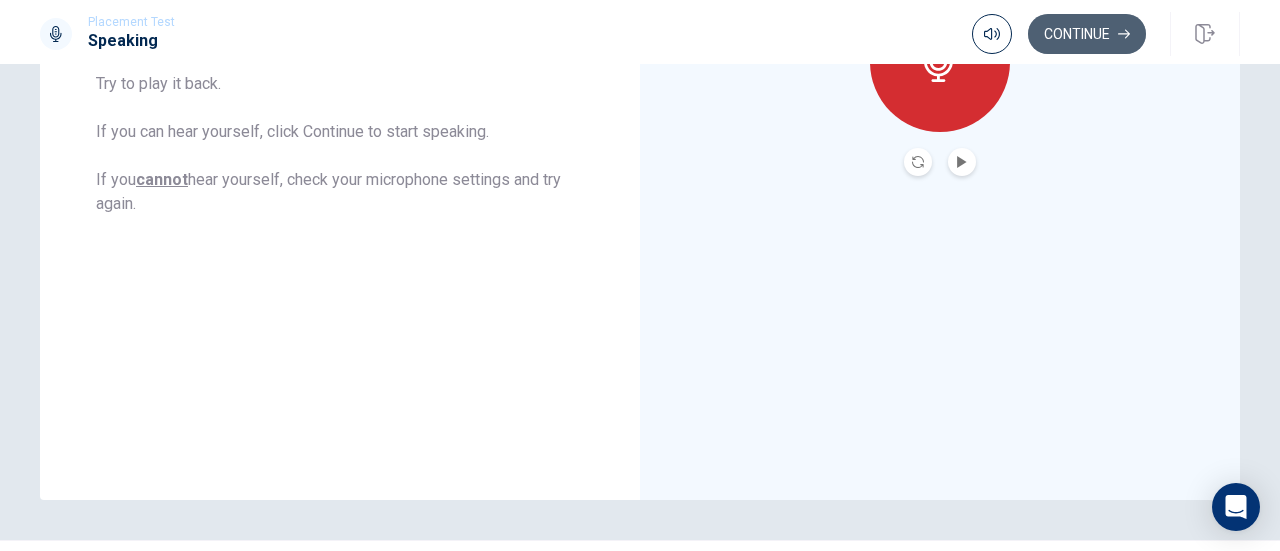 click on "Continue" at bounding box center (1087, 34) 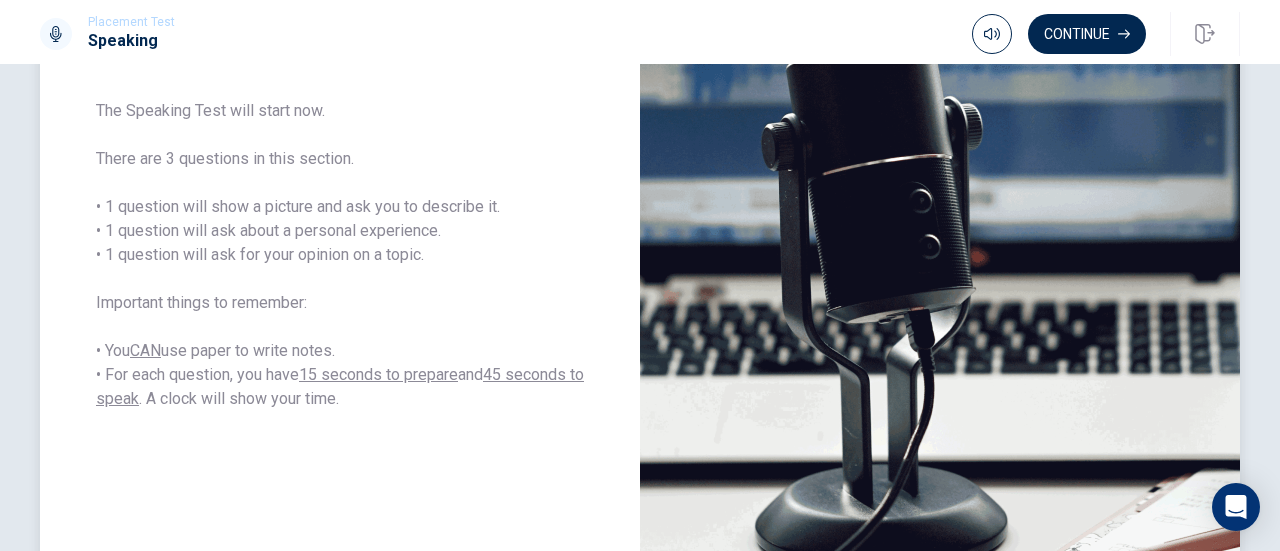 scroll, scrollTop: 310, scrollLeft: 0, axis: vertical 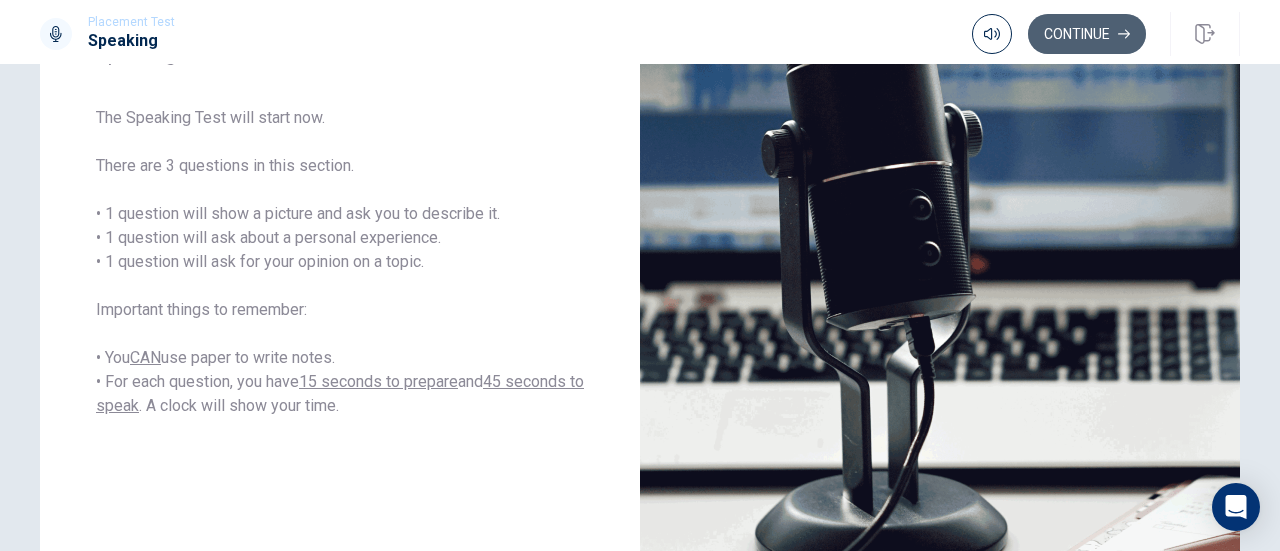 click on "Continue" at bounding box center (1087, 34) 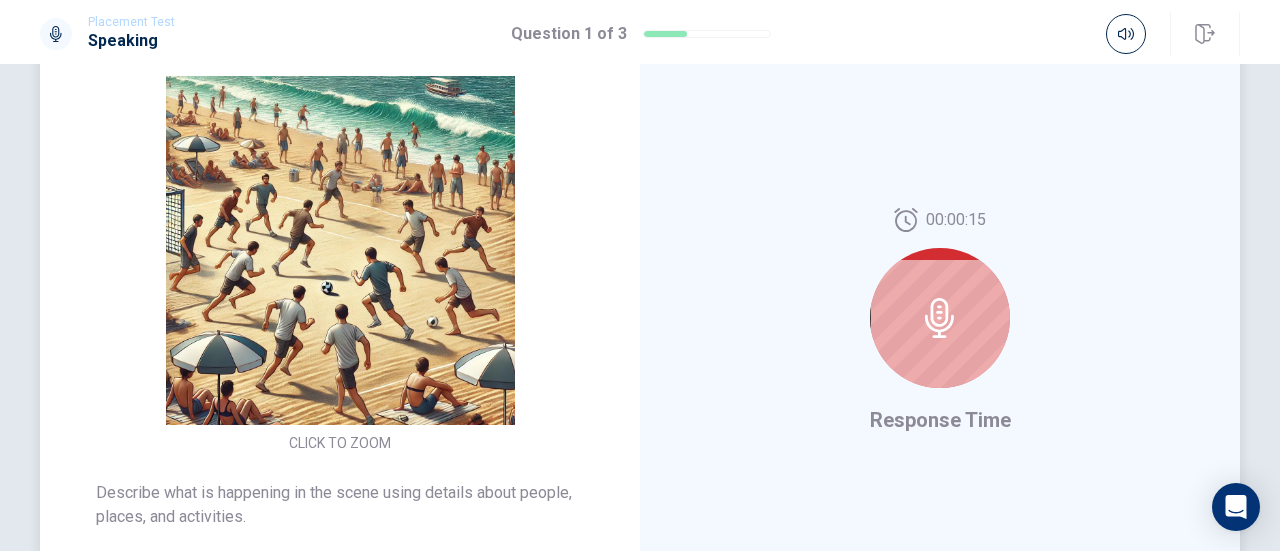 scroll, scrollTop: 219, scrollLeft: 0, axis: vertical 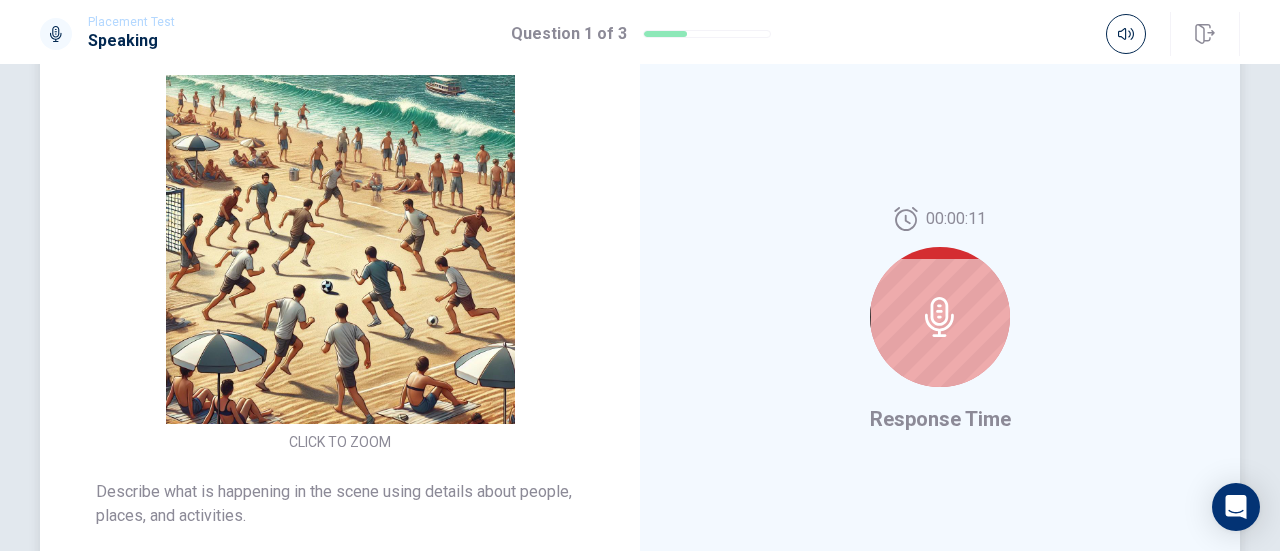 click at bounding box center [340, 249] 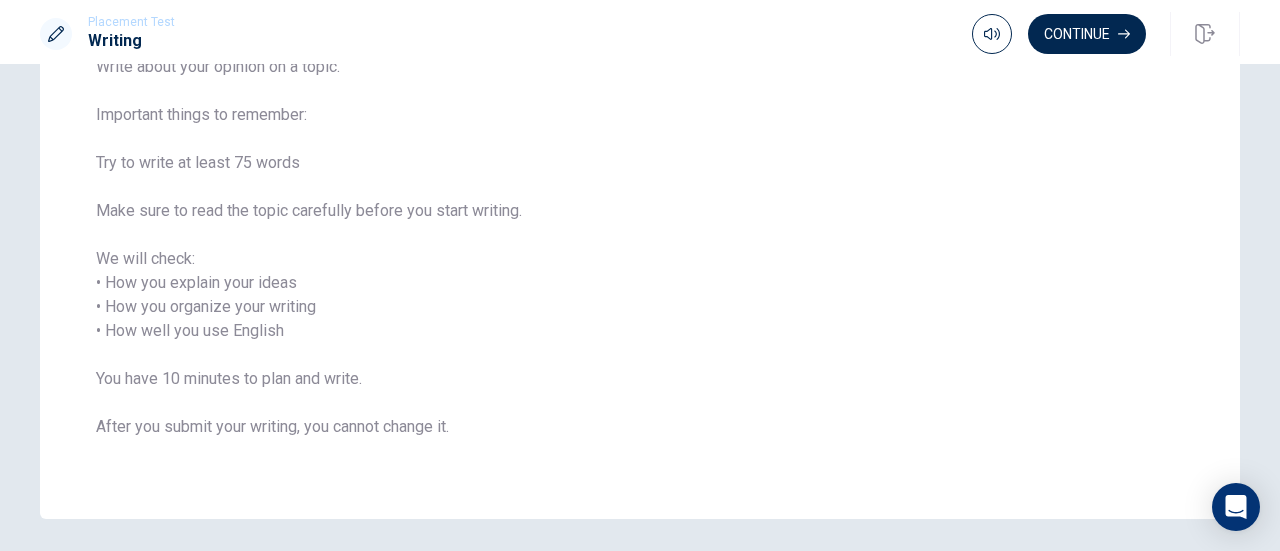 scroll, scrollTop: 184, scrollLeft: 0, axis: vertical 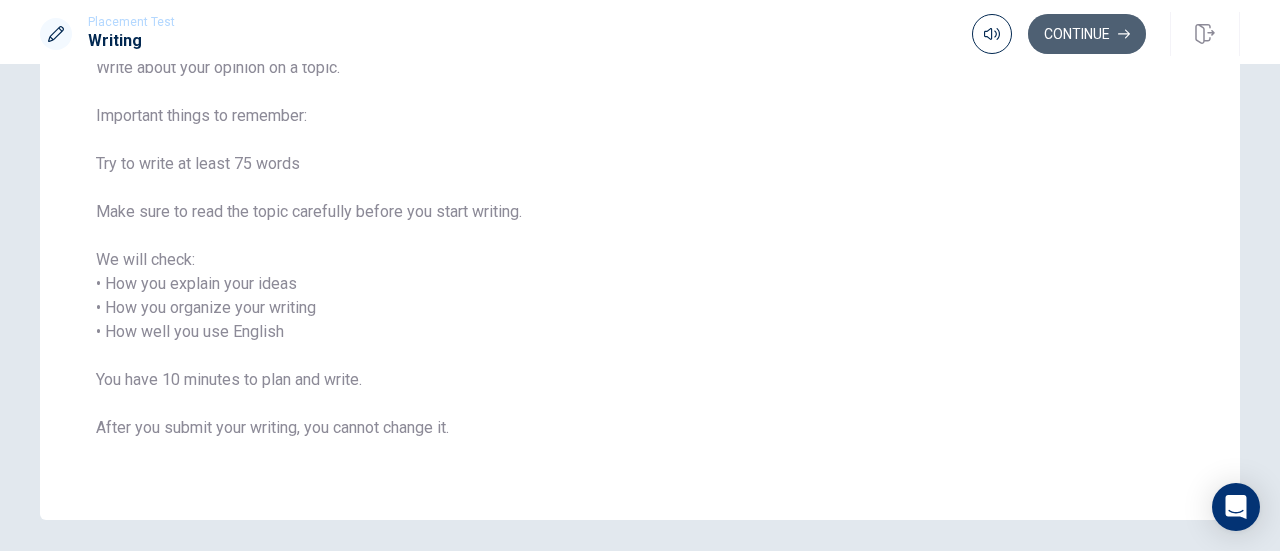 click on "Continue" at bounding box center [1087, 34] 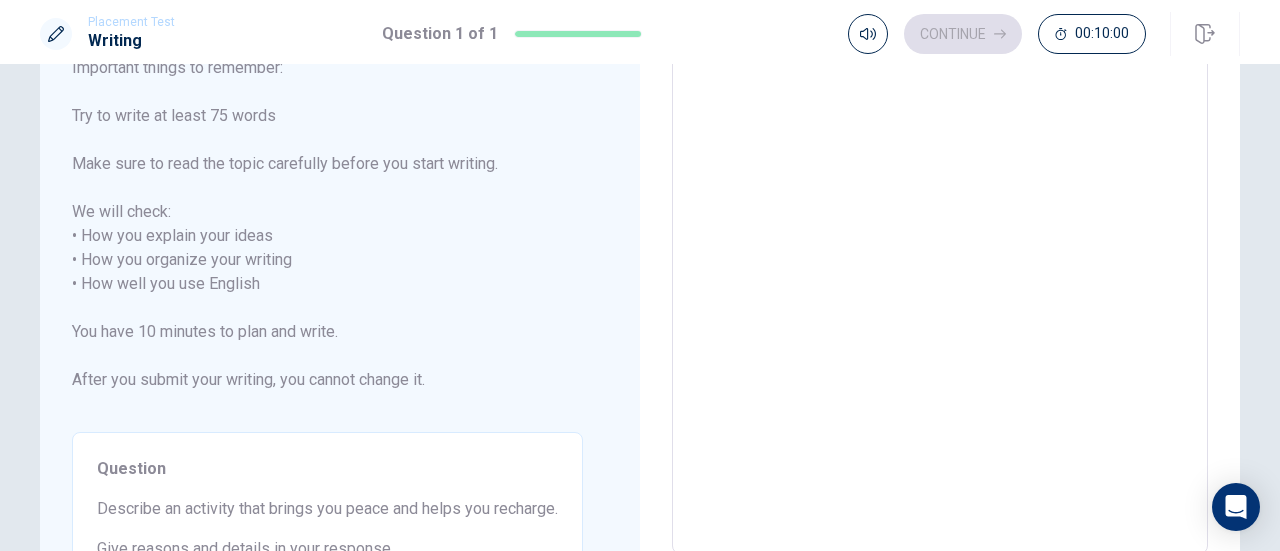 scroll, scrollTop: 0, scrollLeft: 0, axis: both 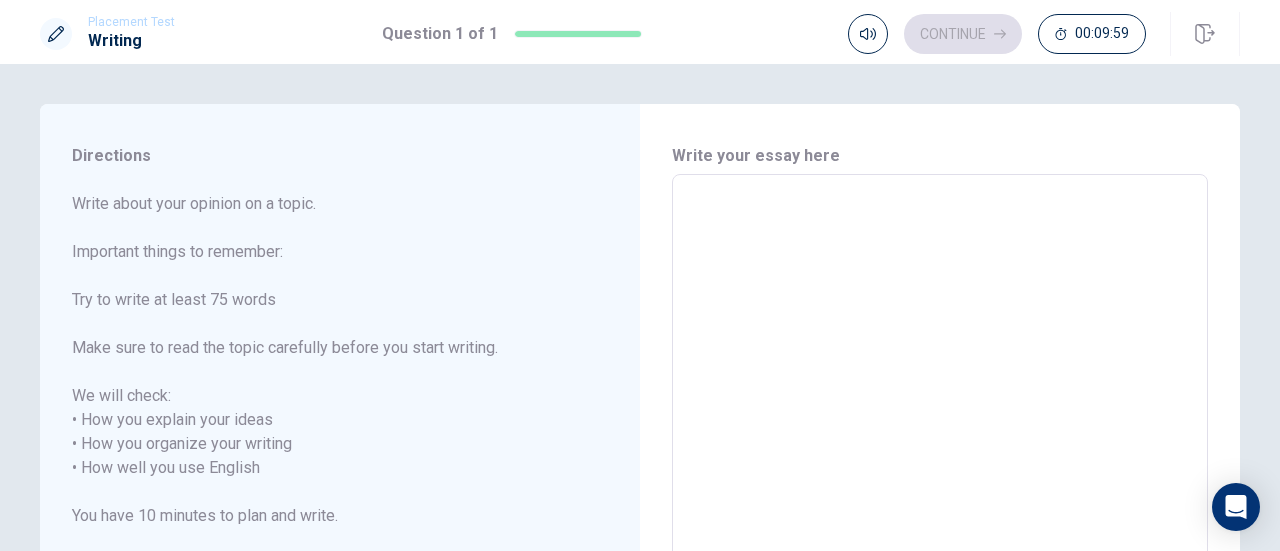 click at bounding box center (940, 456) 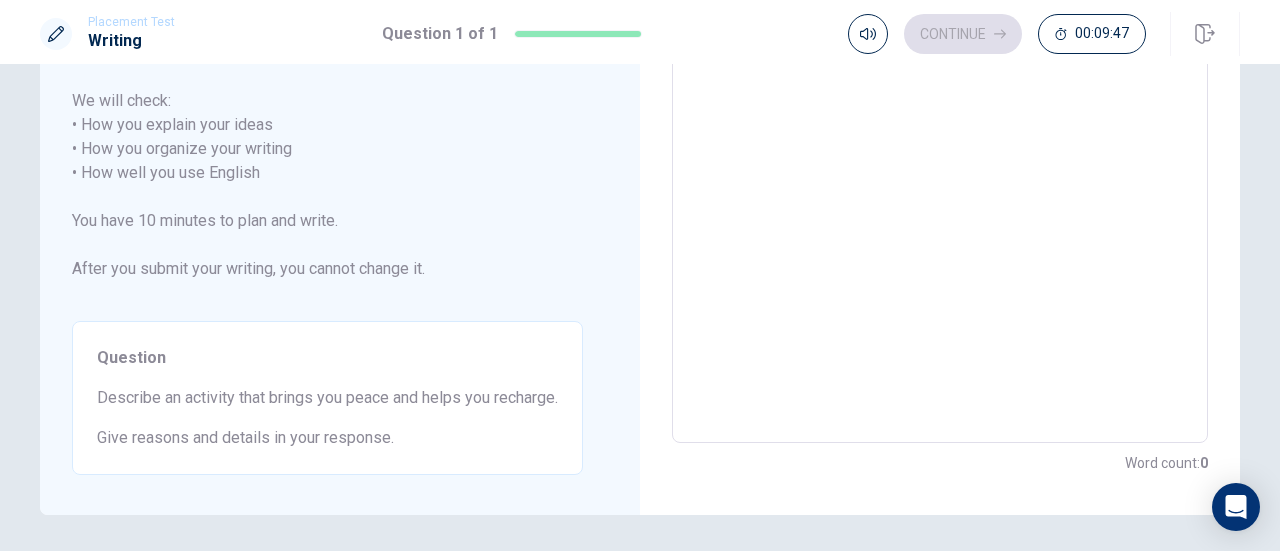 scroll, scrollTop: 299, scrollLeft: 0, axis: vertical 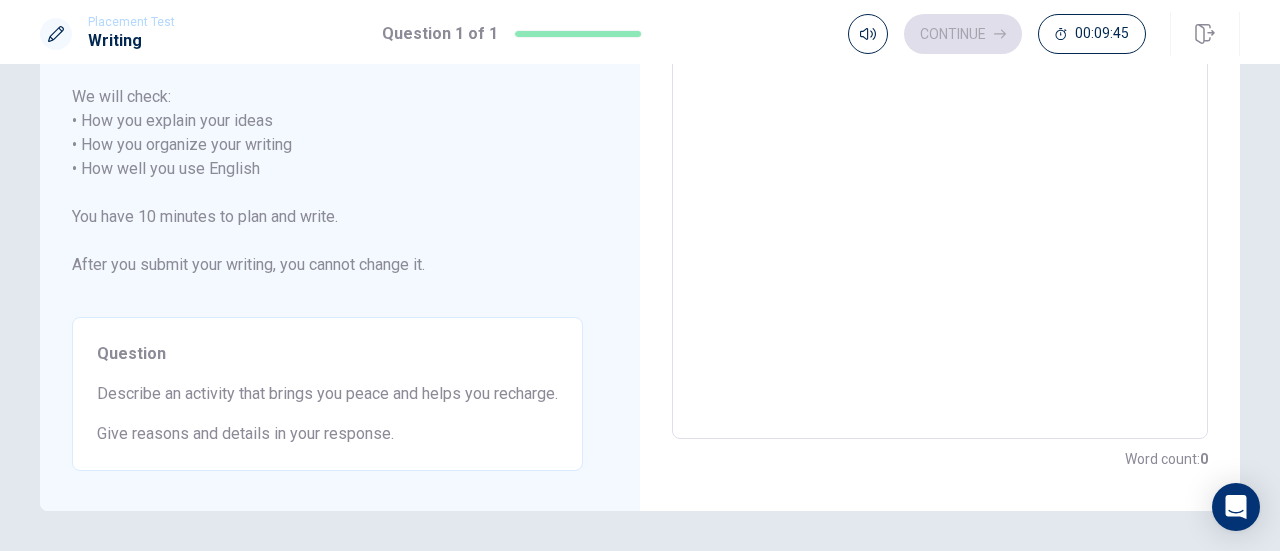 click at bounding box center (940, 157) 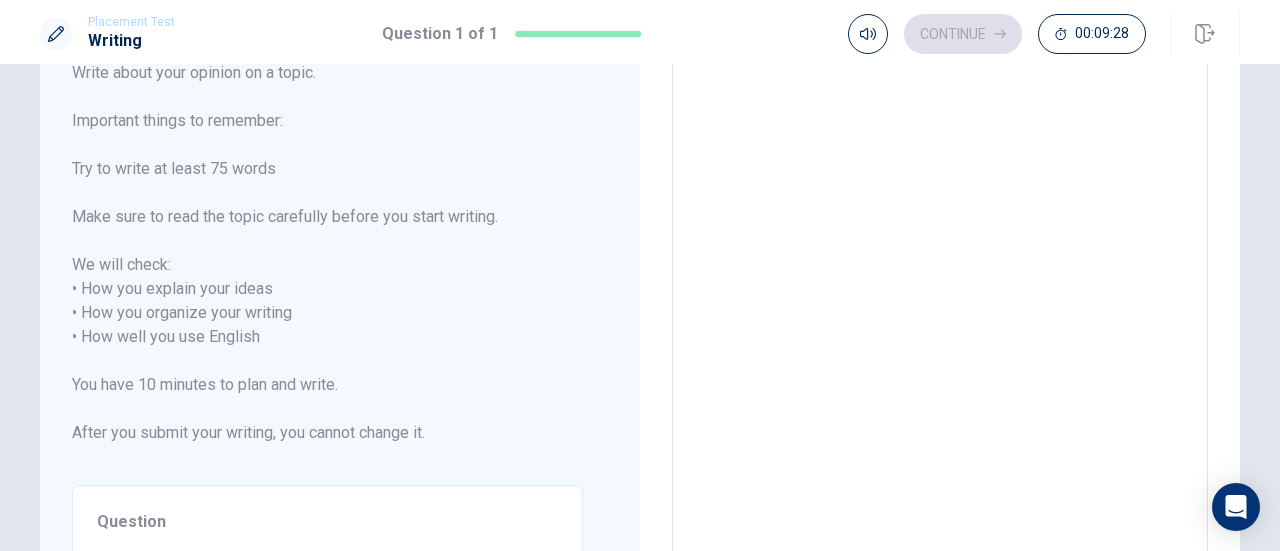 scroll, scrollTop: 0, scrollLeft: 0, axis: both 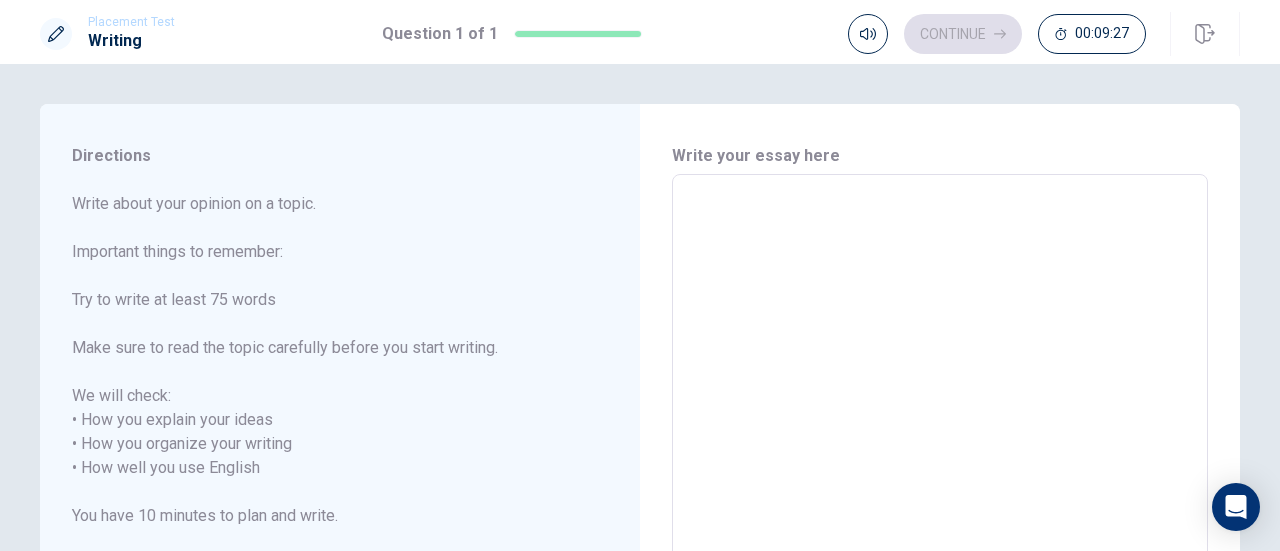 click at bounding box center (940, 456) 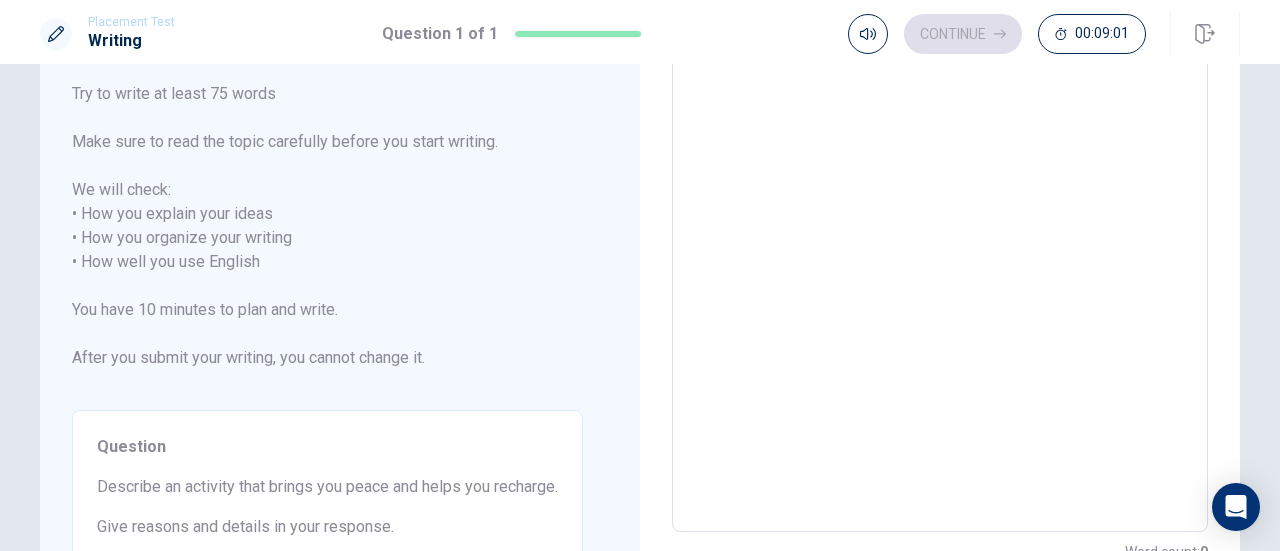 scroll, scrollTop: 207, scrollLeft: 0, axis: vertical 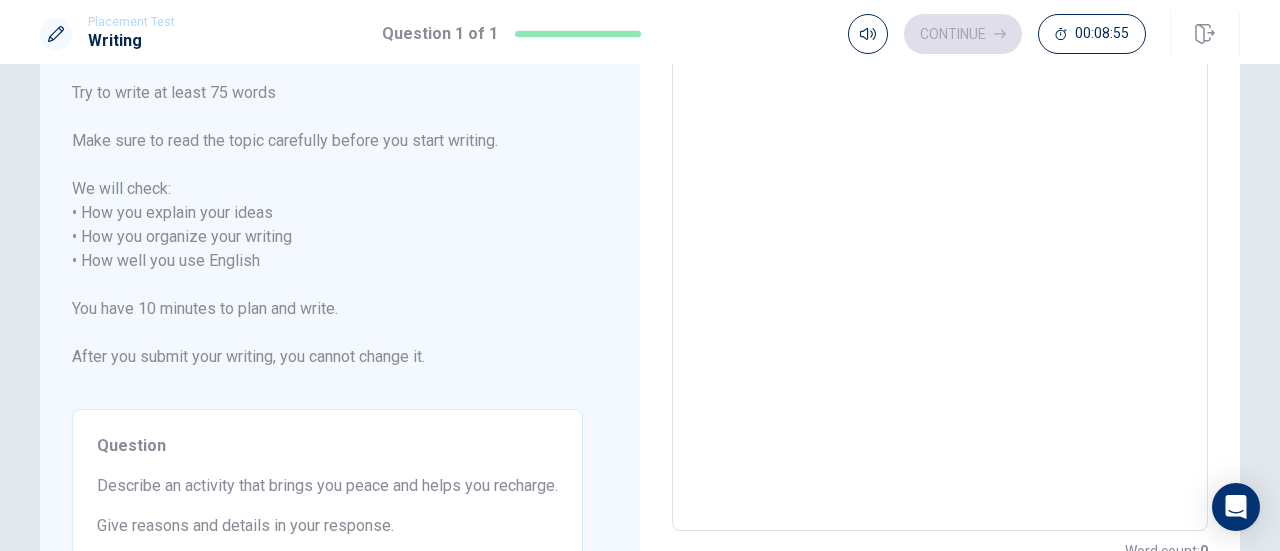 type on "m" 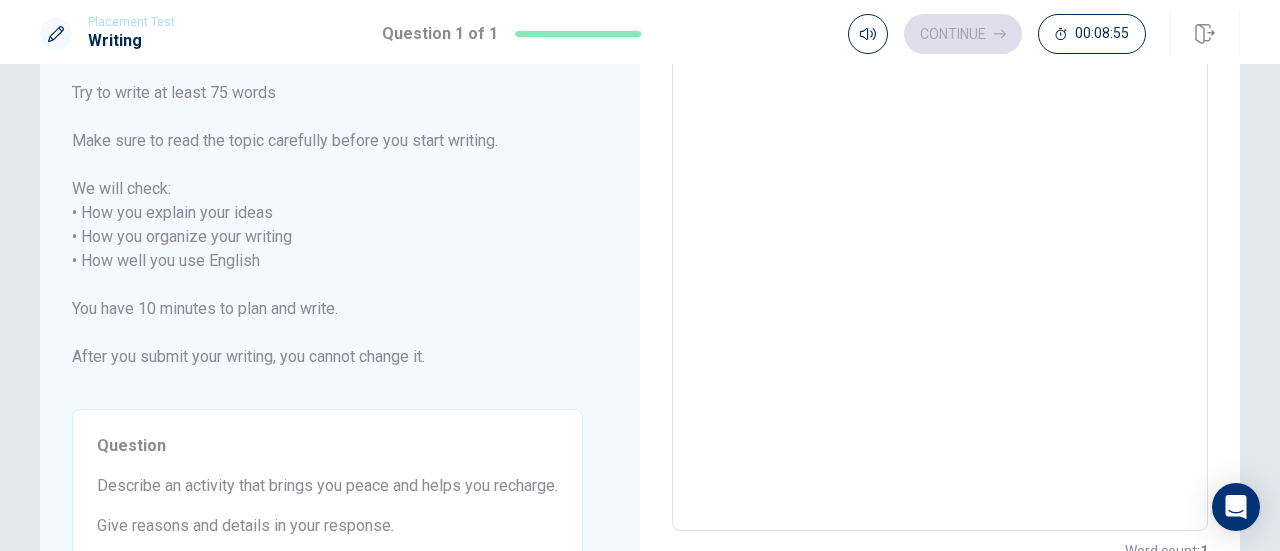 scroll, scrollTop: 128, scrollLeft: 0, axis: vertical 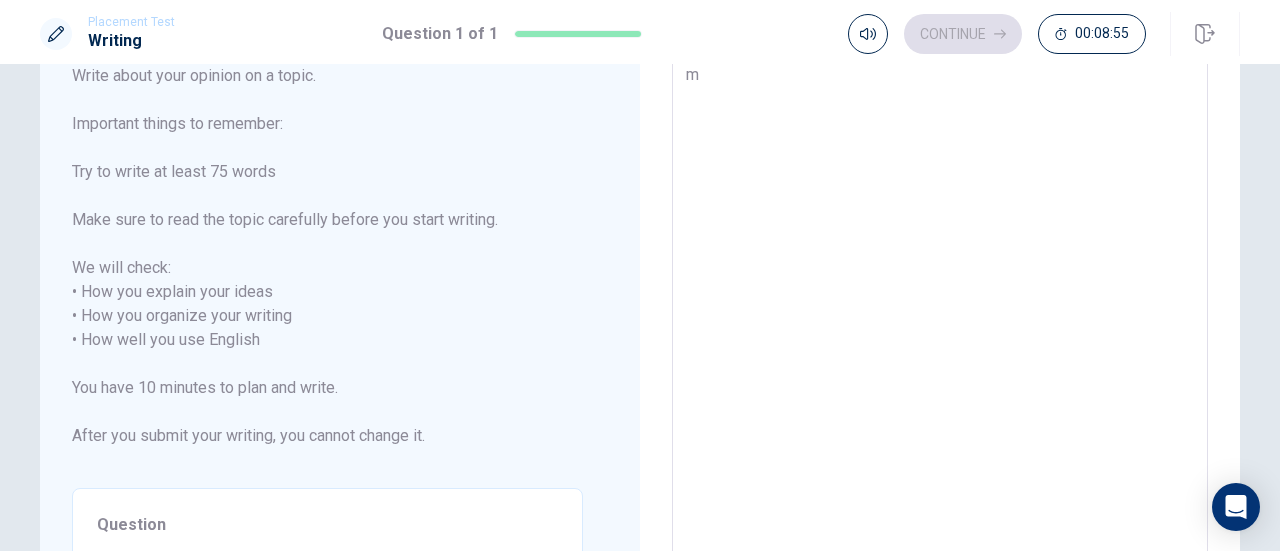 type on "x" 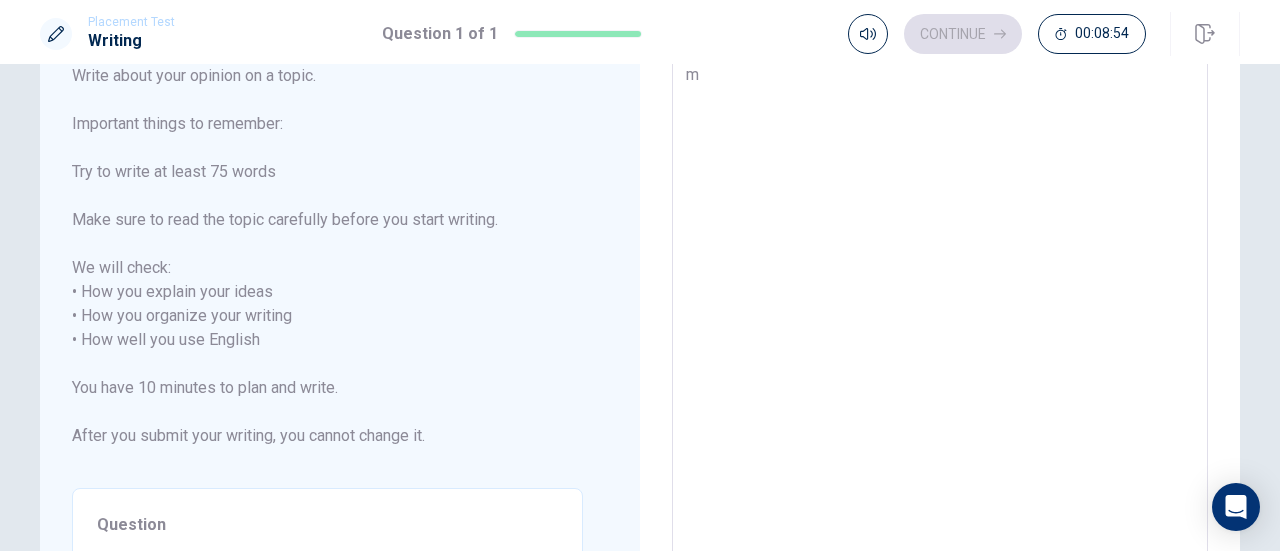 type on "my" 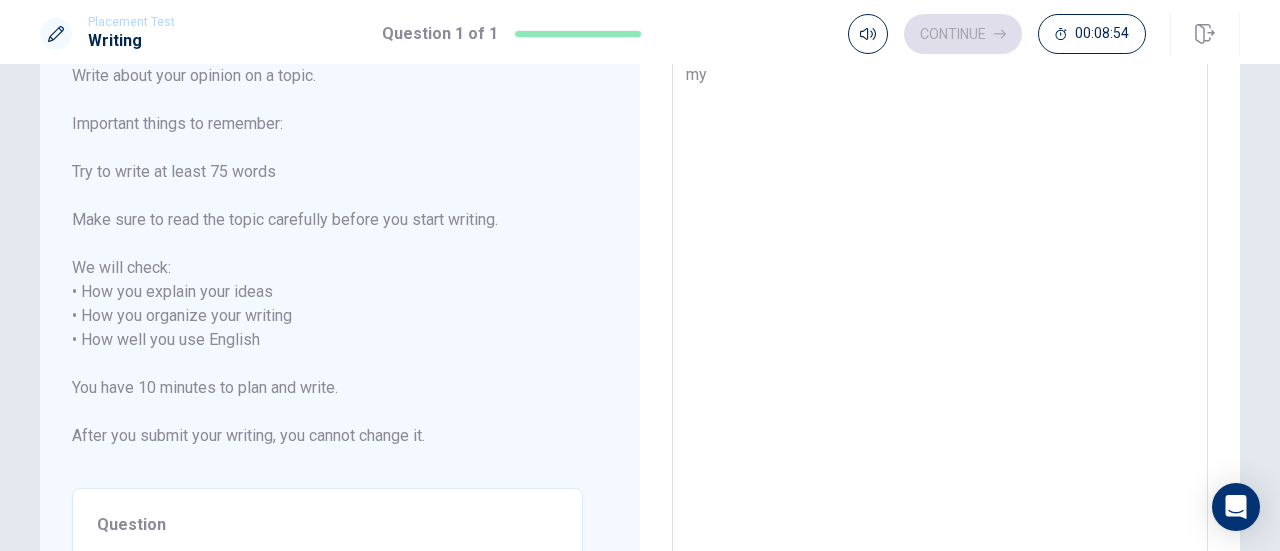 type on "m" 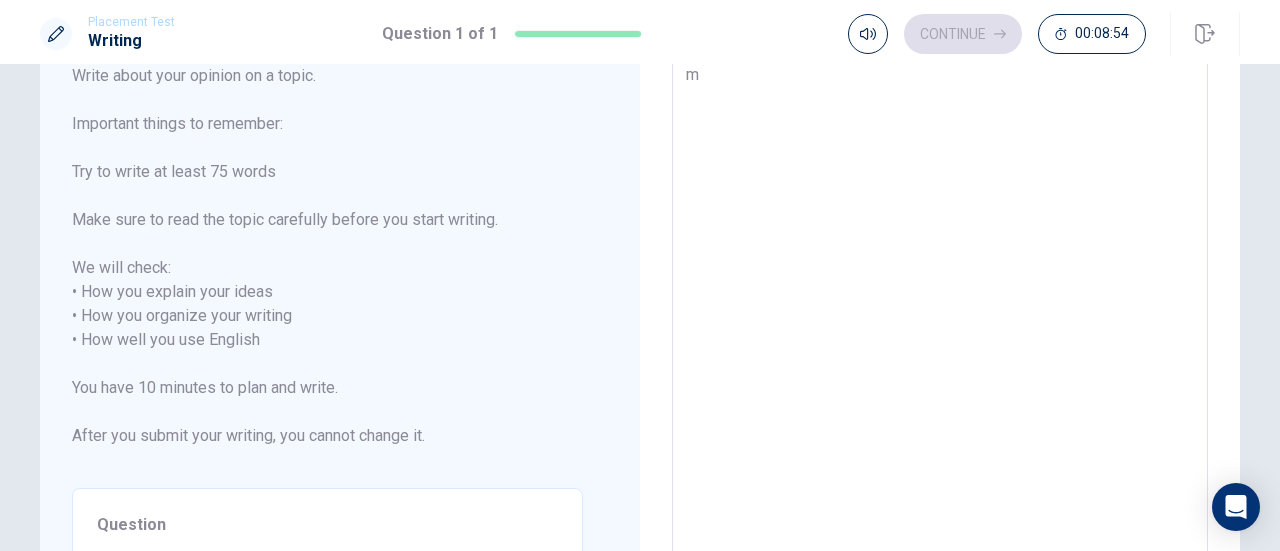 type on "x" 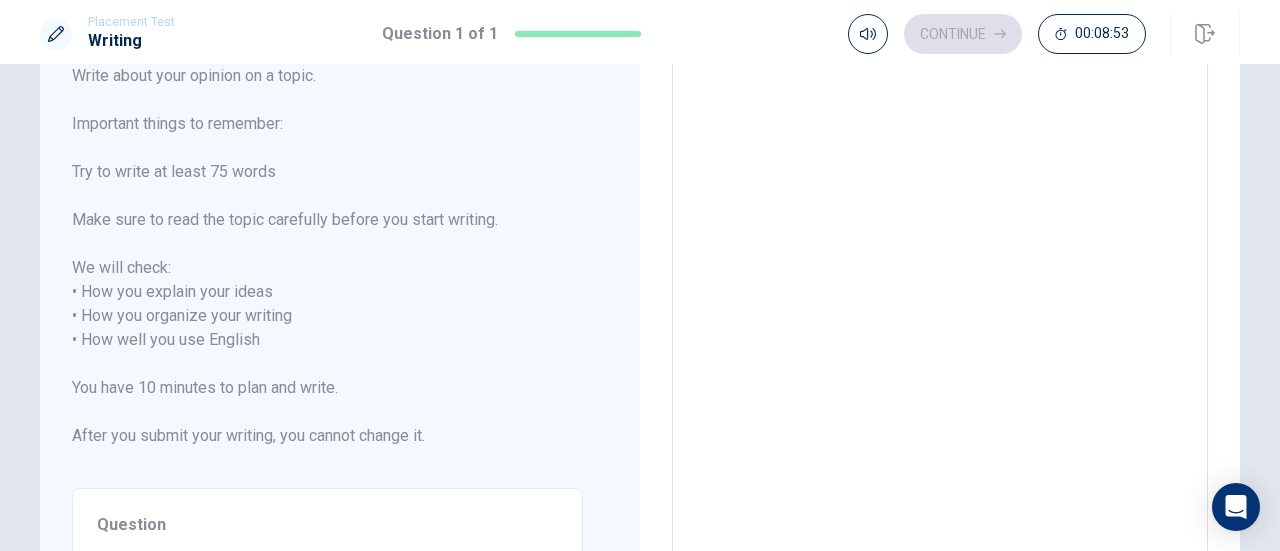 type on "M" 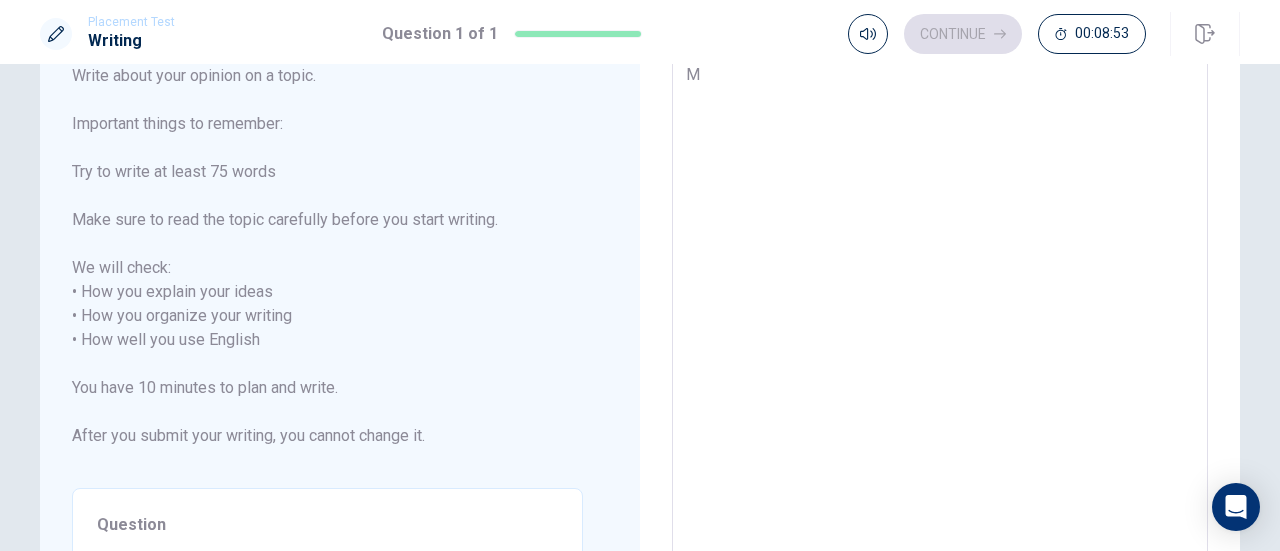 type on "My" 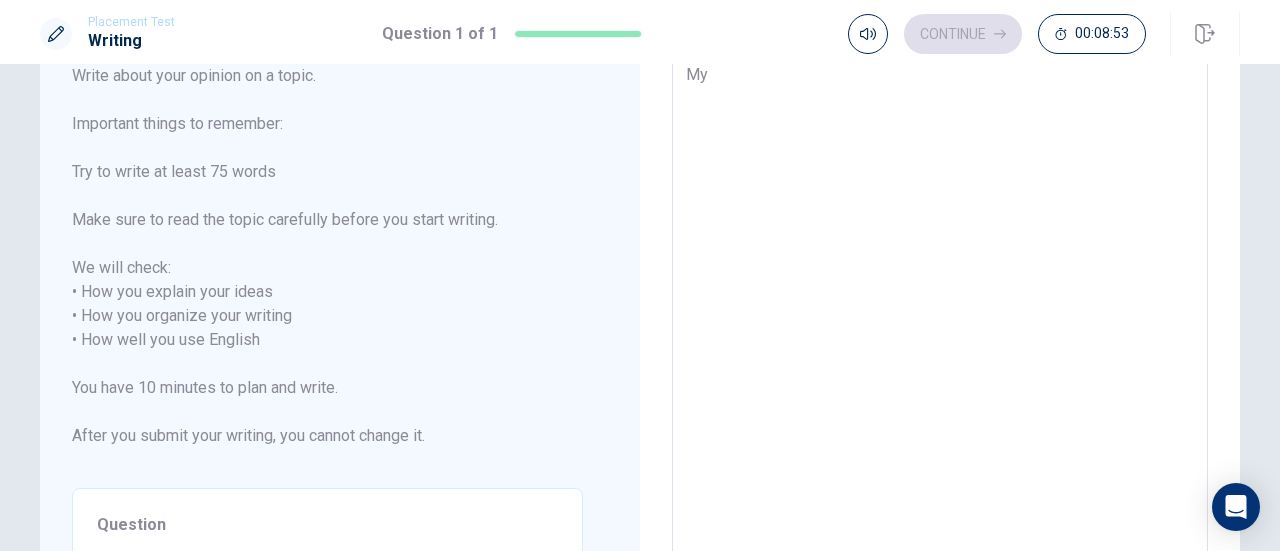 type on "x" 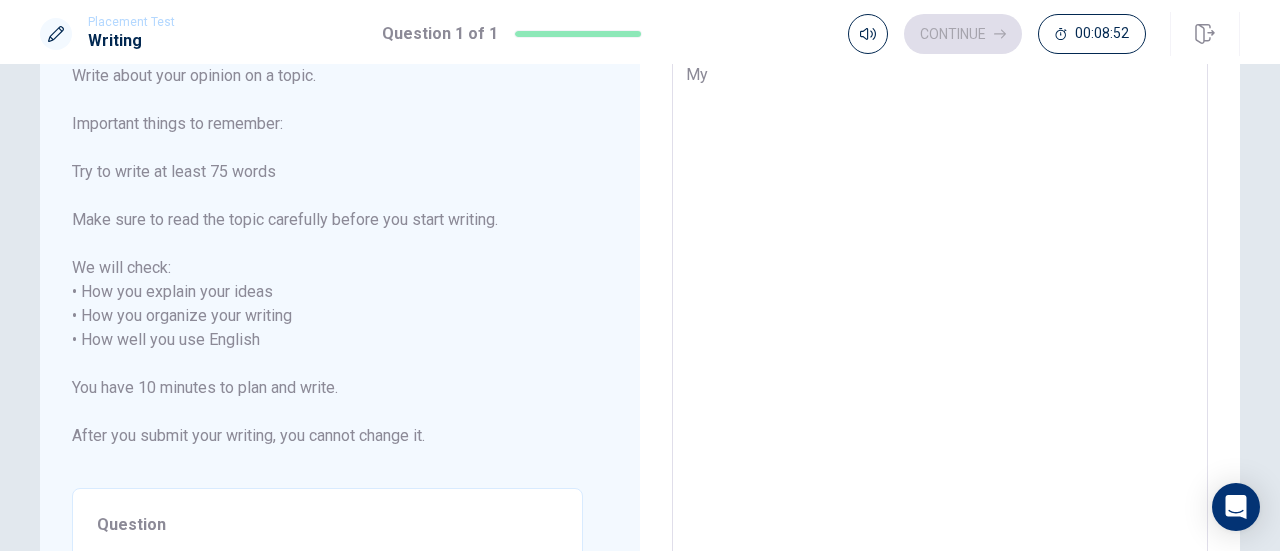 type on "M" 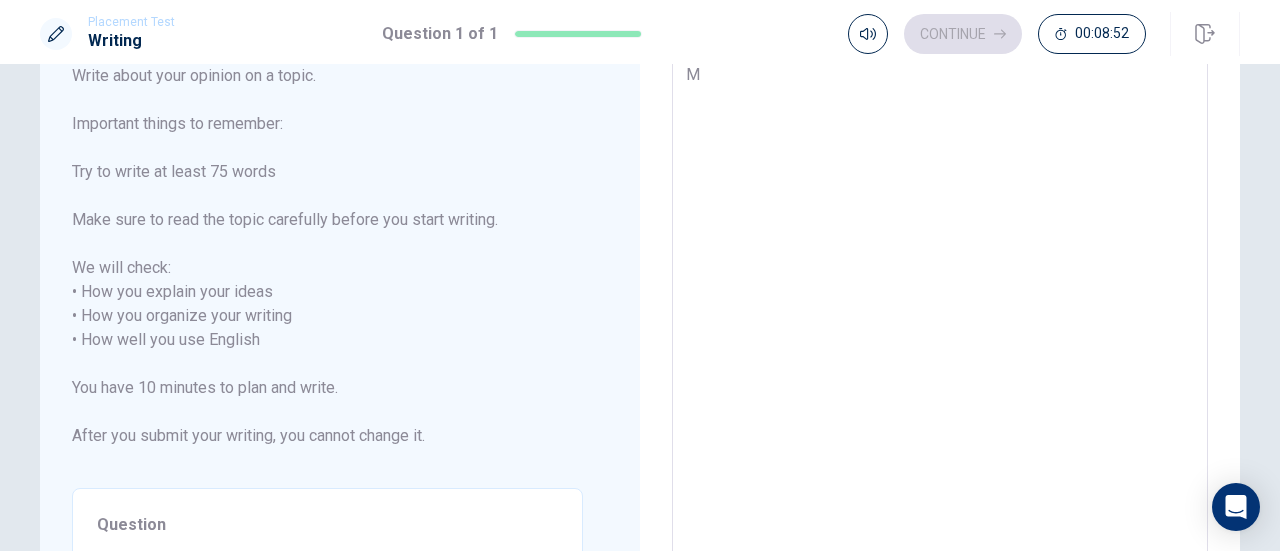 type on "x" 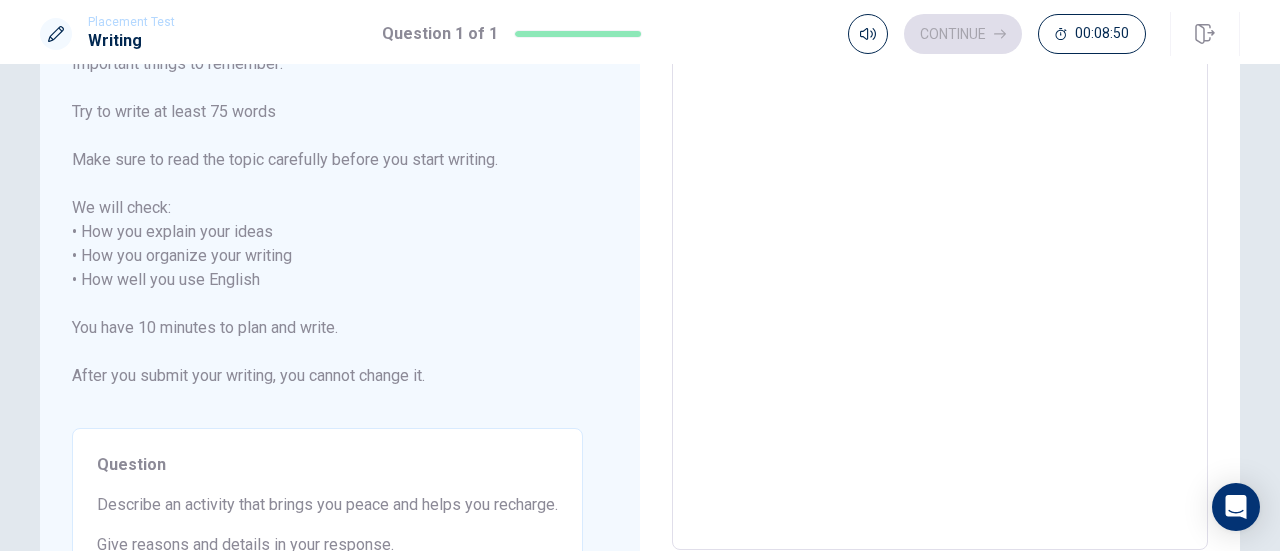 scroll, scrollTop: 190, scrollLeft: 0, axis: vertical 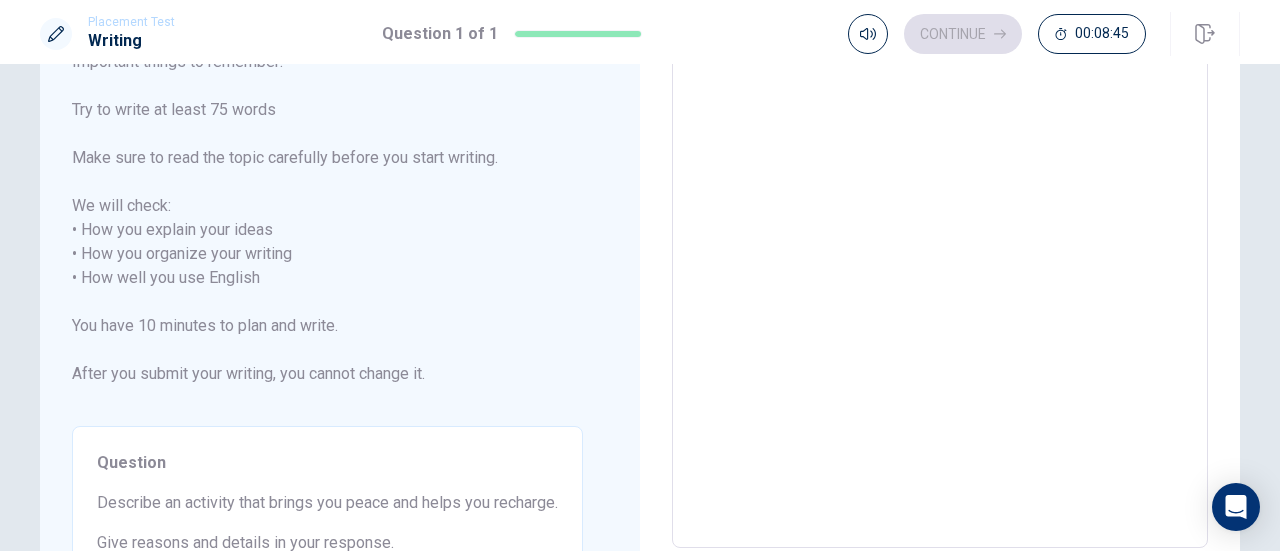 type on "w" 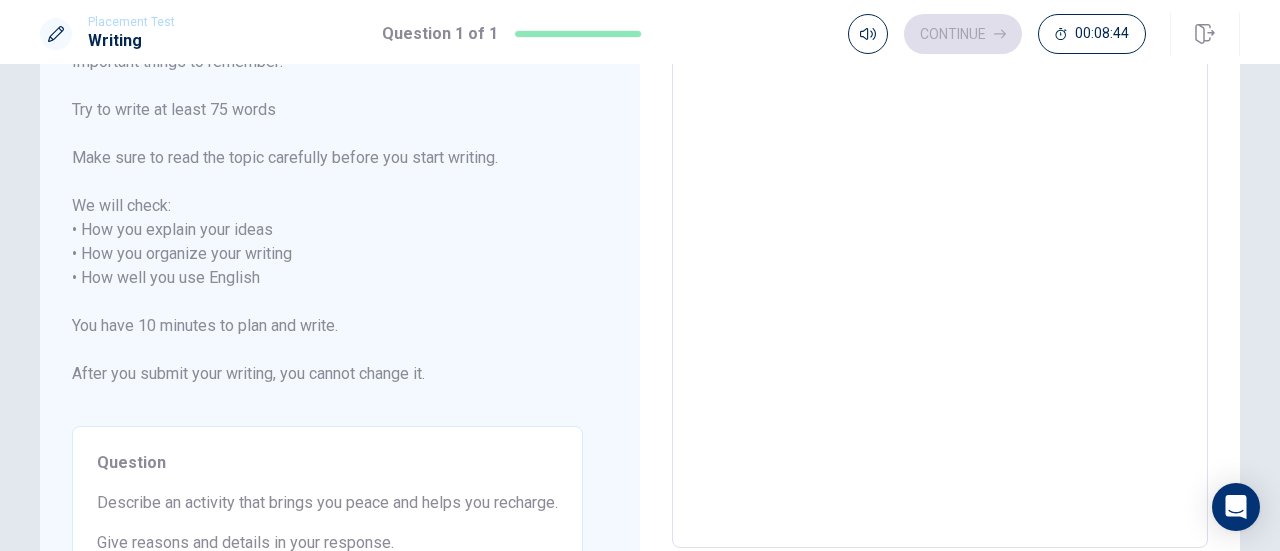scroll, scrollTop: 128, scrollLeft: 0, axis: vertical 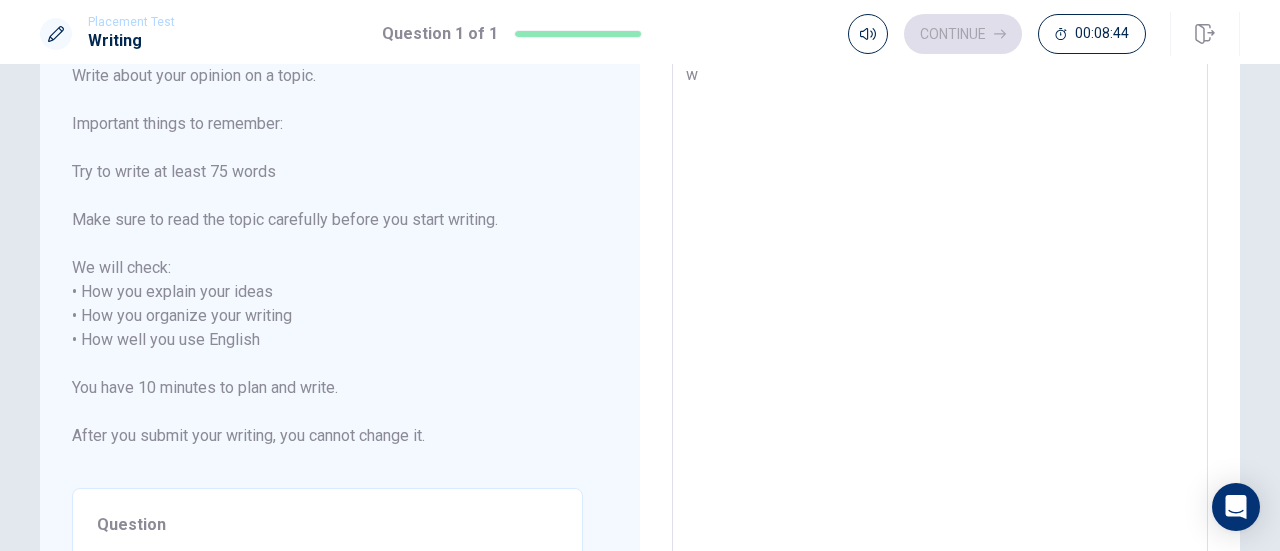 type on "wh" 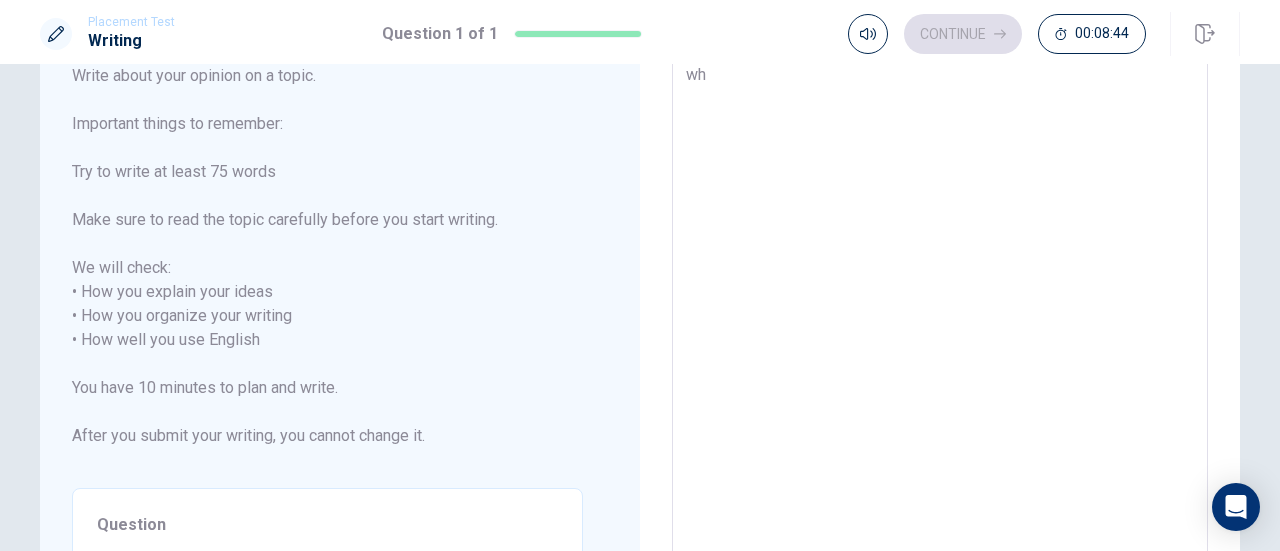 type on "whe" 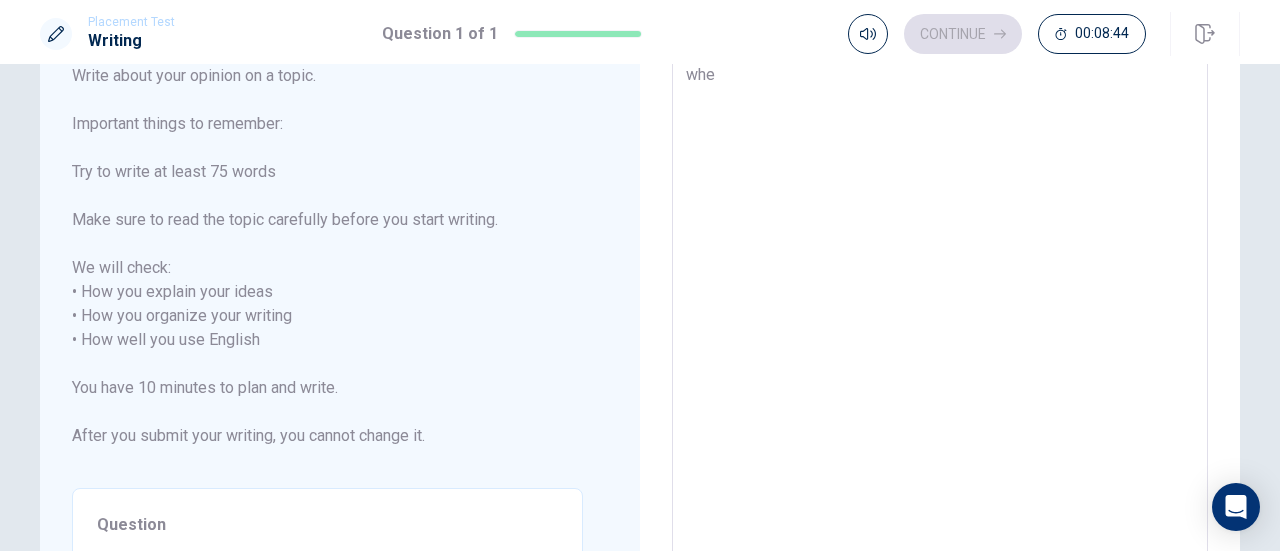 type on "x" 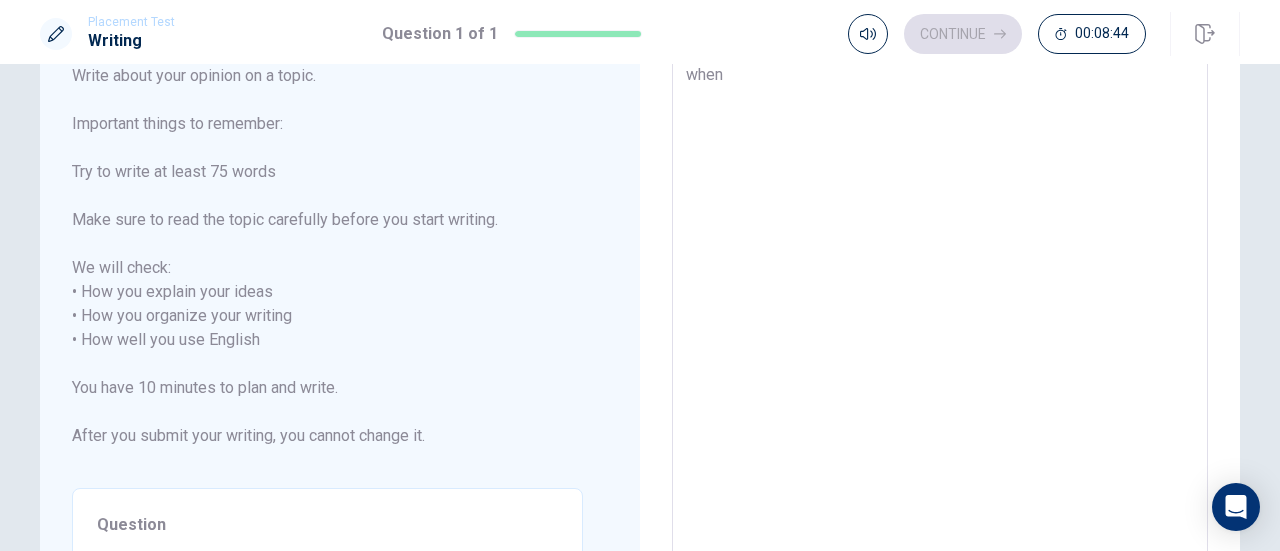 type on "when" 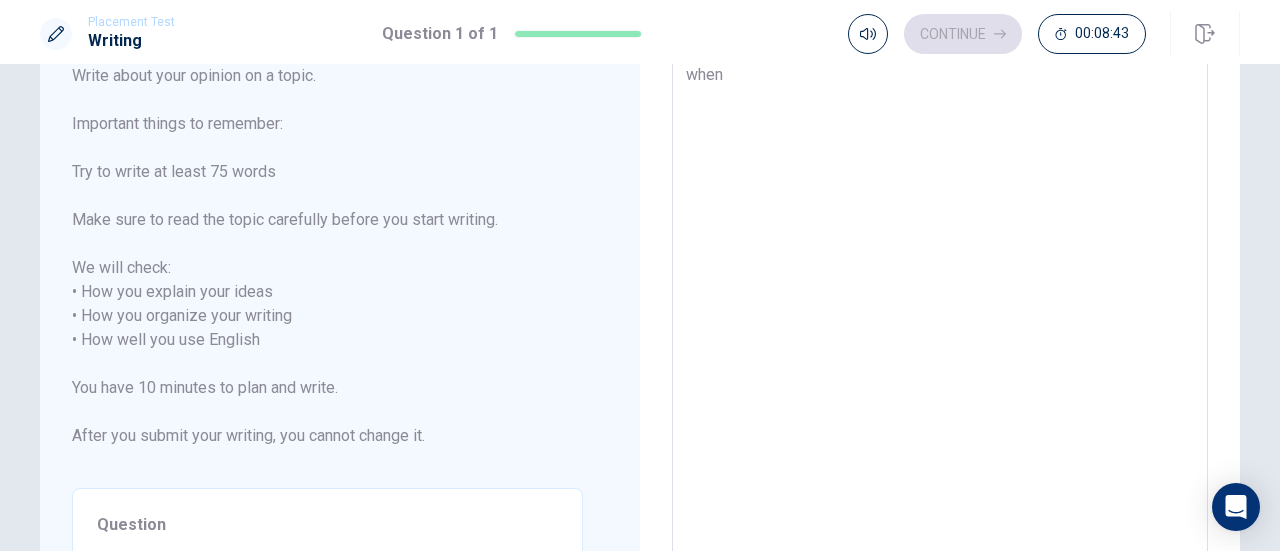 type on "when" 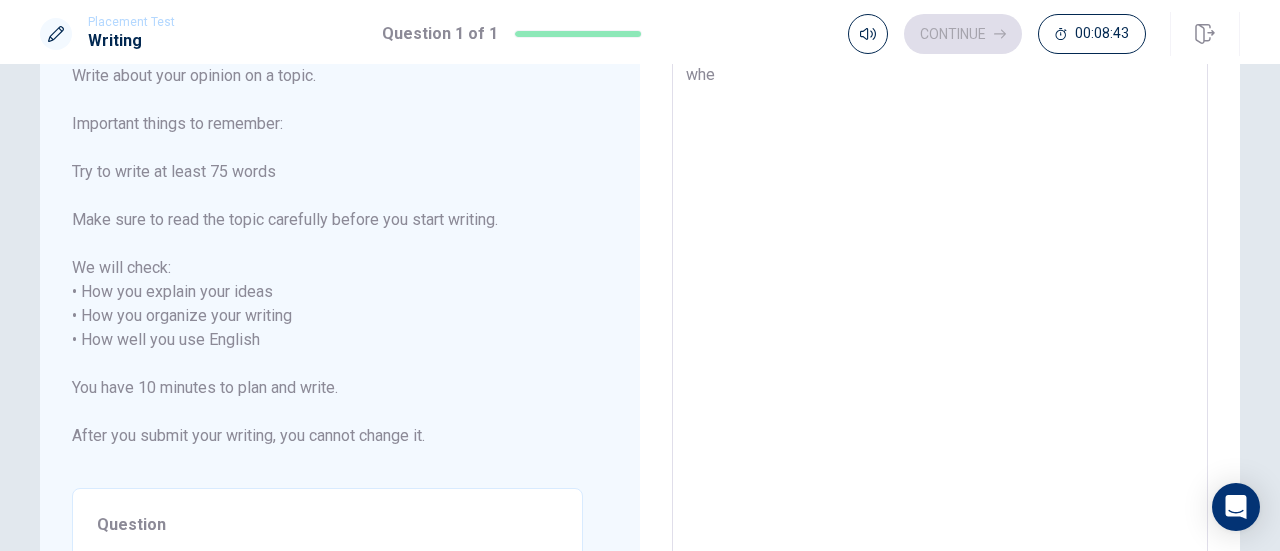 type on "x" 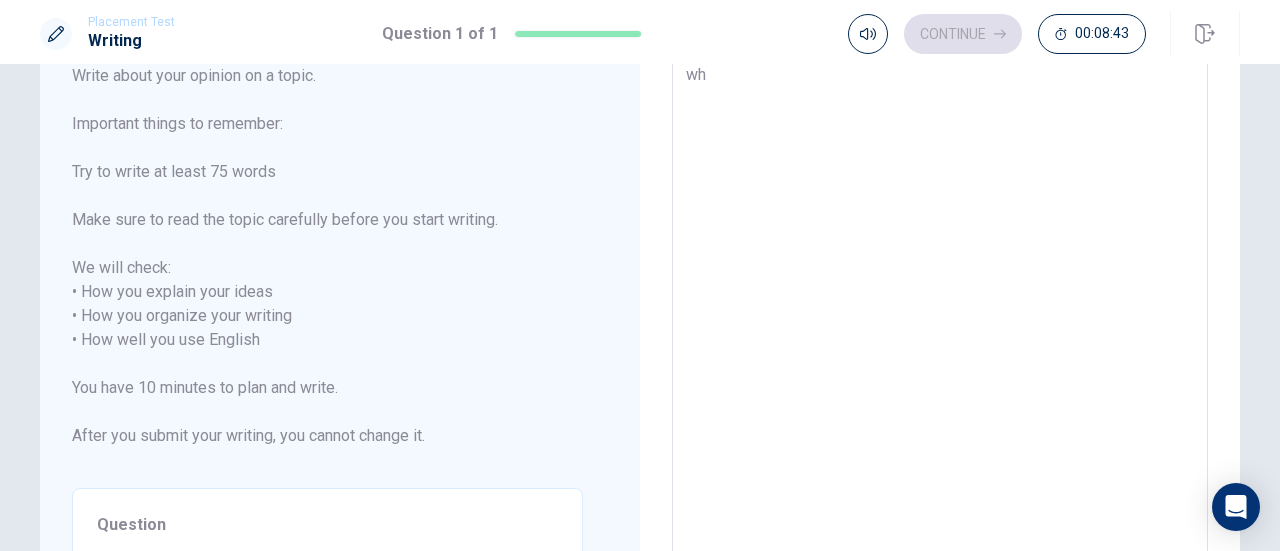 type on "x" 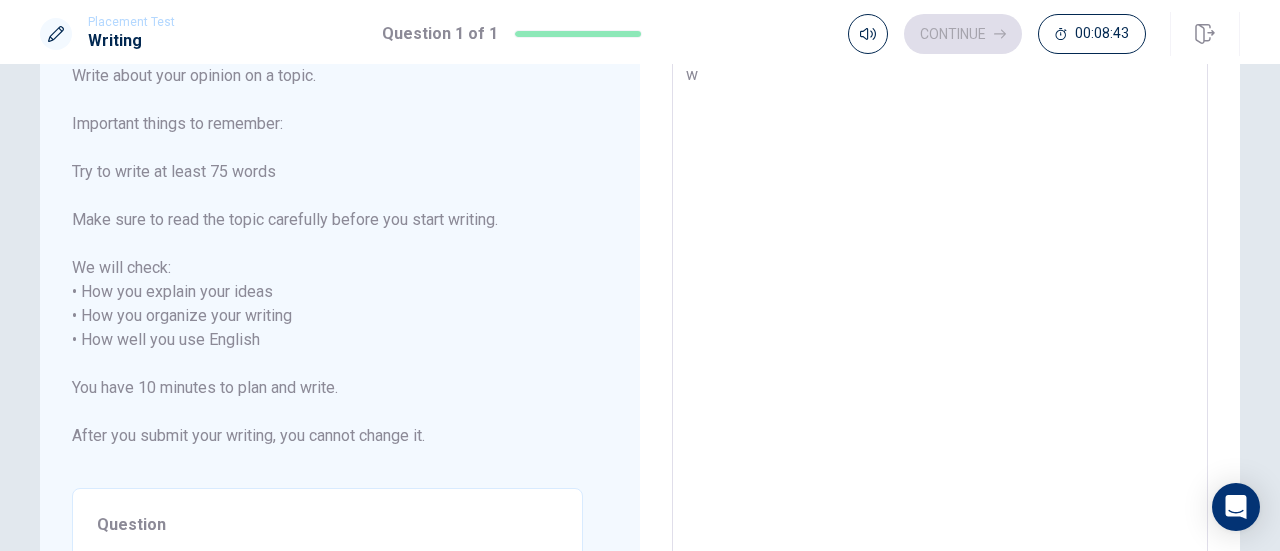 type on "x" 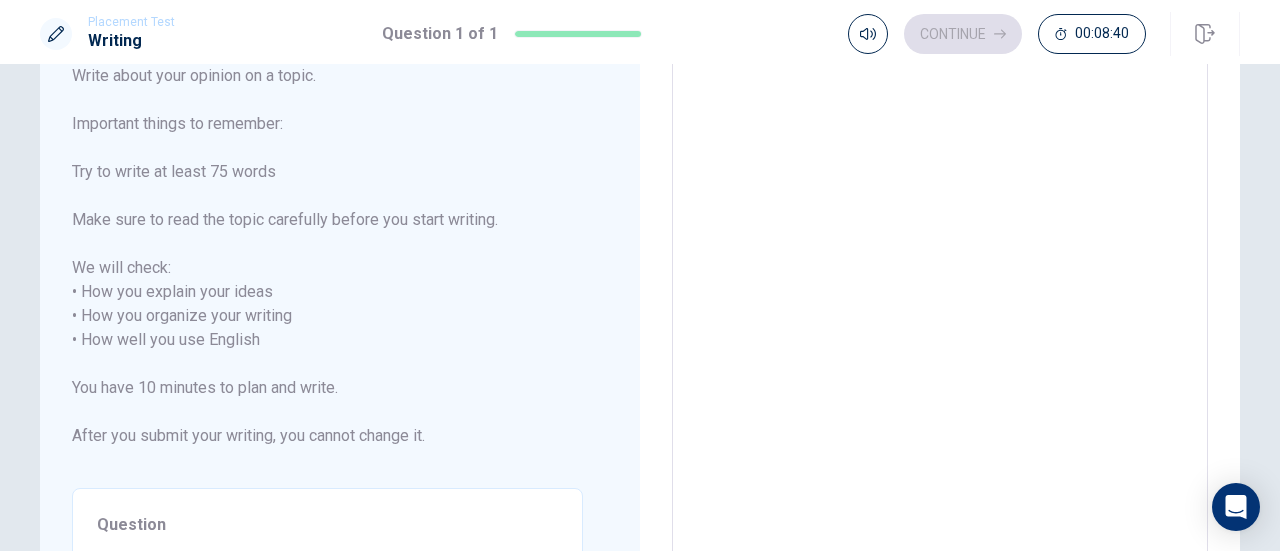 type on "W" 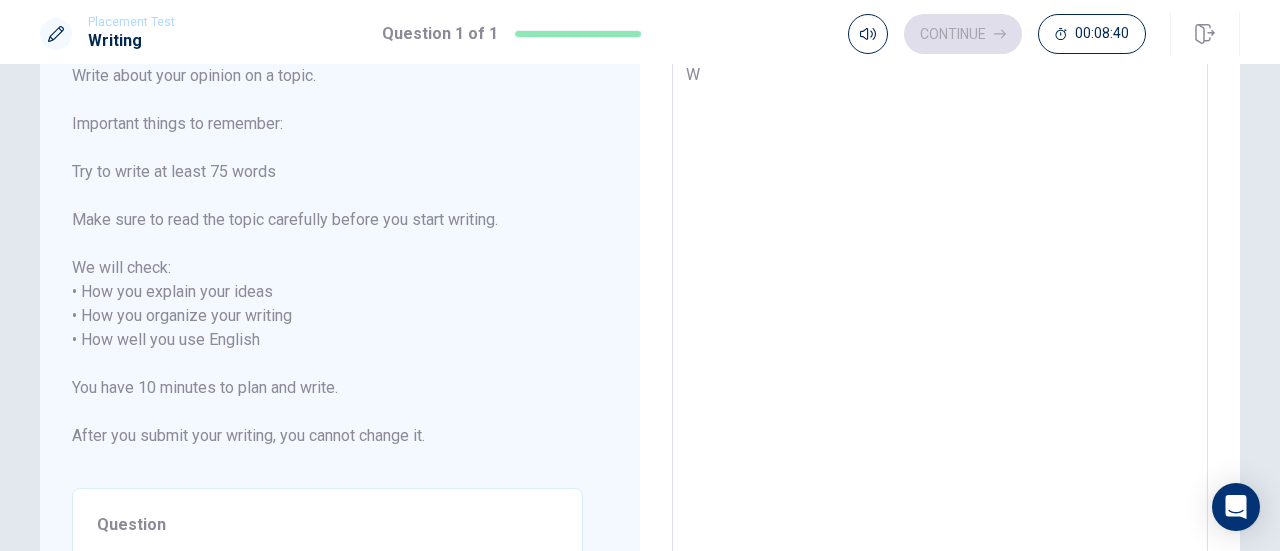 type on "x" 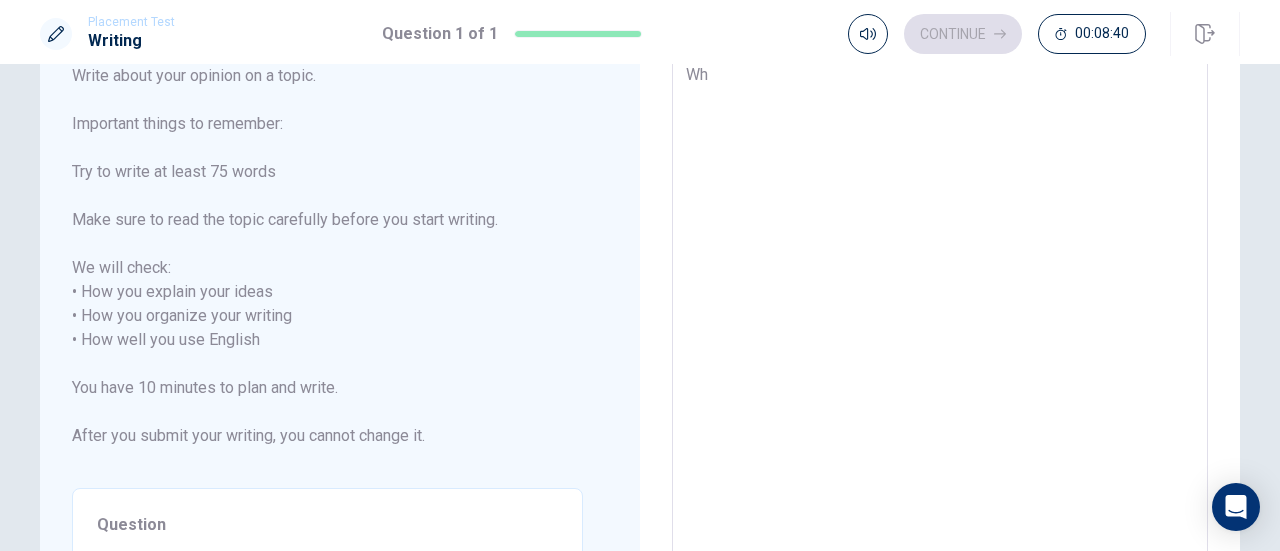 type on "x" 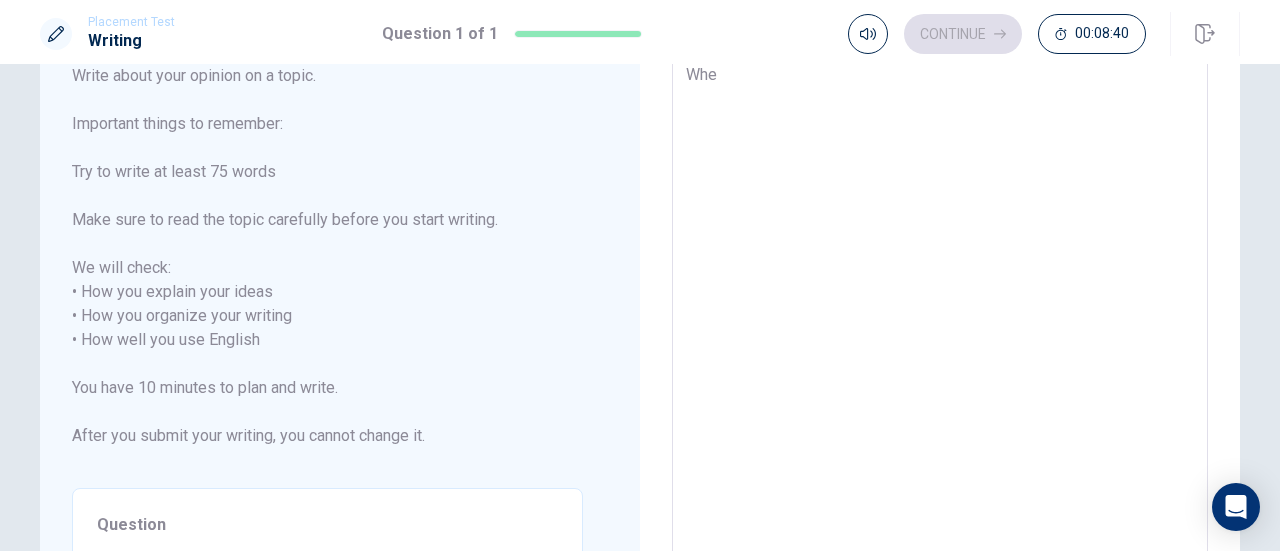 type on "When" 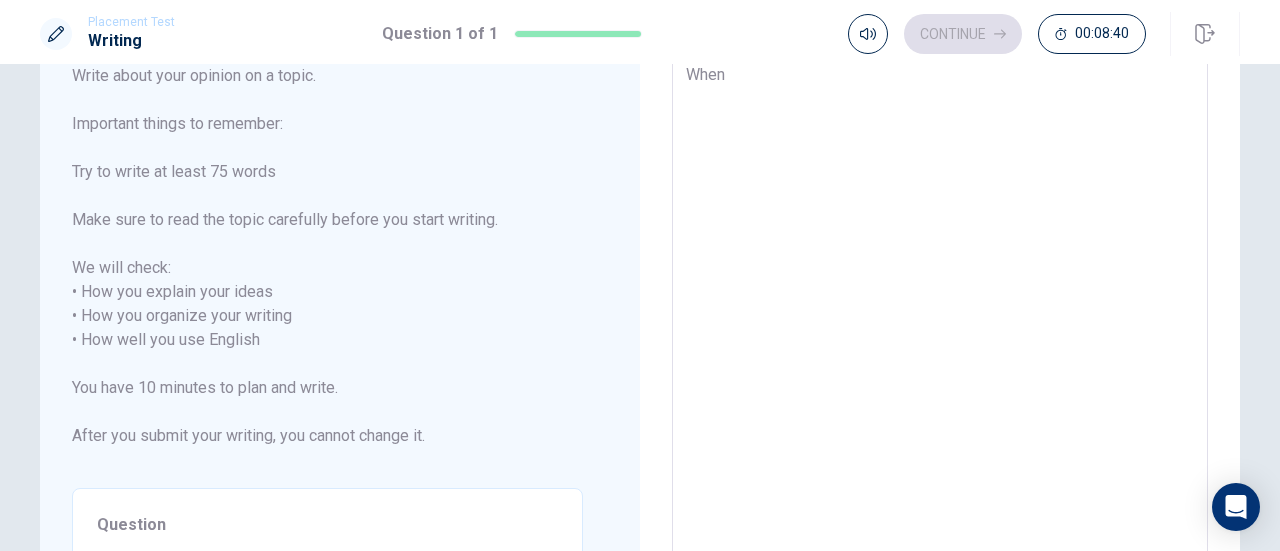 type on "x" 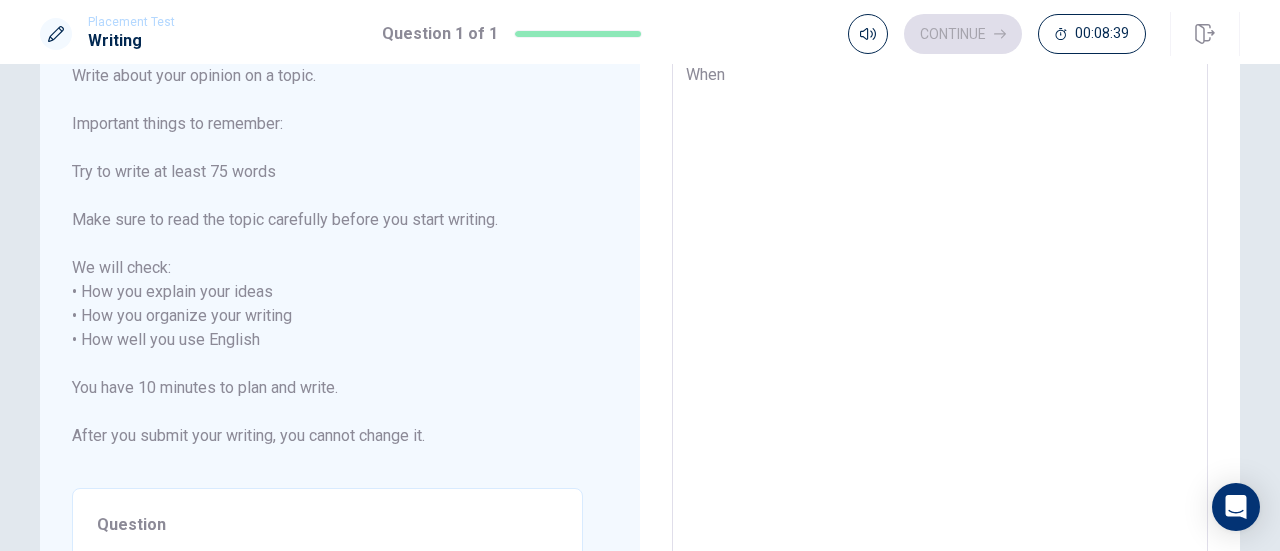 type on "x" 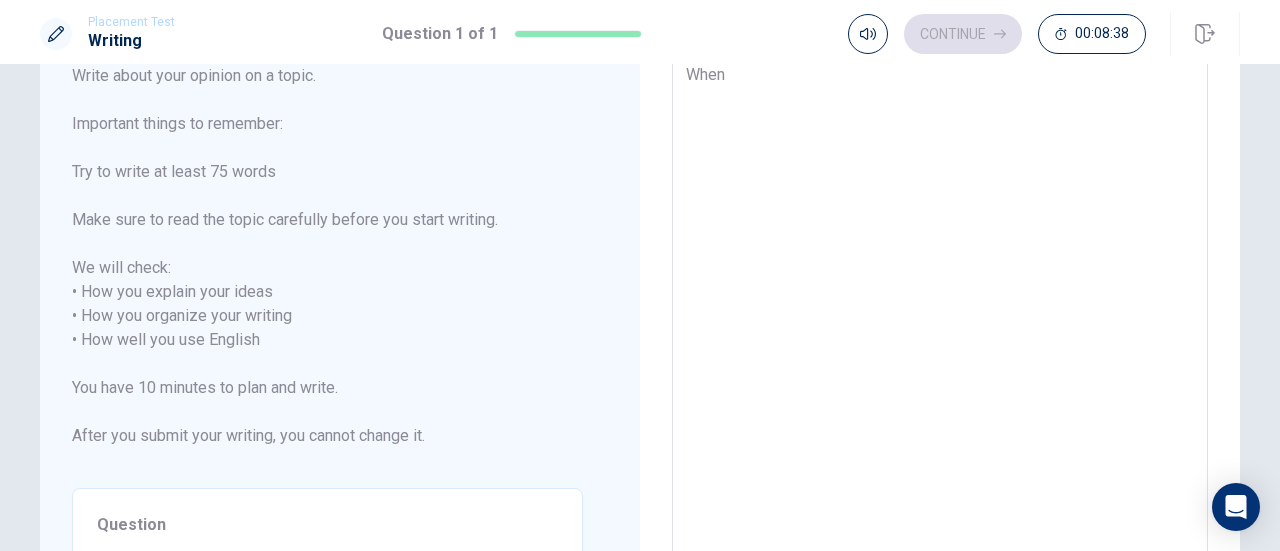 type on "When i" 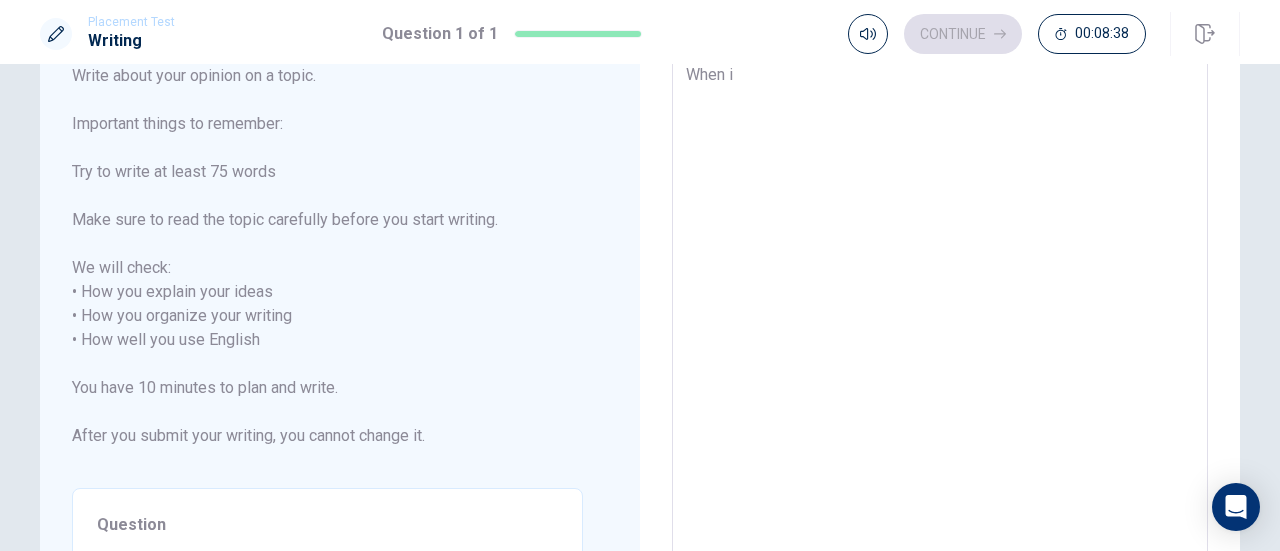 type on "x" 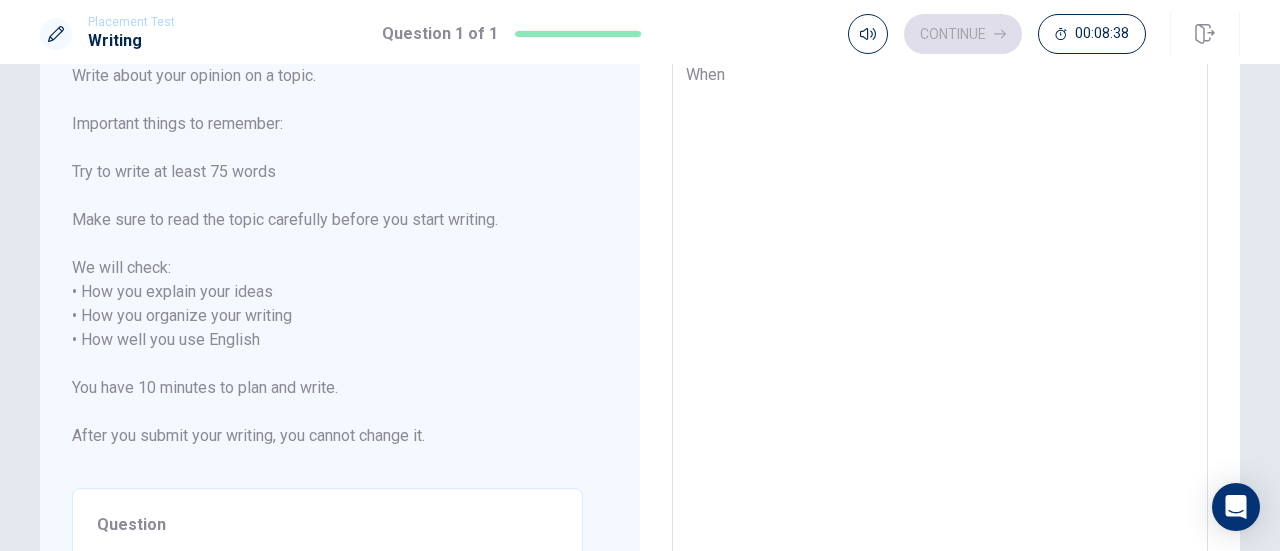 type on "x" 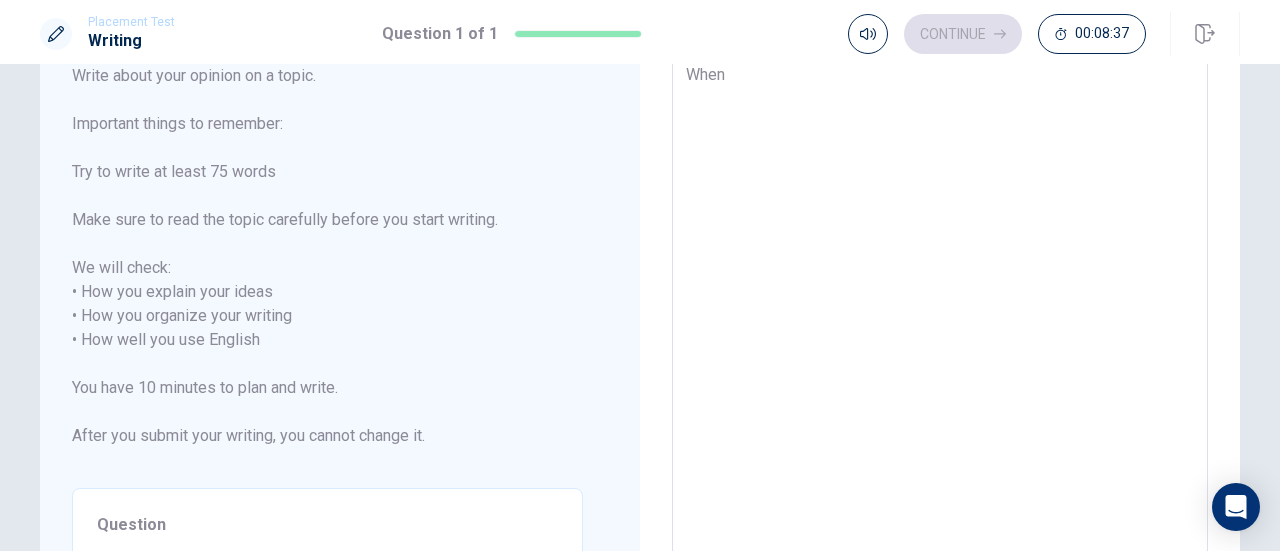 type on "When I" 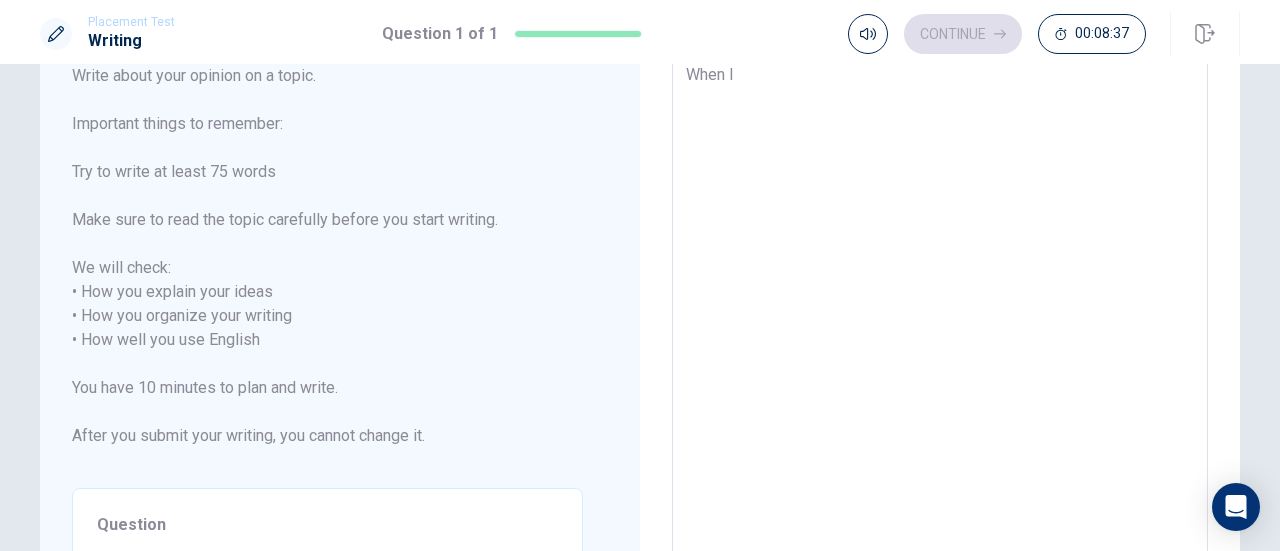 type on "x" 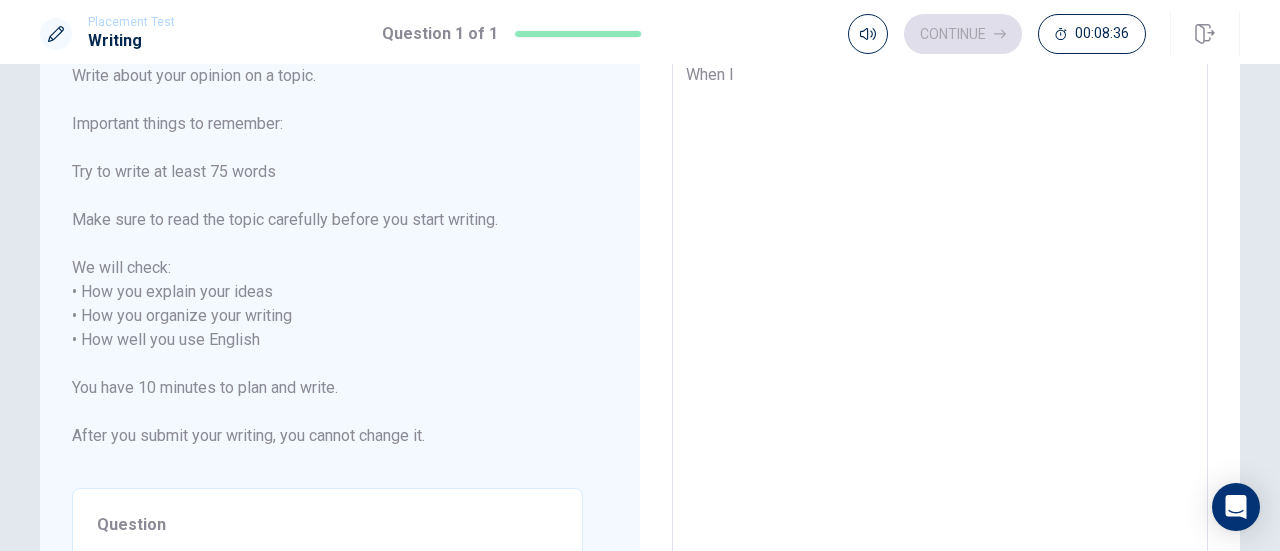 type on "When" 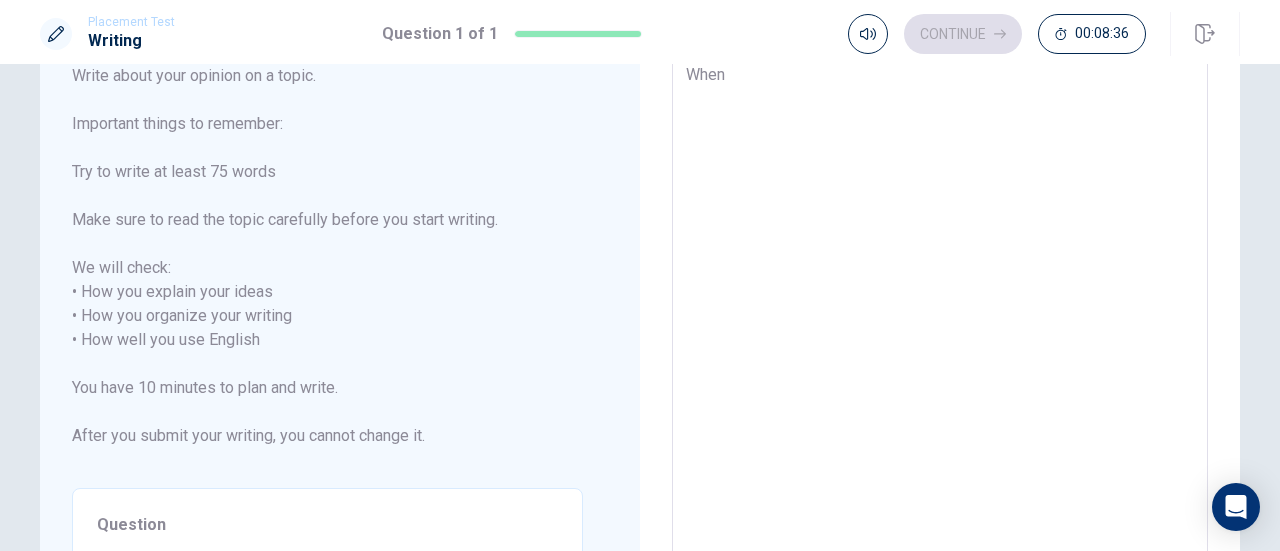 type on "x" 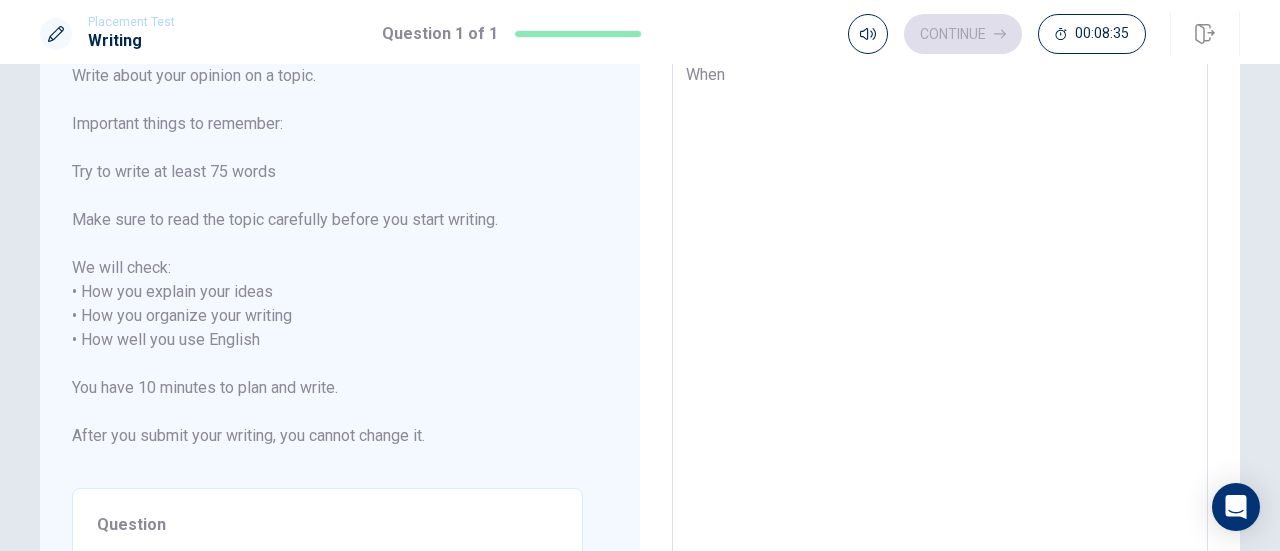 type on "When" 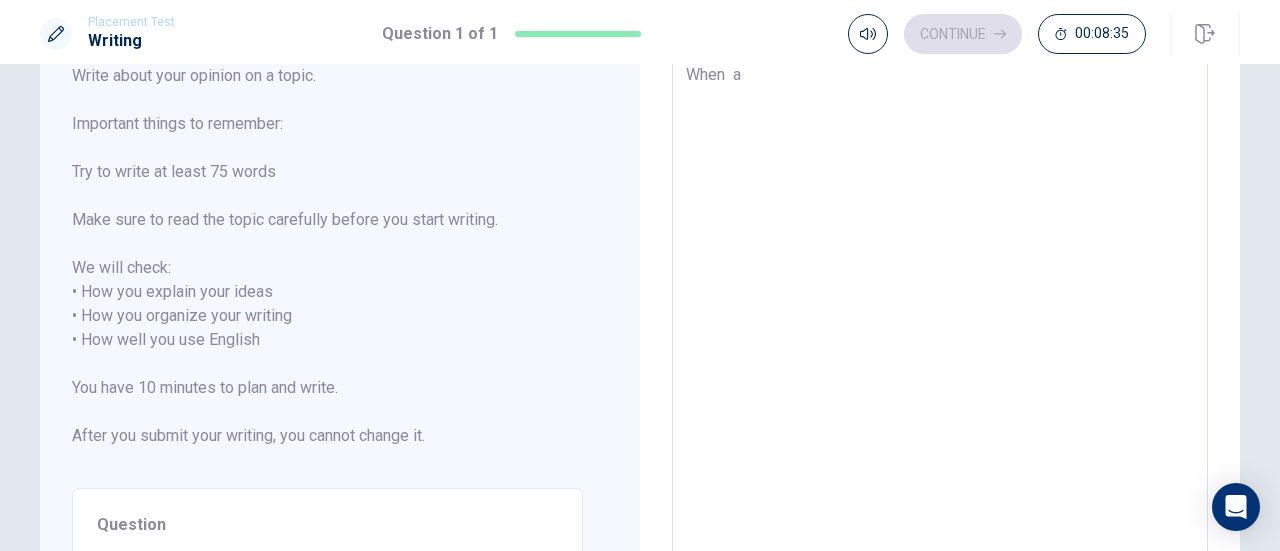 type on "x" 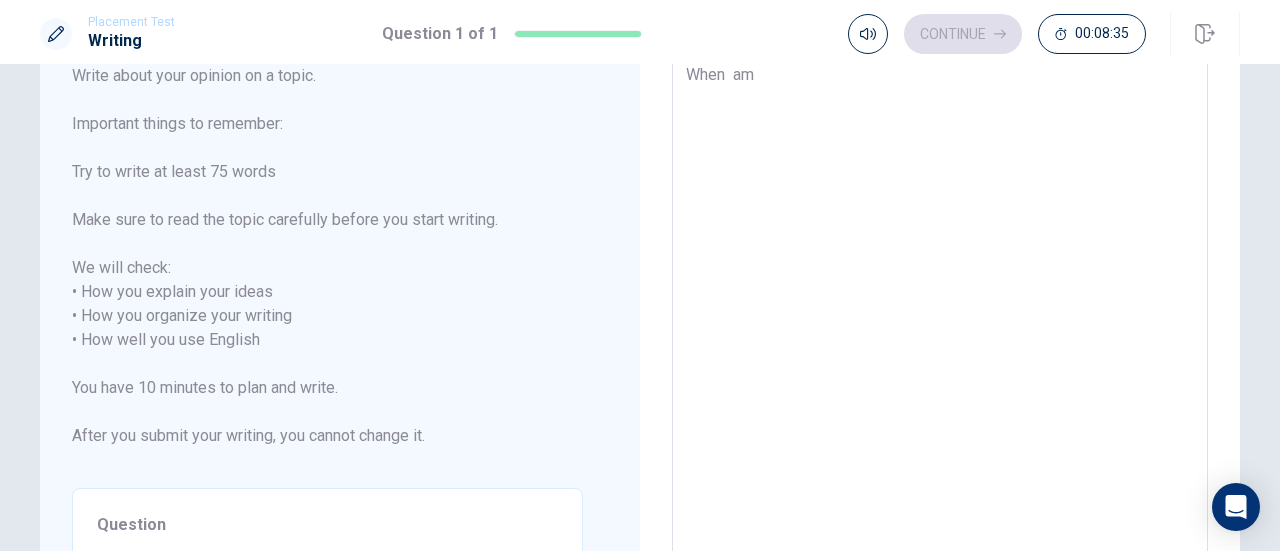 type on "When  am" 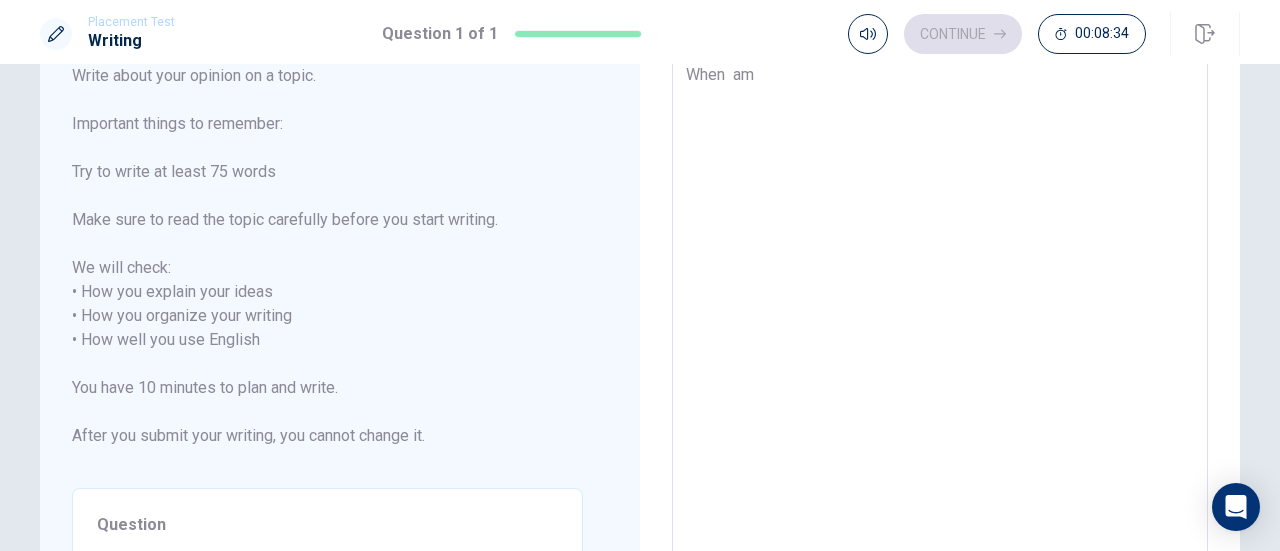 type on "x" 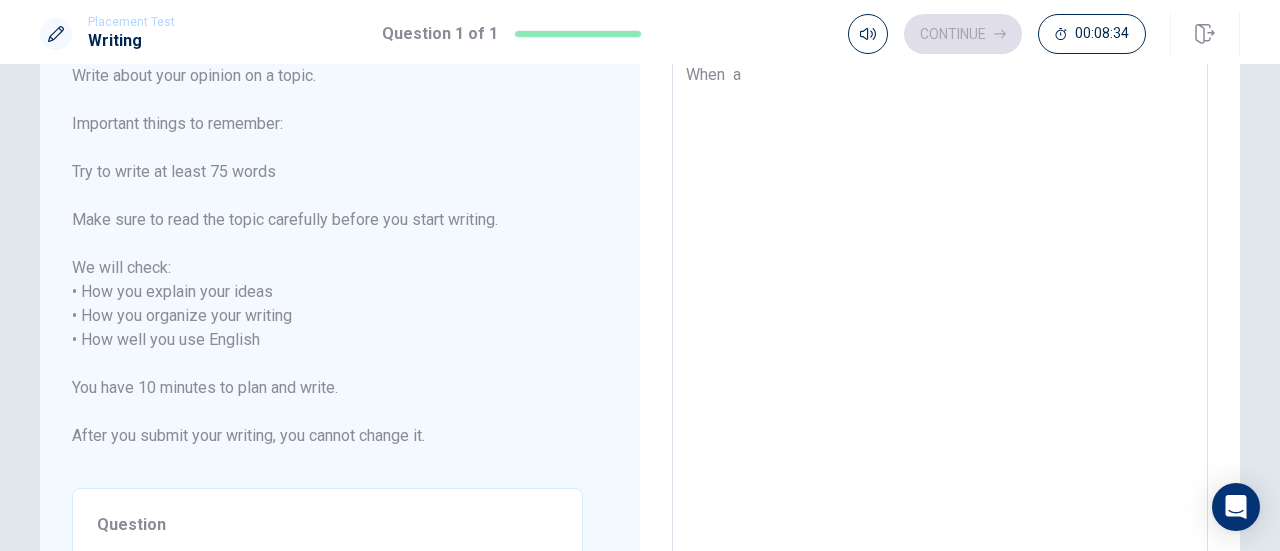 type on "x" 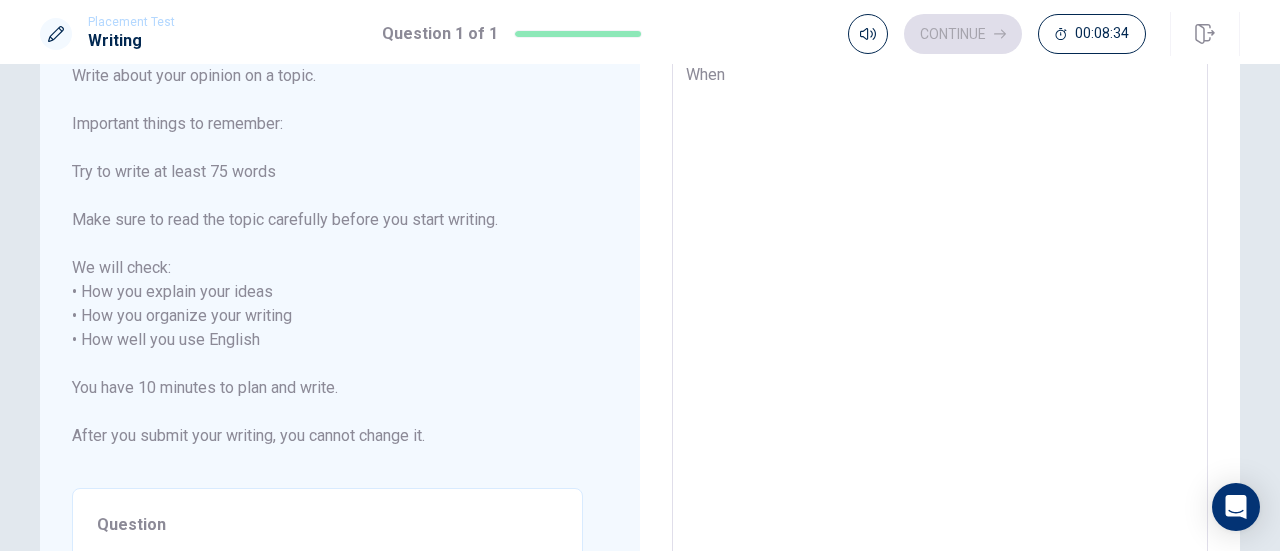 type on "x" 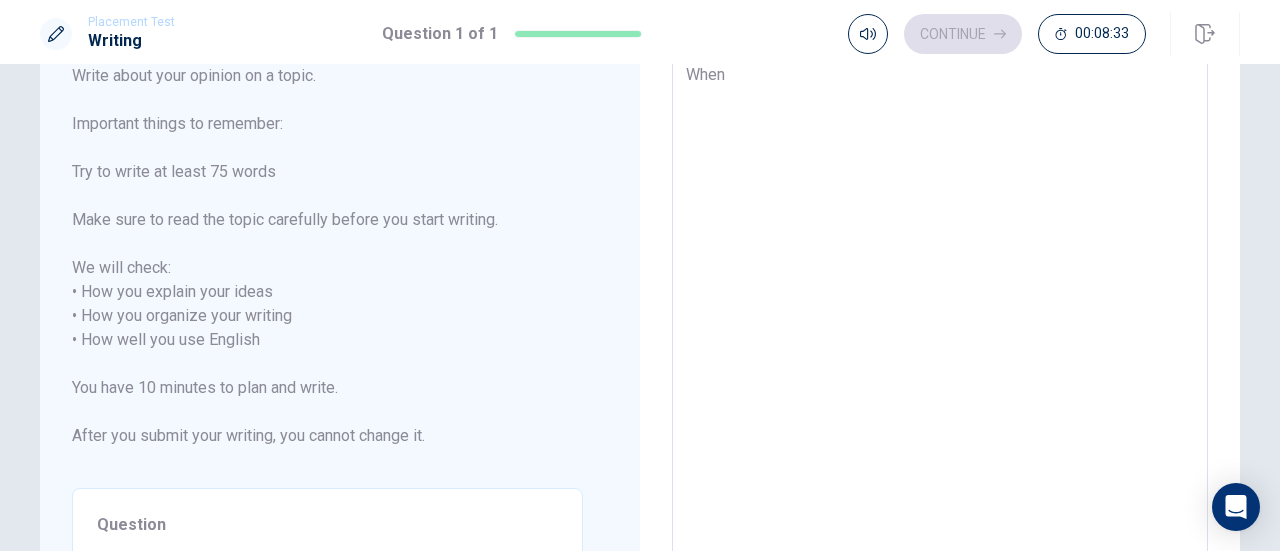 type on "When  I" 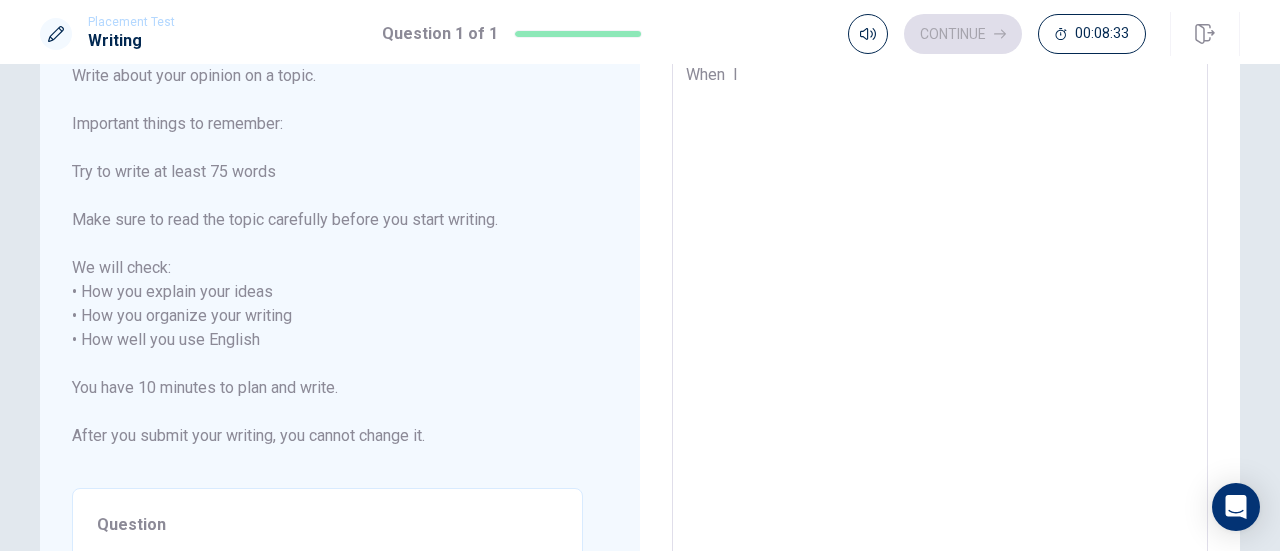 type on "x" 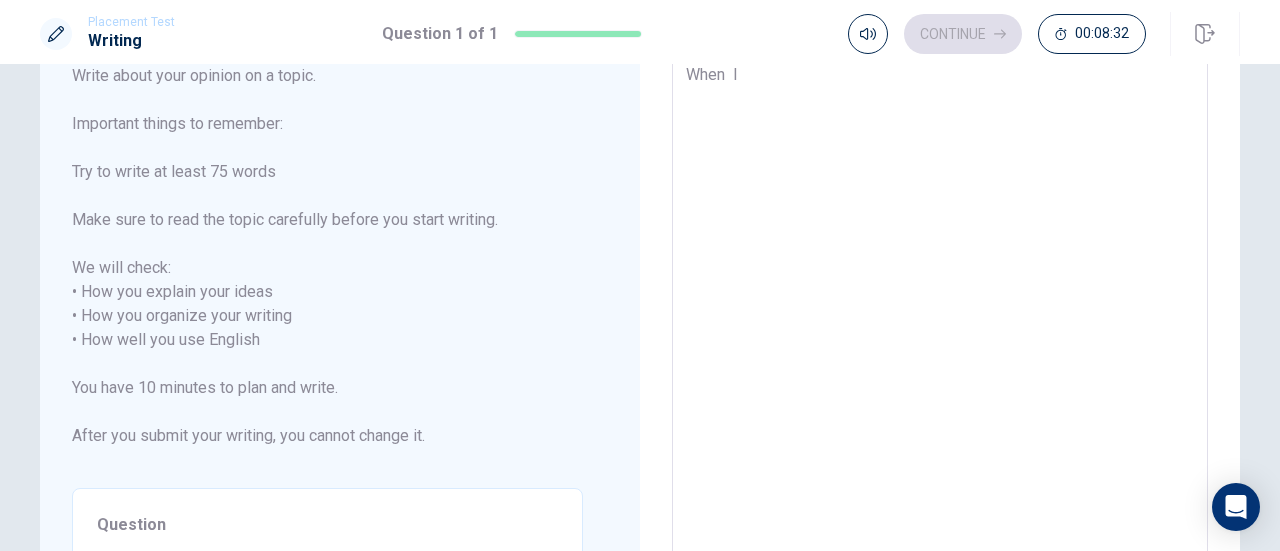 type on "When  I s" 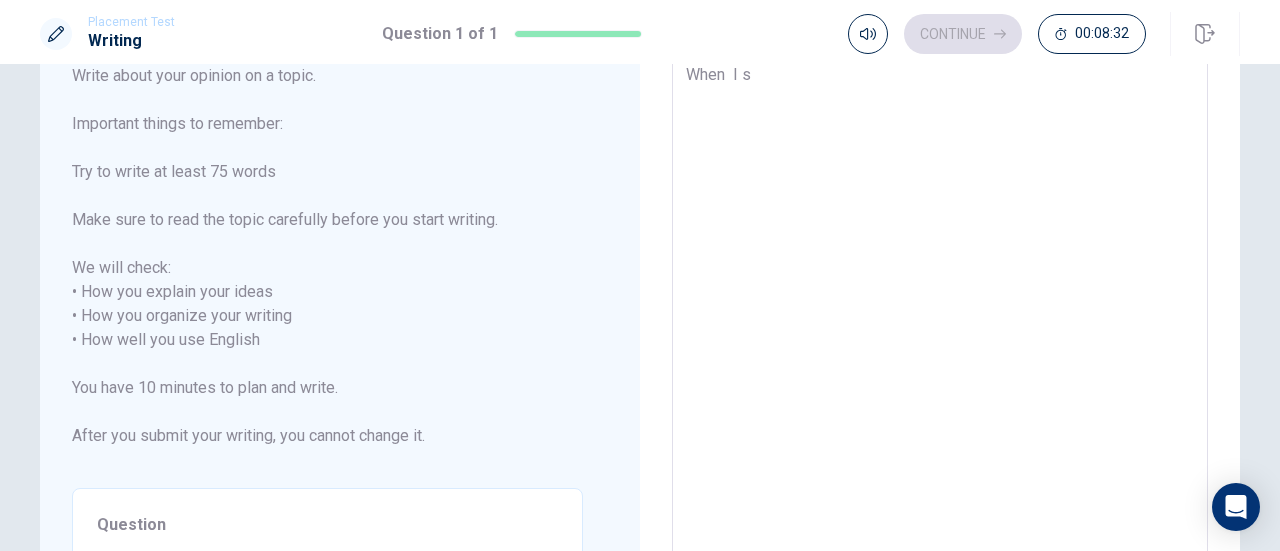 type on "x" 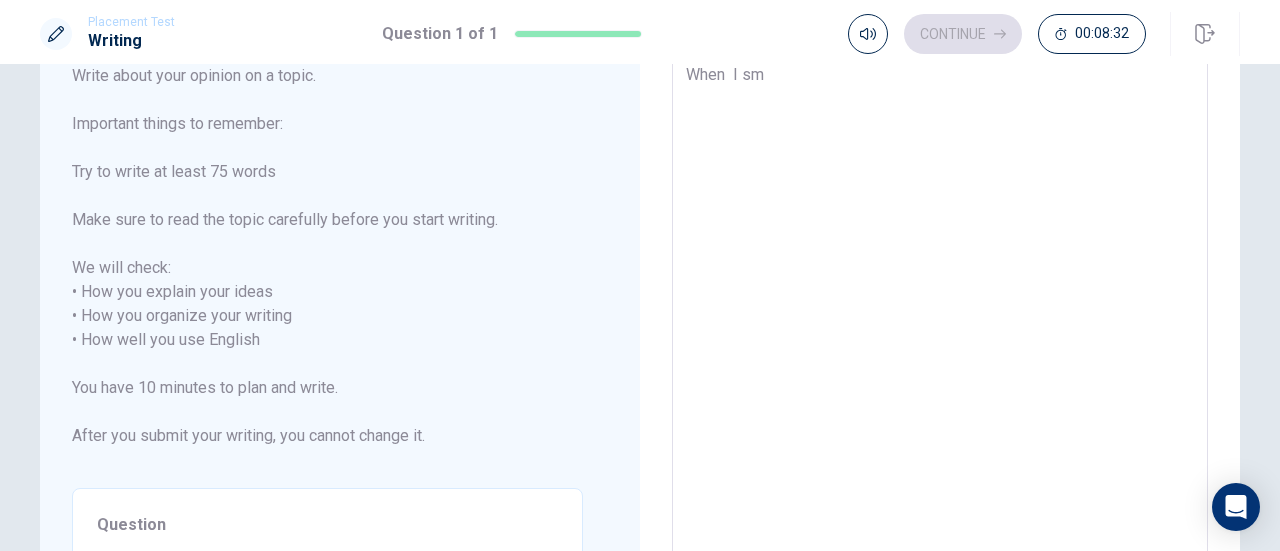 type on "x" 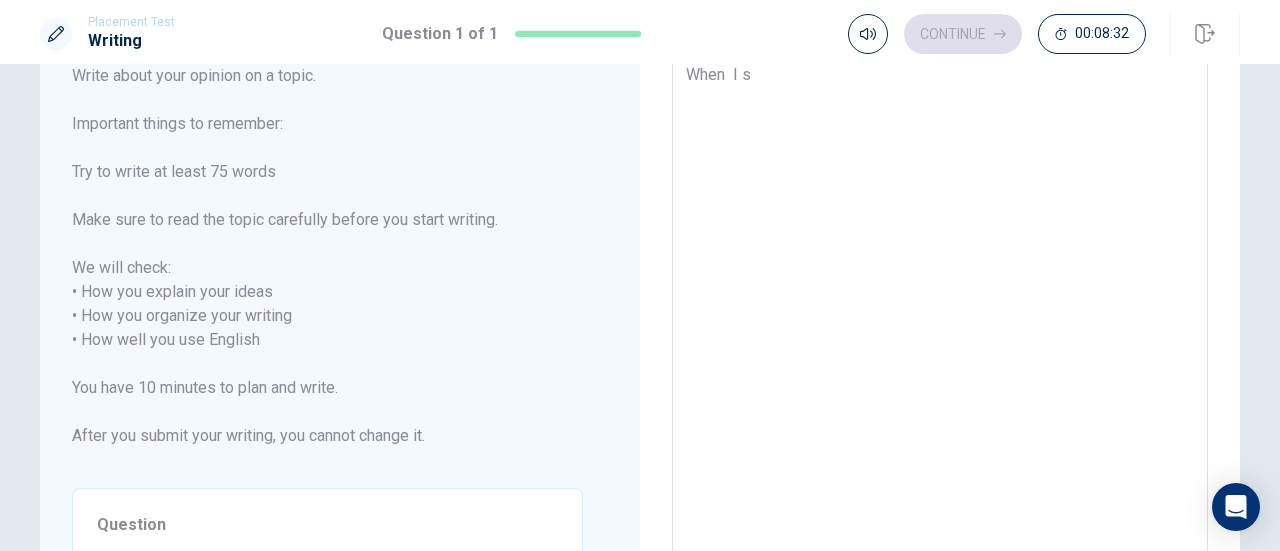 type on "x" 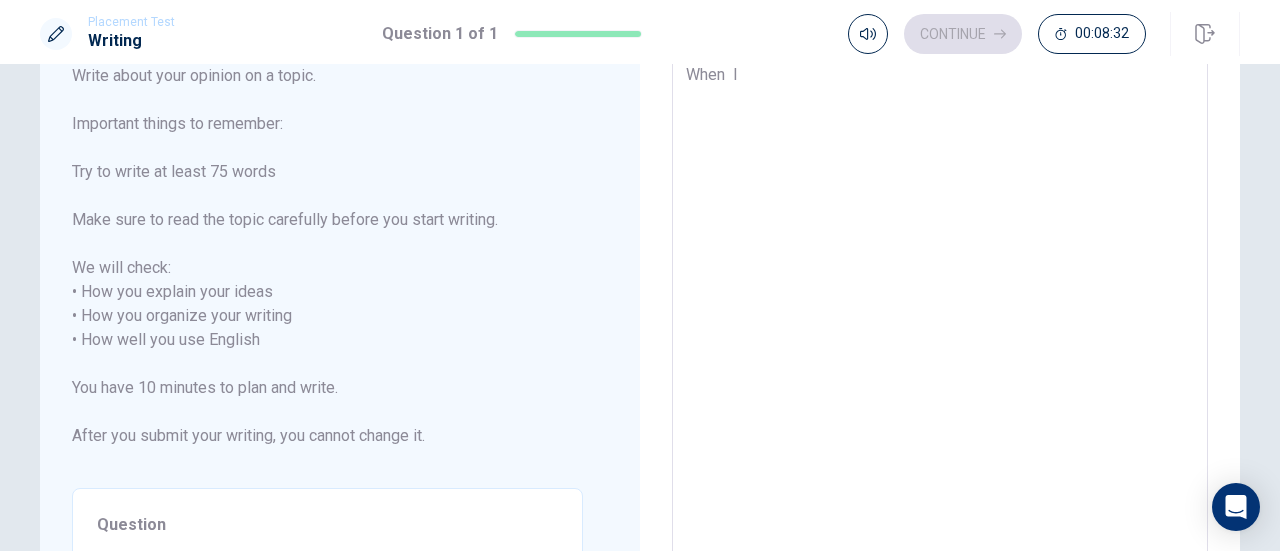 type on "x" 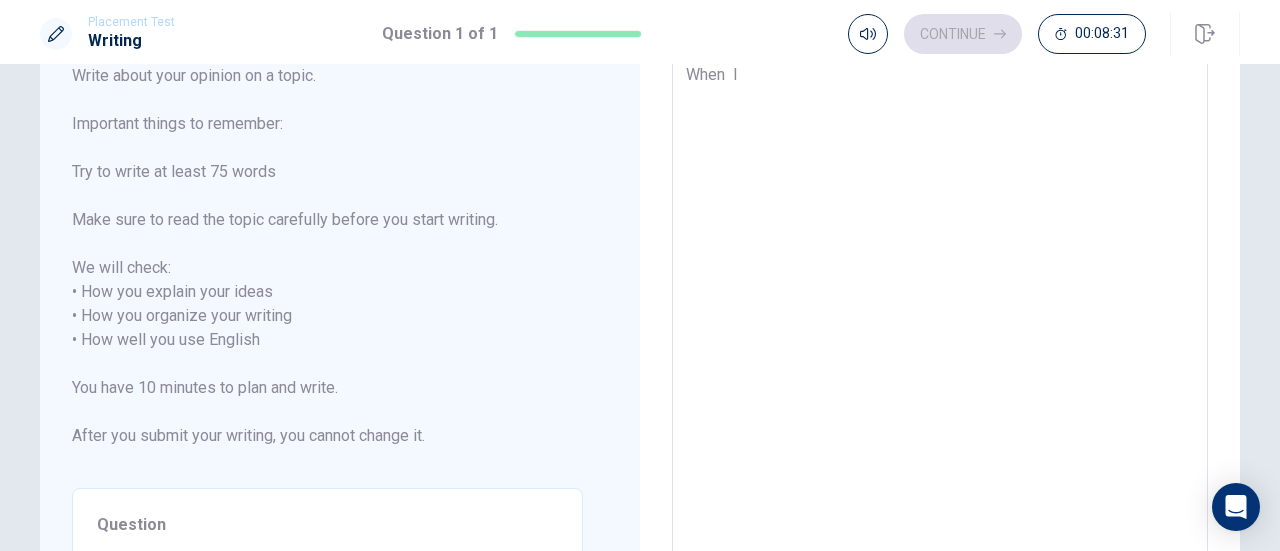 type on "When  I a" 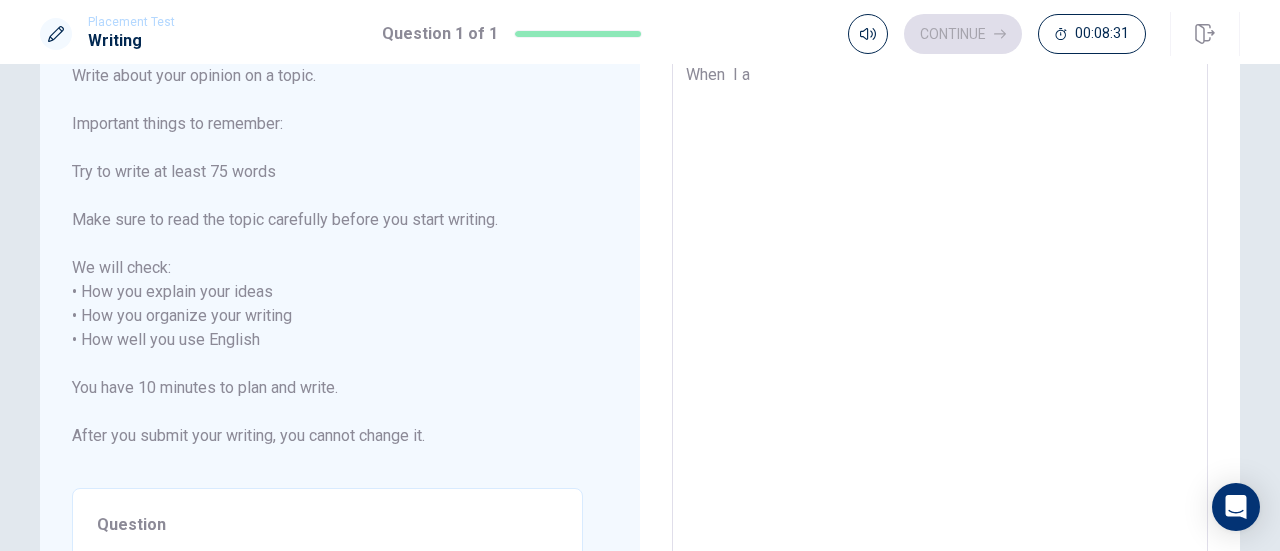 type on "x" 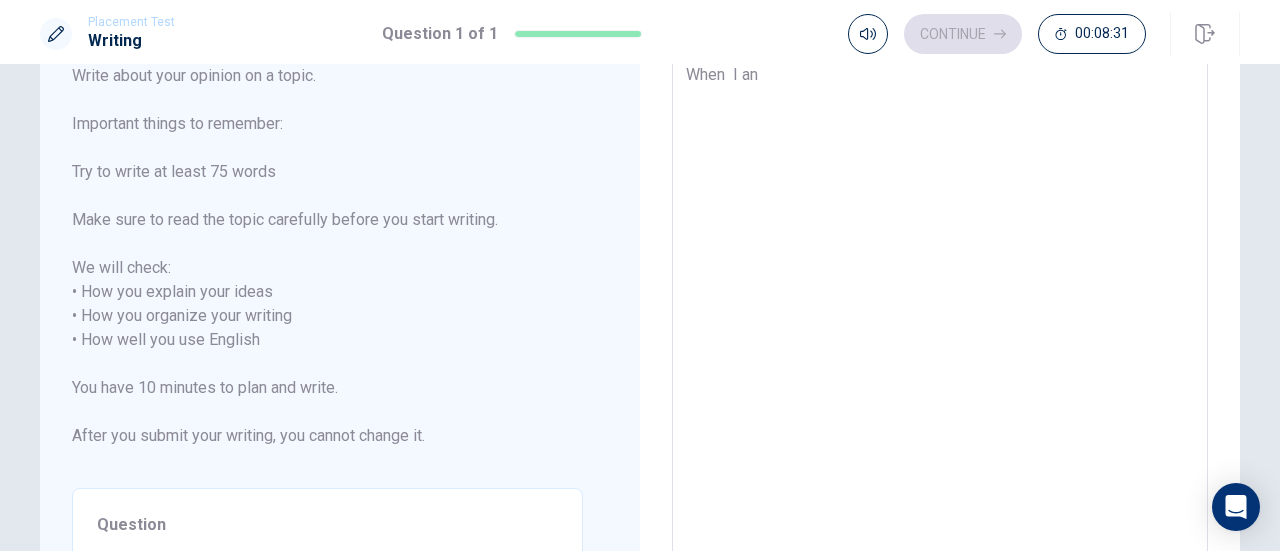 type on "x" 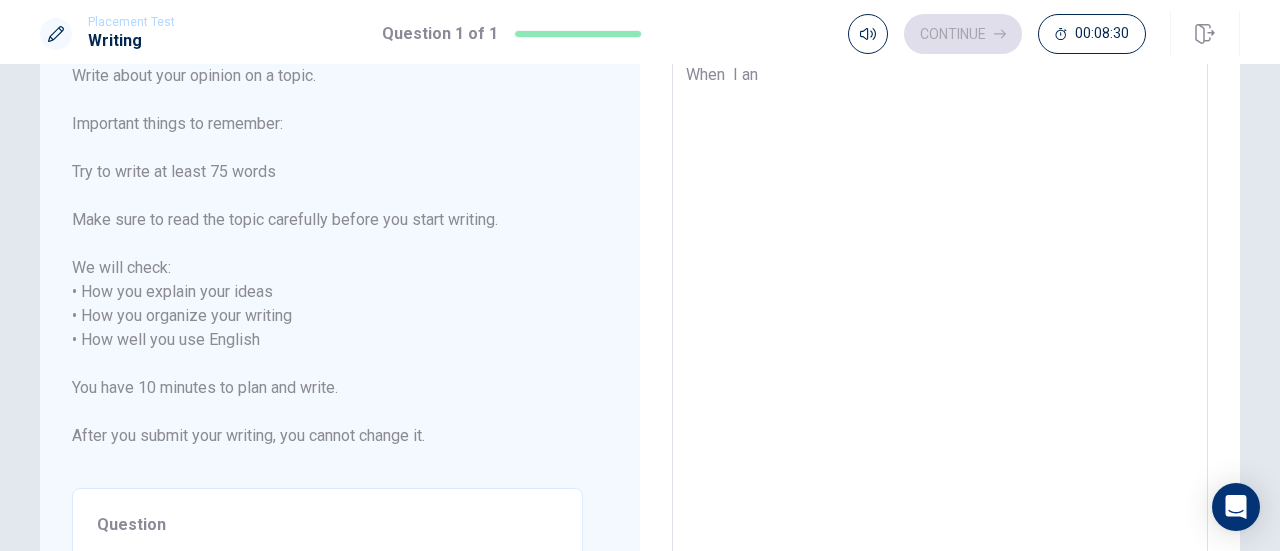 type on "When  I a" 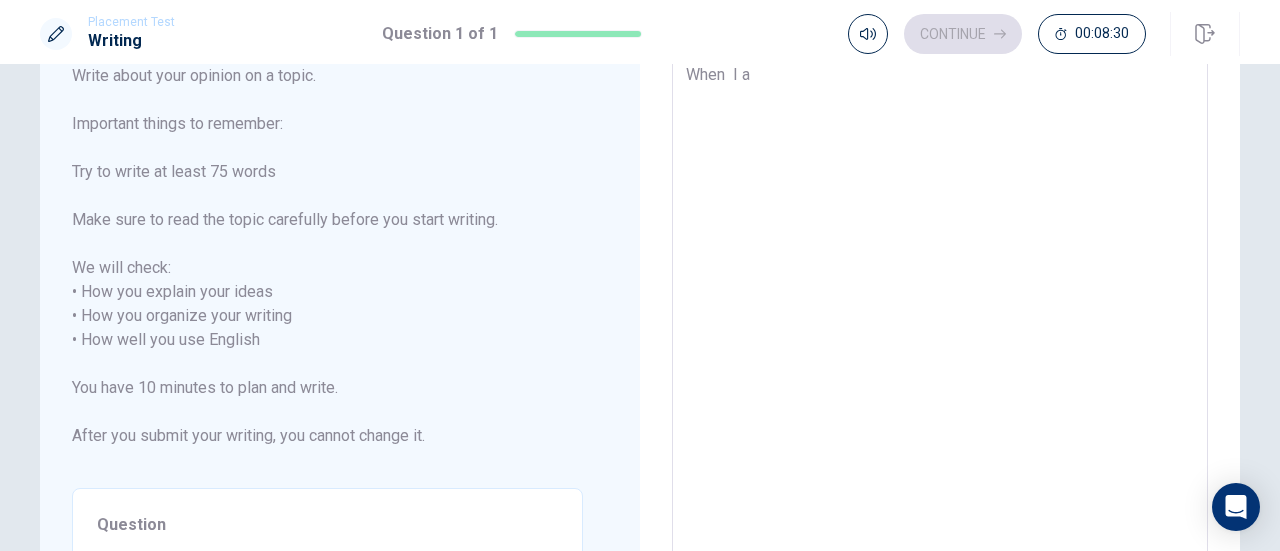 type on "x" 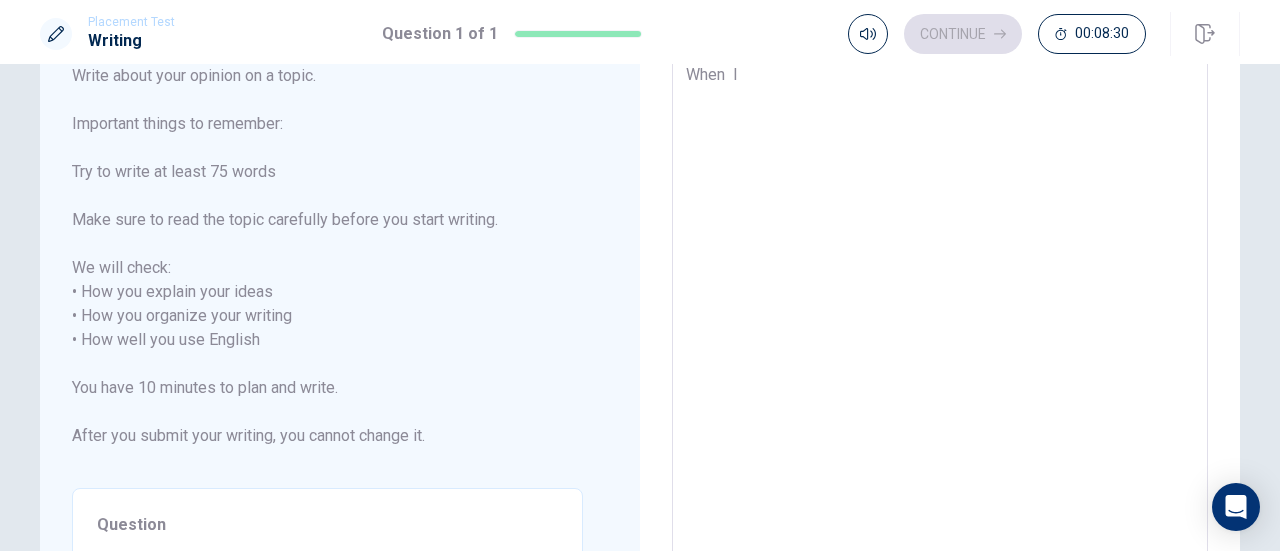type on "x" 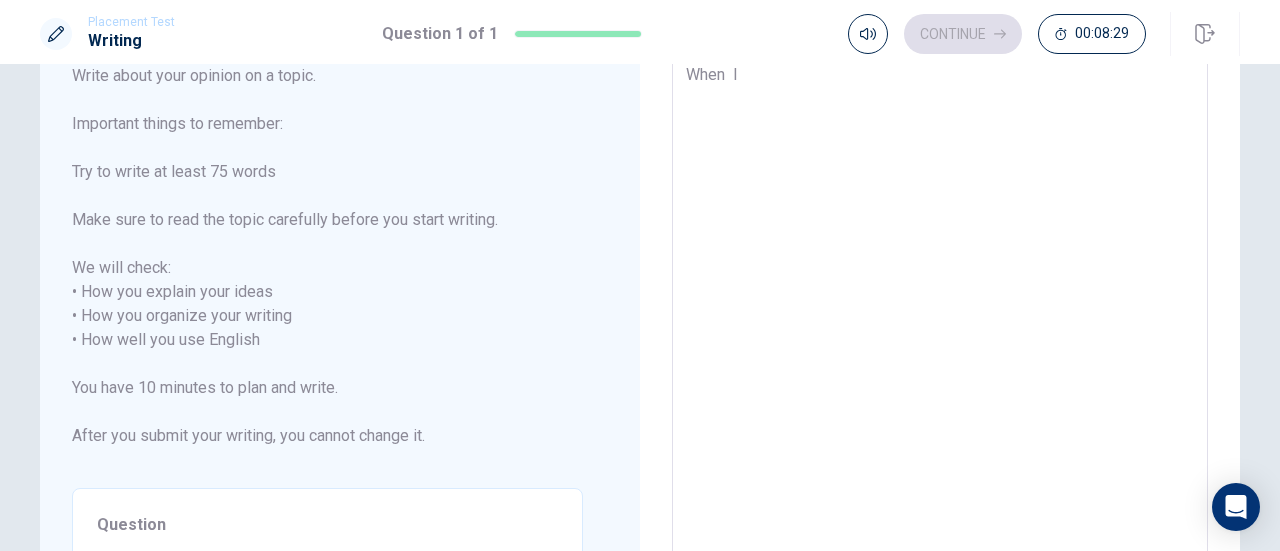 type on "When  I p" 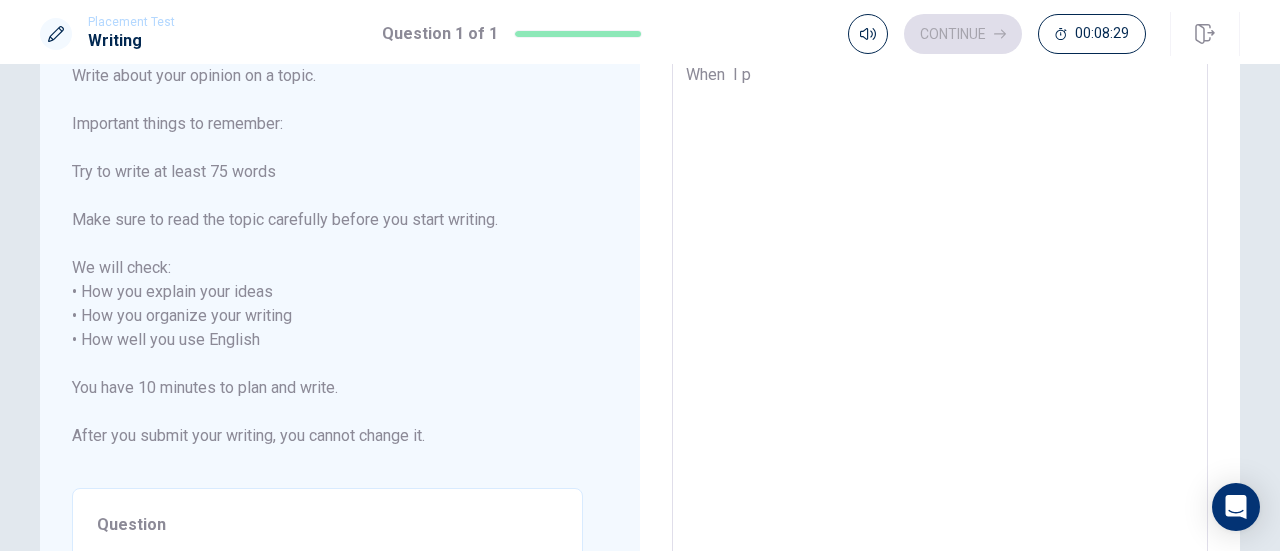 type on "x" 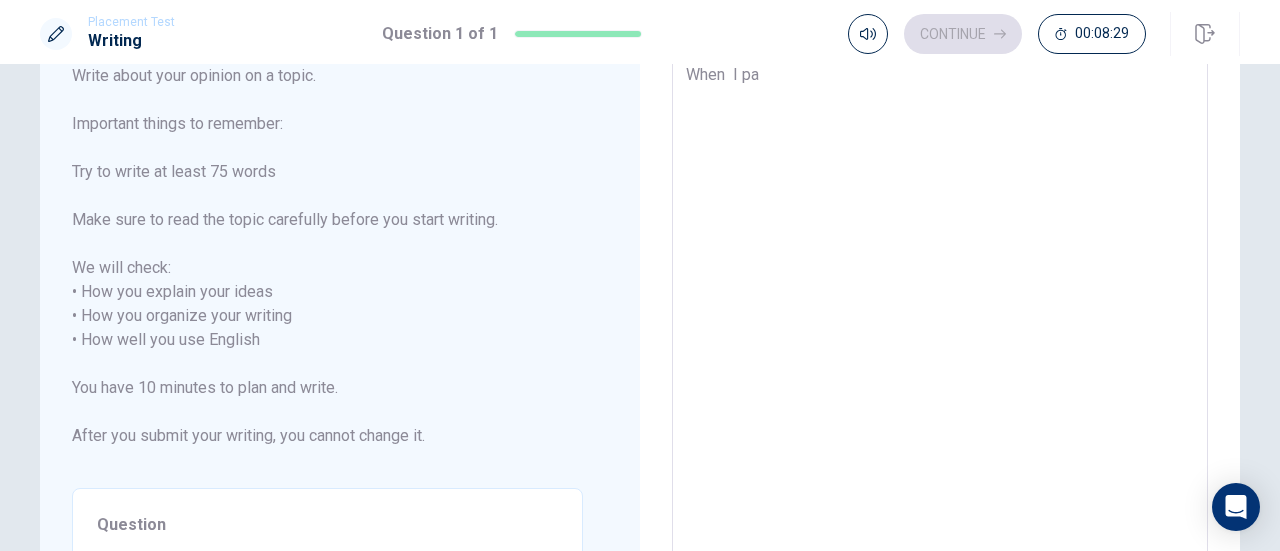 type on "x" 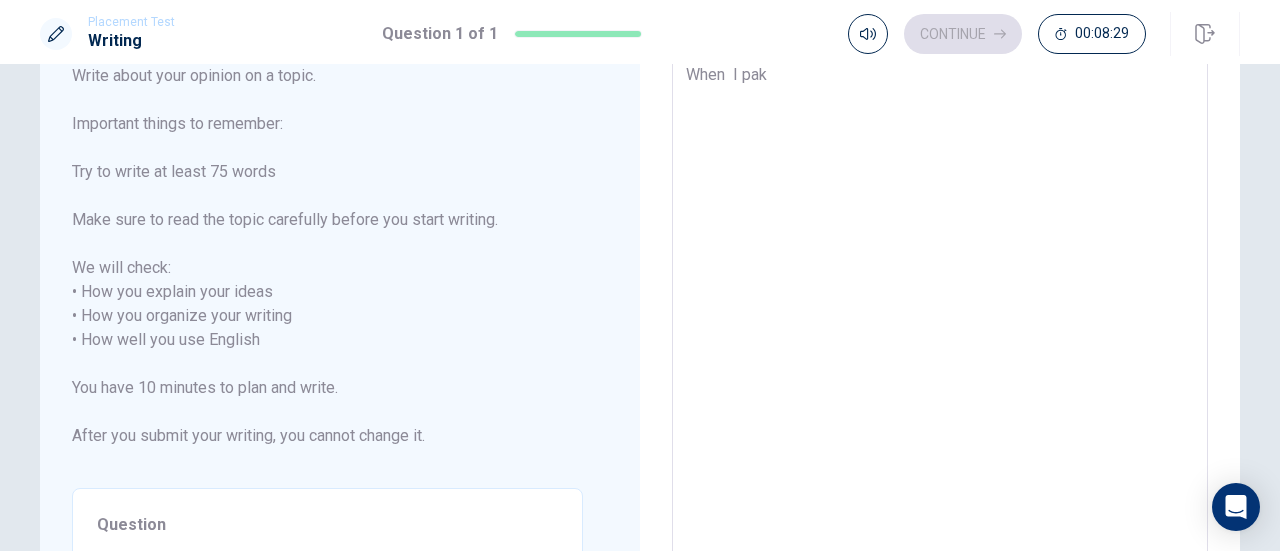 type on "x" 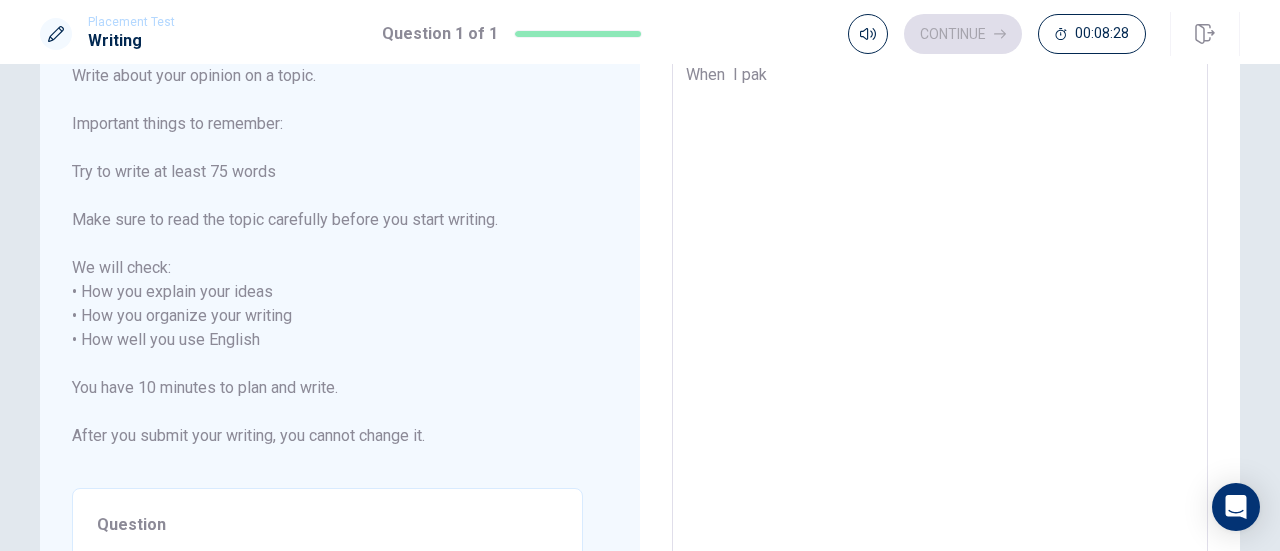 type on "When  I pa" 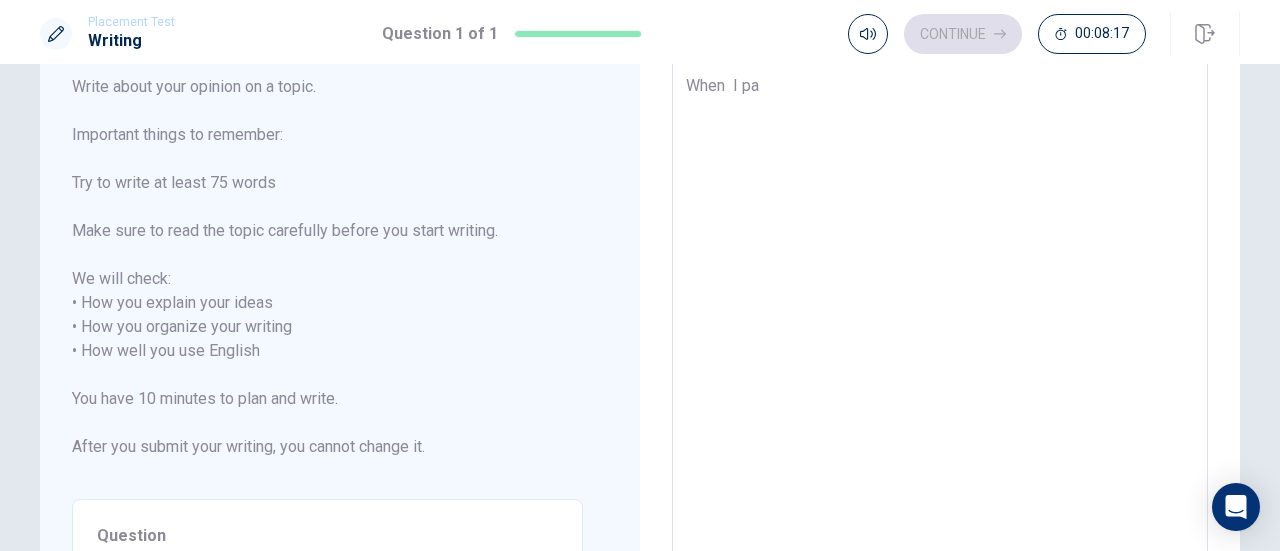 scroll, scrollTop: 111, scrollLeft: 0, axis: vertical 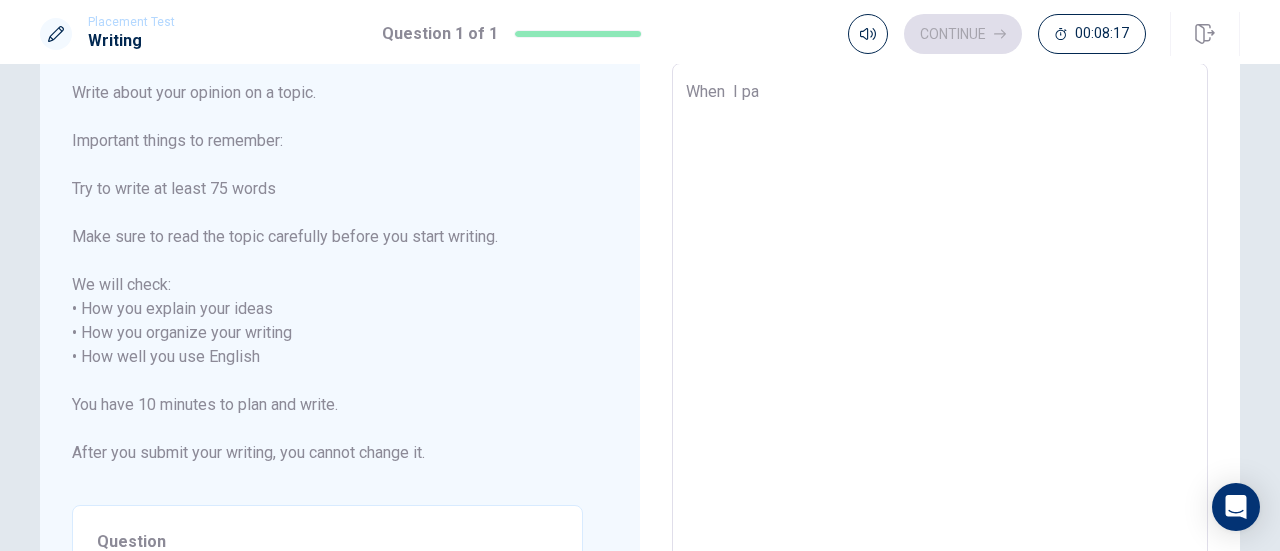 type on "x" 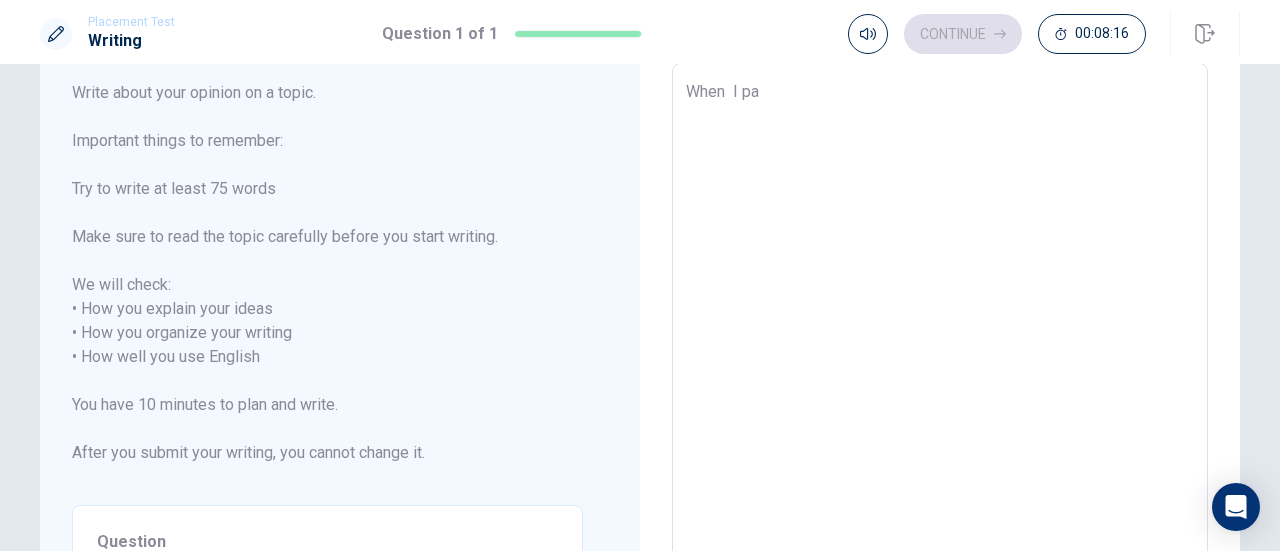 type on "When  I p" 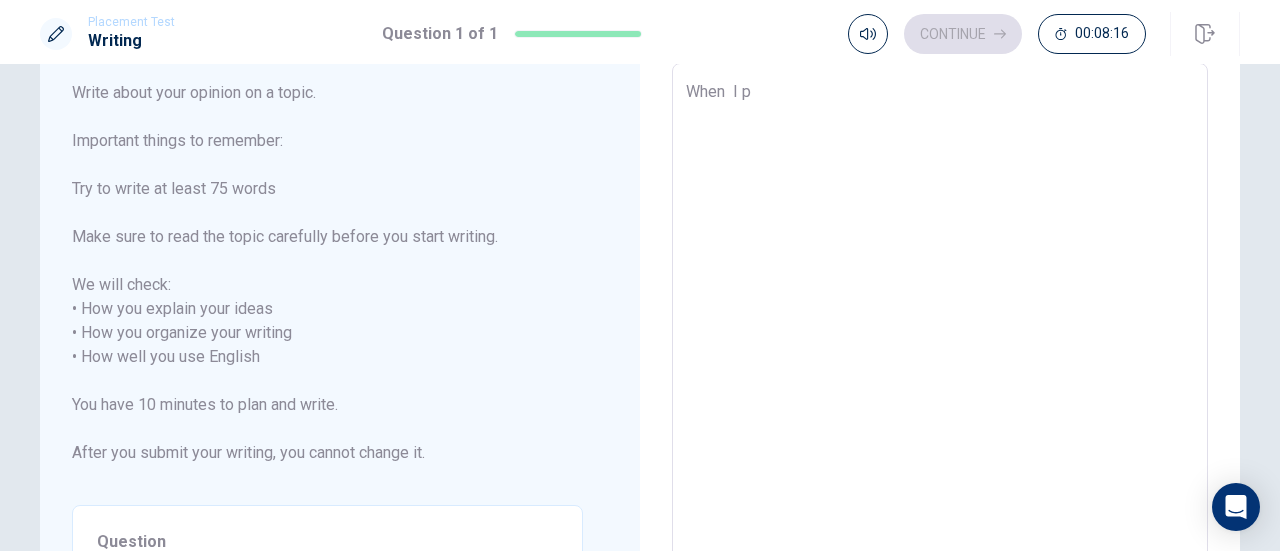 type on "x" 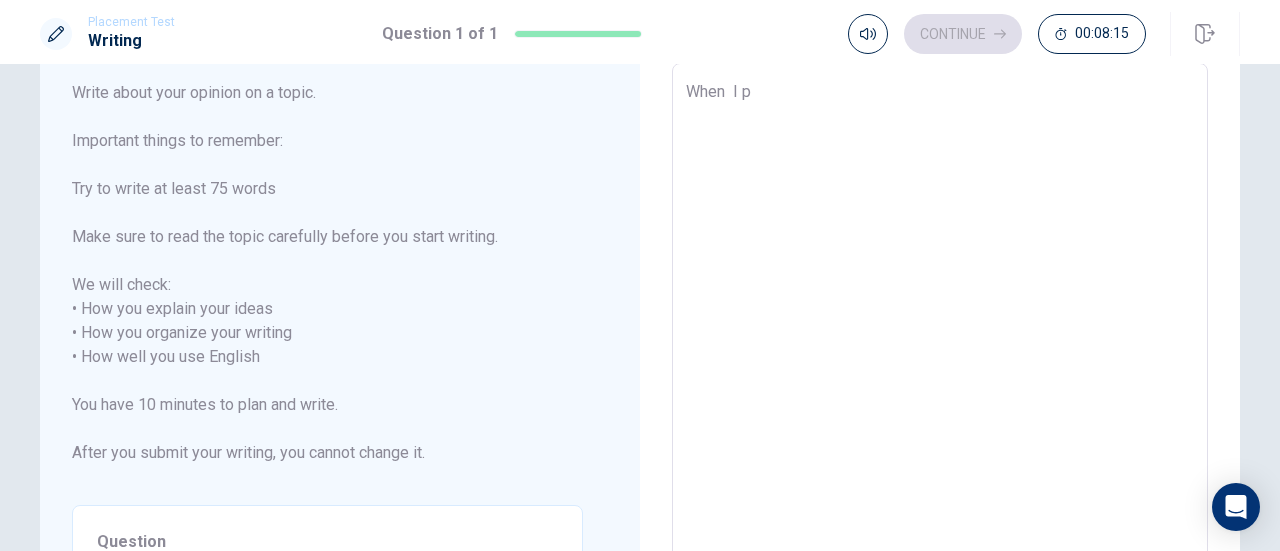 type on "When  I" 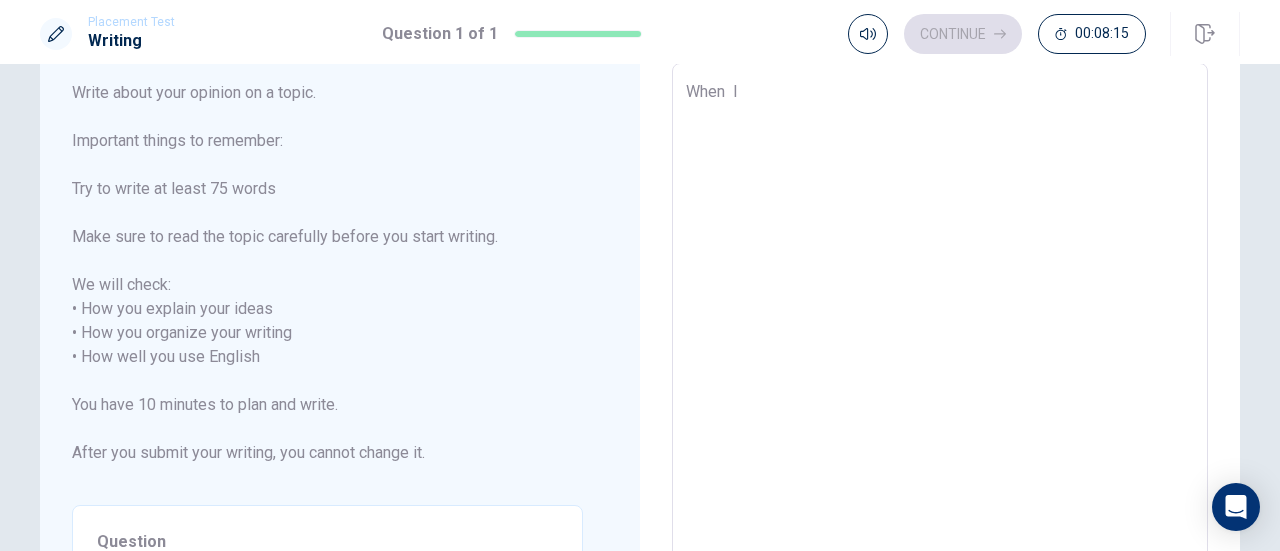 type on "When  I" 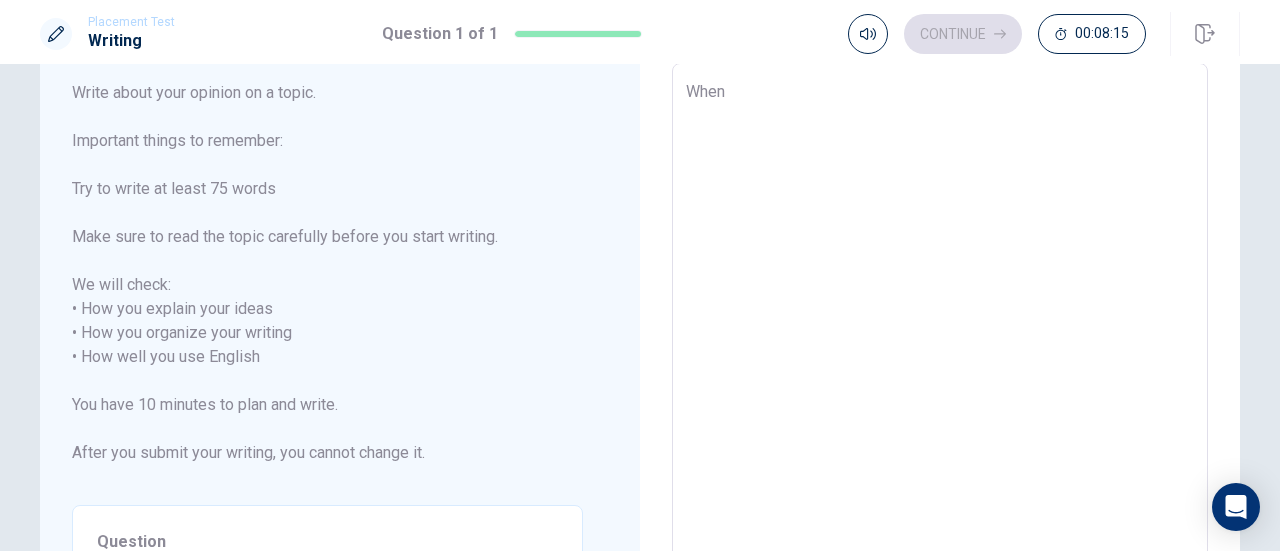 type on "When" 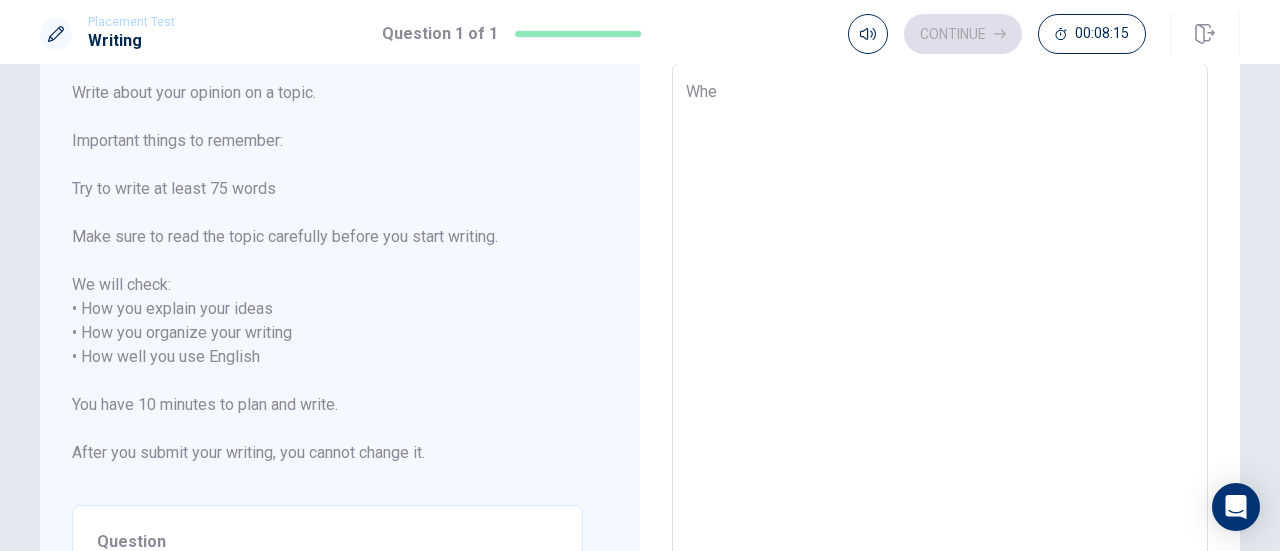 type on "x" 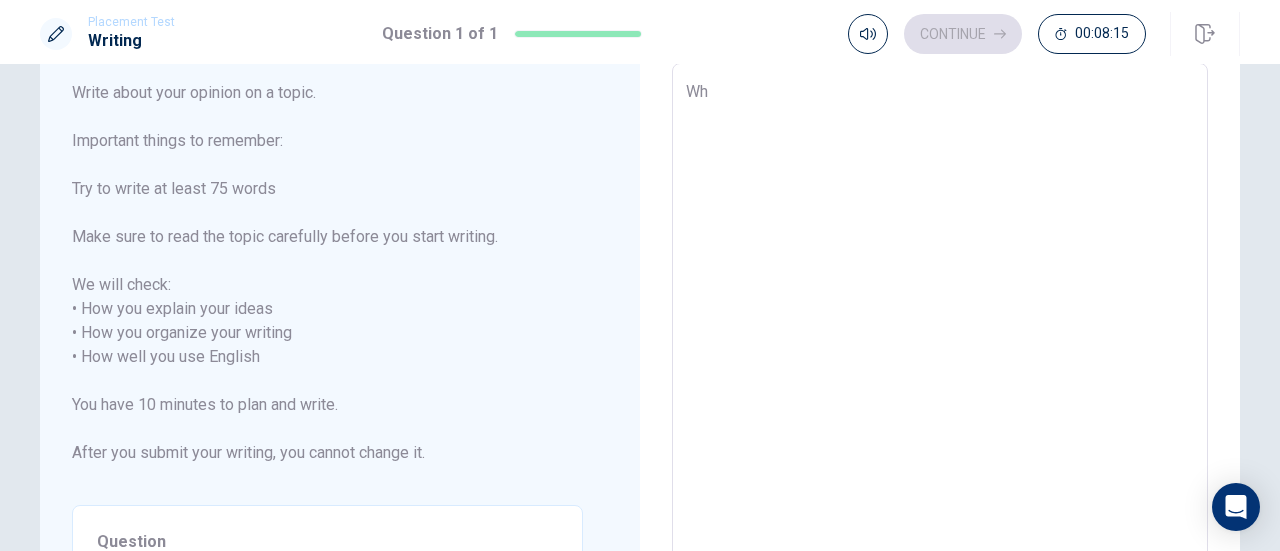 type on "x" 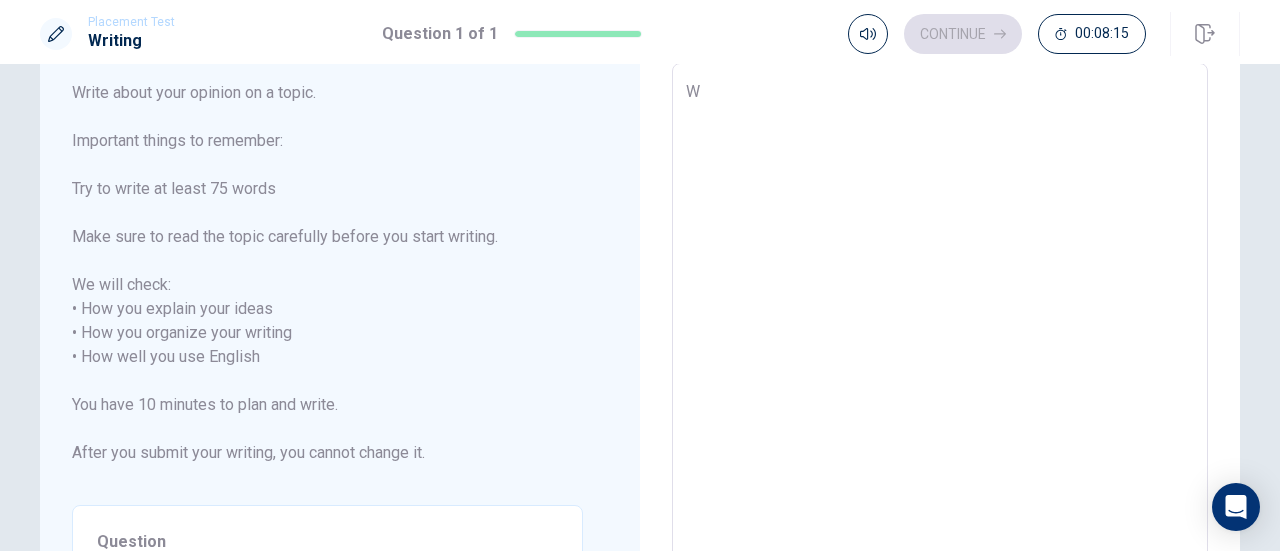 type on "x" 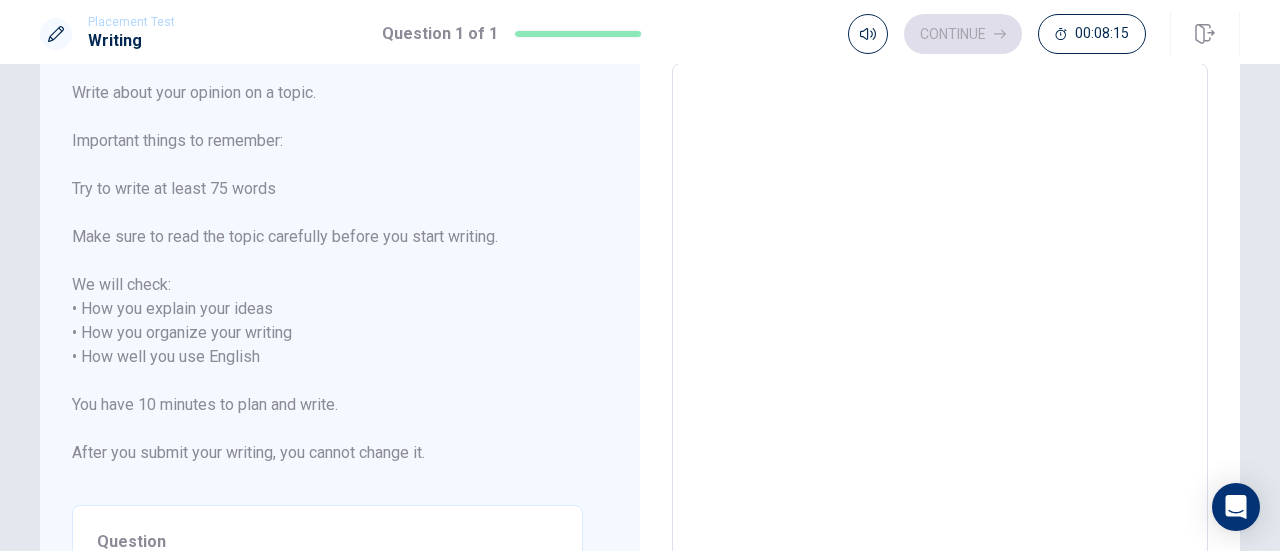 type on "T" 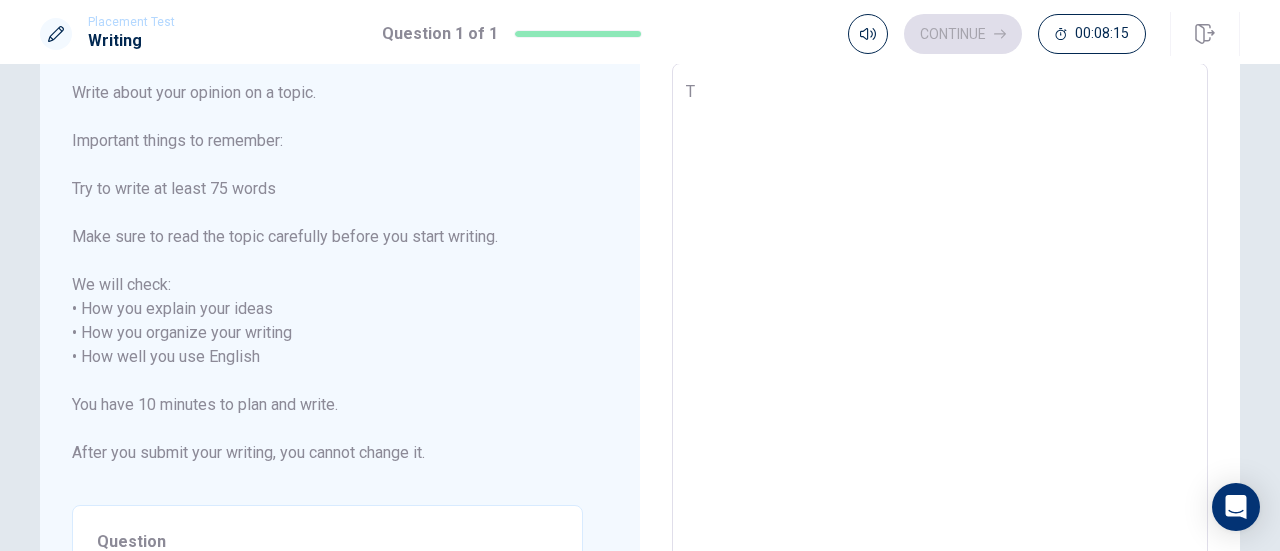 type on "x" 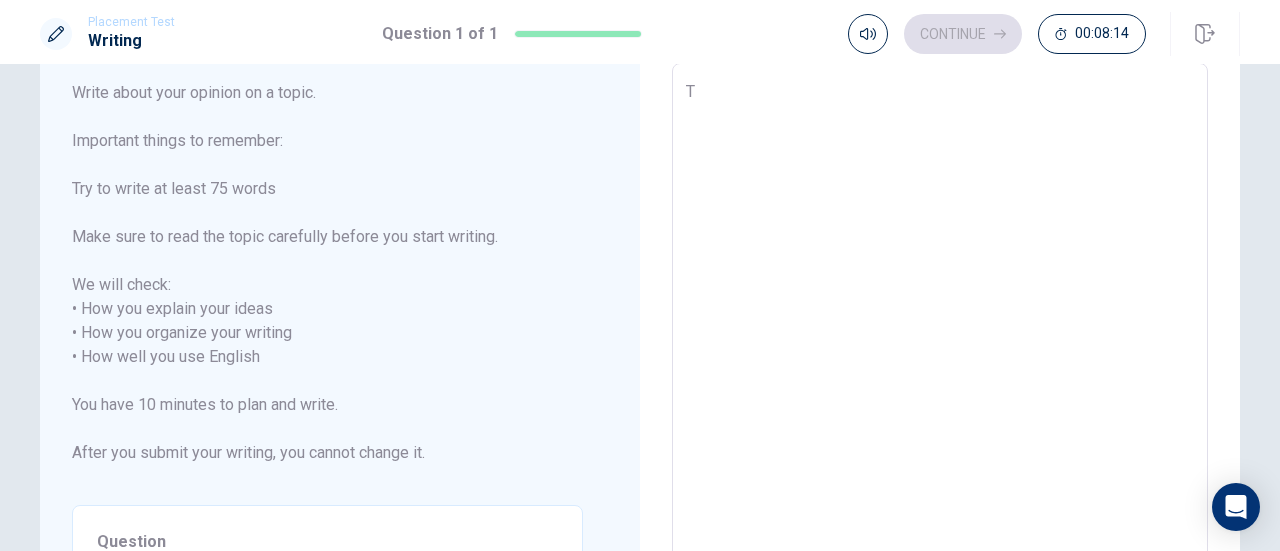 type on "Th" 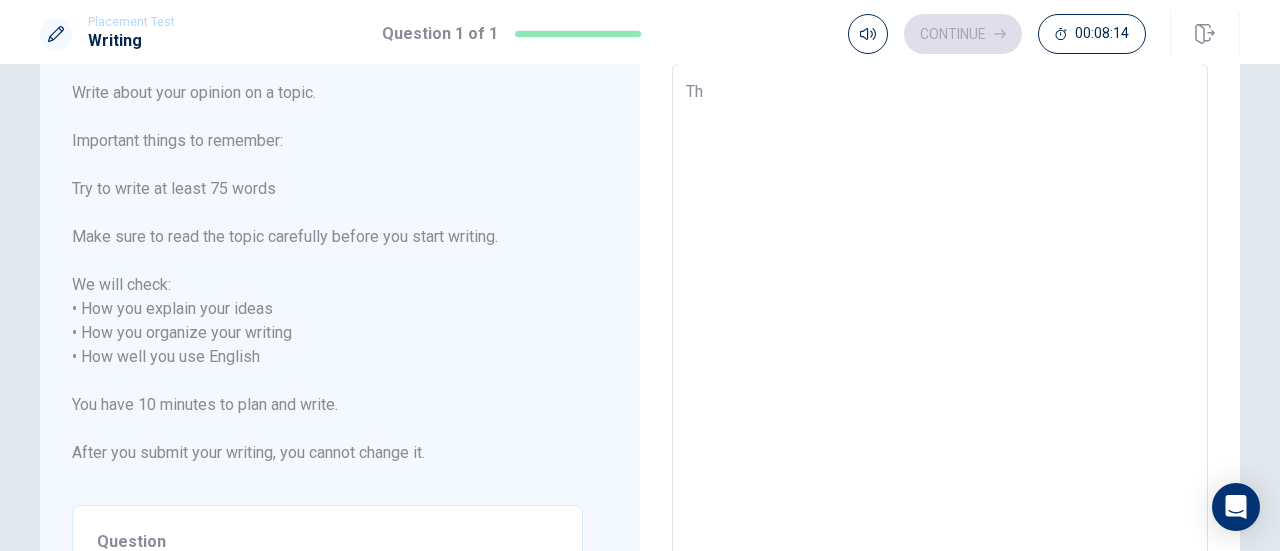 type on "x" 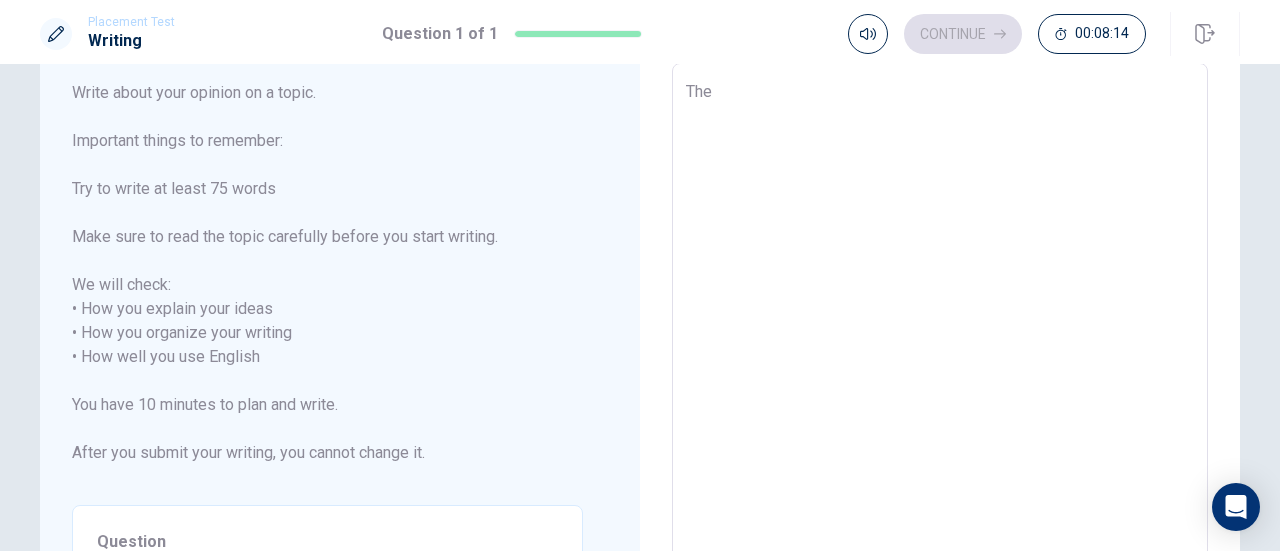 type on "x" 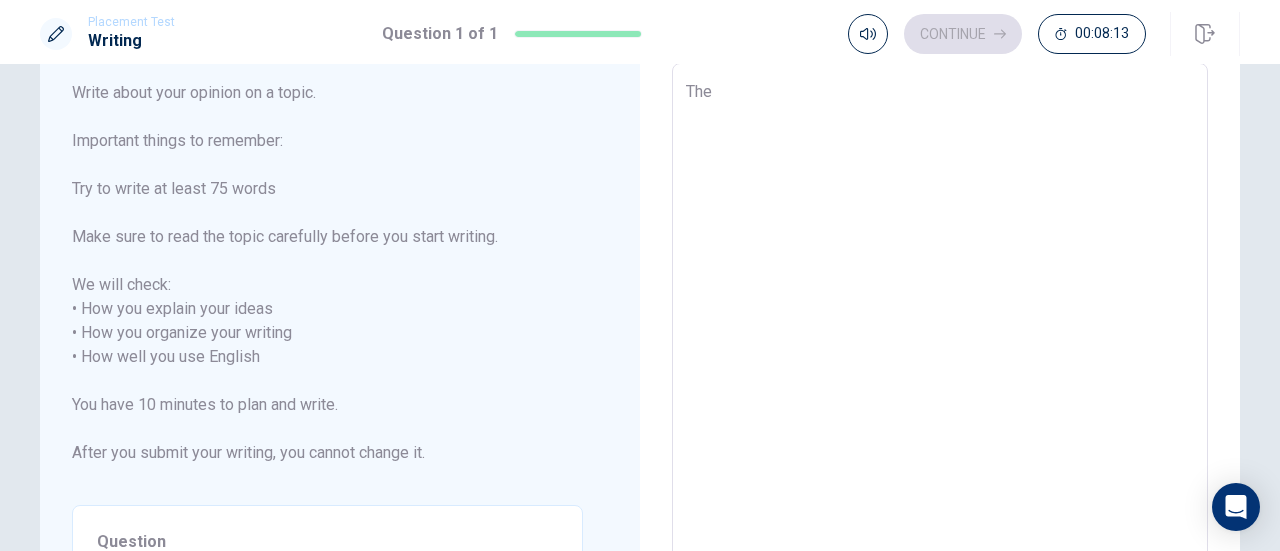 type on "The a" 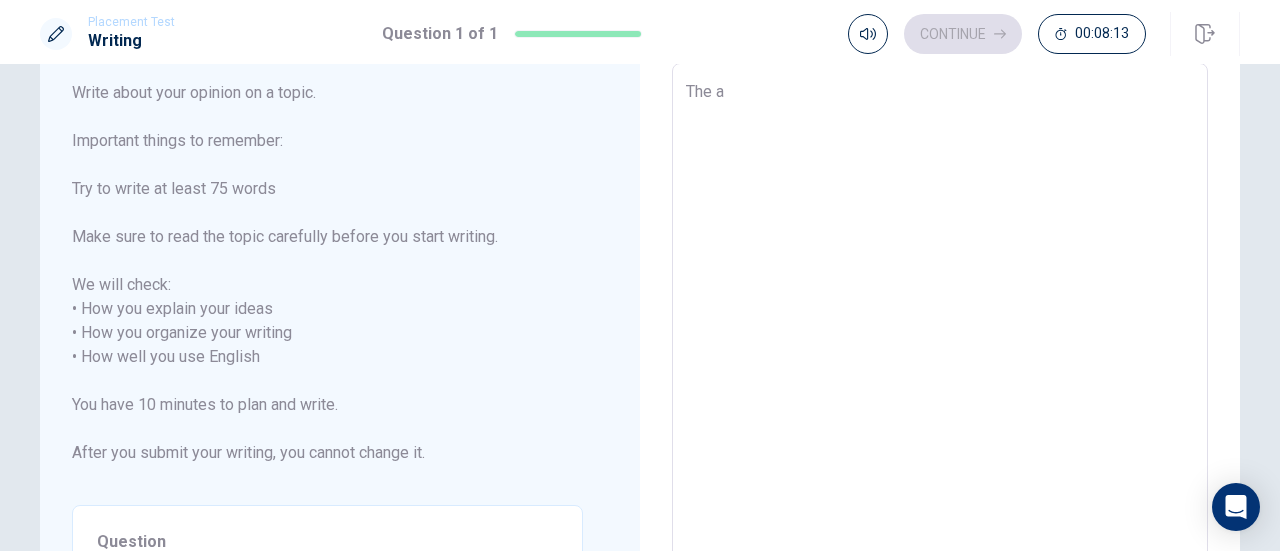 type on "x" 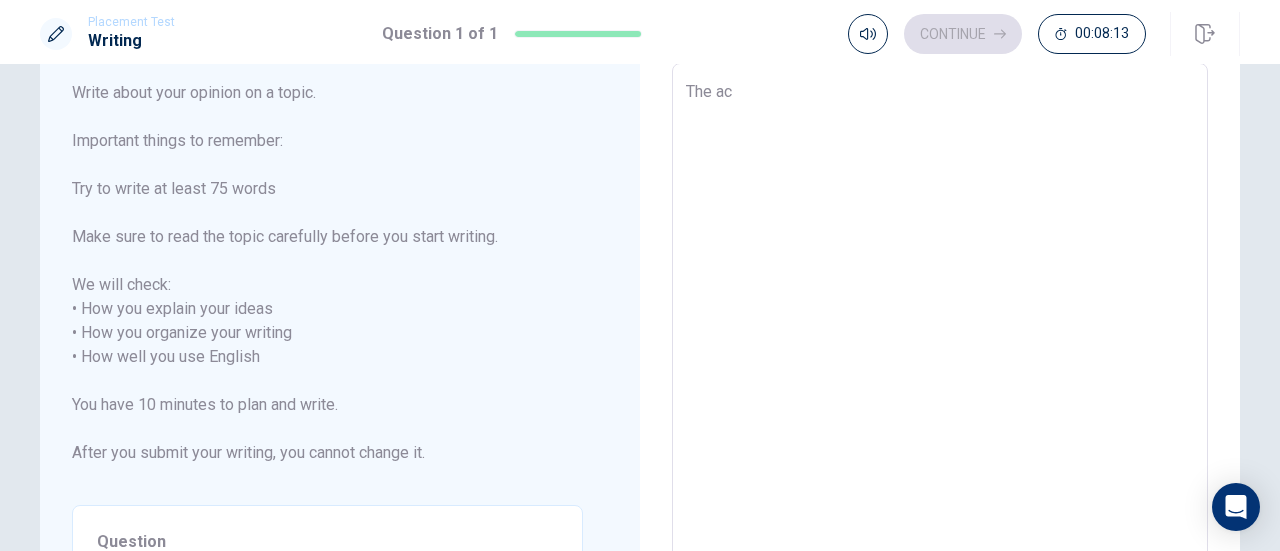 type on "x" 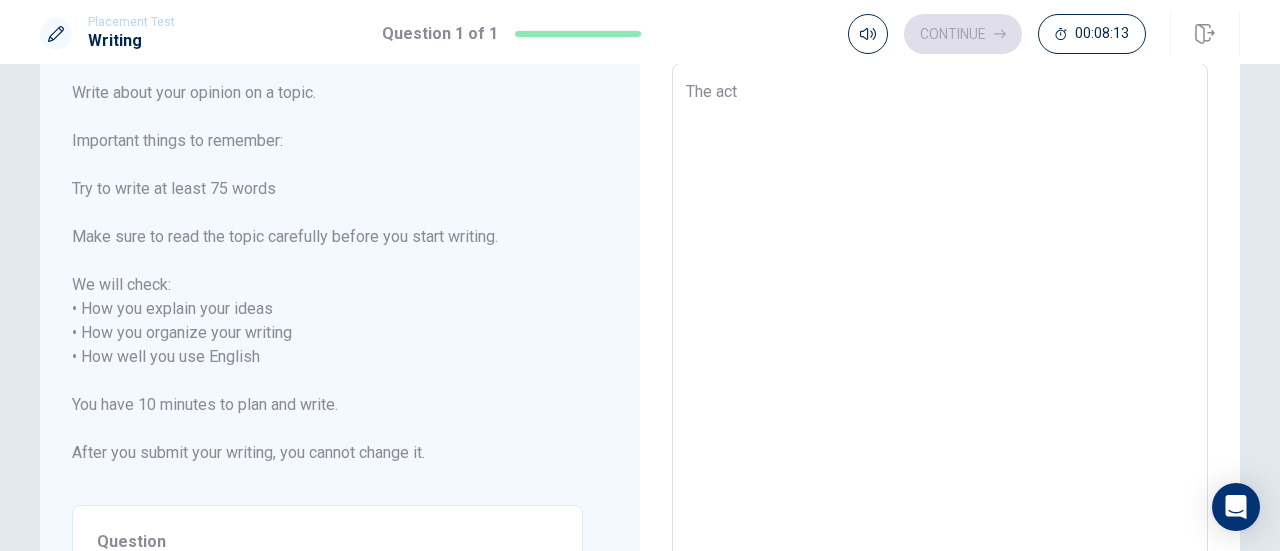 type on "x" 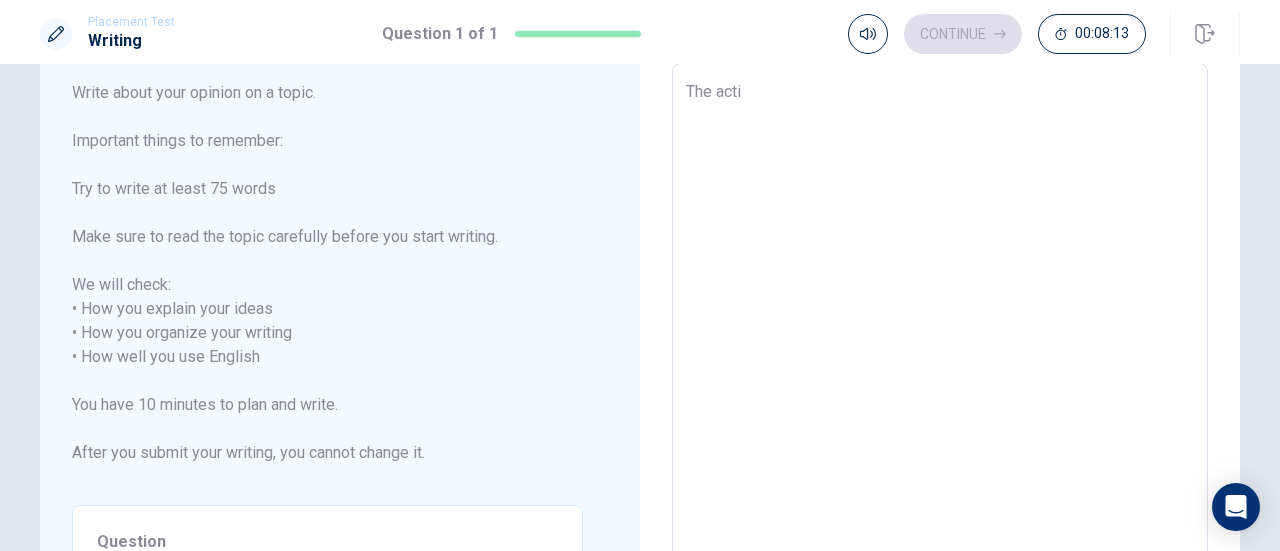 type on "x" 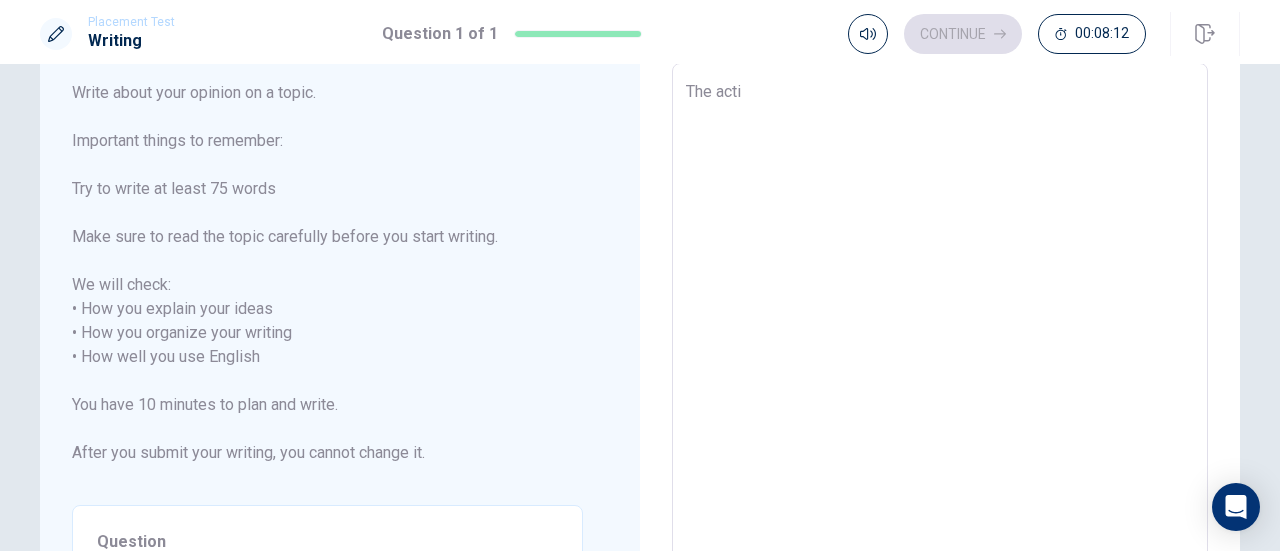 type on "The activ" 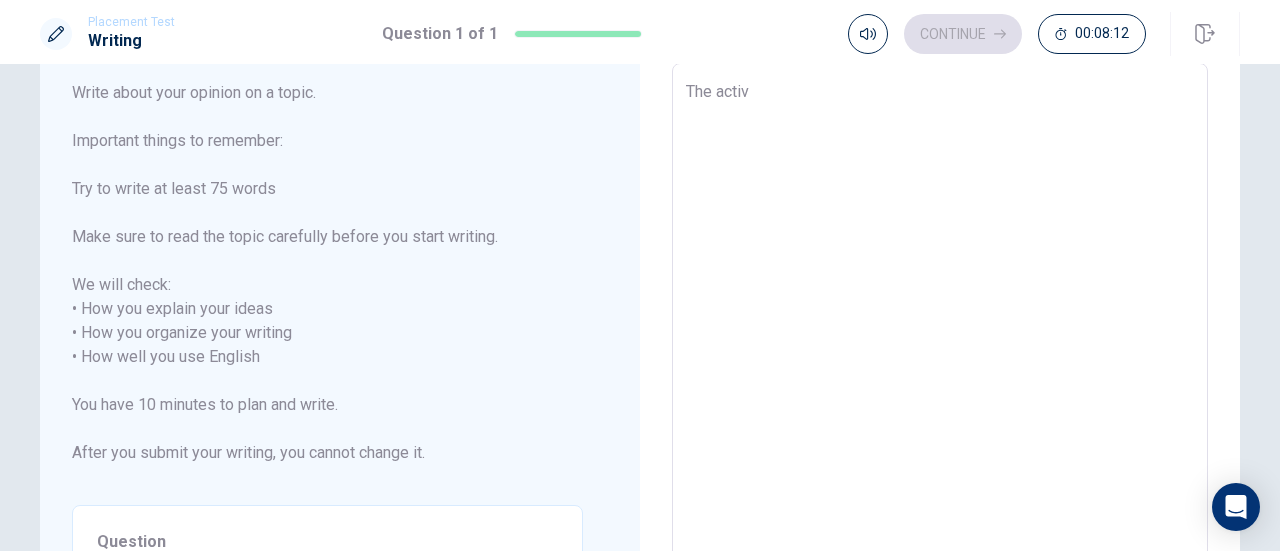 type on "x" 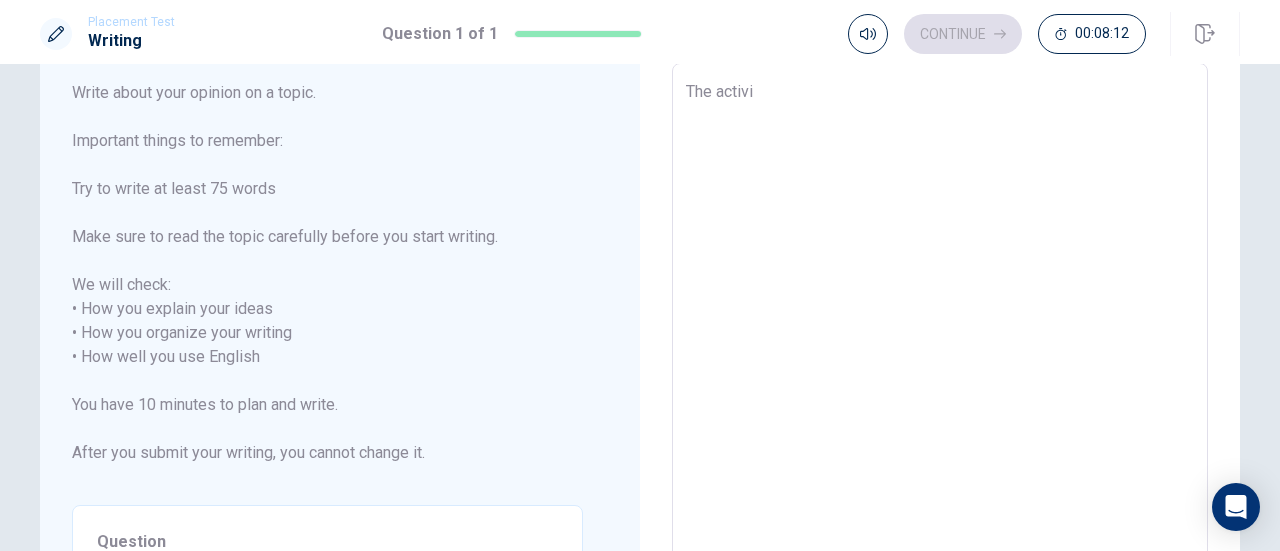 type on "The activit" 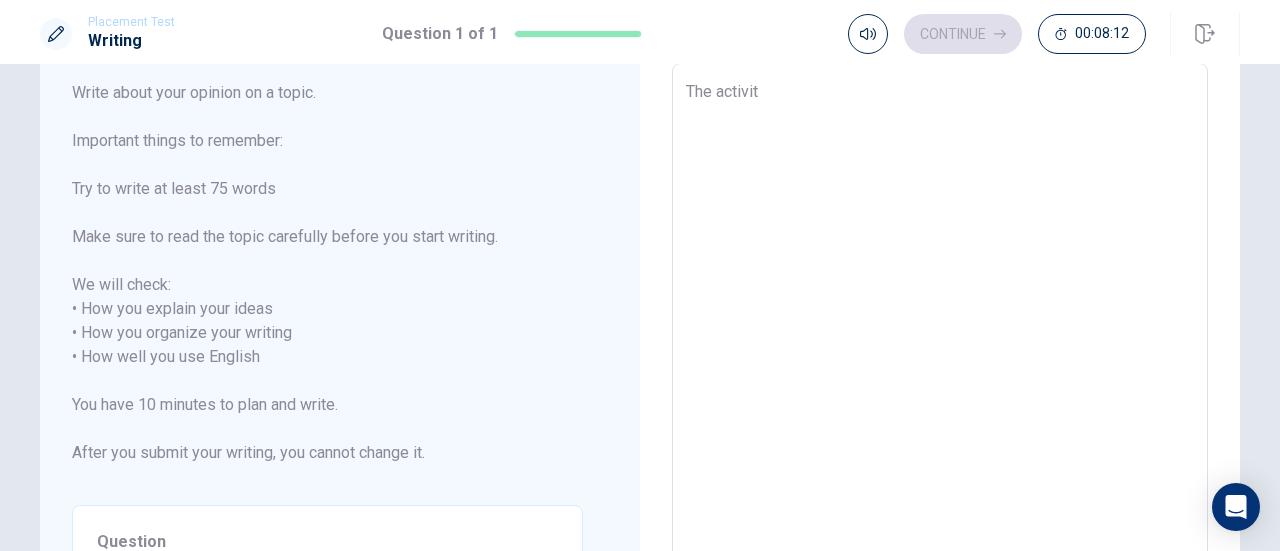 type on "x" 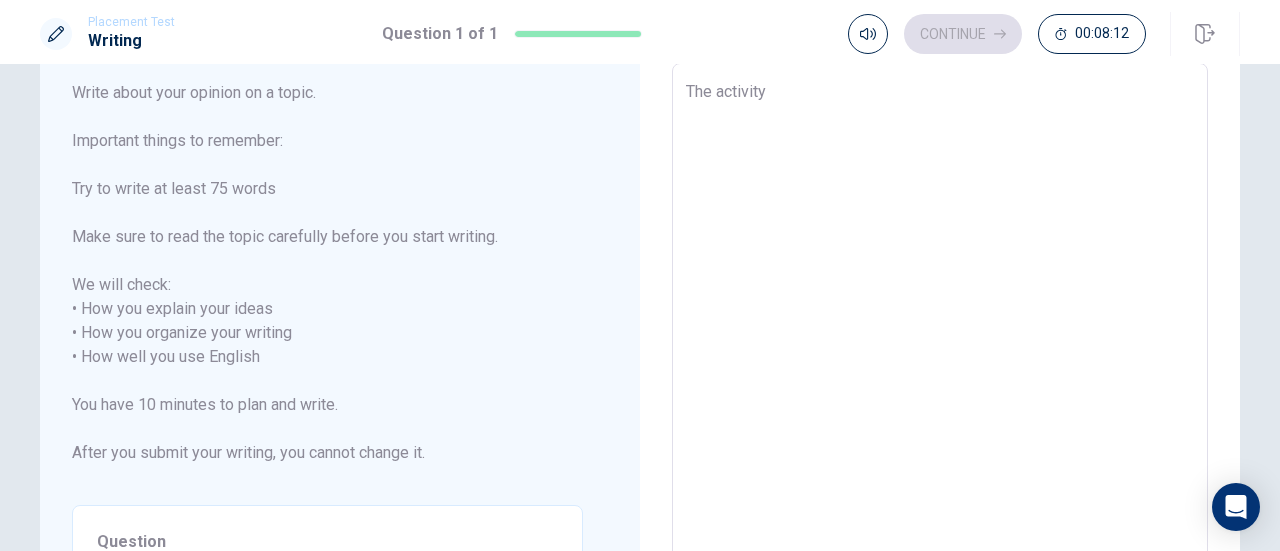 type on "x" 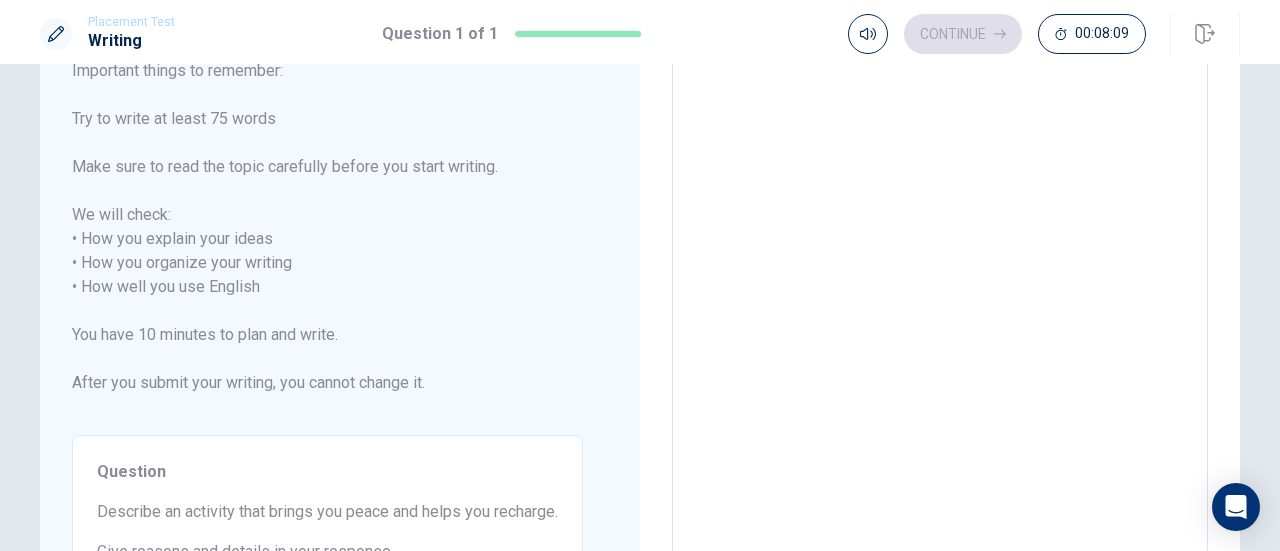 type on "x" 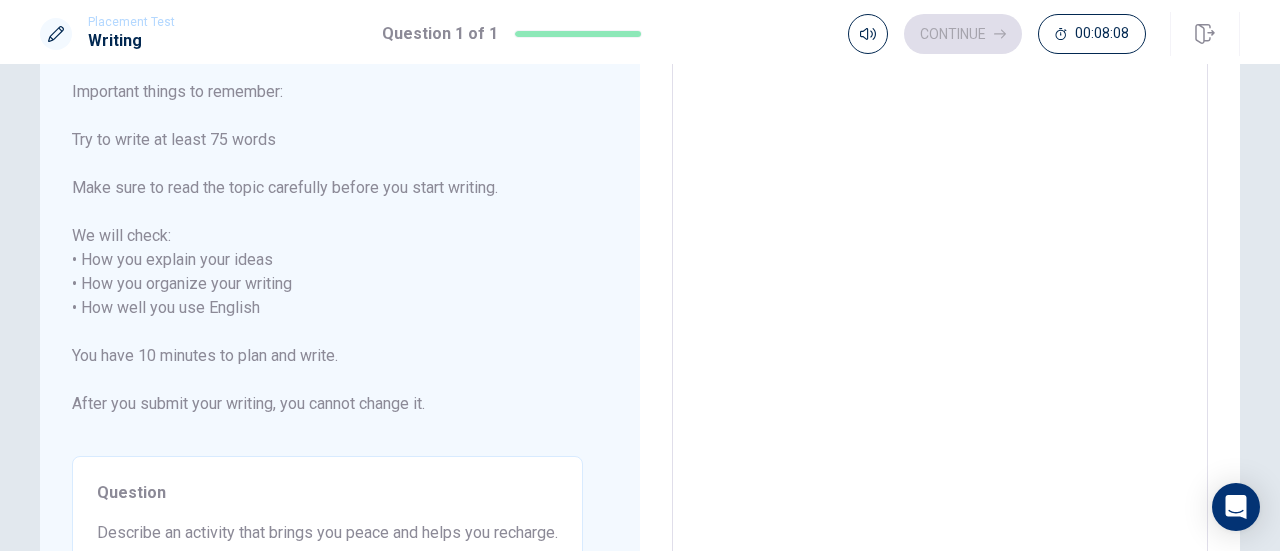 type on "The activity t" 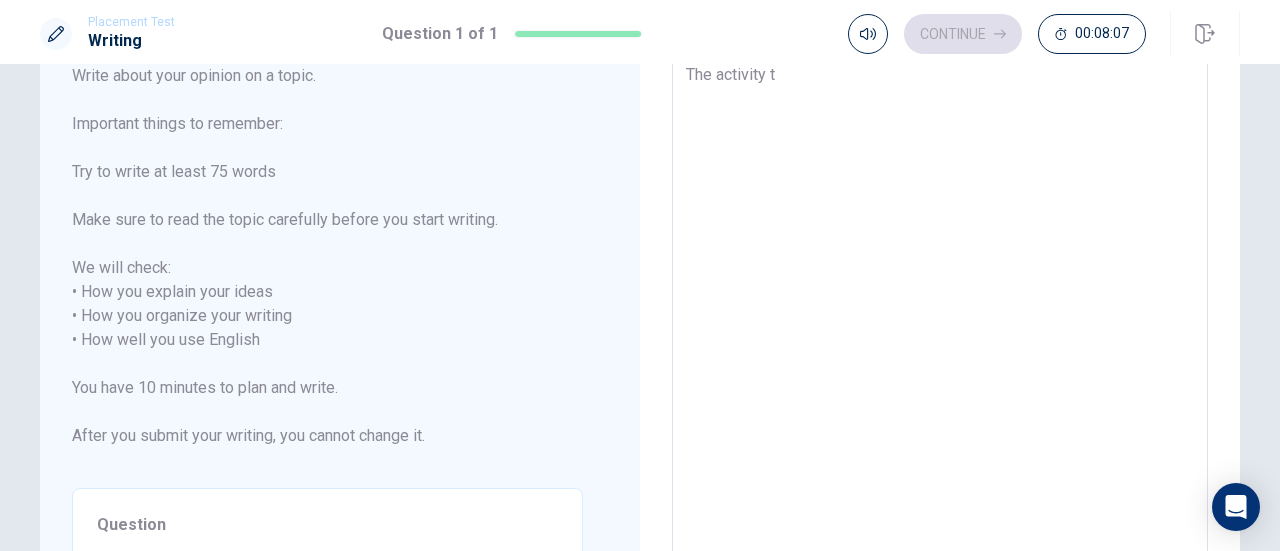 type on "x" 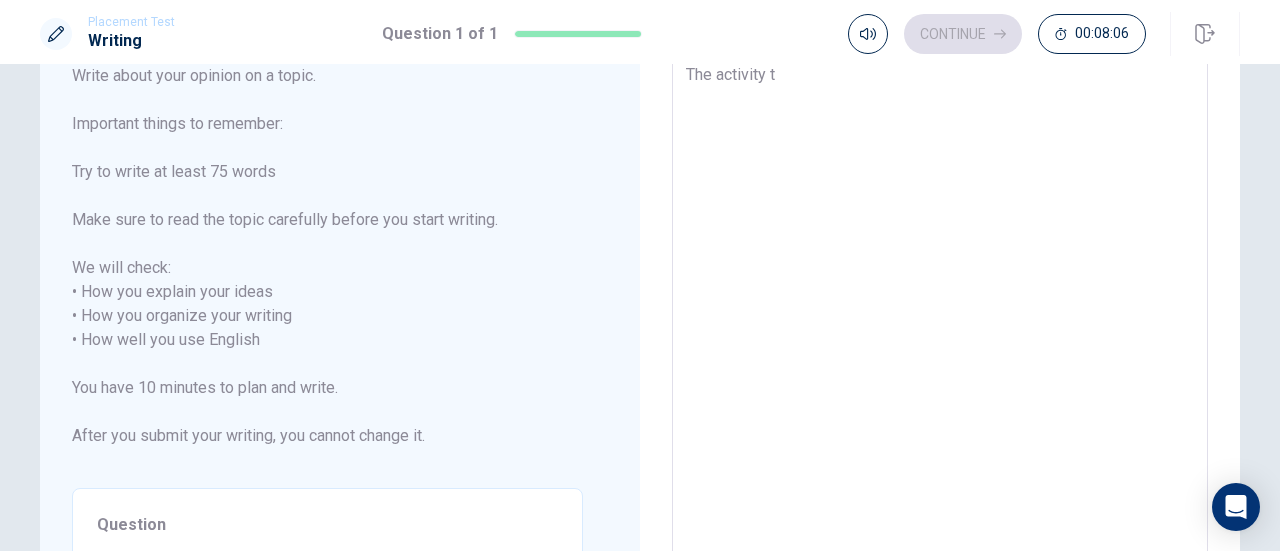type on "The activity ta" 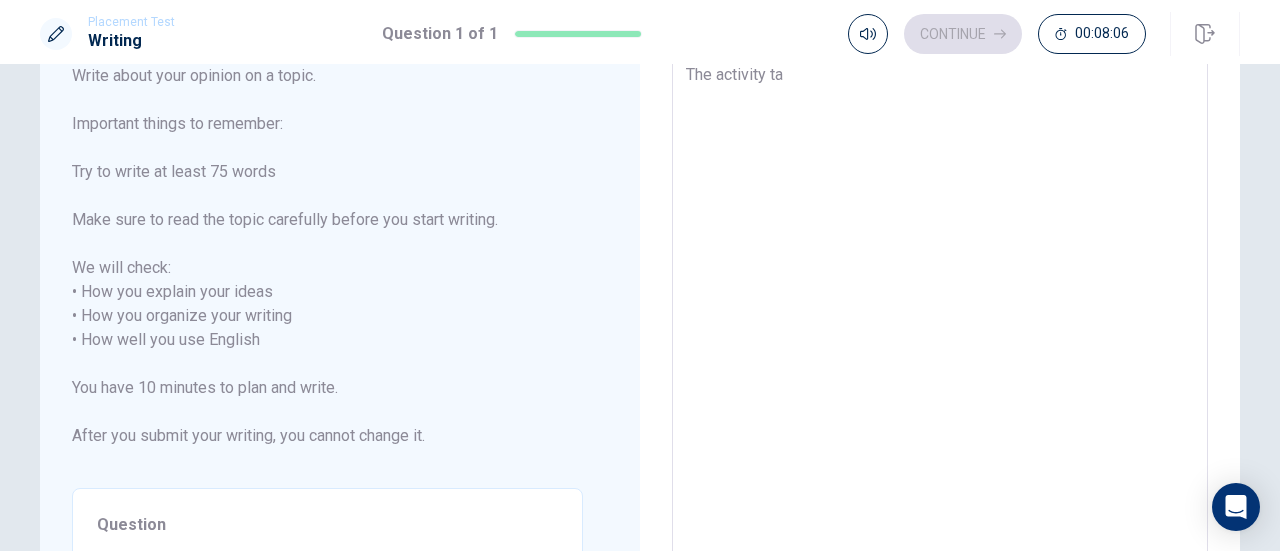 type on "The activity tah" 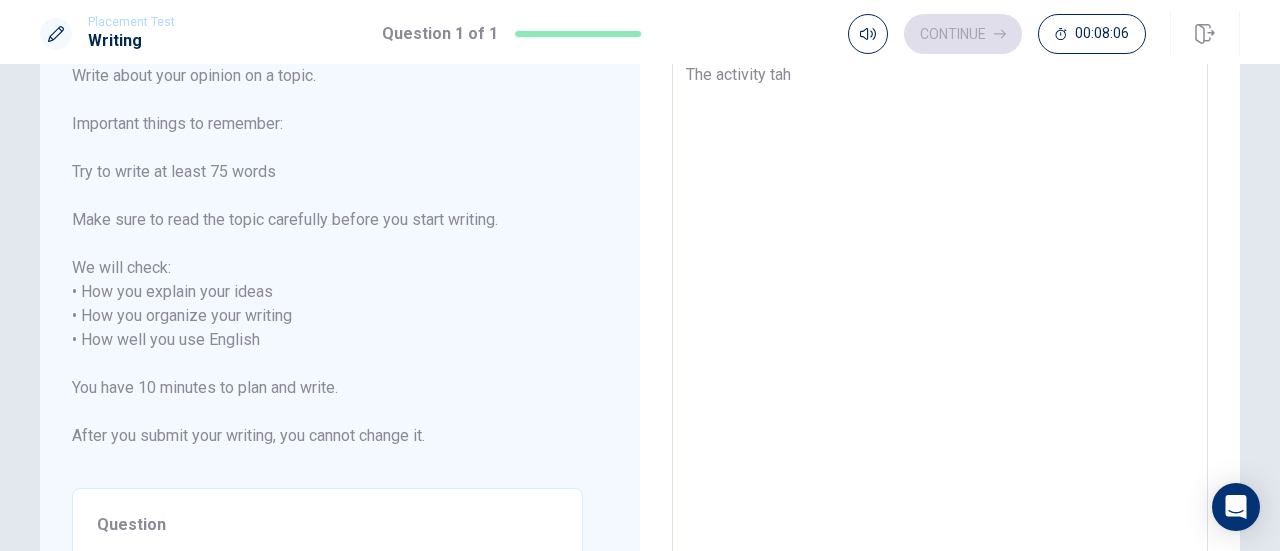 type on "x" 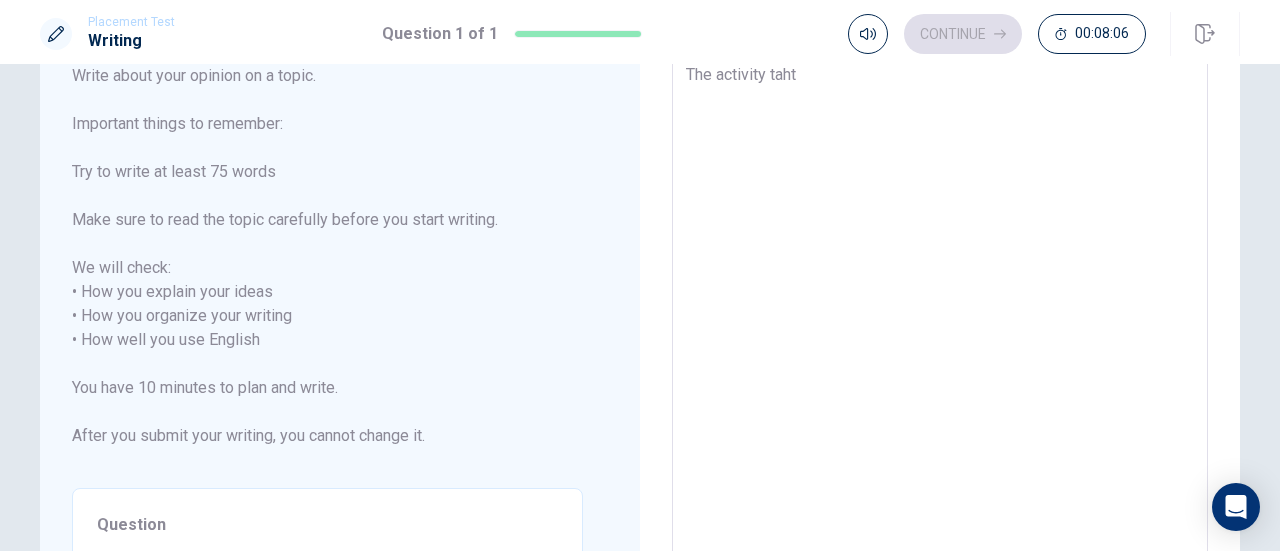 type on "The activity taht" 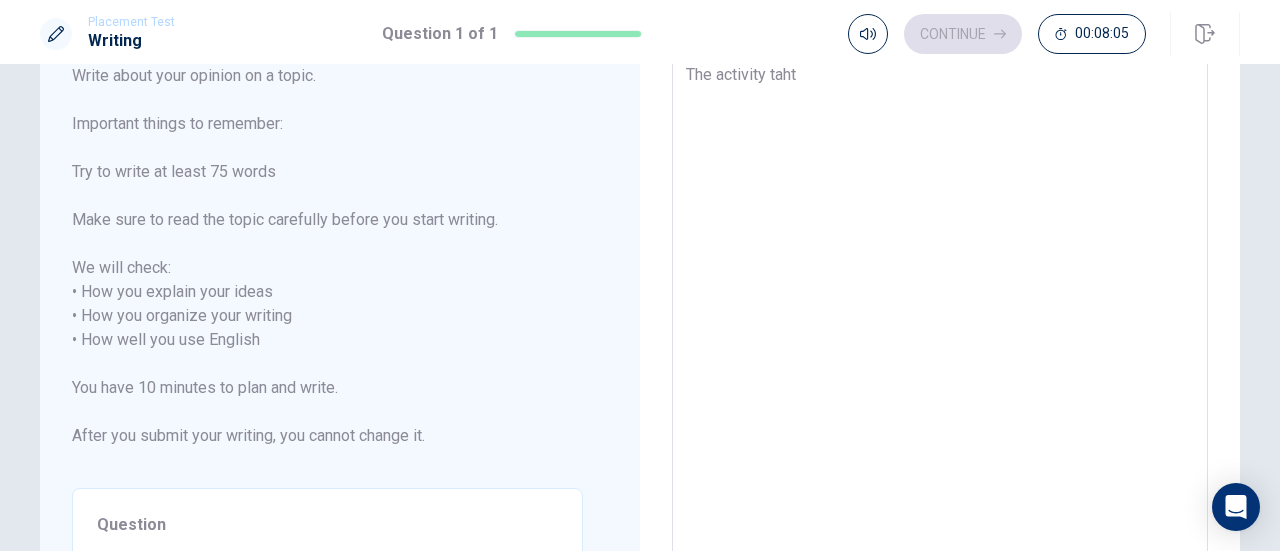 type on "The activity taht" 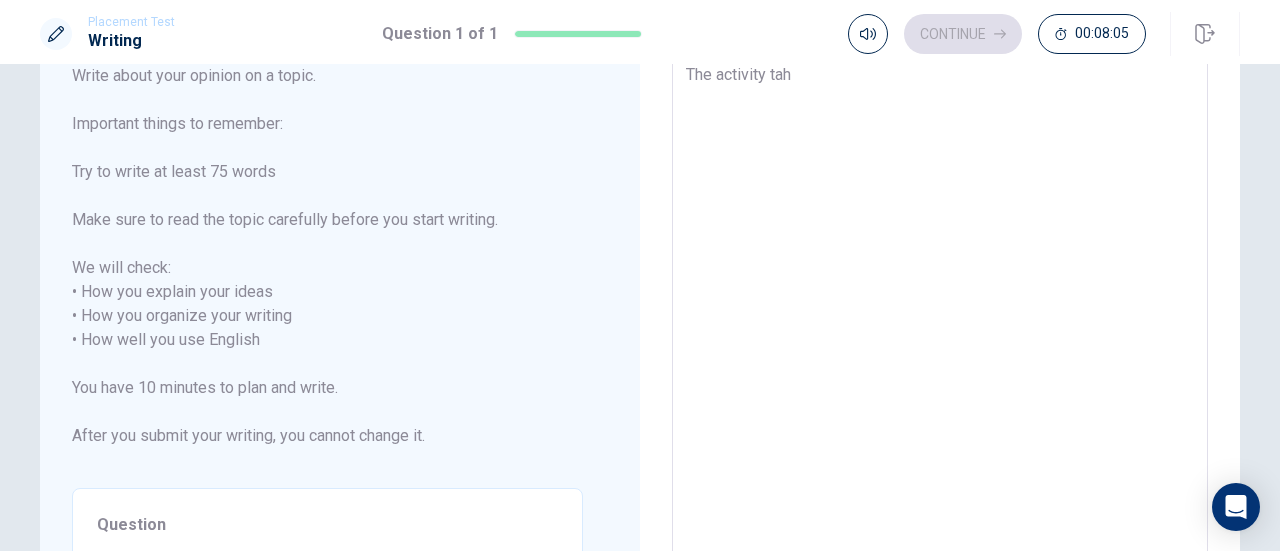 type on "x" 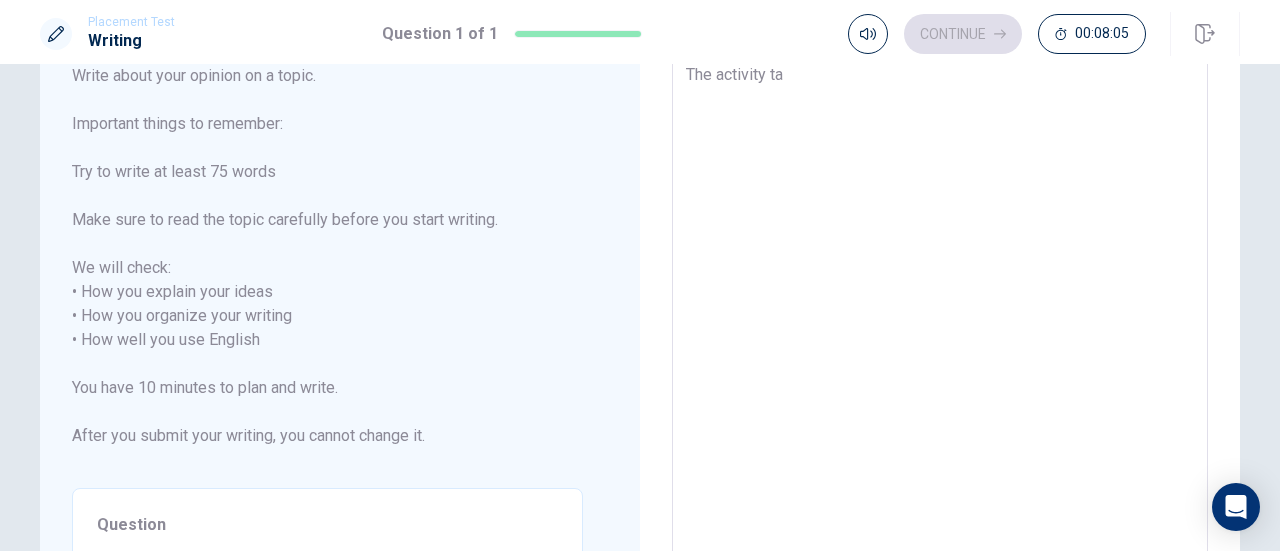 type on "x" 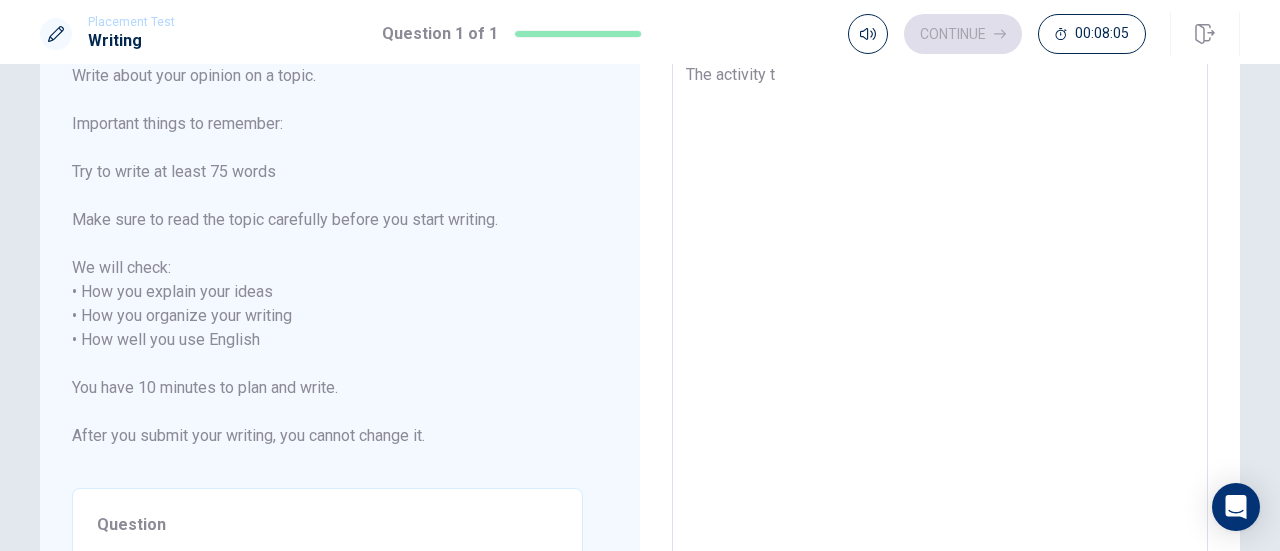 type on "x" 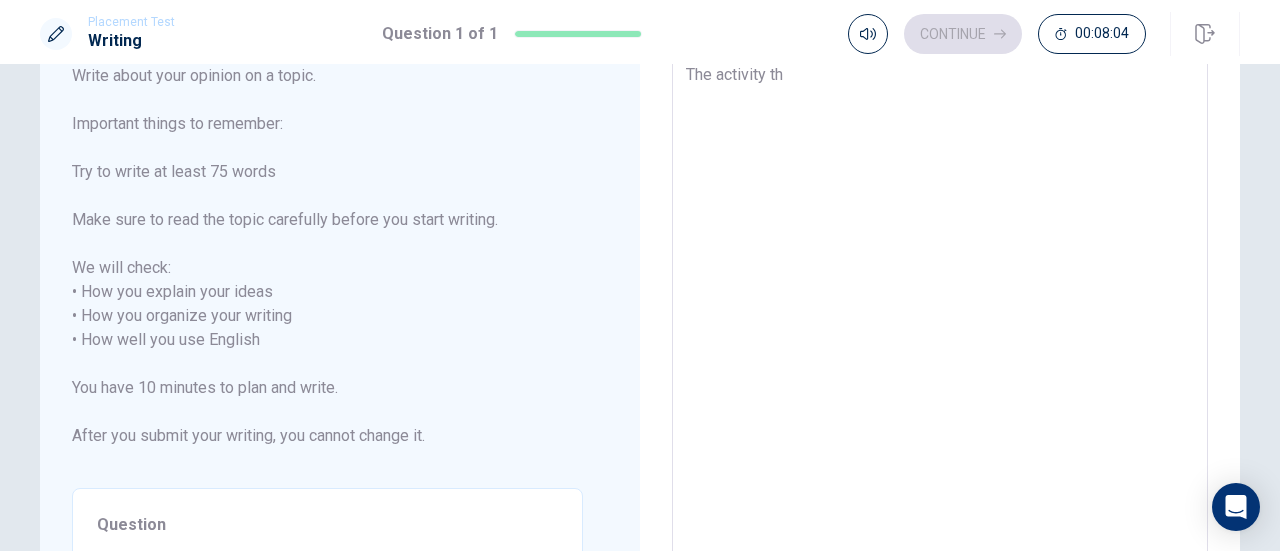 type on "x" 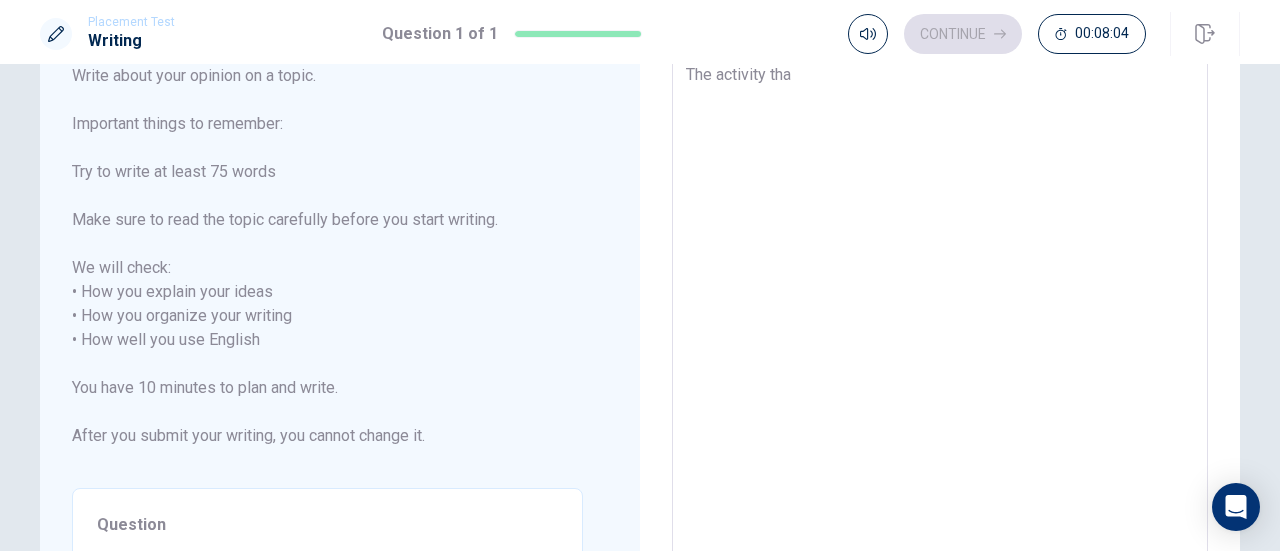 type on "The activity that" 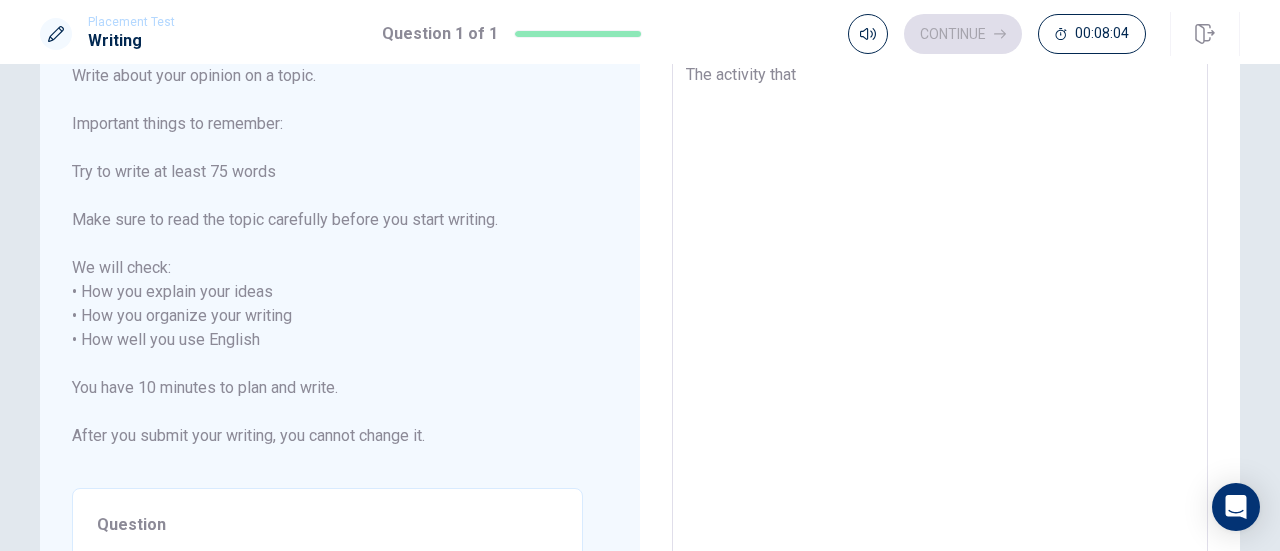 type on "x" 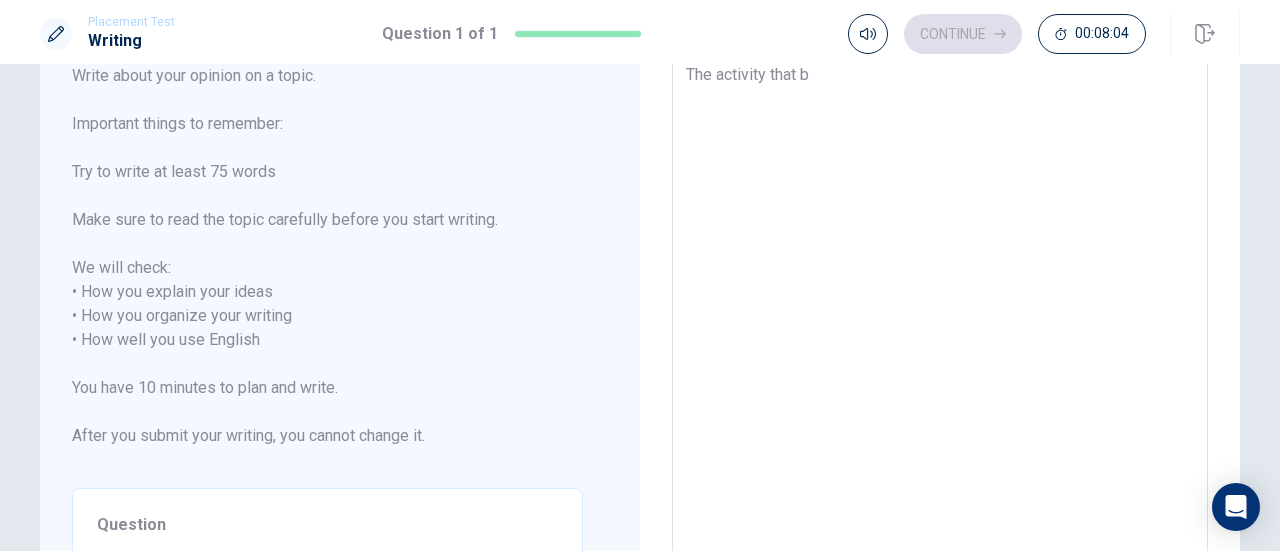 type on "x" 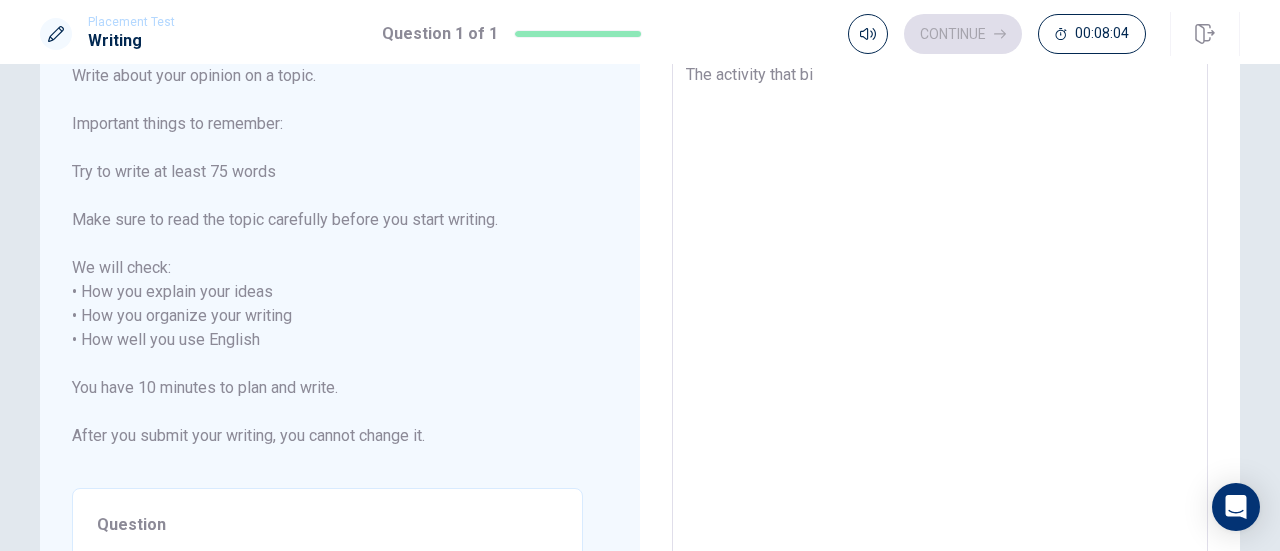 type on "x" 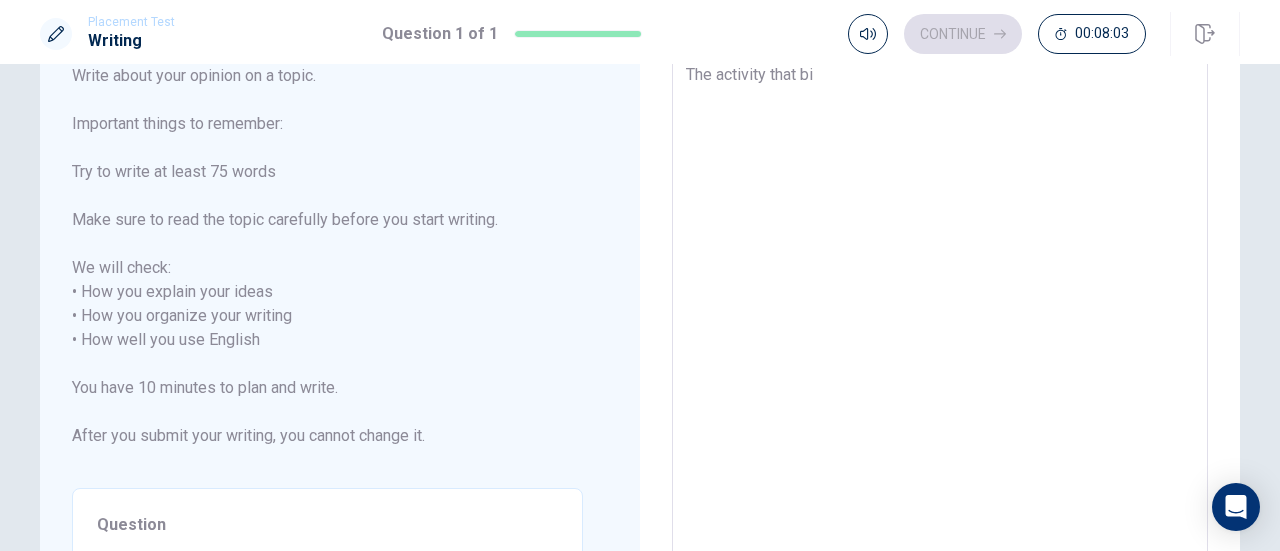 type on "The activity that b" 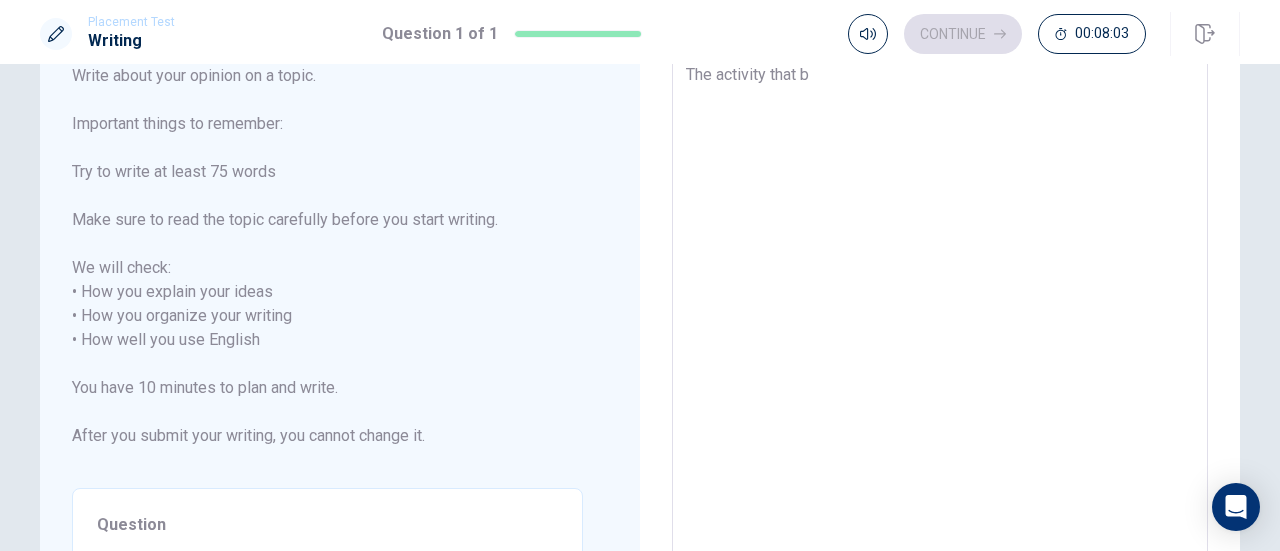 type on "x" 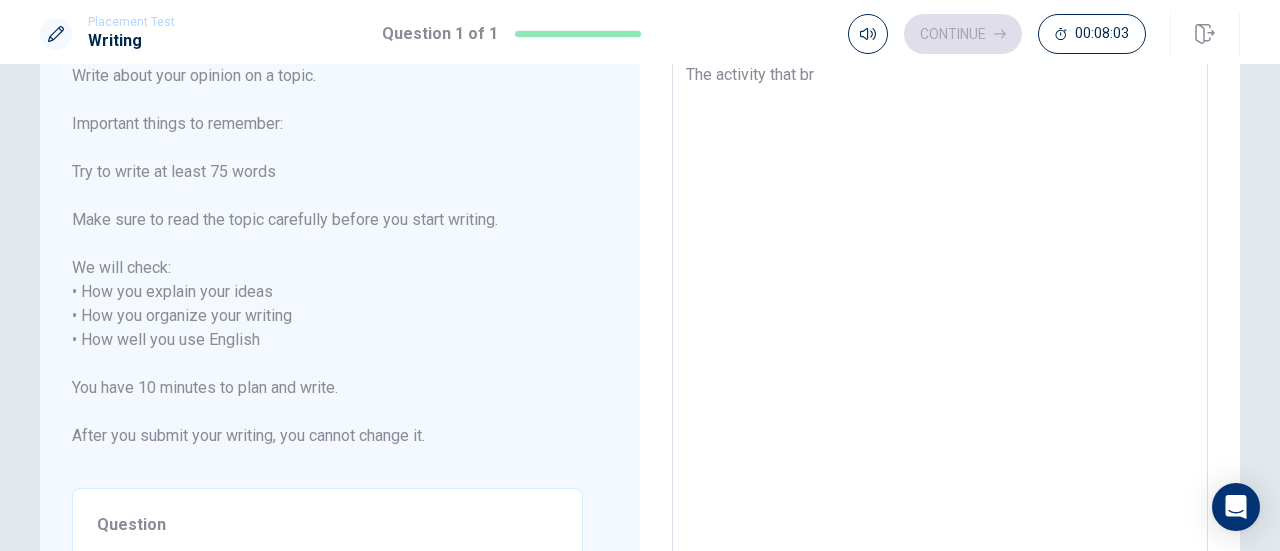 type on "x" 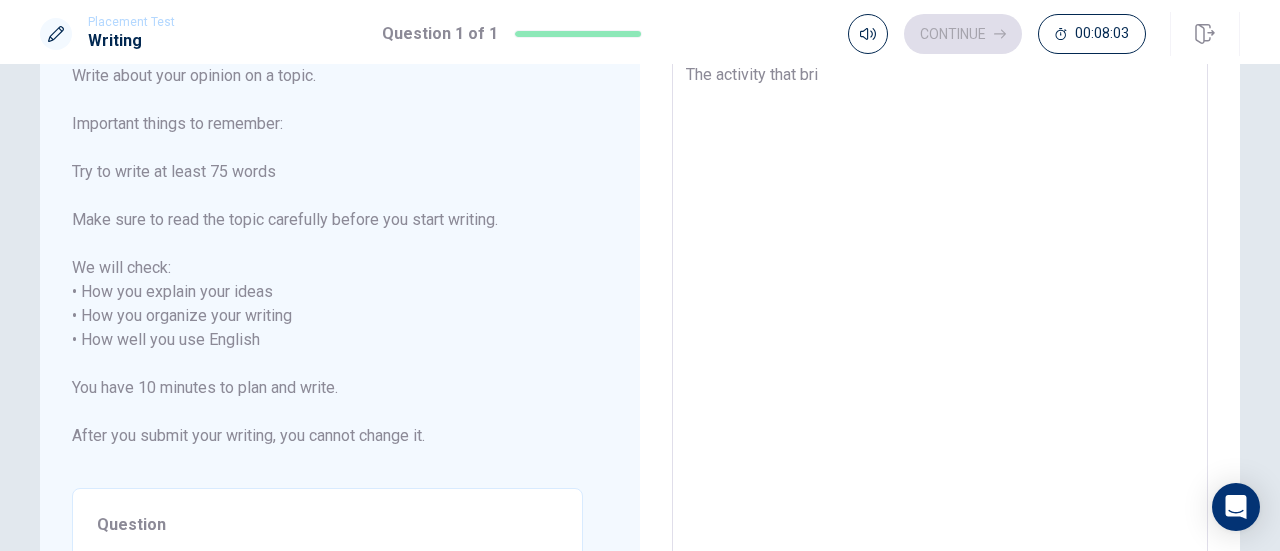 type on "The activity that brin" 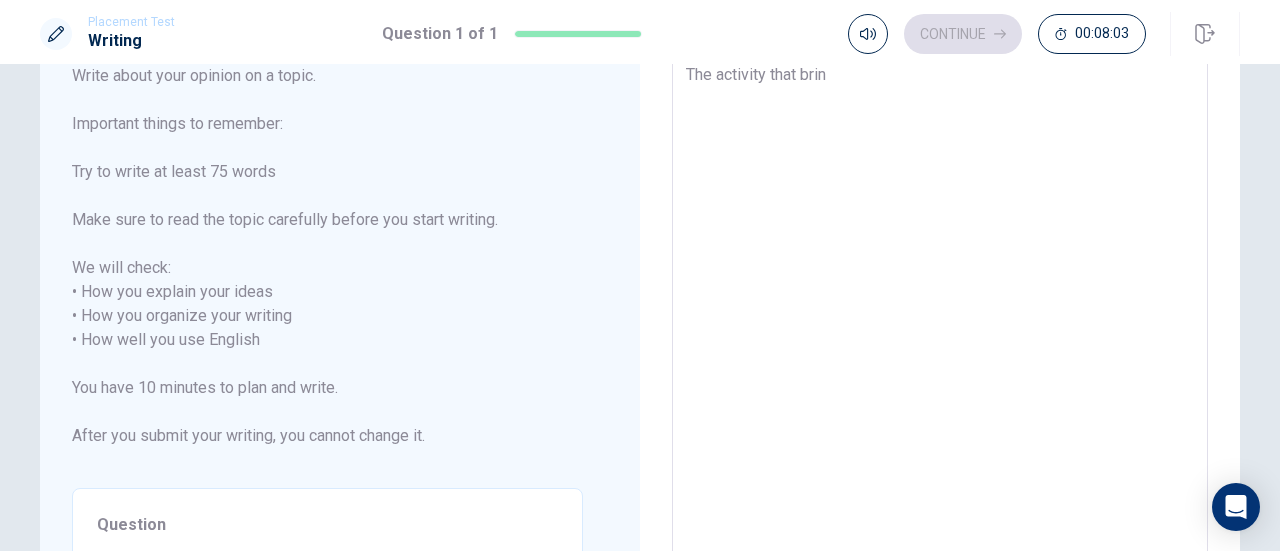 type on "The activity that bring" 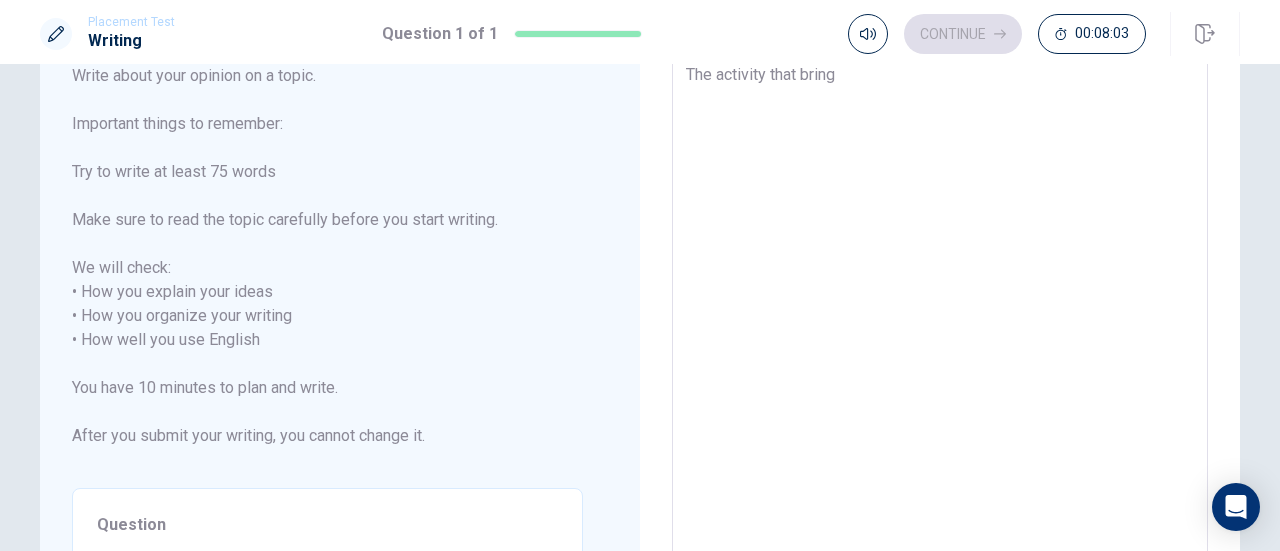 type on "x" 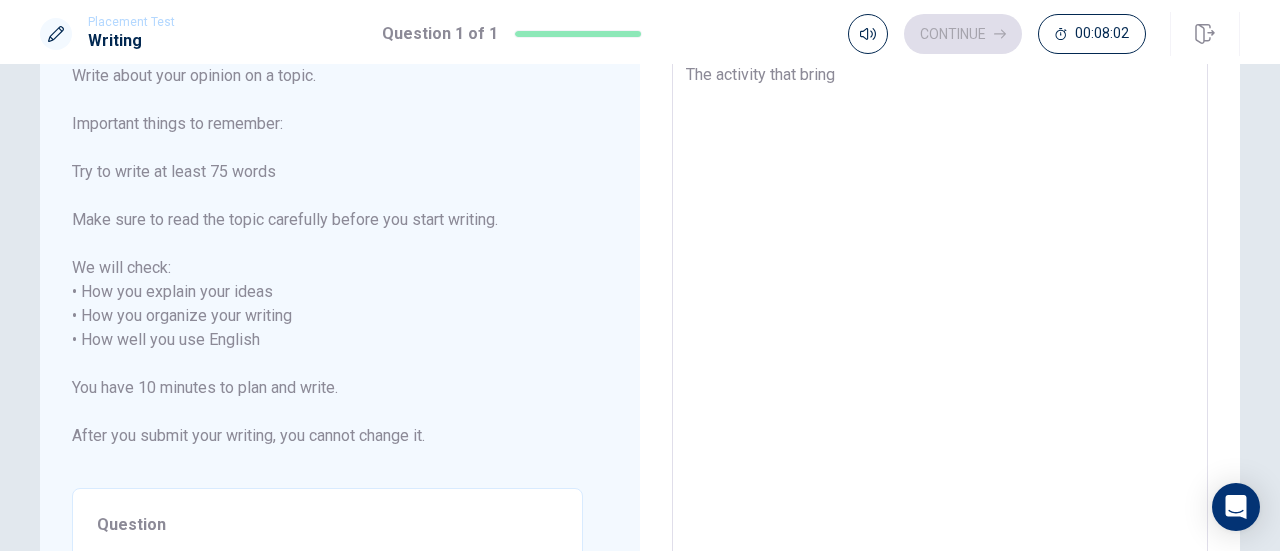 type on "The activity that brings" 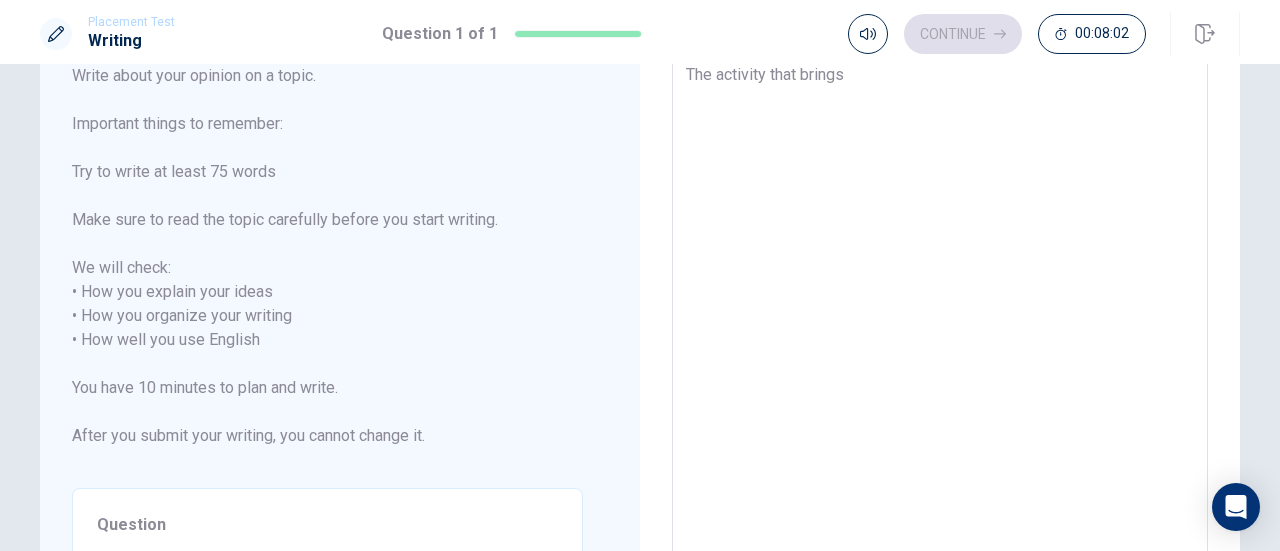 type on "x" 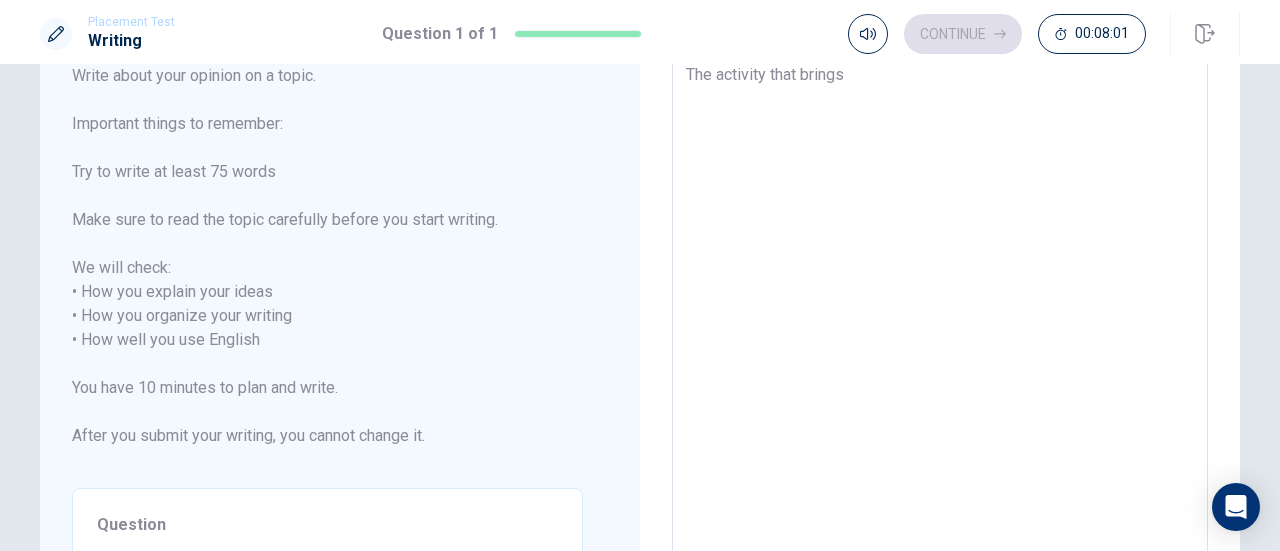 type on "The activity that brings m" 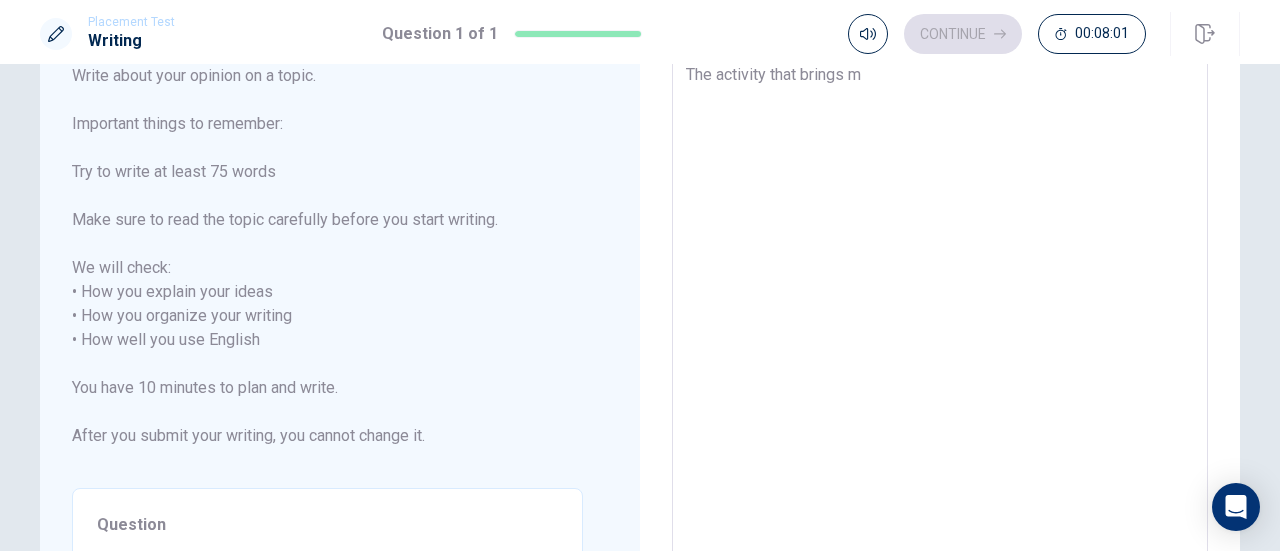 type on "x" 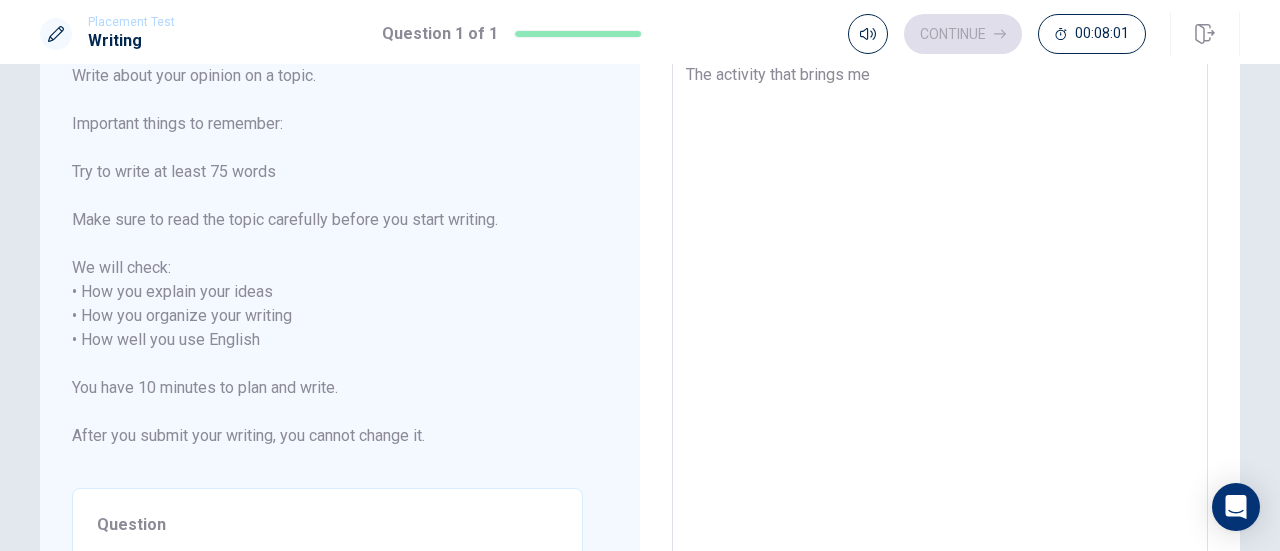 type on "x" 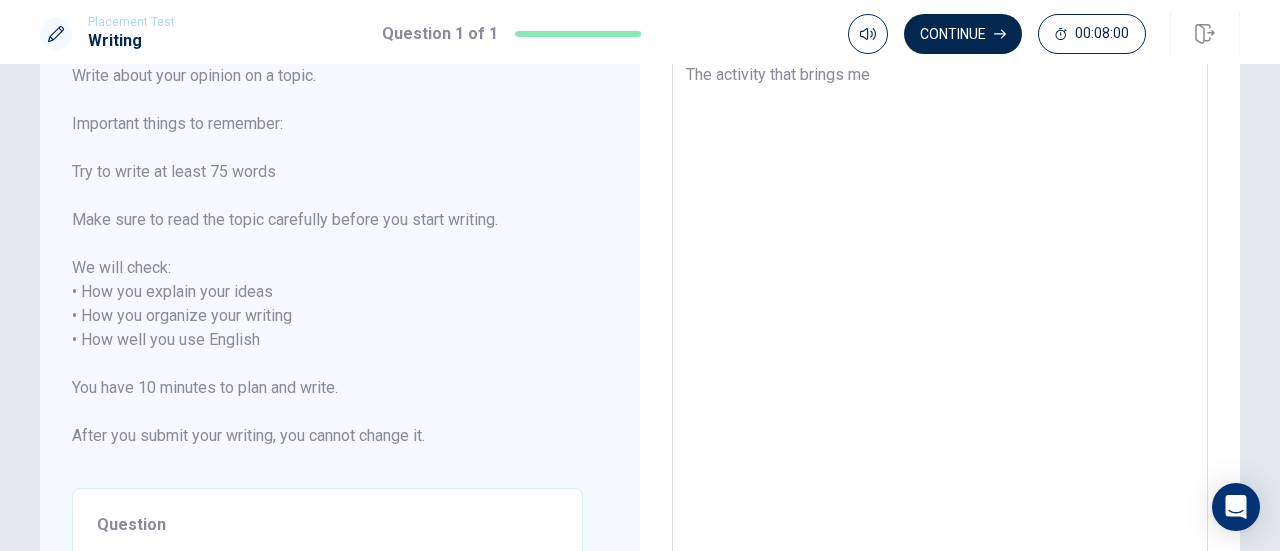 type on "x" 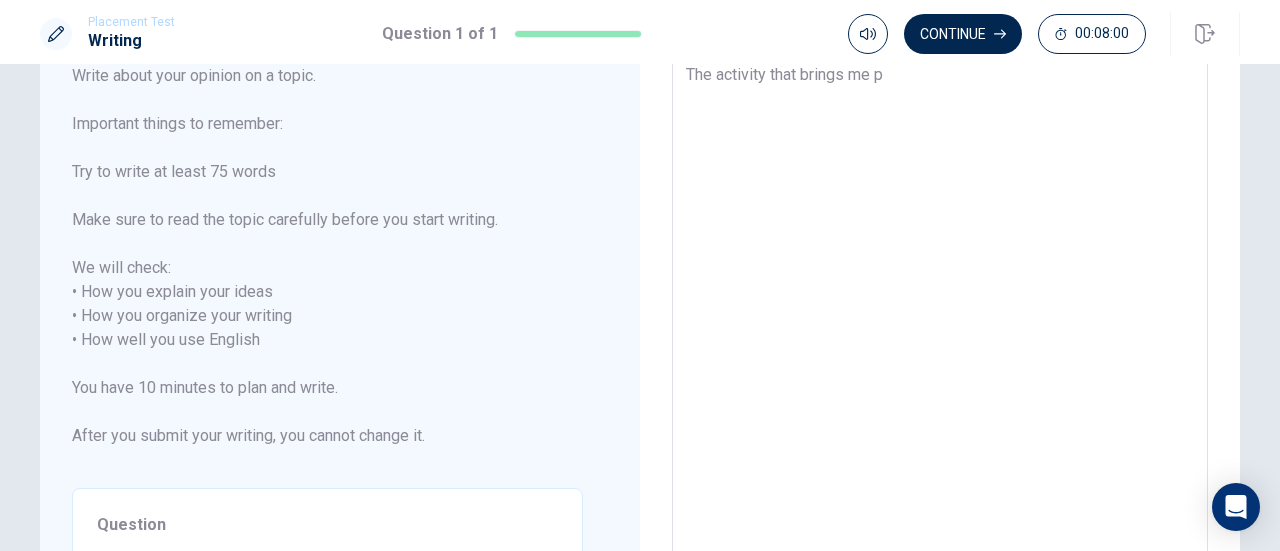 type on "x" 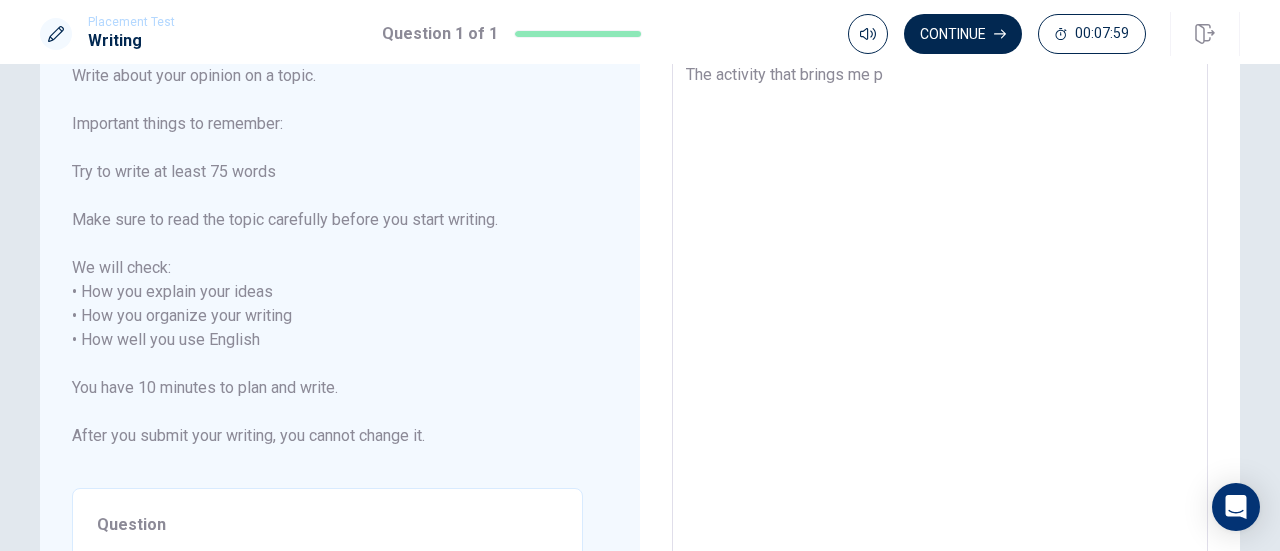 type 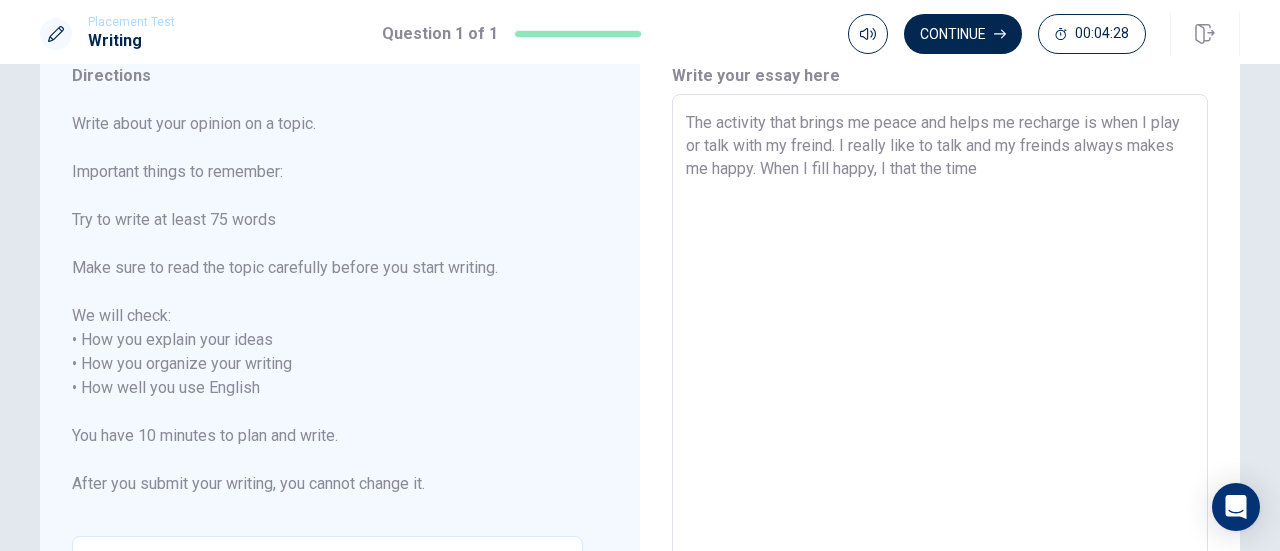 scroll, scrollTop: 78, scrollLeft: 0, axis: vertical 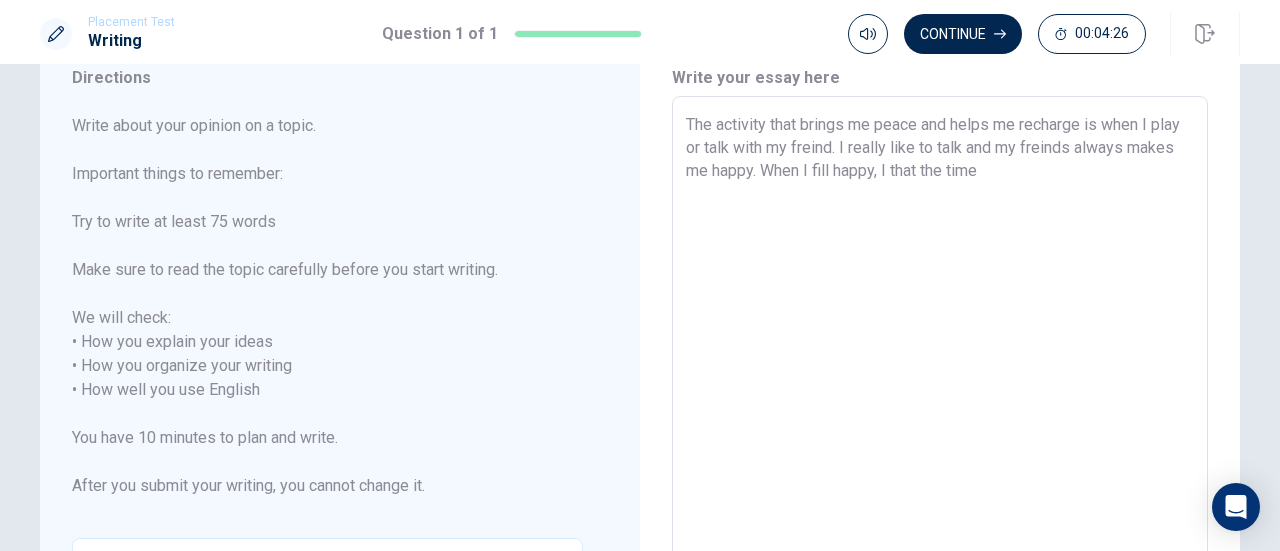 click on "The activity that brings me peace and helps me recharge is when I play or talk with my freind. I really like to talk and my freinds always makes me happy. When I fill happy, I that the time" at bounding box center (940, 378) 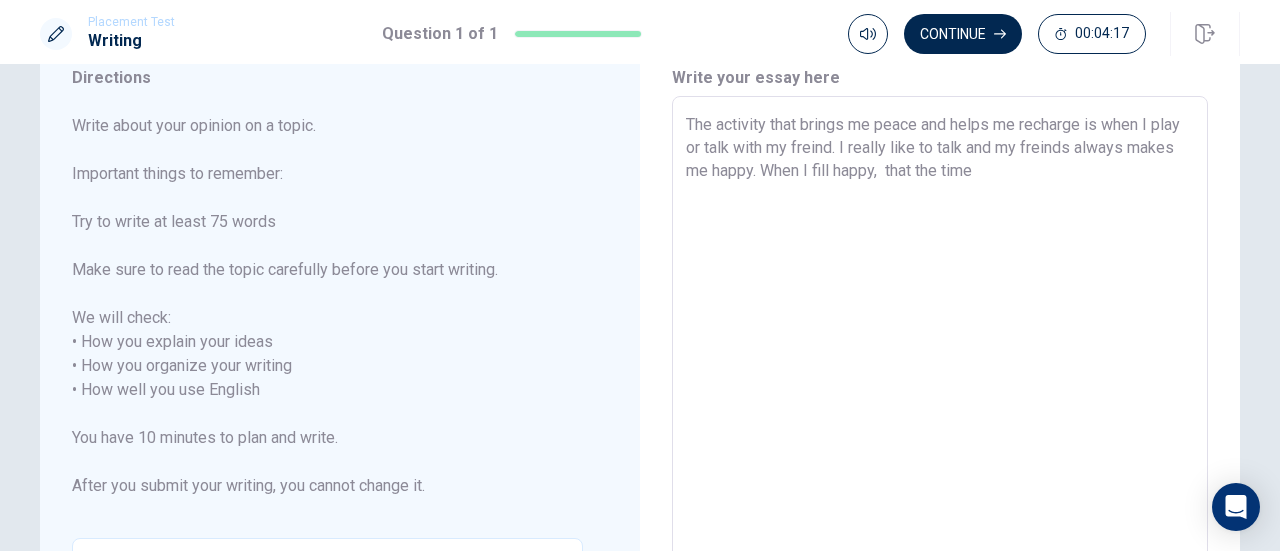 click on "The activity that brings me peace and helps me recharge is when I play or talk with my freind. I really like to talk and my freinds always makes me happy. When I fill happy,  that the time" at bounding box center [940, 378] 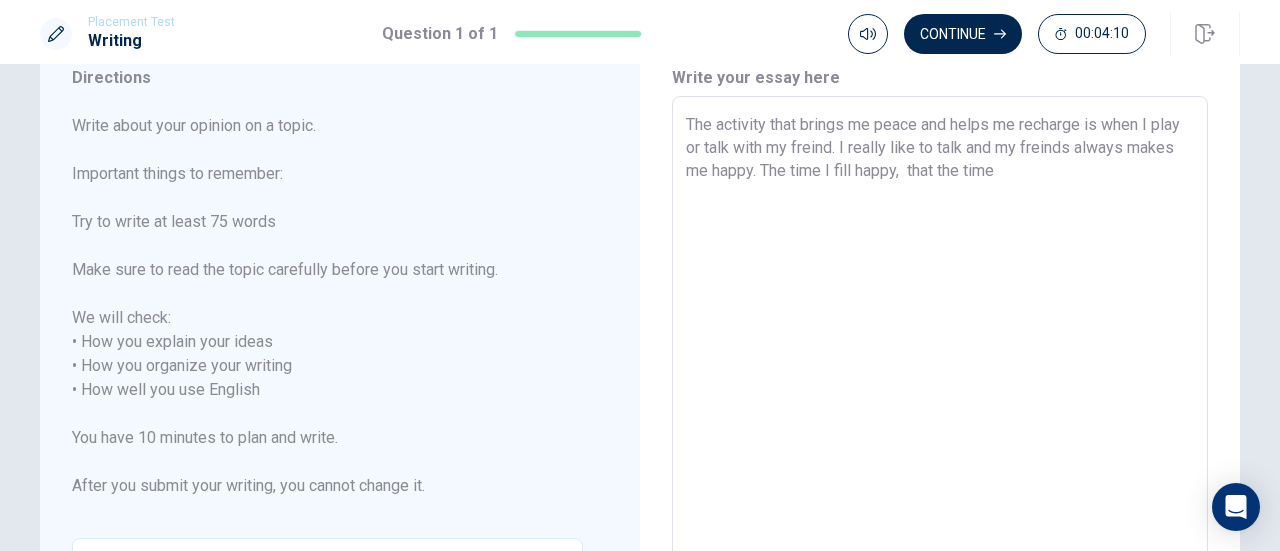 click on "The activity that brings me peace and helps me recharge is when I play or talk with my freind. I really like to talk and my freinds always makes me happy. The time I fill happy,  that the time" at bounding box center [940, 378] 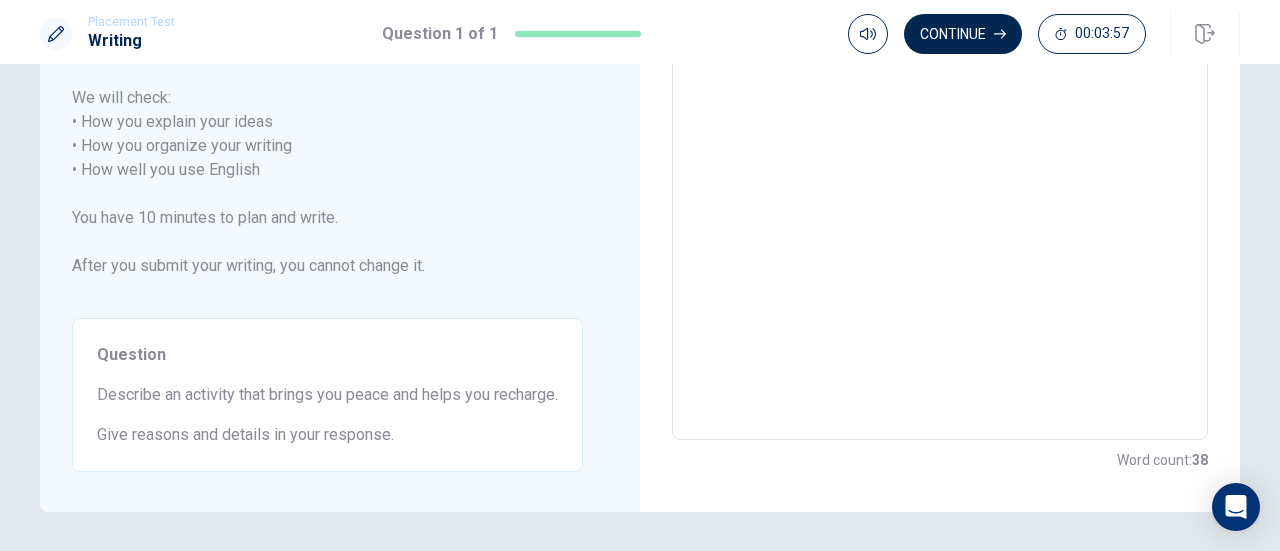 scroll, scrollTop: 299, scrollLeft: 0, axis: vertical 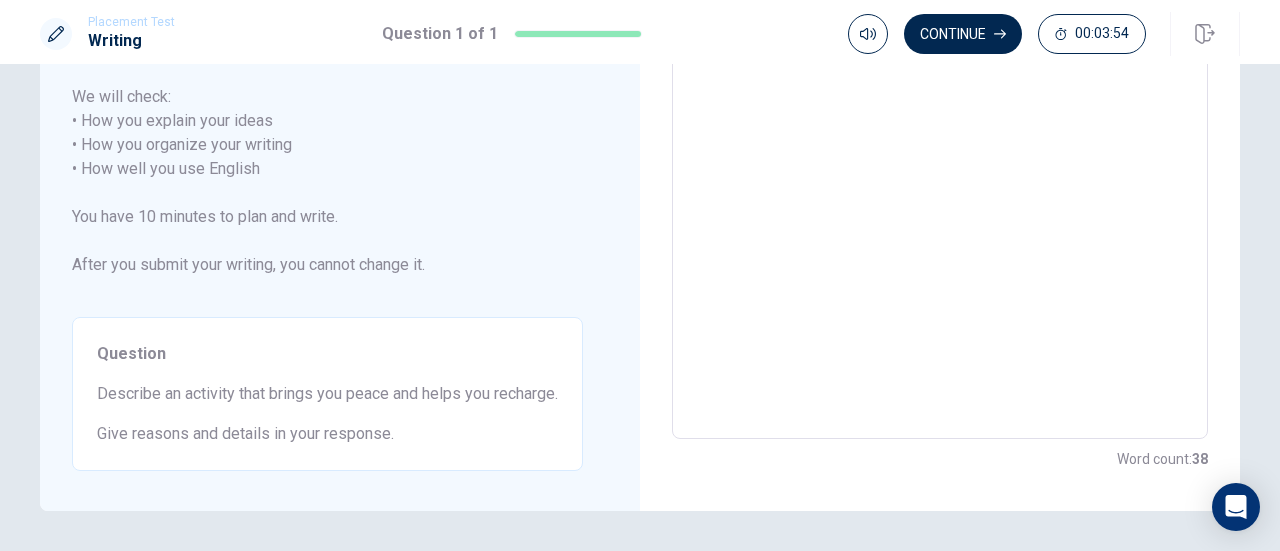 drag, startPoint x: 269, startPoint y: 393, endPoint x: 473, endPoint y: 377, distance: 204.6265 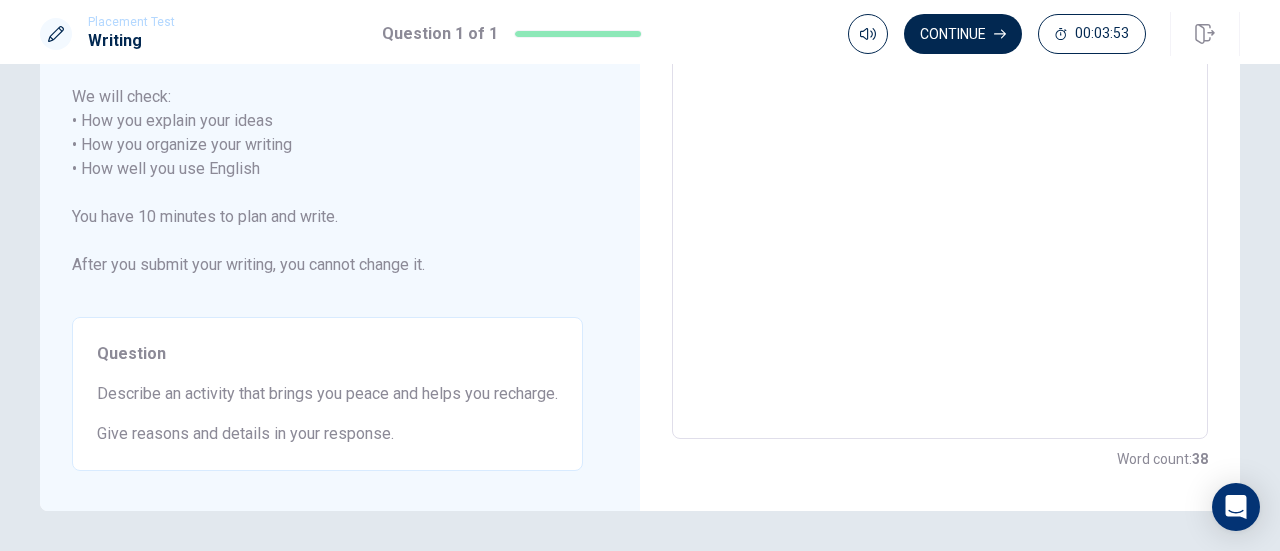 click on "Describe an activity that brings you peace and helps you recharge." at bounding box center (327, 394) 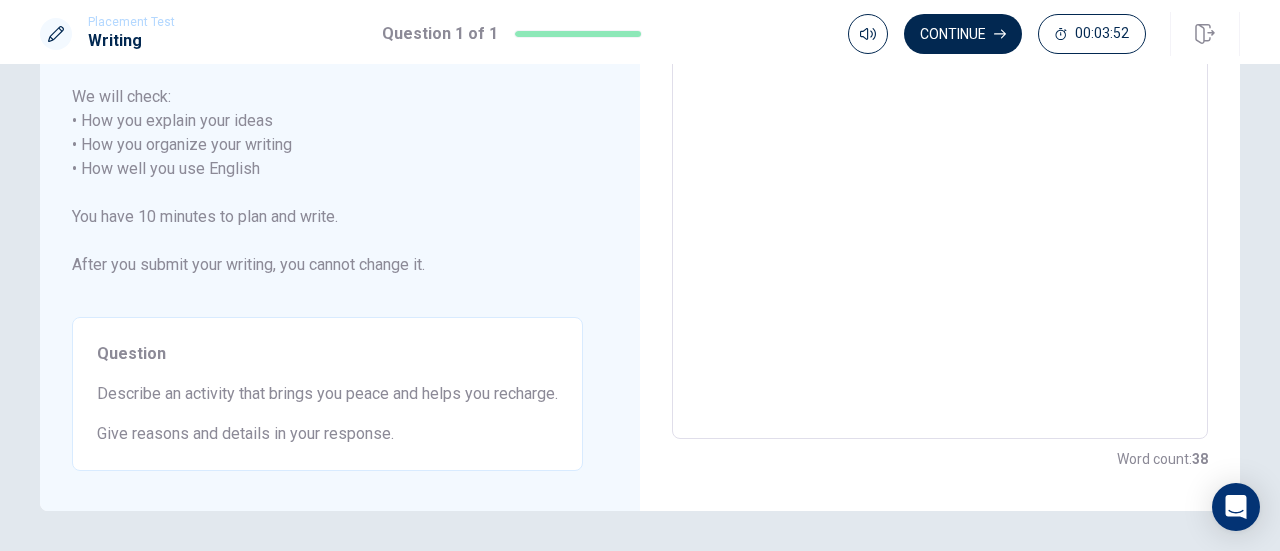 drag, startPoint x: 313, startPoint y: 395, endPoint x: 460, endPoint y: 381, distance: 147.66516 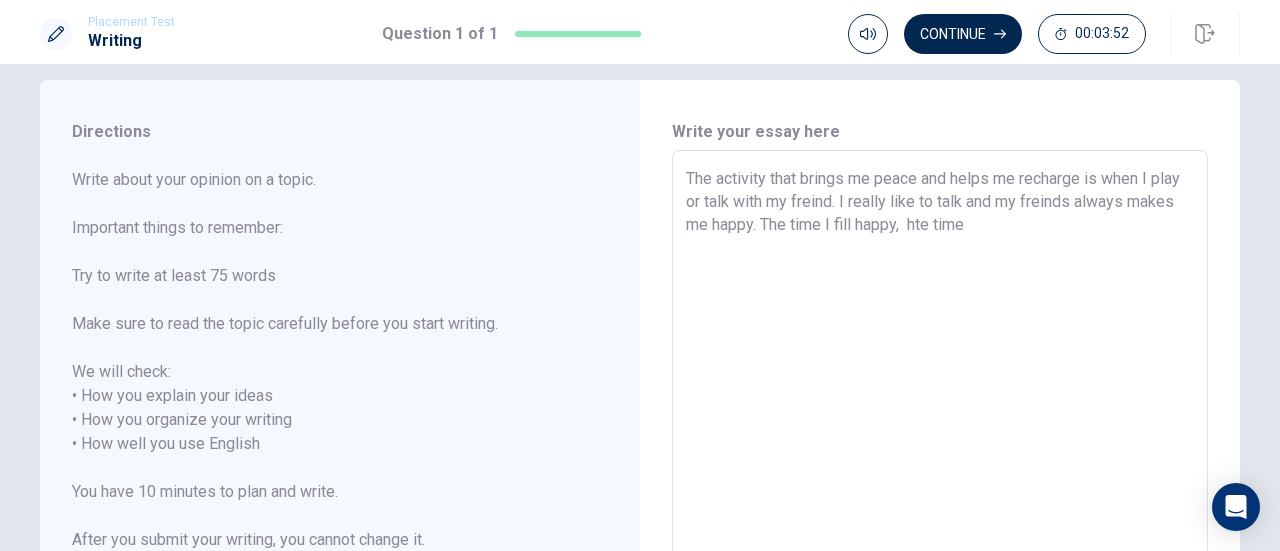 scroll, scrollTop: 0, scrollLeft: 0, axis: both 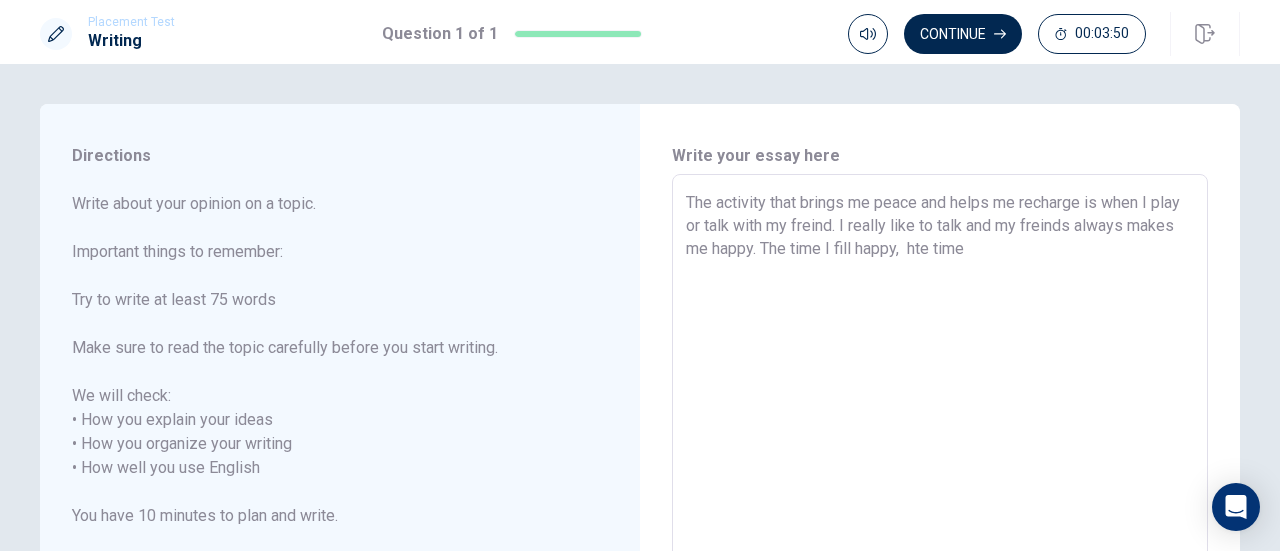 click on "The activity that brings me peace and helps me recharge is when I play or talk with my freind. I really like to talk and my freinds always makes me happy. The time I fill happy,  hte time" at bounding box center [940, 456] 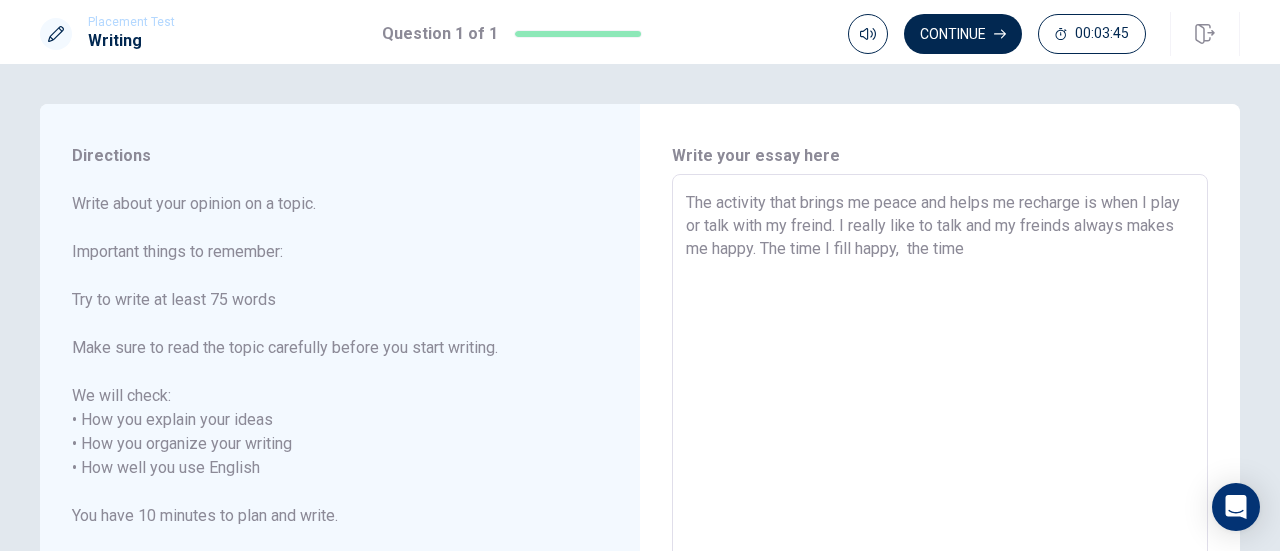 click on "The activity that brings me peace and helps me recharge is when I play or talk with my freind. I really like to talk and my freinds always makes me happy. The time I fill happy,  the time" at bounding box center (940, 456) 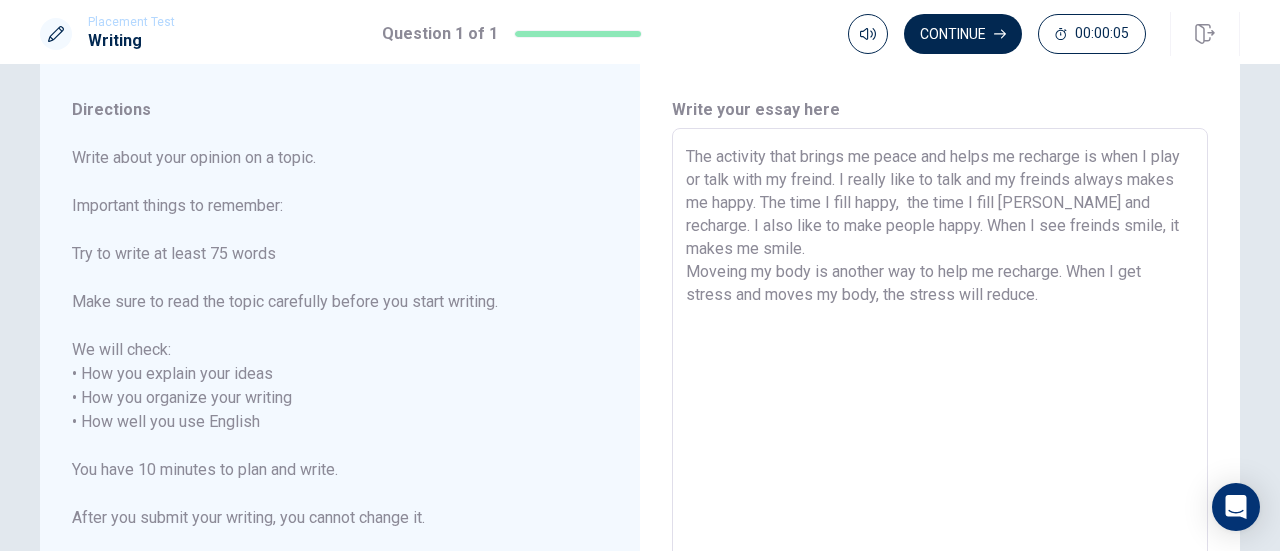 scroll, scrollTop: 0, scrollLeft: 0, axis: both 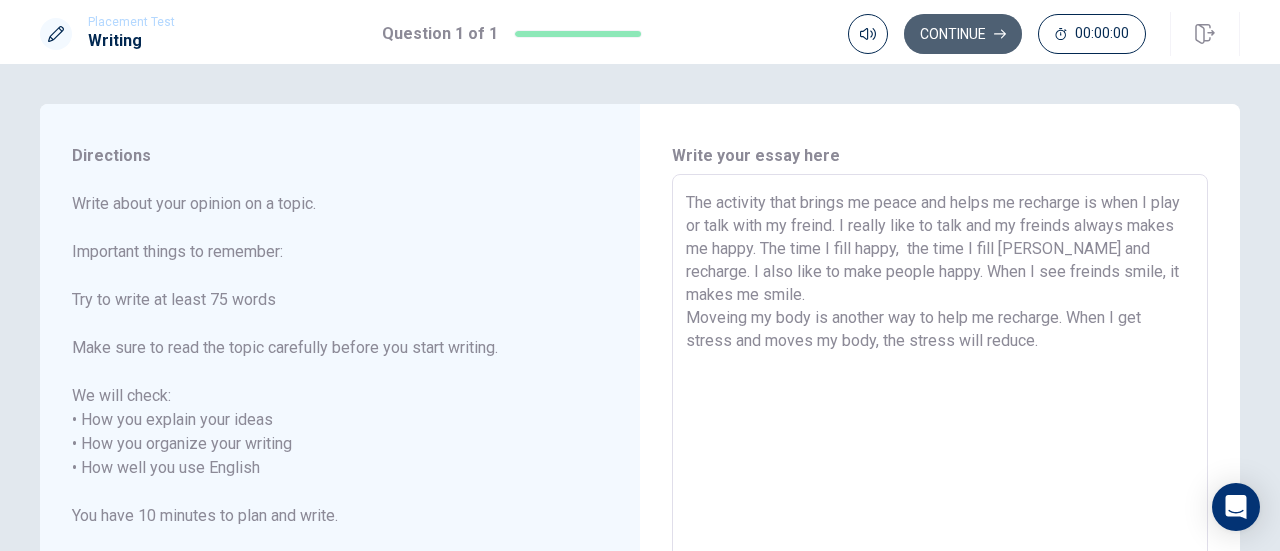 click on "Continue" at bounding box center (963, 34) 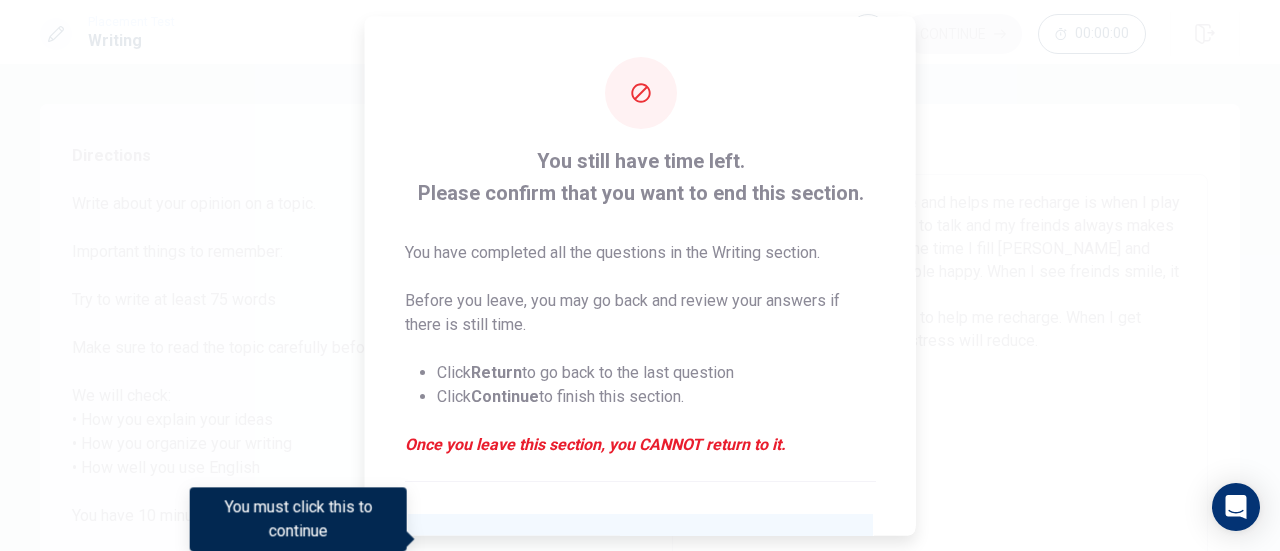 scroll, scrollTop: 194, scrollLeft: 0, axis: vertical 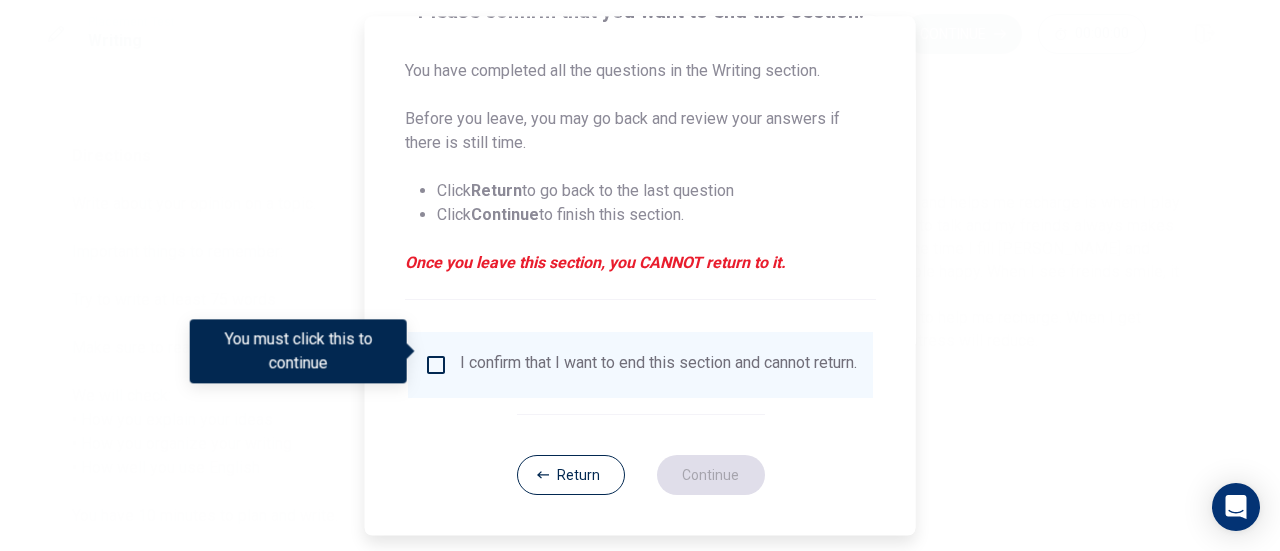 click on "I confirm that I want to end this section and cannot return." at bounding box center (658, 365) 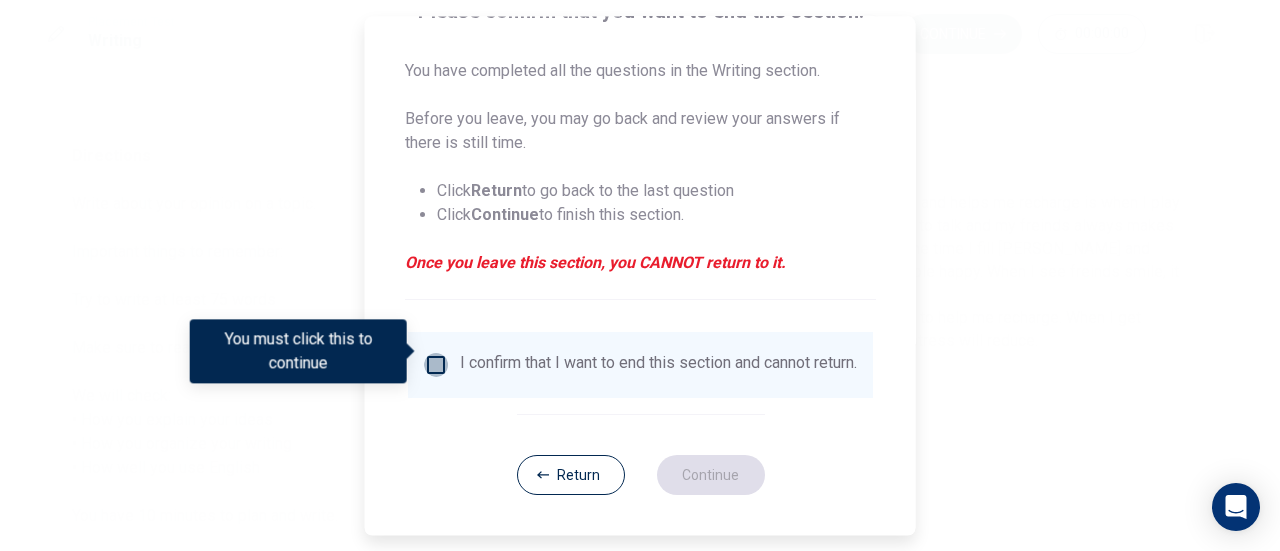 click at bounding box center (436, 365) 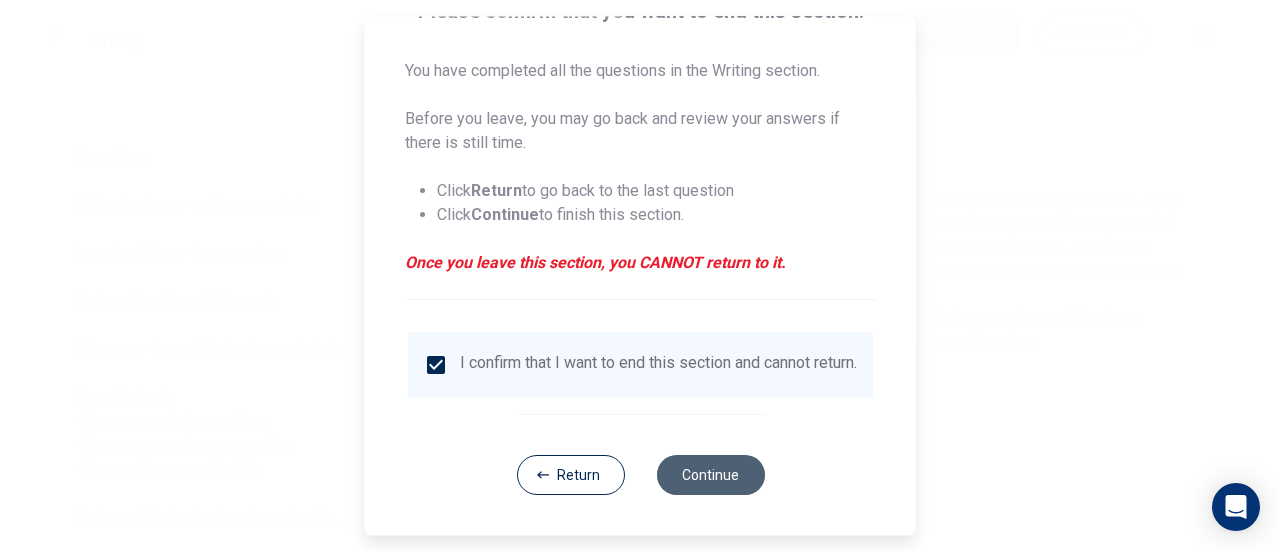click on "Continue" at bounding box center (710, 475) 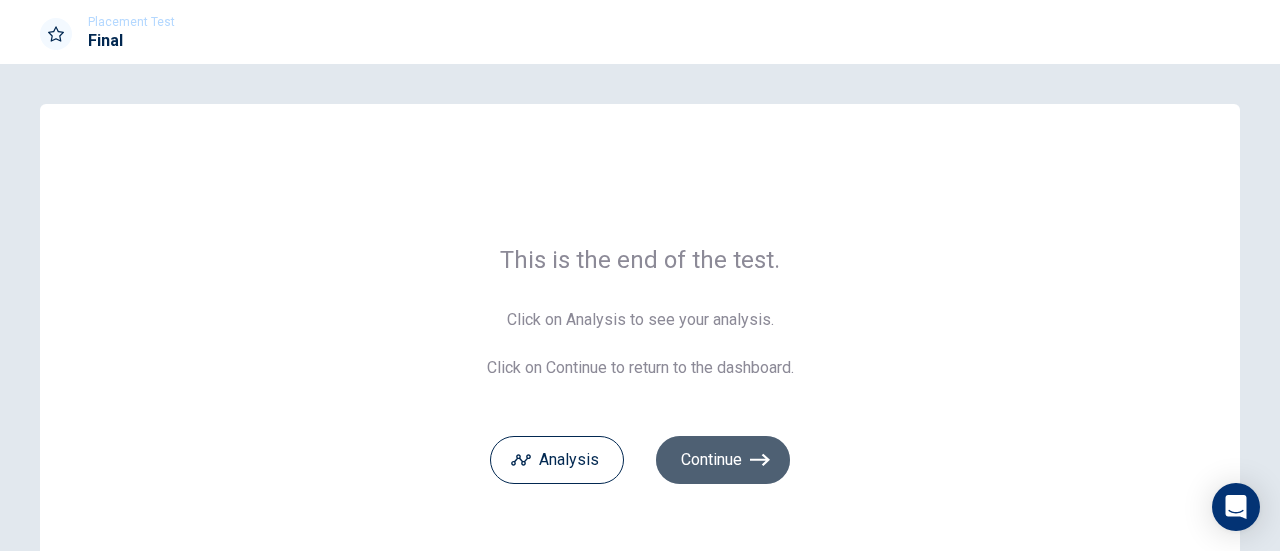 click on "Continue" at bounding box center [723, 460] 